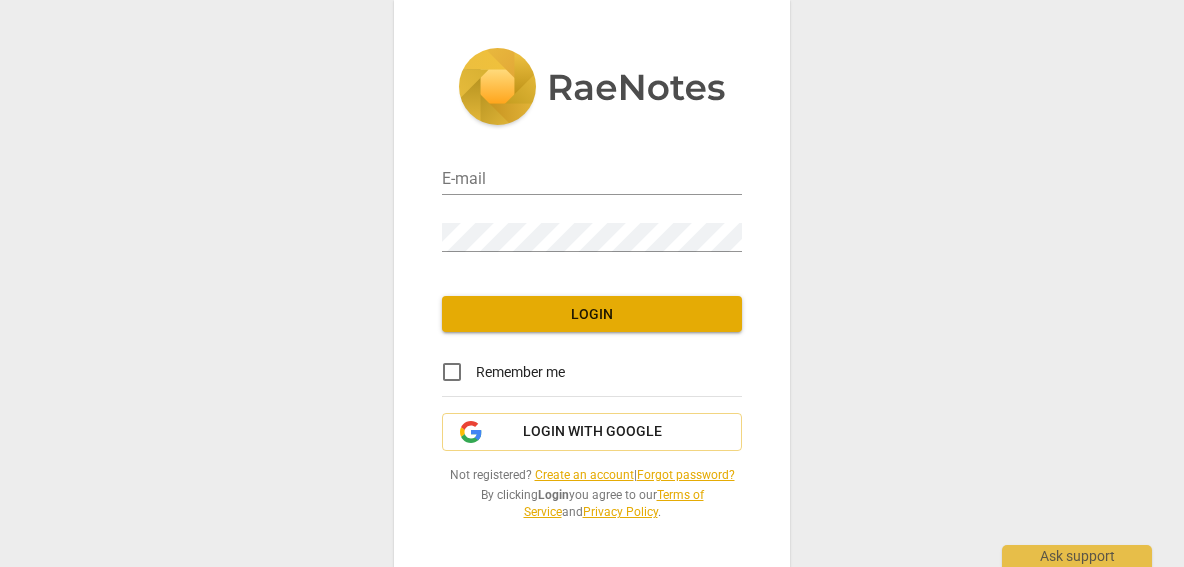 scroll, scrollTop: 0, scrollLeft: 0, axis: both 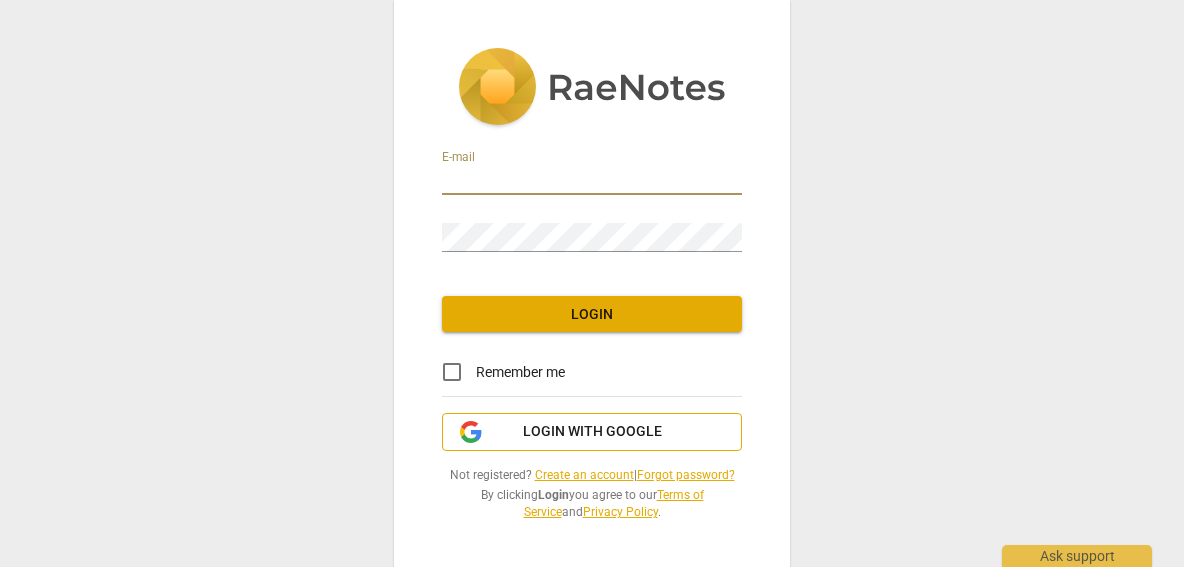 click on "Login with Google" at bounding box center (592, 432) 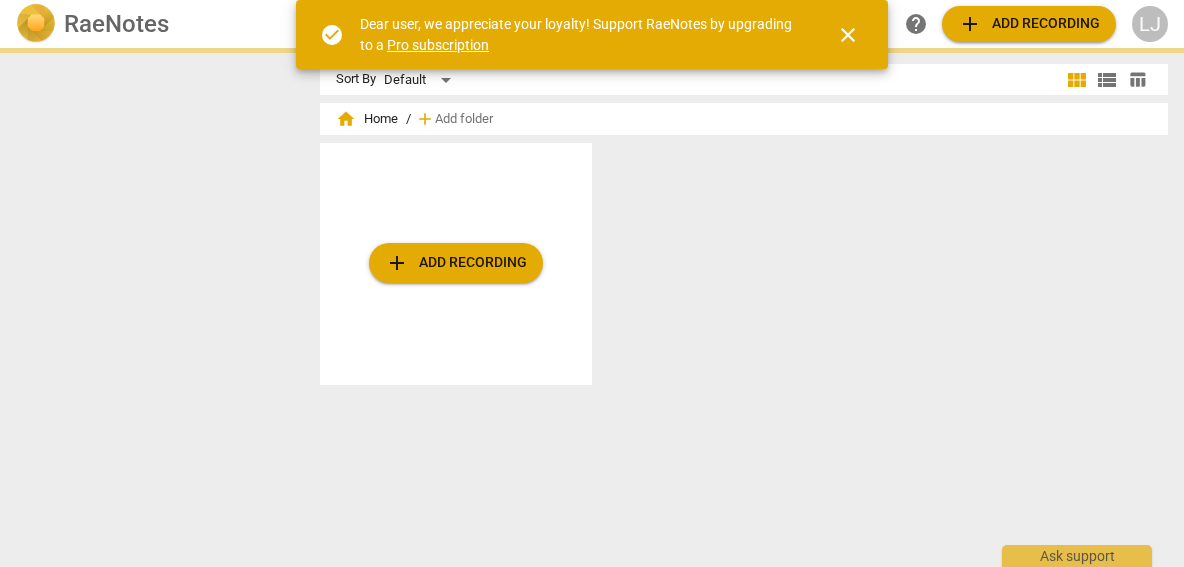 scroll, scrollTop: 0, scrollLeft: 0, axis: both 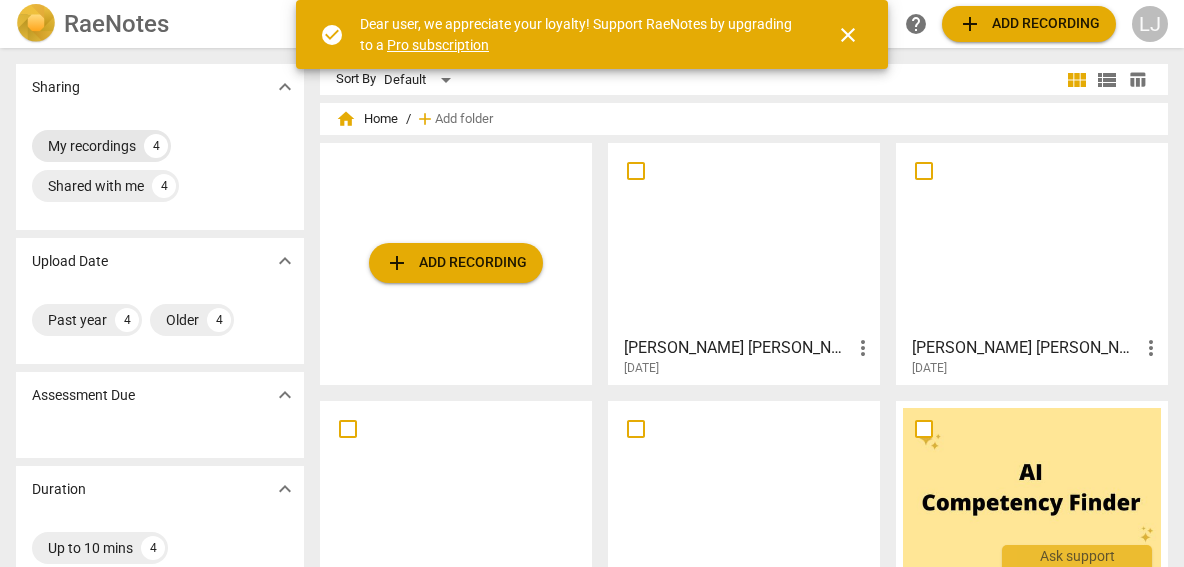 click on "My recordings" at bounding box center (92, 146) 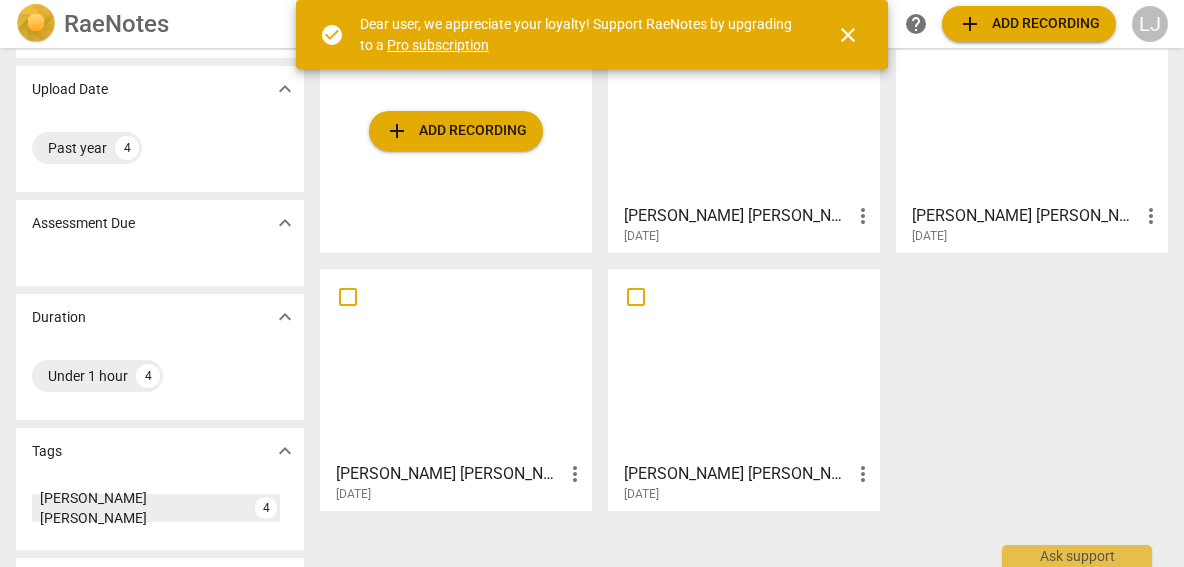 scroll, scrollTop: 134, scrollLeft: 0, axis: vertical 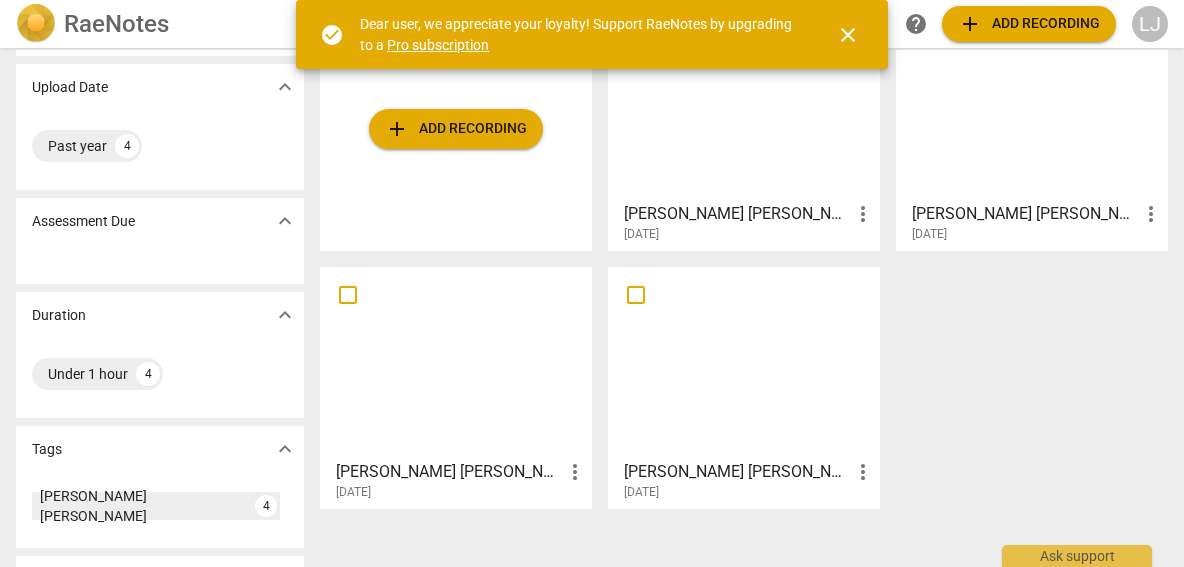 click at bounding box center (744, 362) 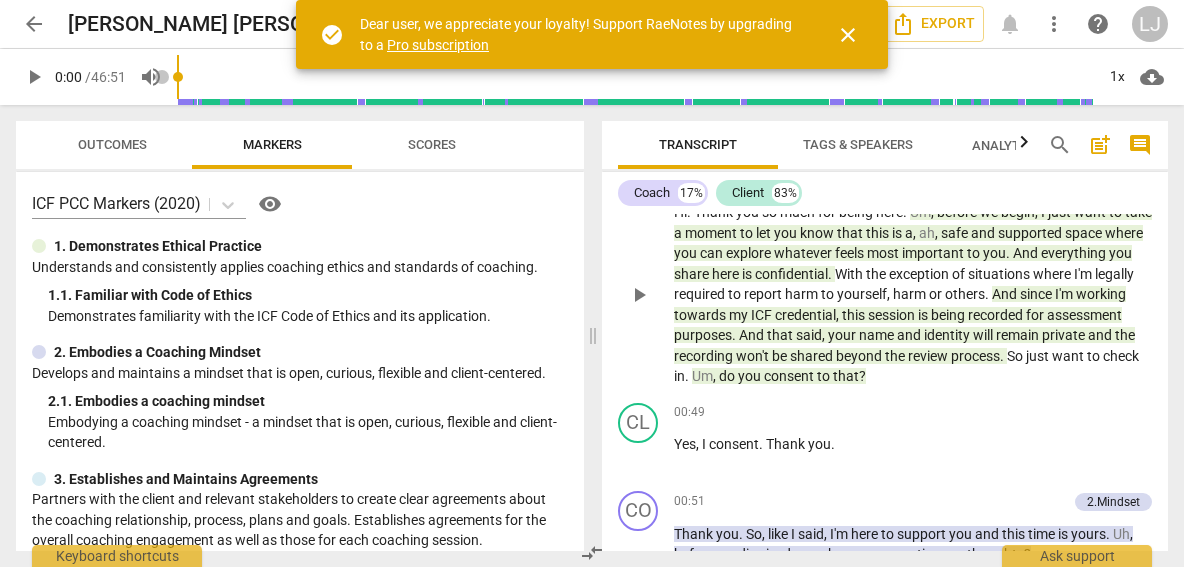 scroll, scrollTop: 64, scrollLeft: 0, axis: vertical 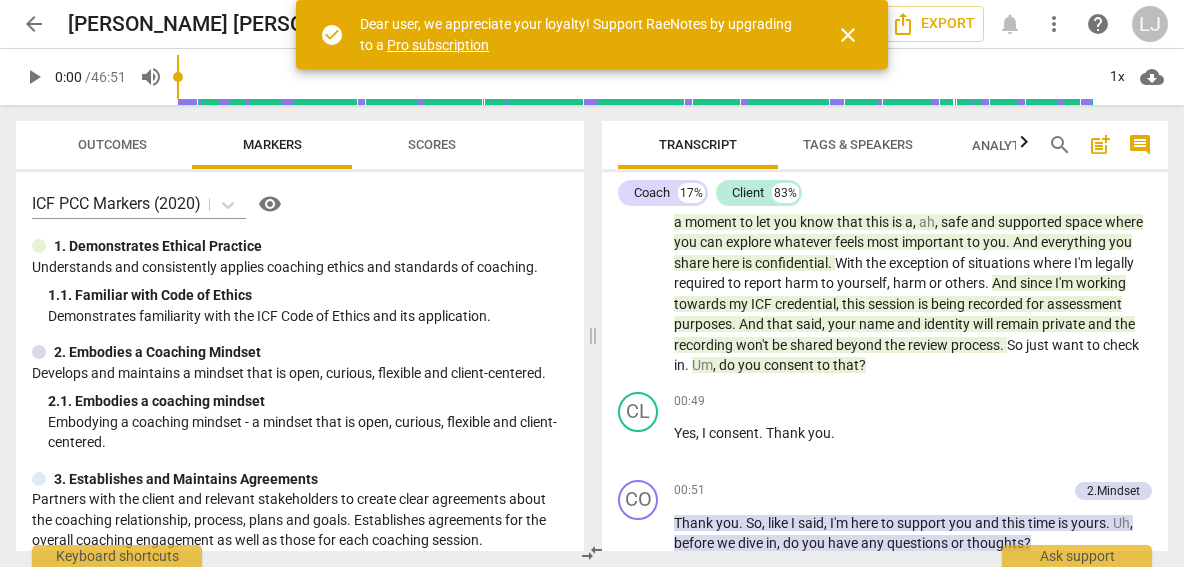 click on "close" at bounding box center (848, 35) 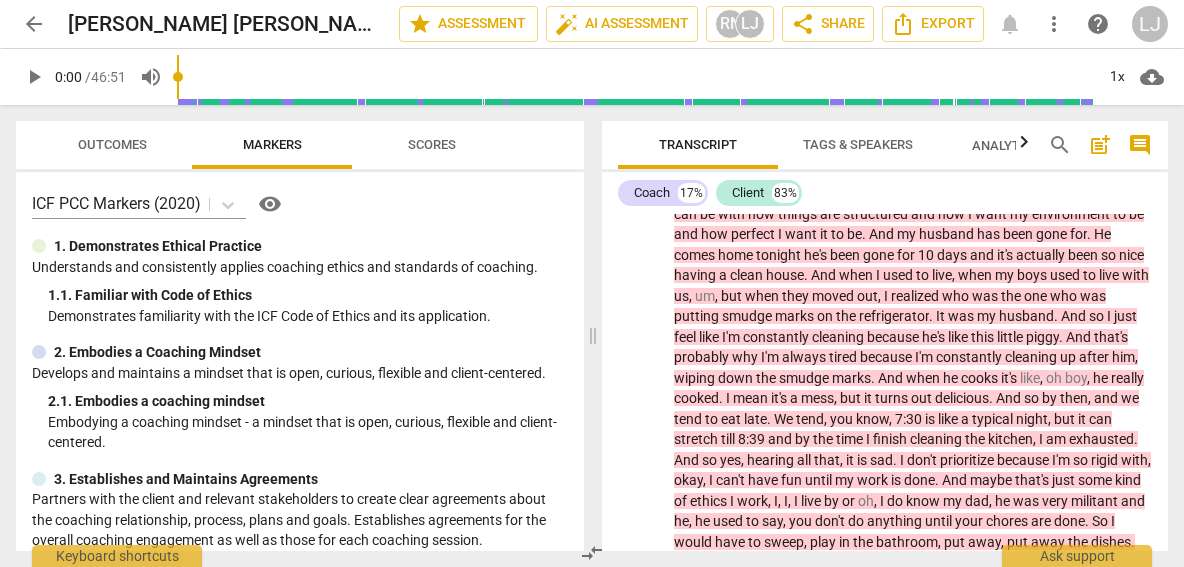 scroll, scrollTop: 4229, scrollLeft: 0, axis: vertical 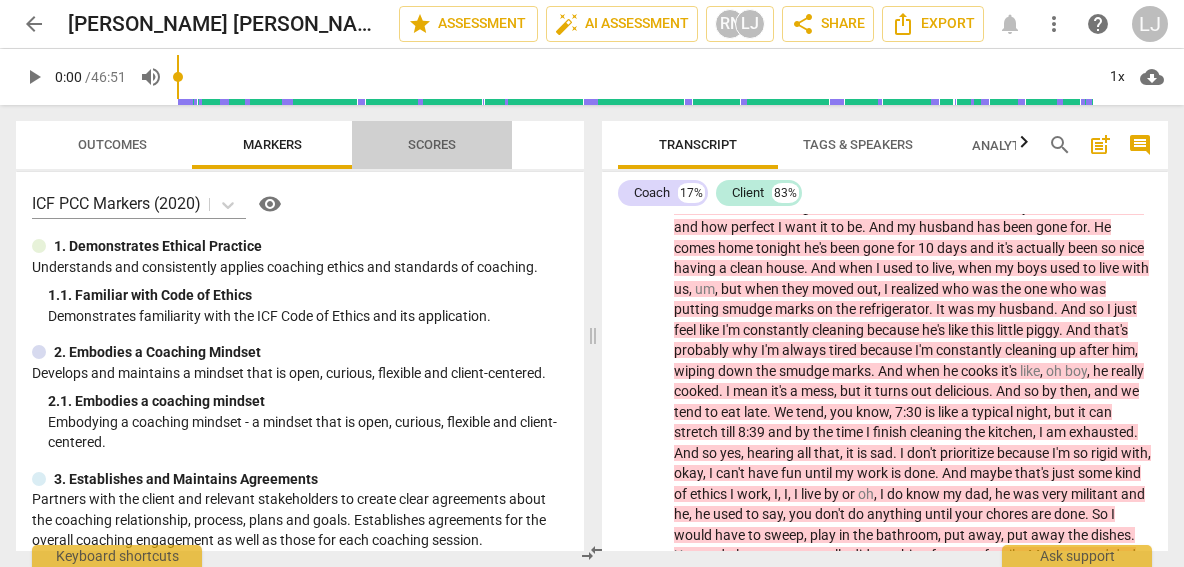 click on "Scores" at bounding box center [432, 145] 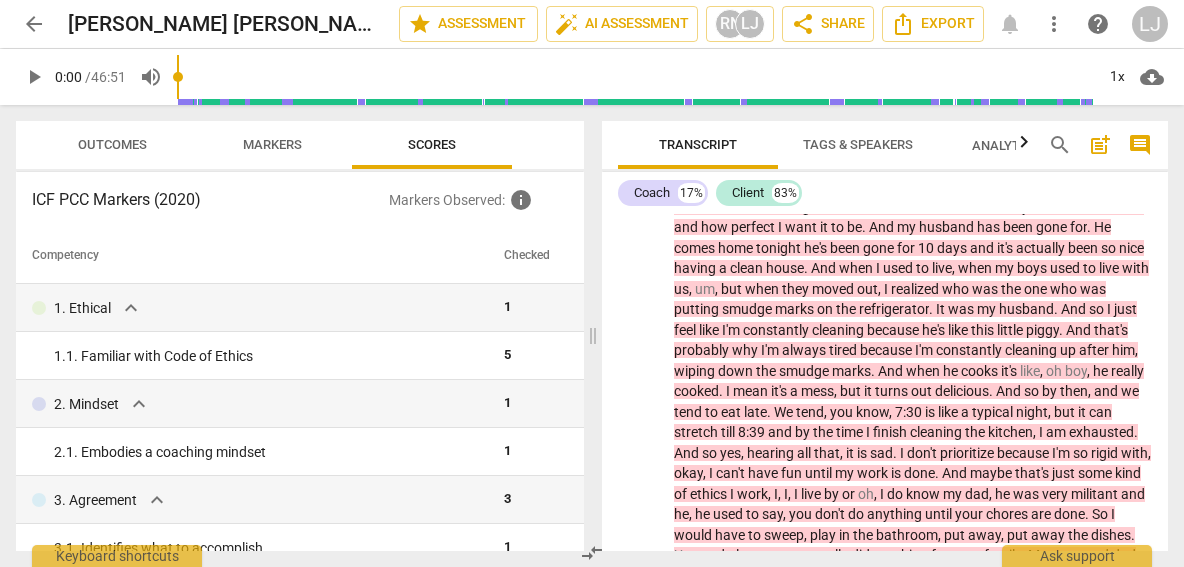 scroll, scrollTop: 0, scrollLeft: 0, axis: both 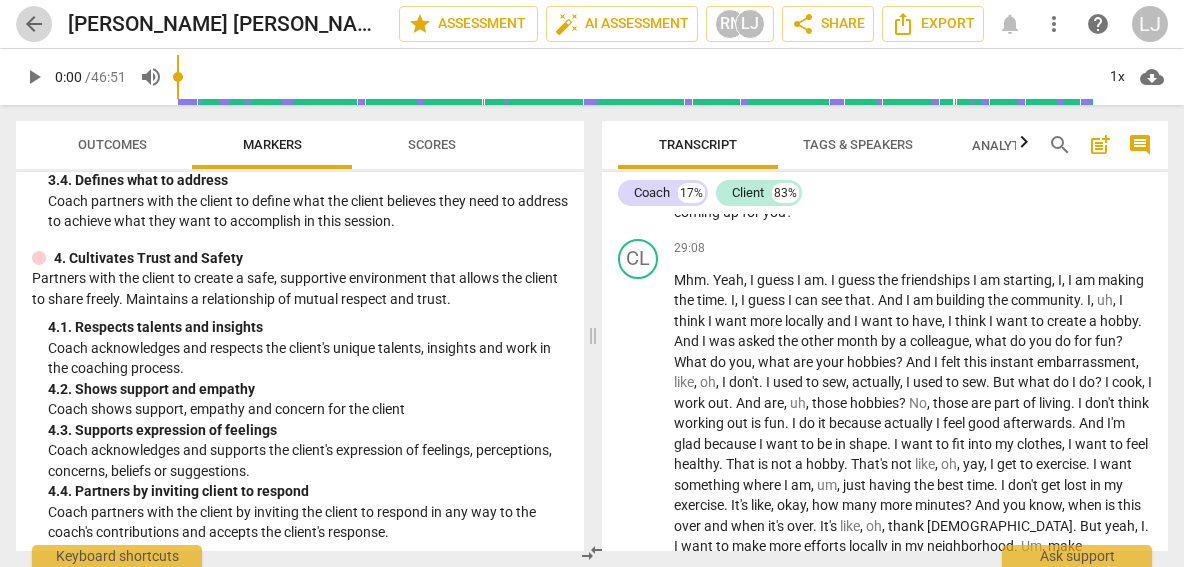 click on "arrow_back" at bounding box center (34, 24) 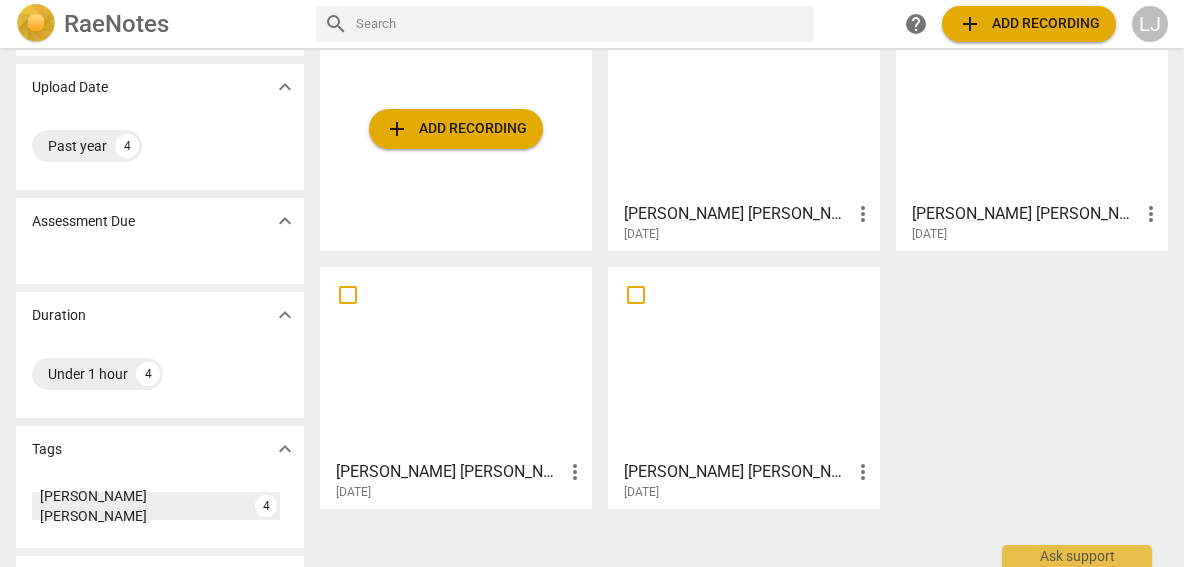 scroll, scrollTop: 165, scrollLeft: 0, axis: vertical 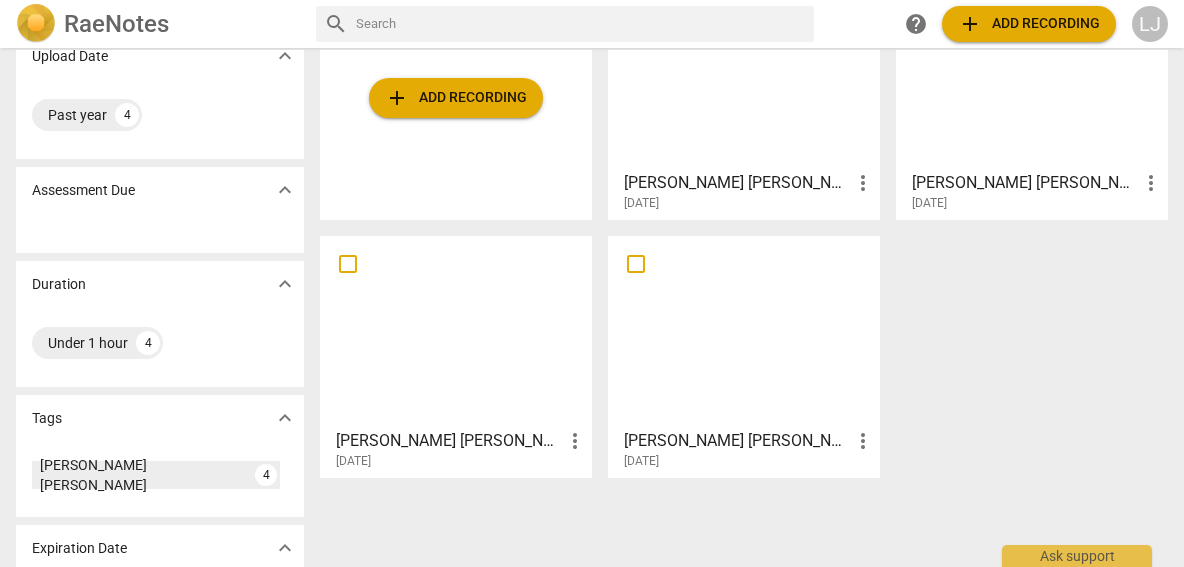 click at bounding box center [456, 331] 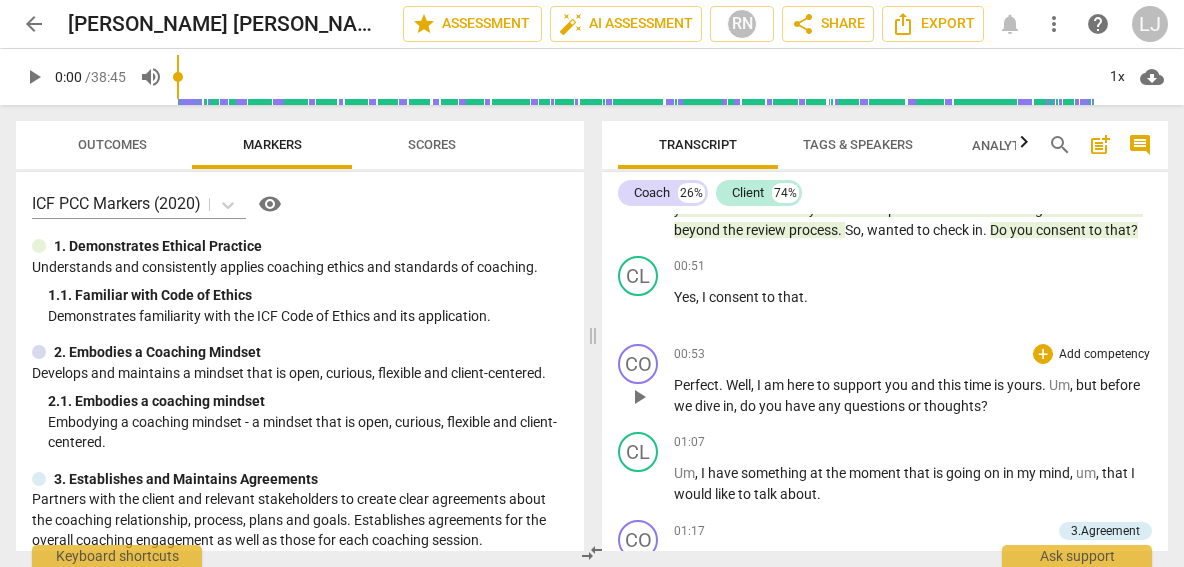 scroll, scrollTop: 373, scrollLeft: 0, axis: vertical 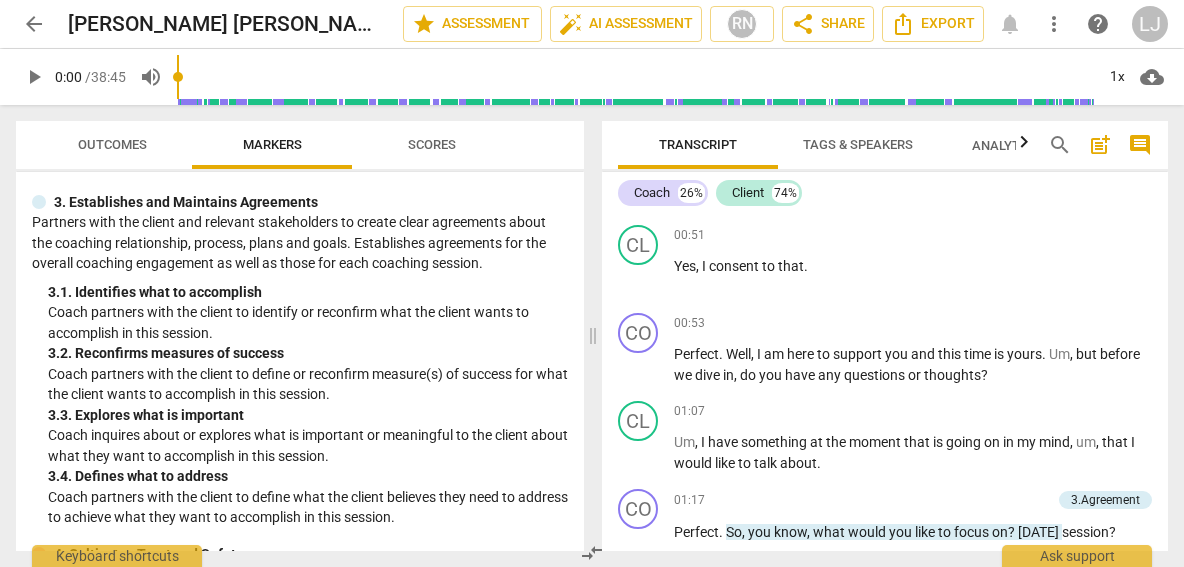 click on "play_arrow" at bounding box center (34, 77) 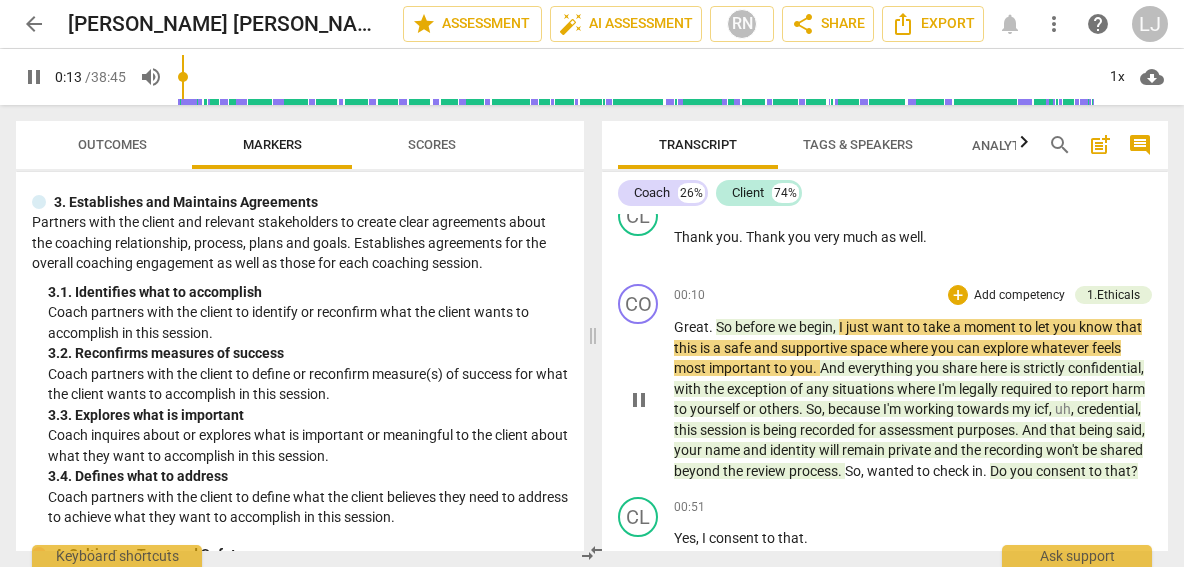 scroll, scrollTop: 113, scrollLeft: 0, axis: vertical 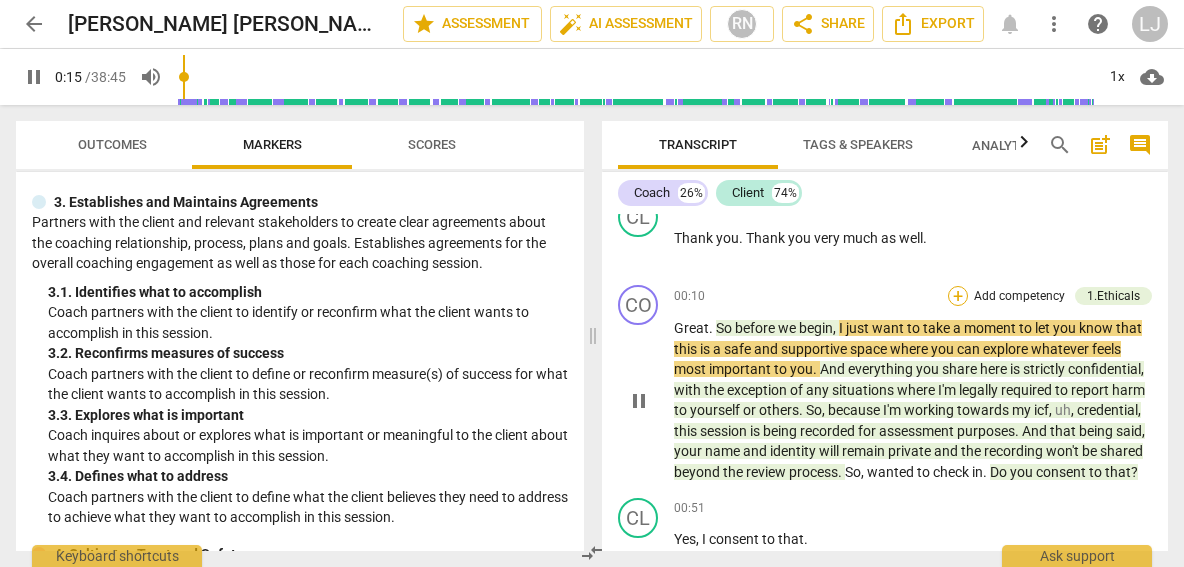 click on "+" at bounding box center [958, 296] 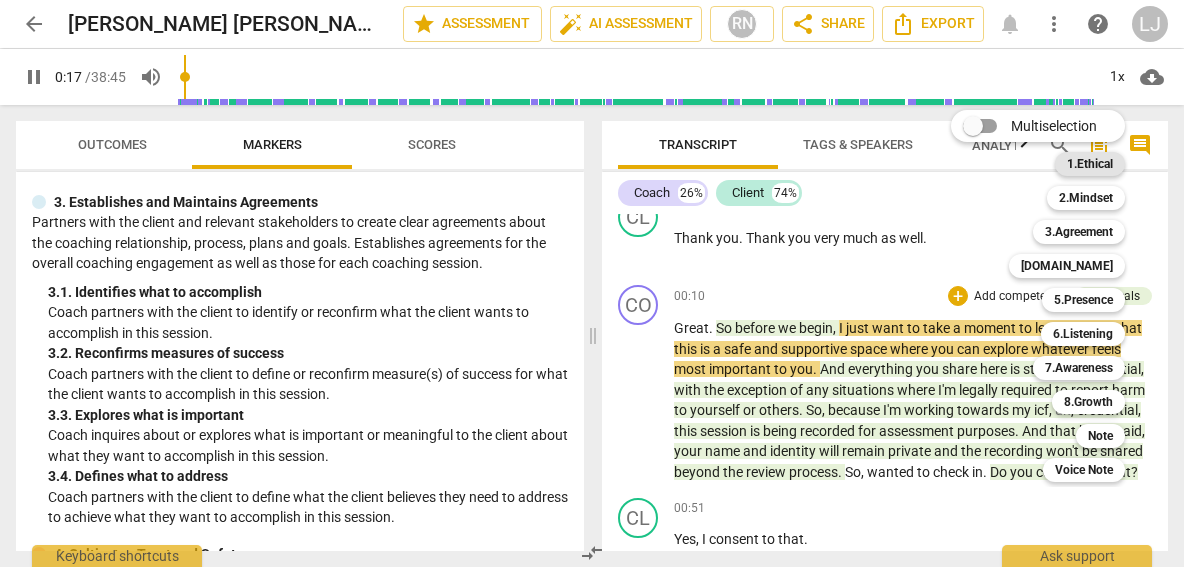 click on "1.Ethical" at bounding box center [1090, 164] 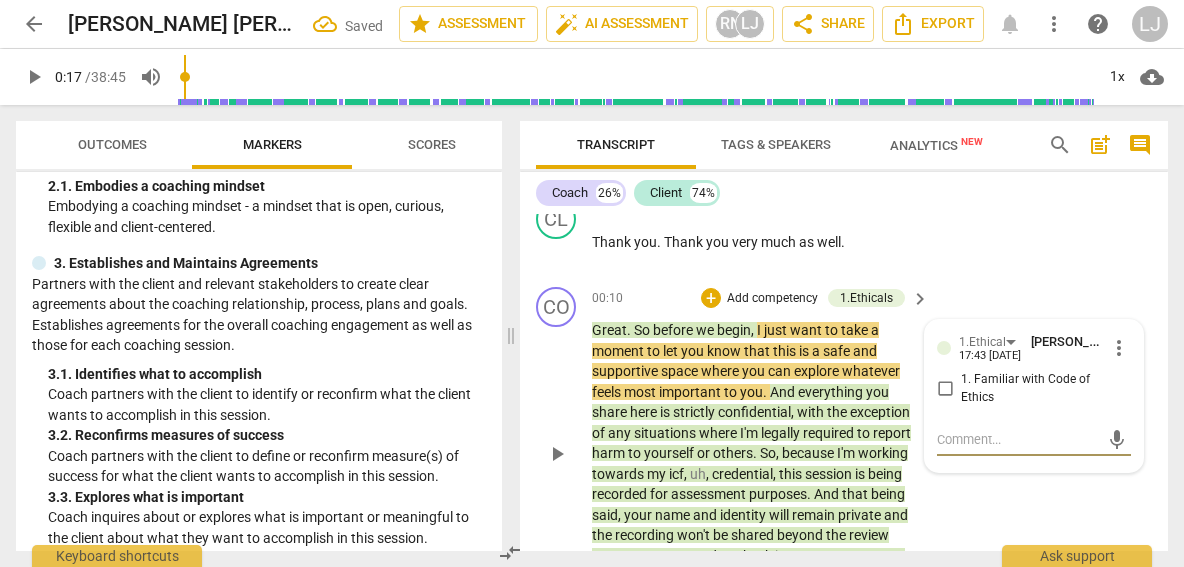 scroll, scrollTop: 163, scrollLeft: 0, axis: vertical 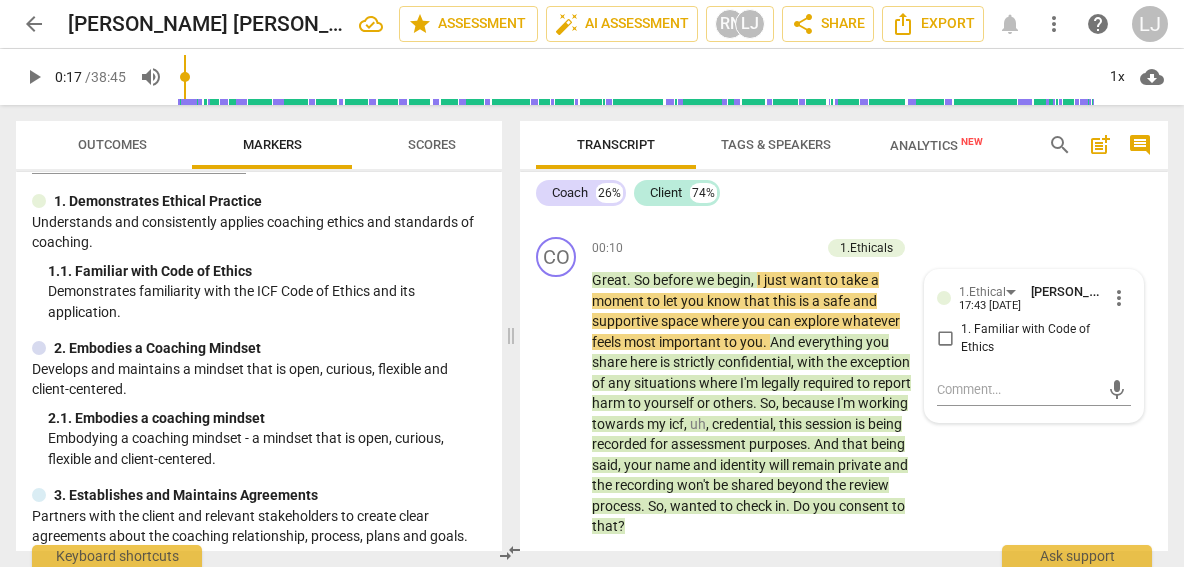 click on "1. 1. Familiar with Code of Ethics" at bounding box center [267, 271] 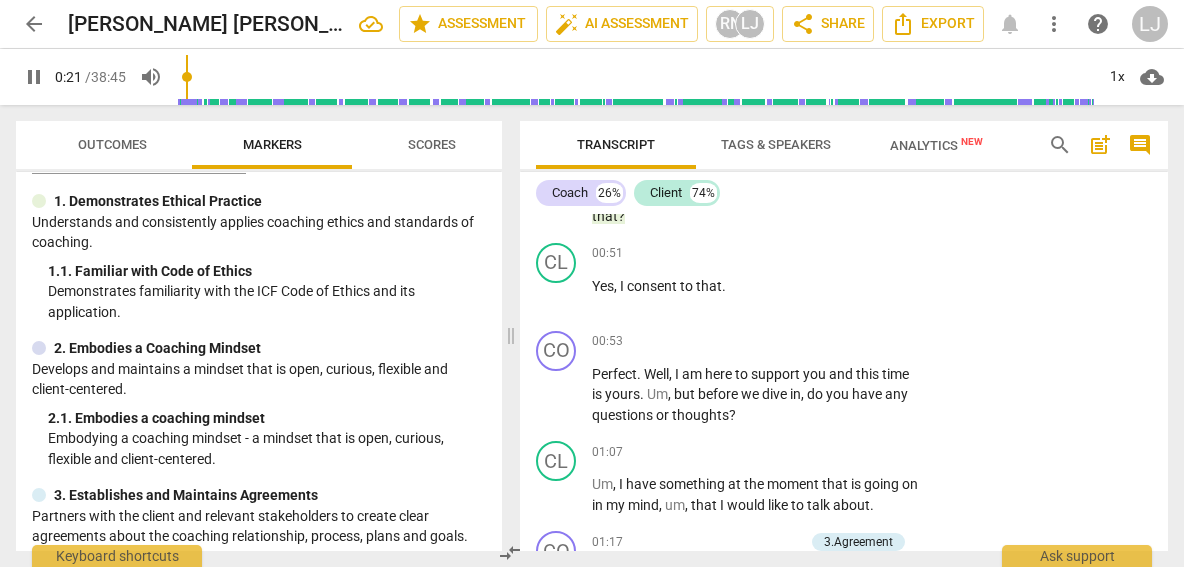 scroll, scrollTop: 461, scrollLeft: 0, axis: vertical 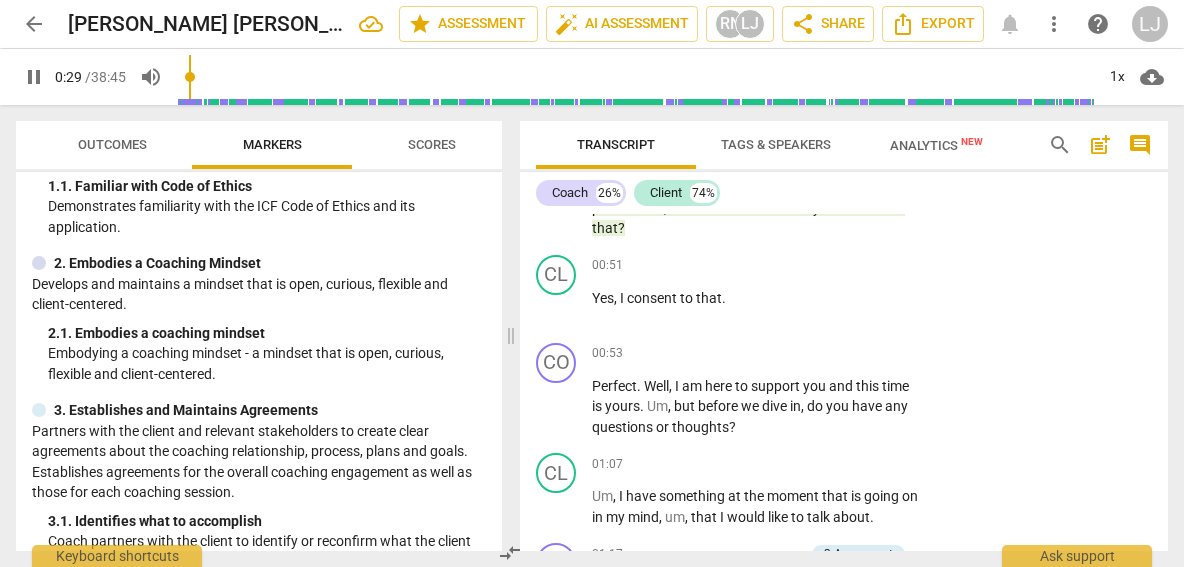 click on "pause" at bounding box center [34, 77] 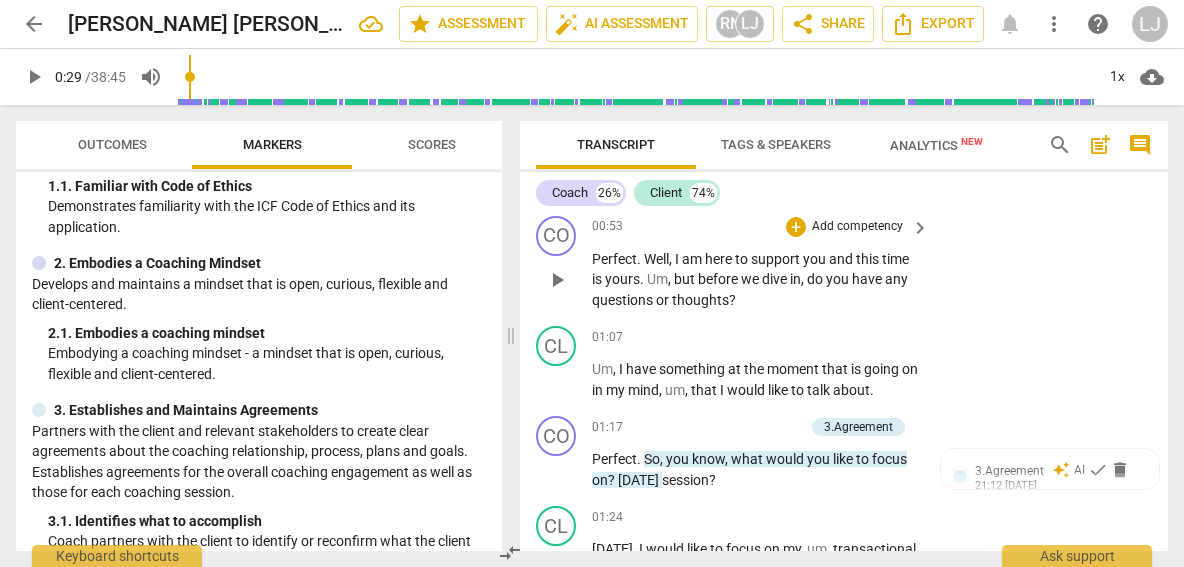 scroll, scrollTop: 587, scrollLeft: 0, axis: vertical 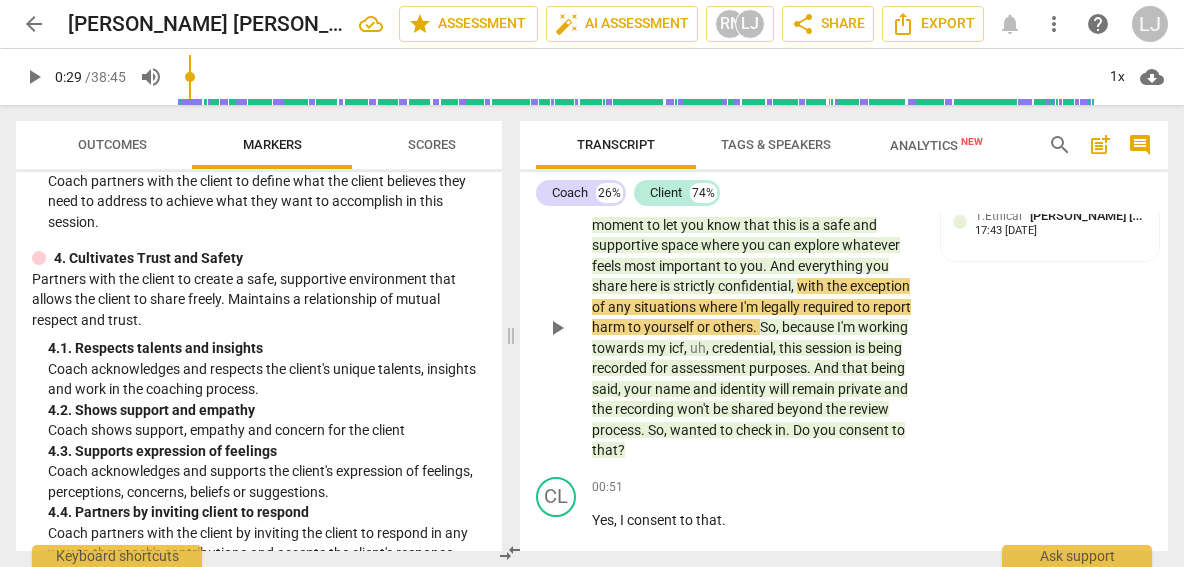 click on "identity" at bounding box center [744, 389] 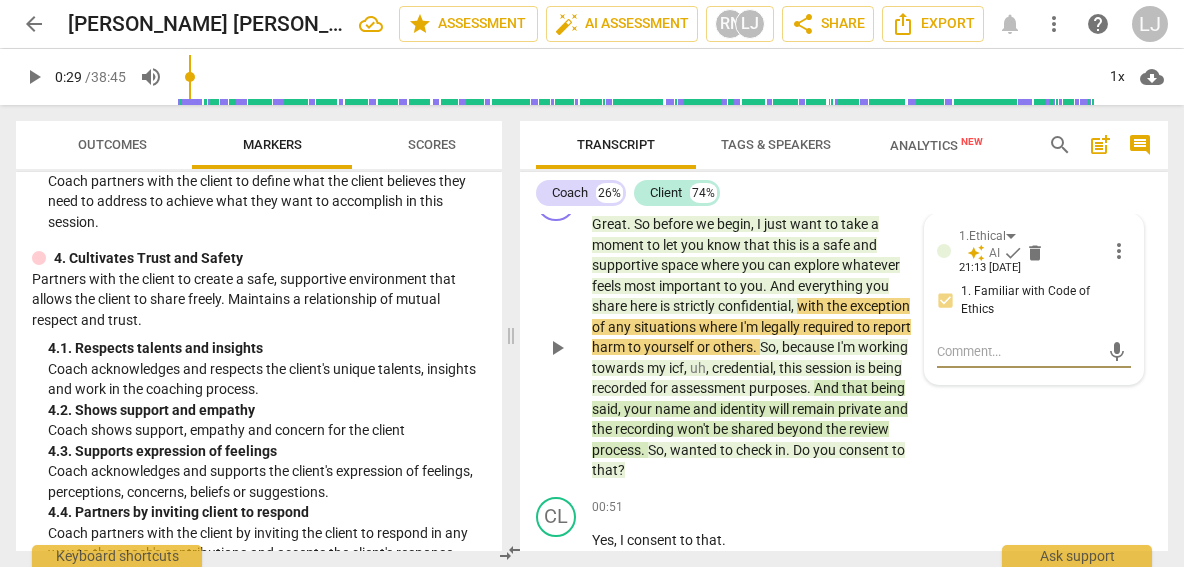 scroll, scrollTop: 220, scrollLeft: 0, axis: vertical 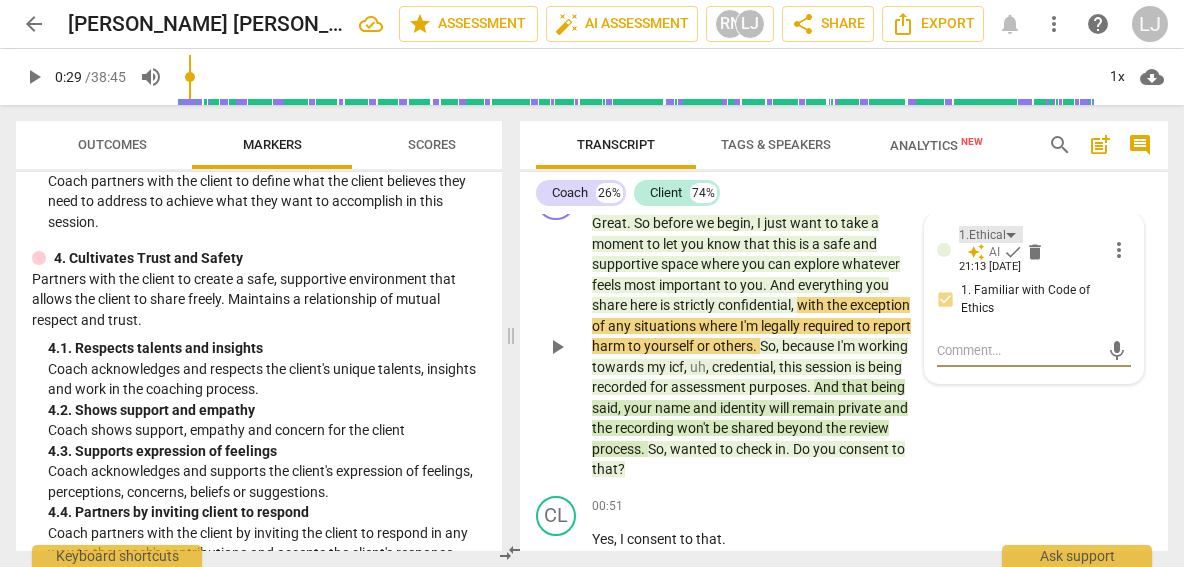 click on "1.Ethical" at bounding box center [991, 234] 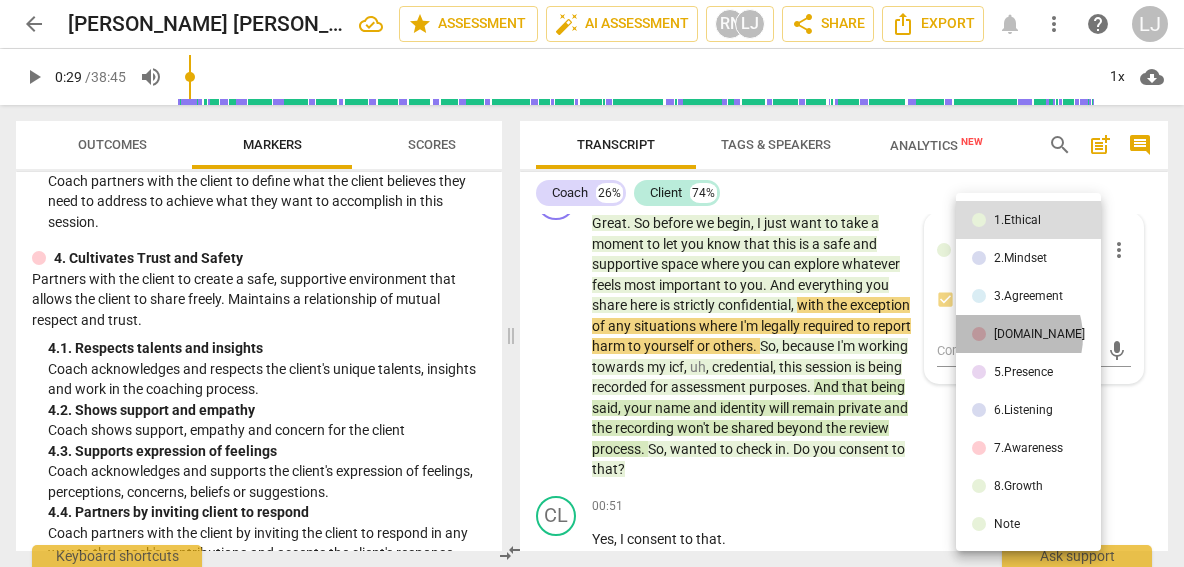 click on "[DOMAIN_NAME]" at bounding box center [1039, 334] 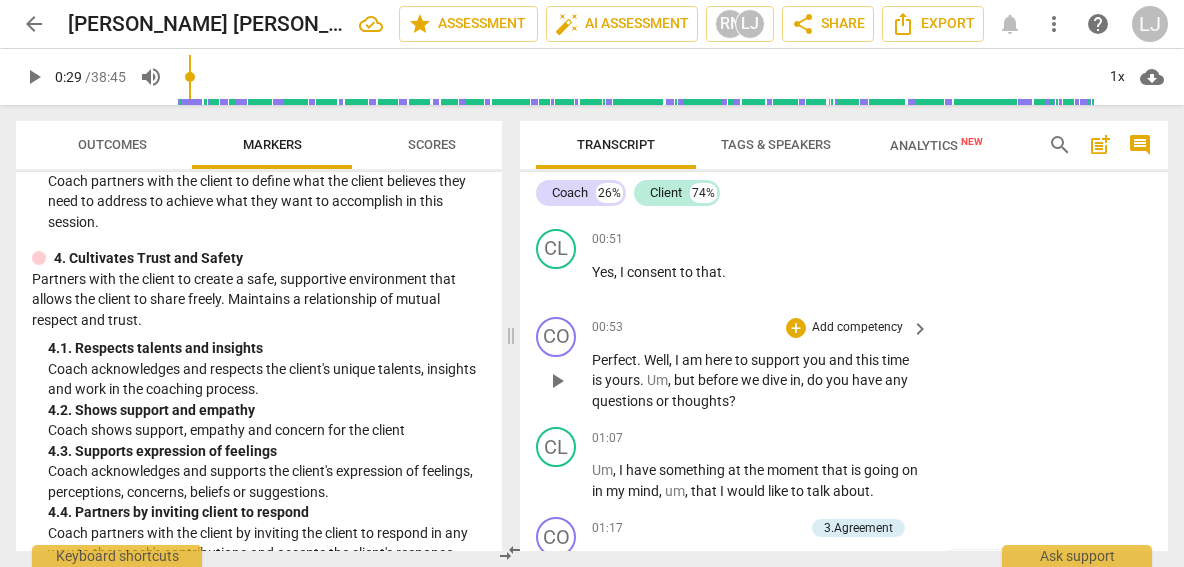 scroll, scrollTop: 513, scrollLeft: 0, axis: vertical 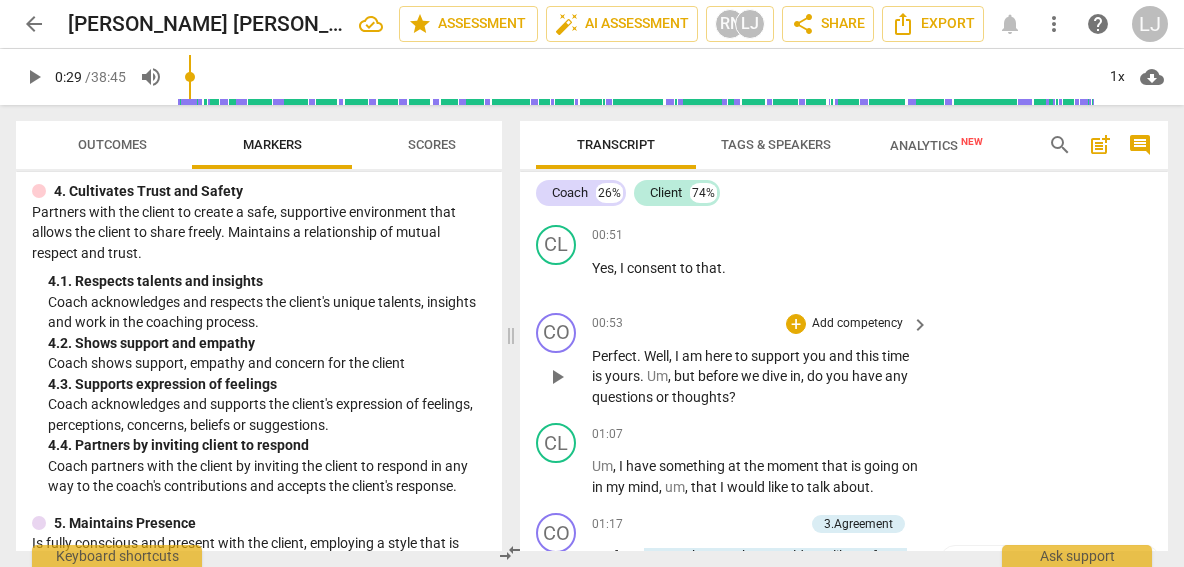 click on "Perfect" at bounding box center (614, 356) 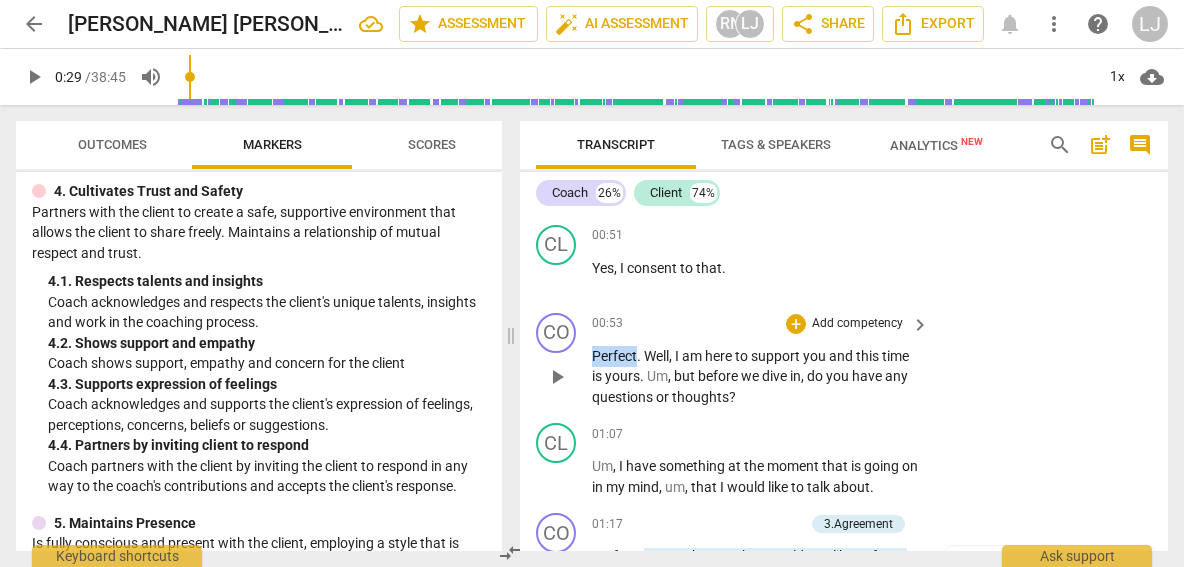 click on "Perfect" at bounding box center [614, 356] 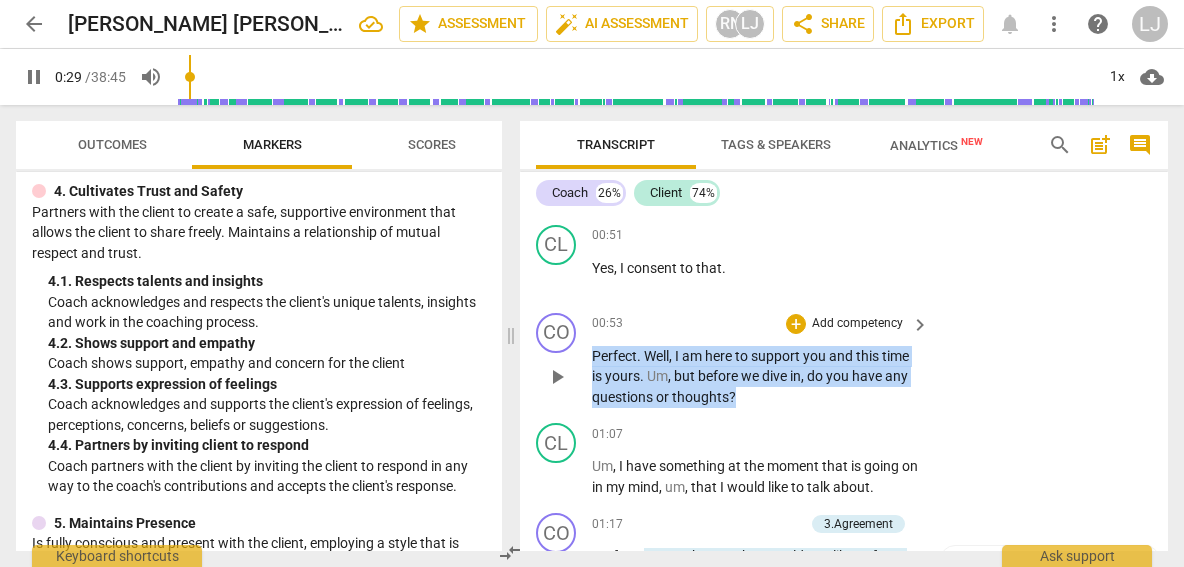 click on "Perfect" at bounding box center [614, 356] 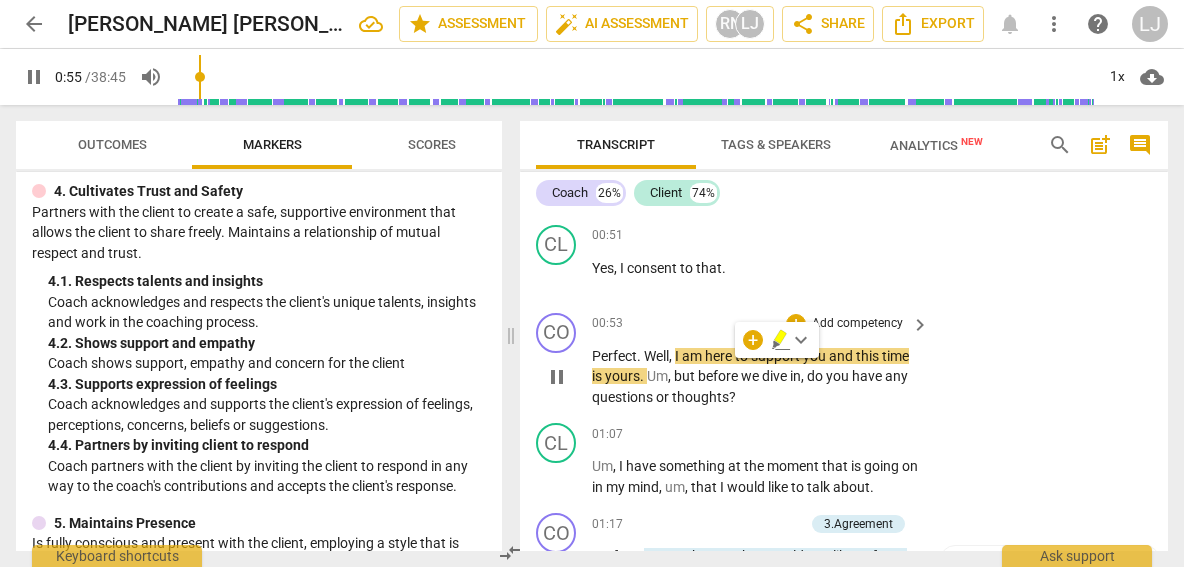 click on "Add competency" at bounding box center (857, 324) 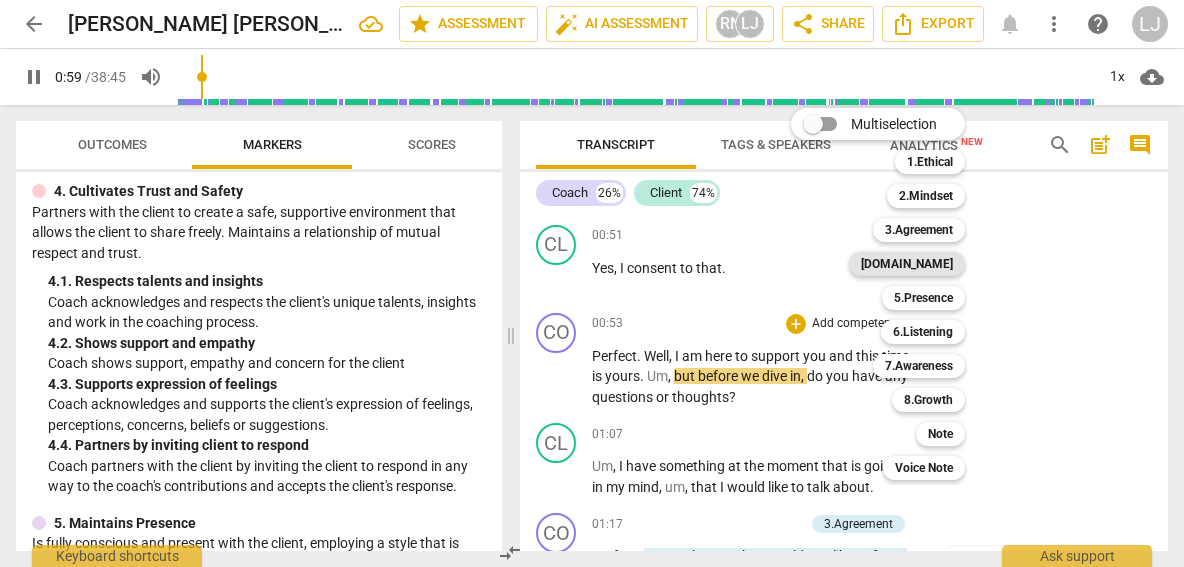 click on "[DOMAIN_NAME]" at bounding box center [907, 264] 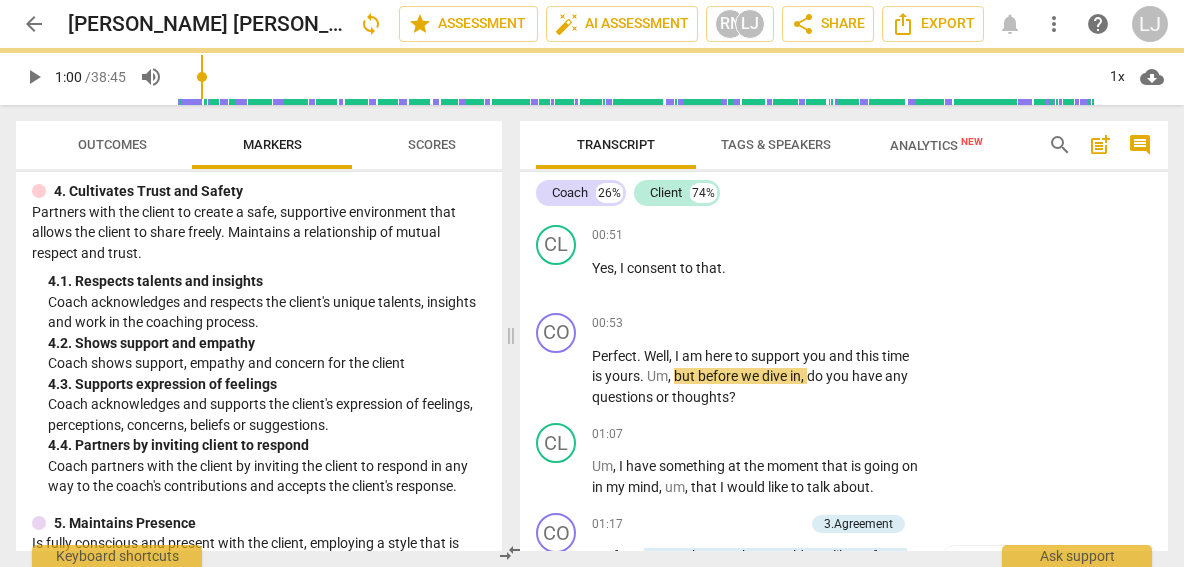 type on "61" 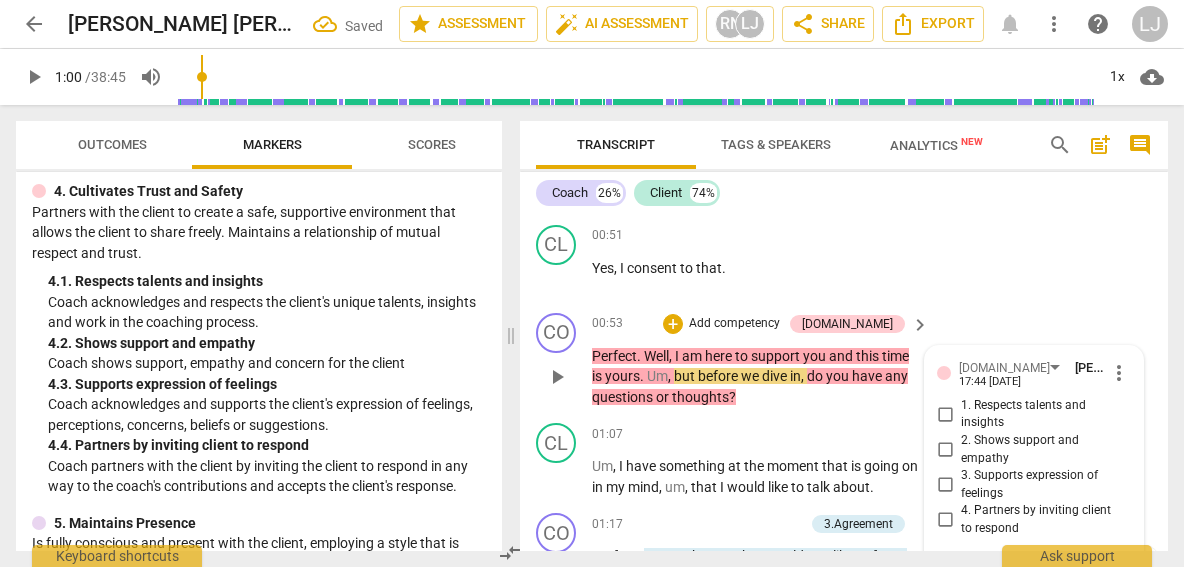 scroll, scrollTop: 518, scrollLeft: 0, axis: vertical 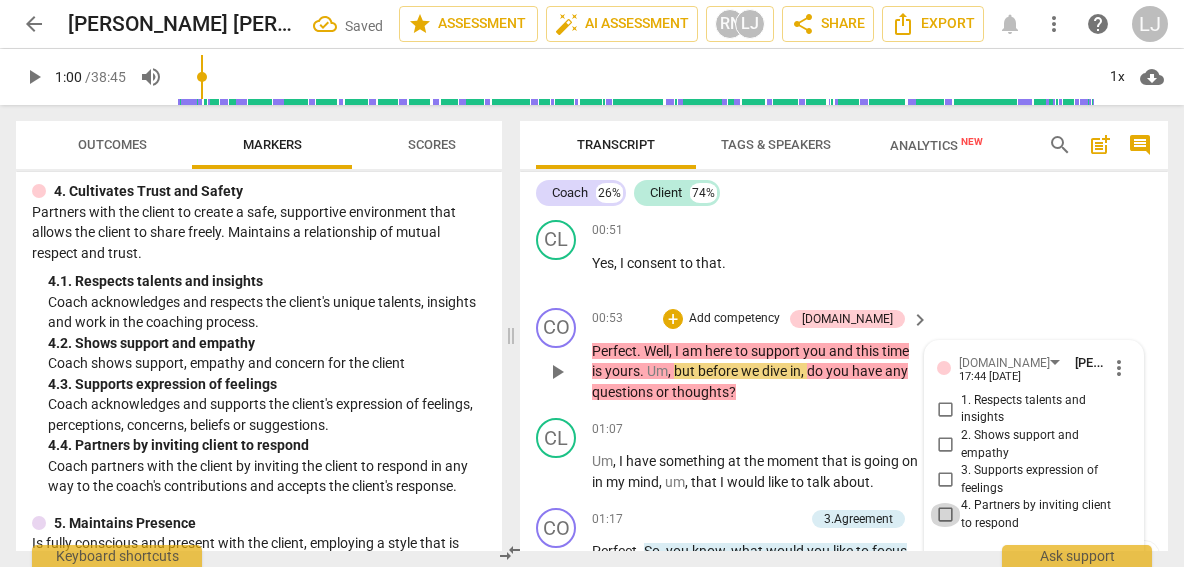 click on "4. Partners by inviting client to respond" at bounding box center (945, 515) 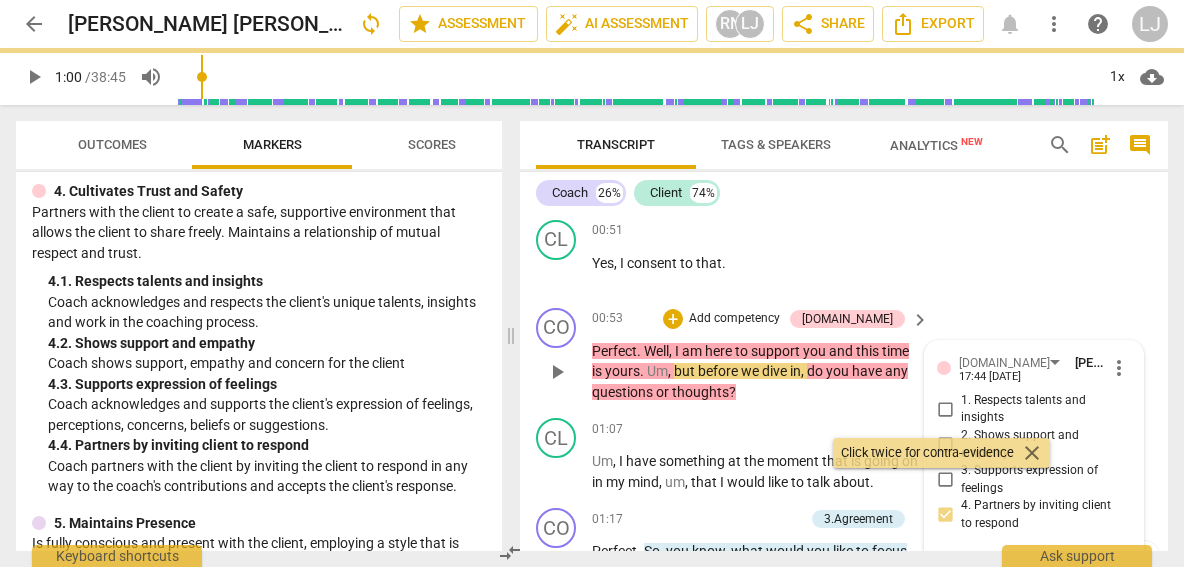 click on "Perfect .   Well ,   I   am   here   to   support   you   and   this   time   is   yours .   Um ,   but   before   we   dive   in ,   do   you   have   any   questions   or   thoughts ?" at bounding box center [755, 372] 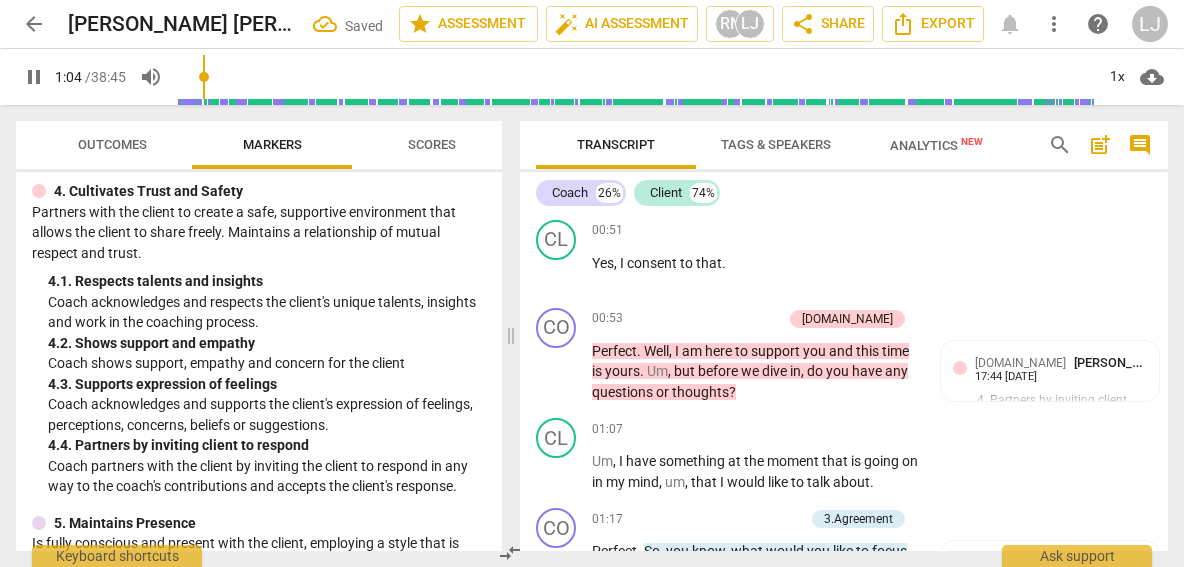 click on "pause" at bounding box center [34, 77] 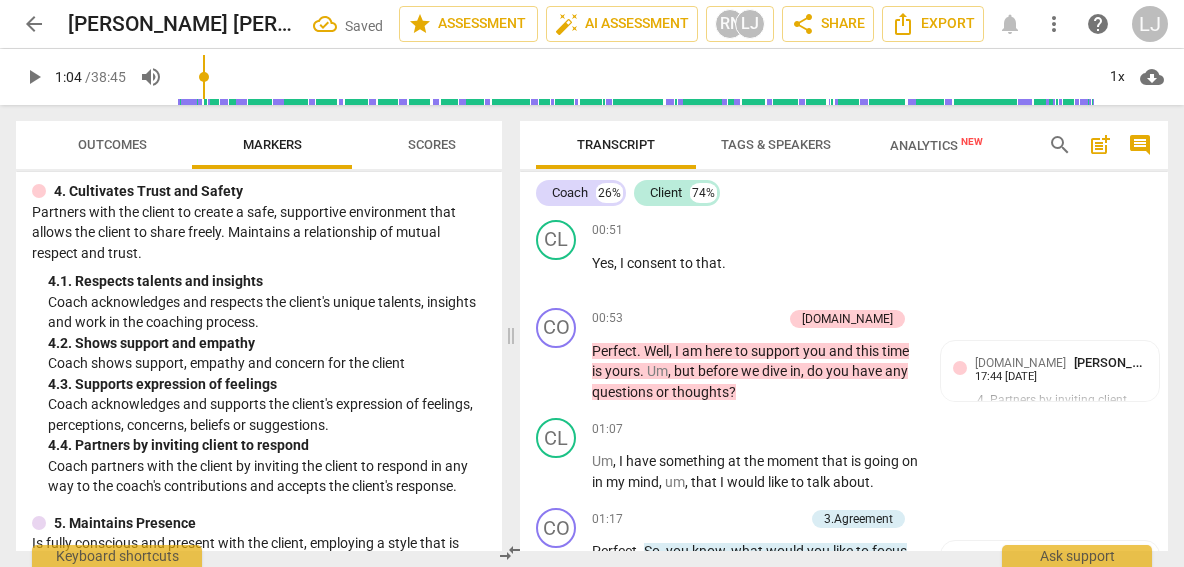 type on "65" 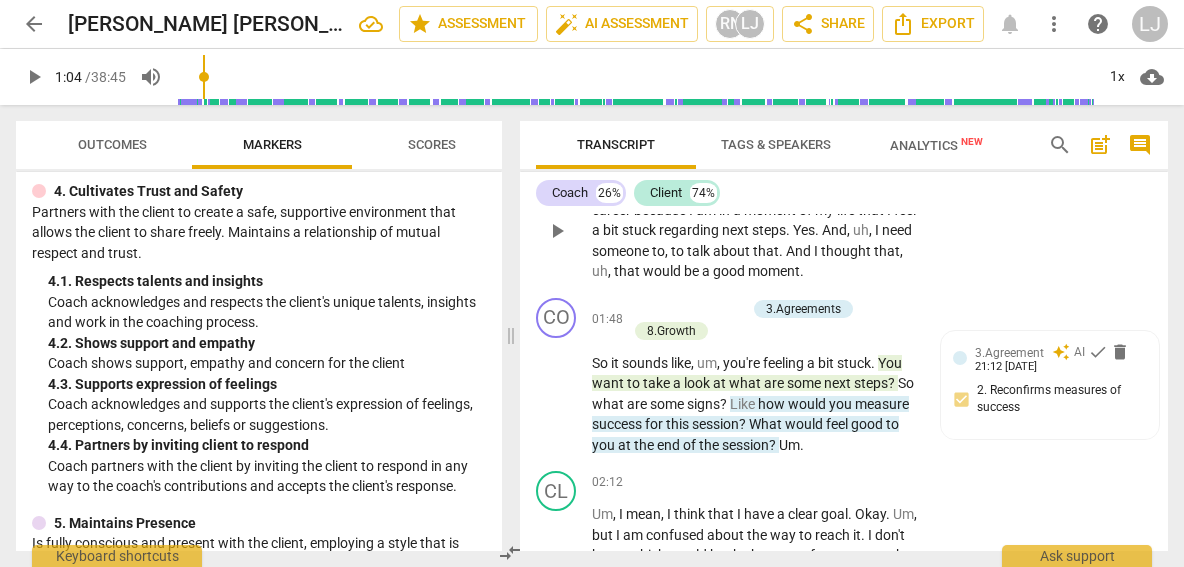 scroll, scrollTop: 972, scrollLeft: 0, axis: vertical 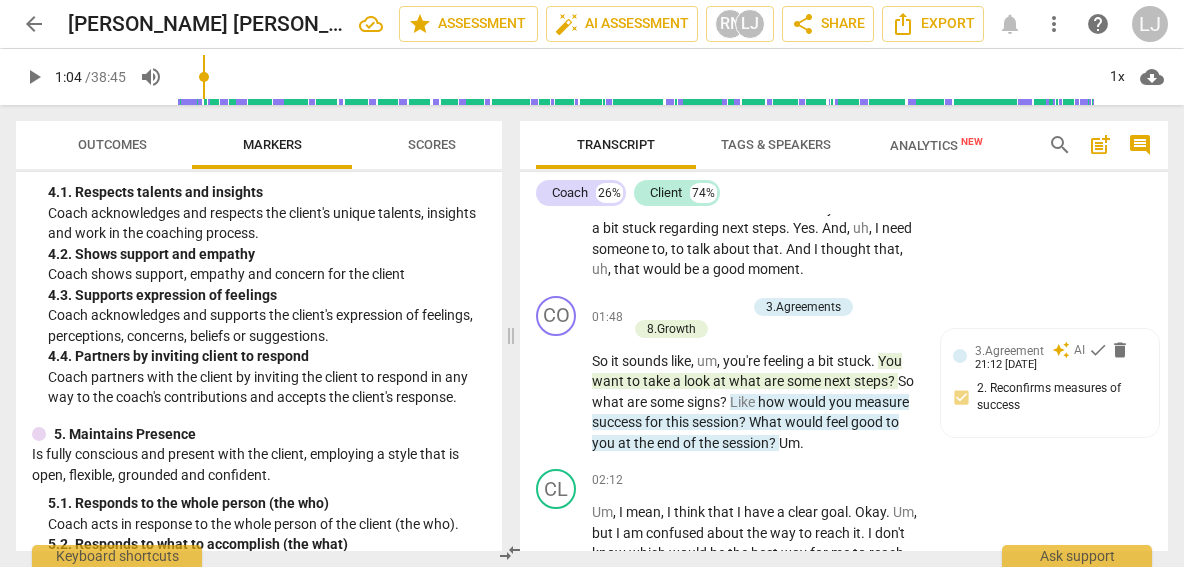 type 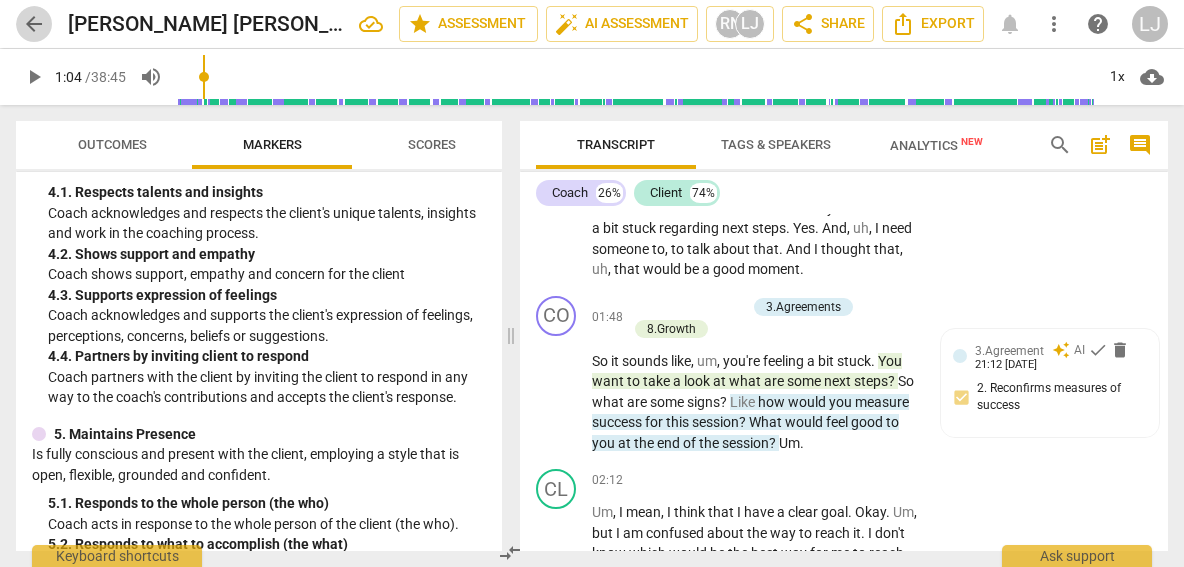 click on "arrow_back" at bounding box center [34, 24] 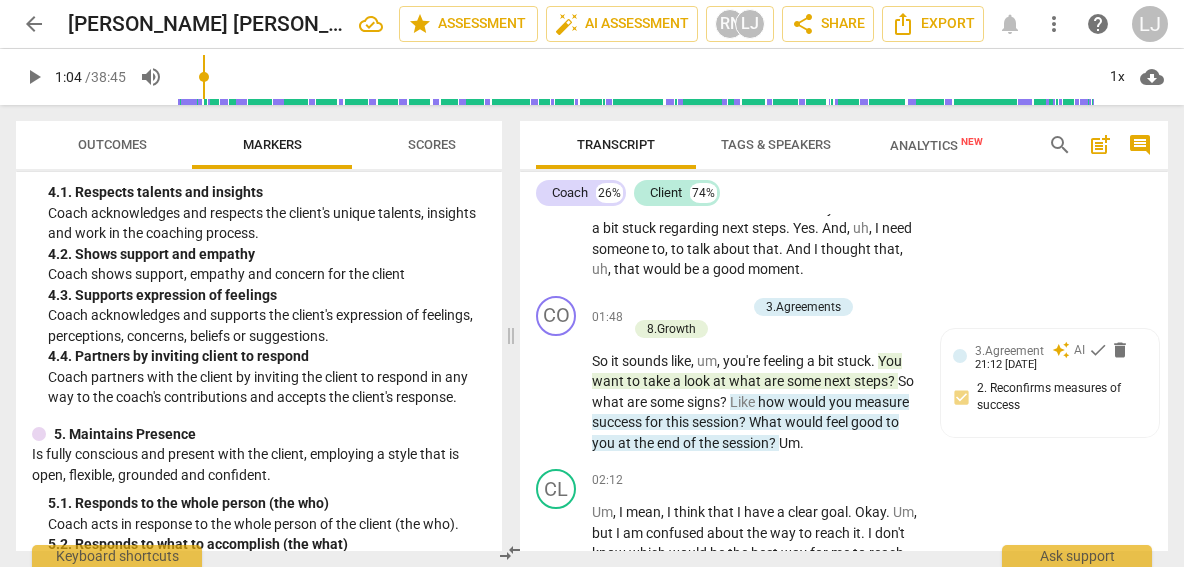 type 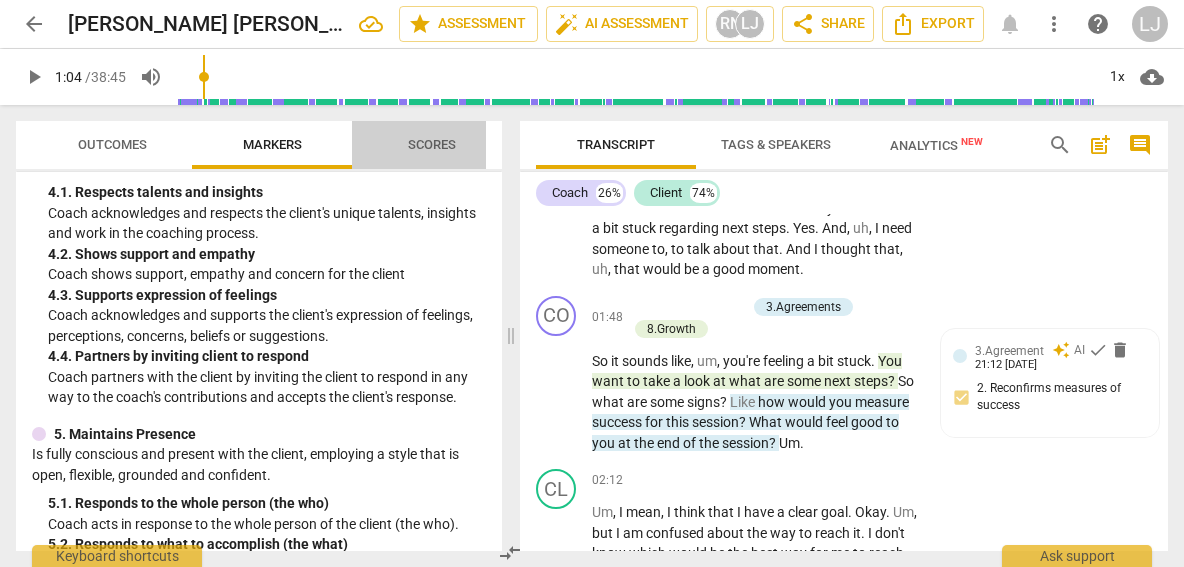 click on "Scores" at bounding box center (432, 144) 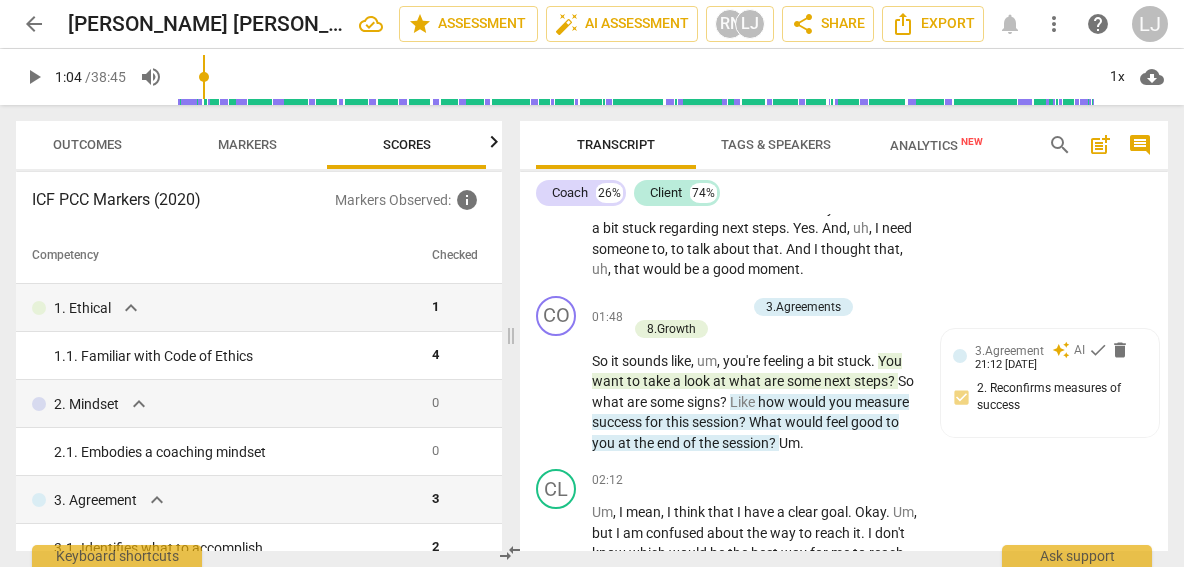 scroll, scrollTop: 0, scrollLeft: 26, axis: horizontal 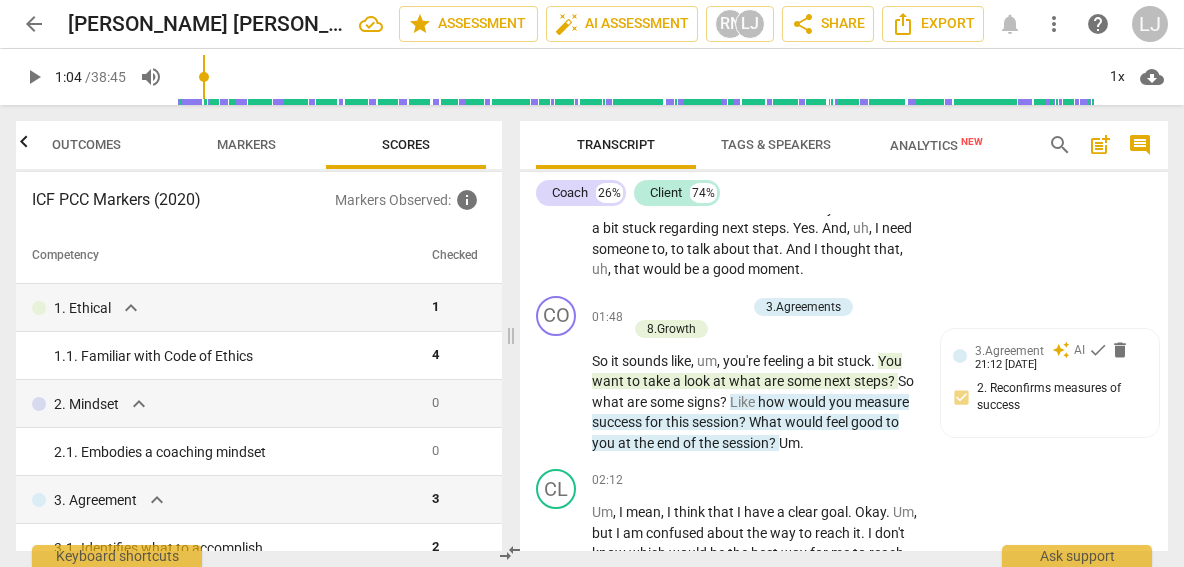 click on "Analytics   New" at bounding box center (936, 145) 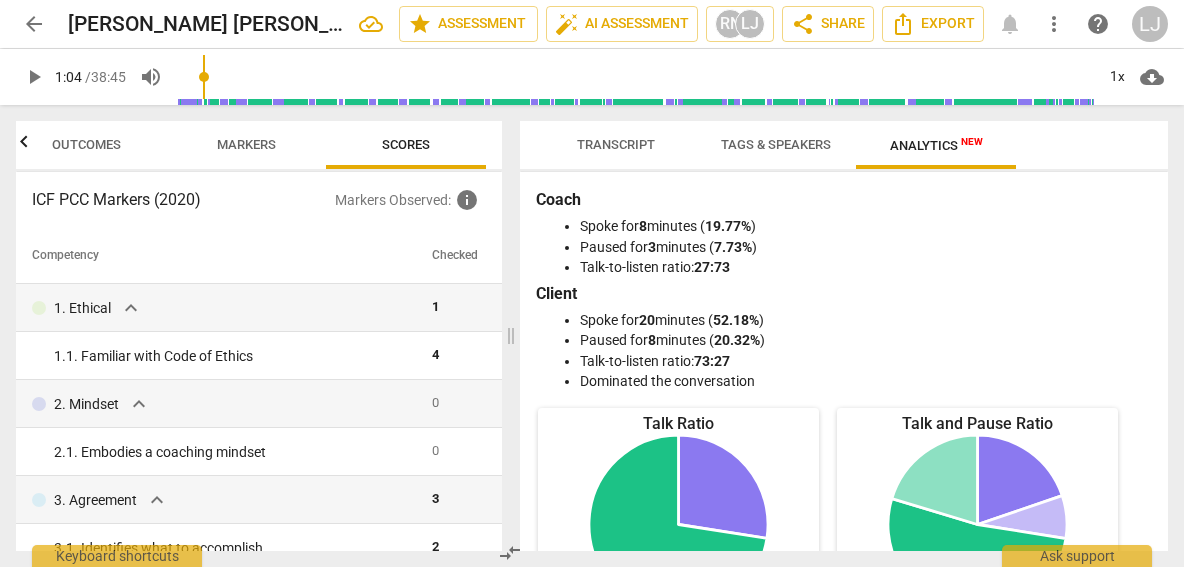 scroll, scrollTop: 0, scrollLeft: 0, axis: both 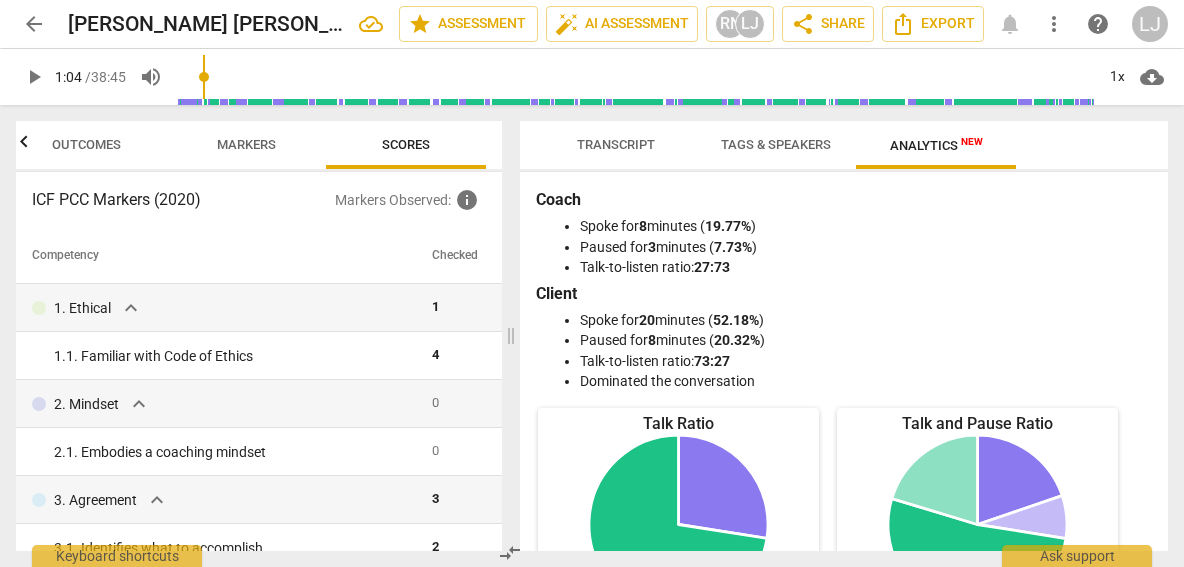 click on "Tags & Speakers" at bounding box center [776, 144] 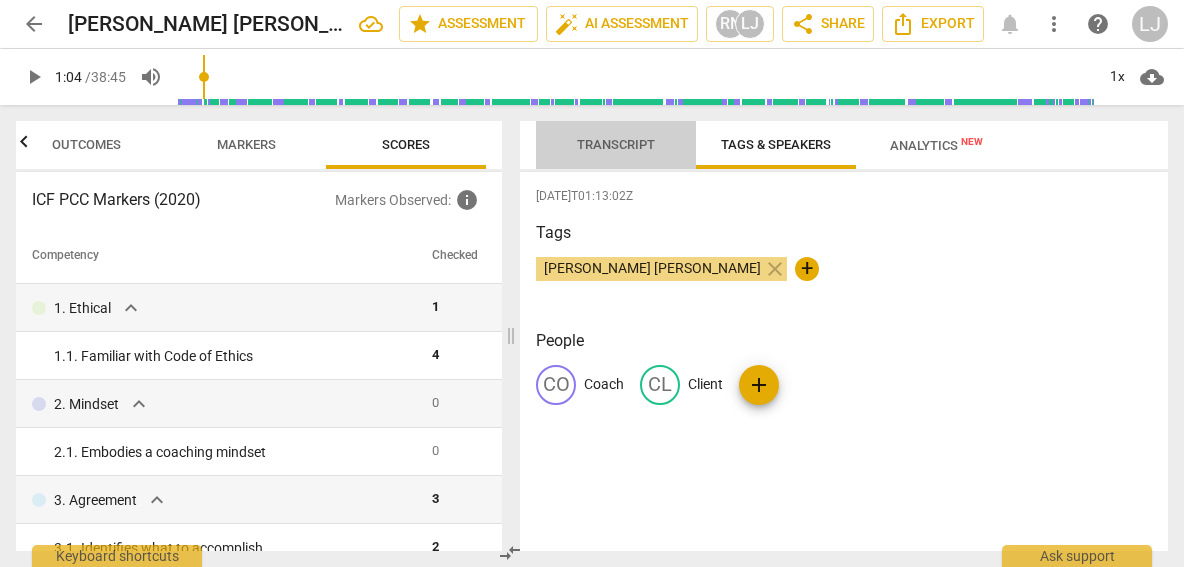 click on "Transcript" at bounding box center (616, 144) 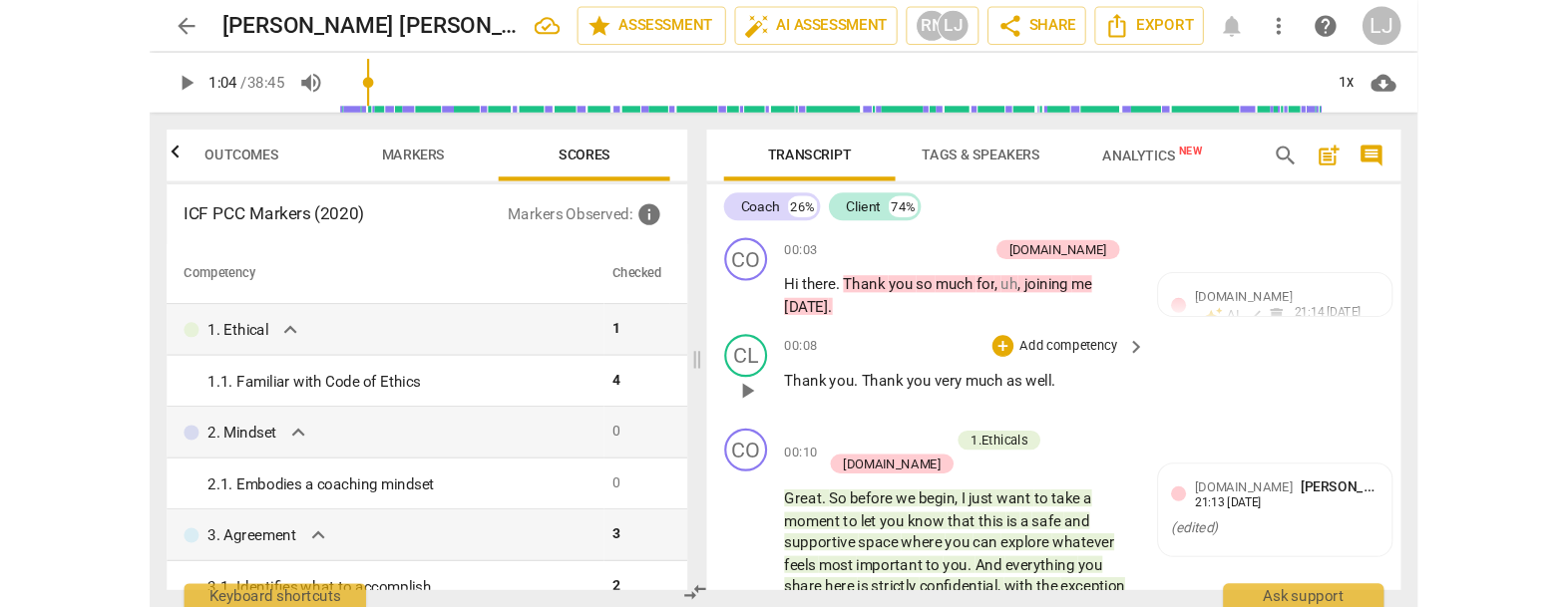 scroll, scrollTop: 0, scrollLeft: 0, axis: both 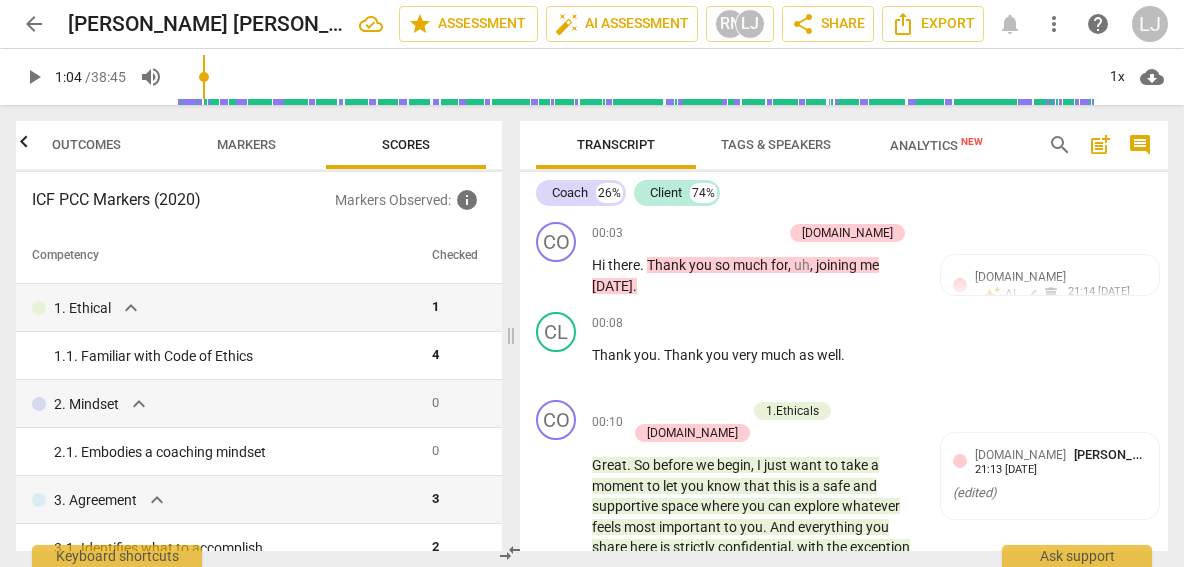 click on "Analytics   New" at bounding box center (936, 145) 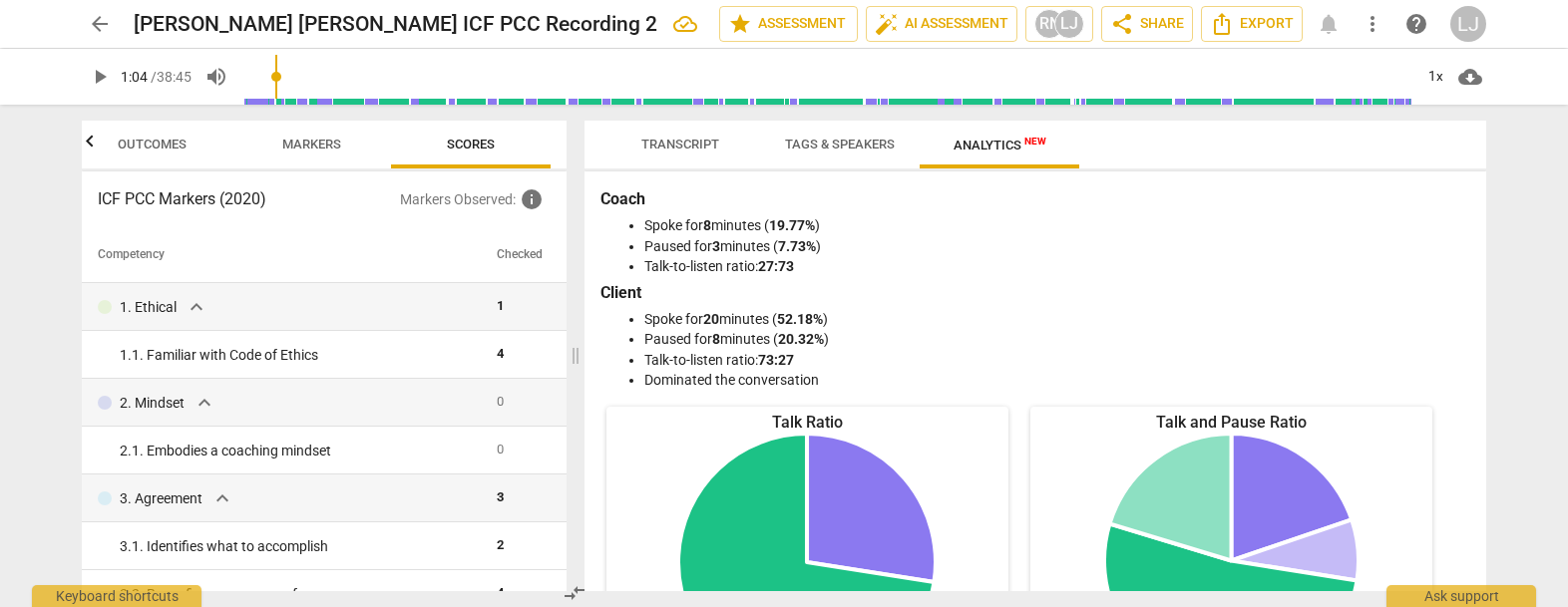 click on "Tags & Speakers" at bounding box center [840, 144] 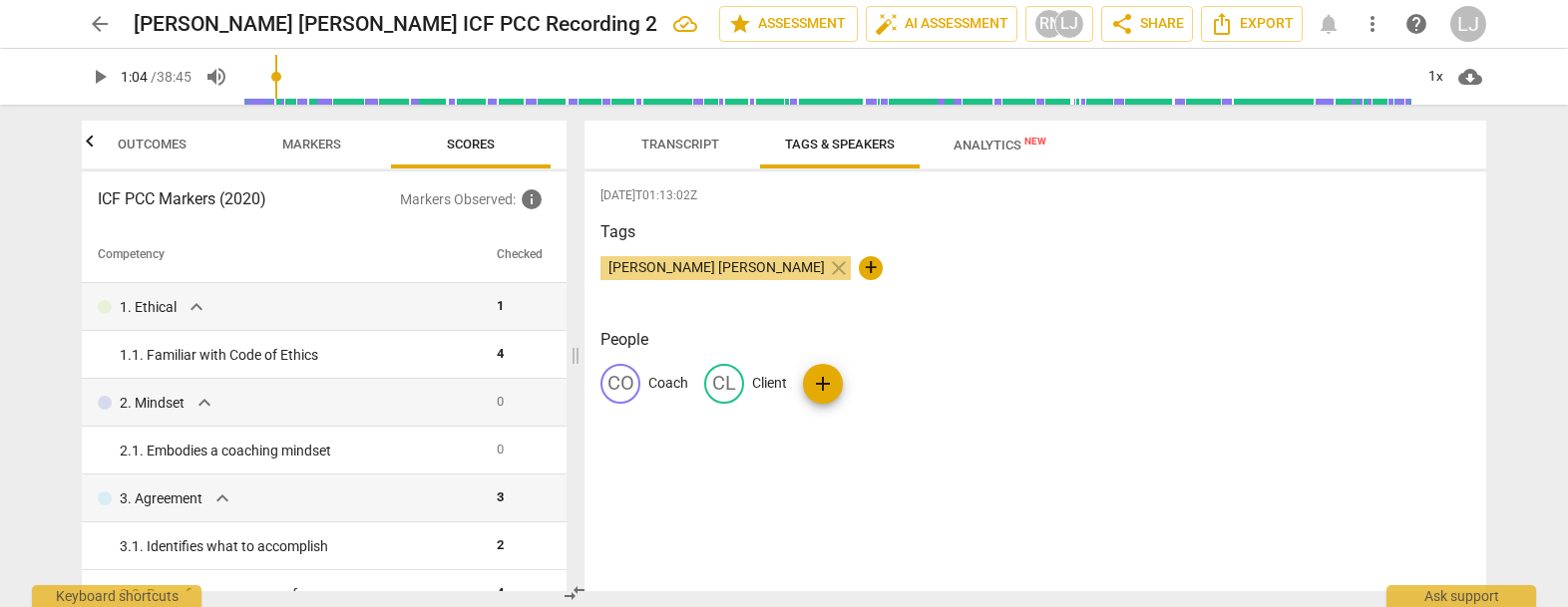click on "Transcript" at bounding box center [680, 144] 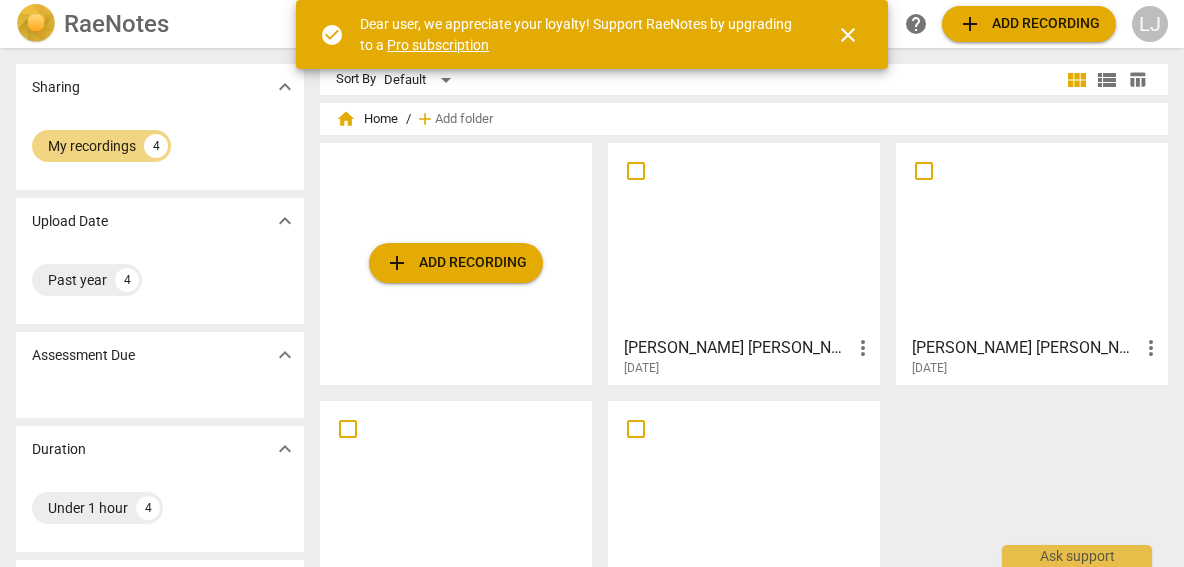 scroll, scrollTop: 0, scrollLeft: 0, axis: both 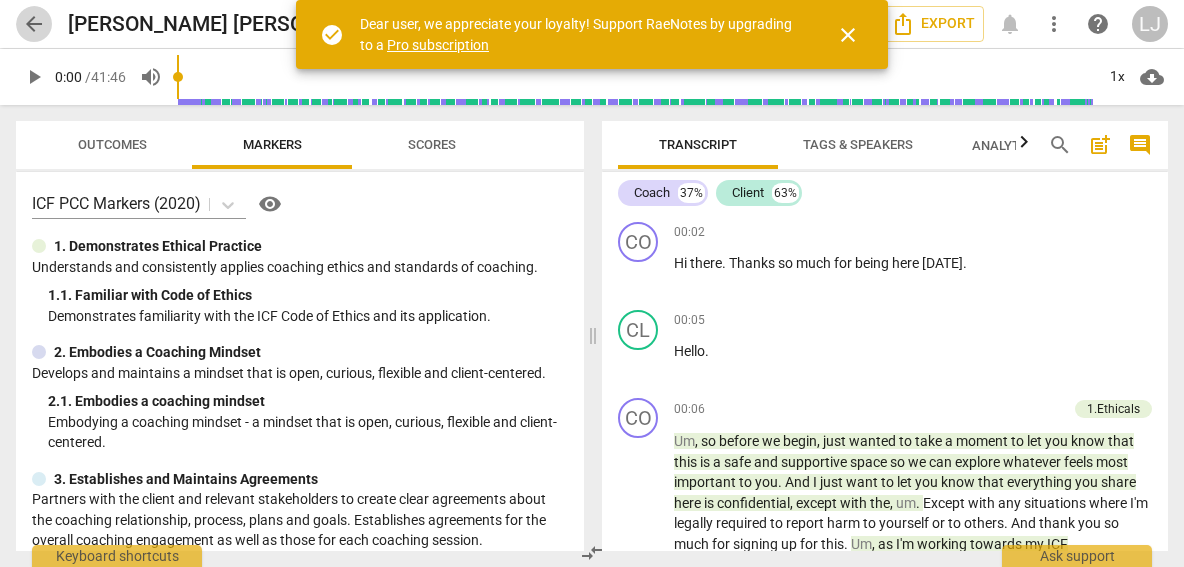 click on "arrow_back" at bounding box center (34, 24) 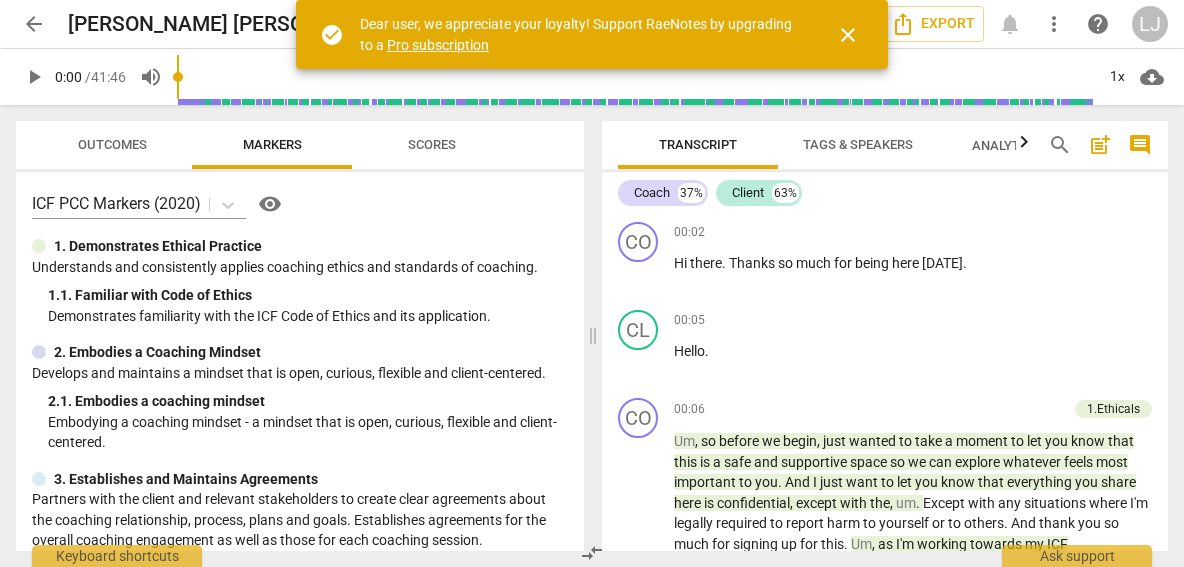 type 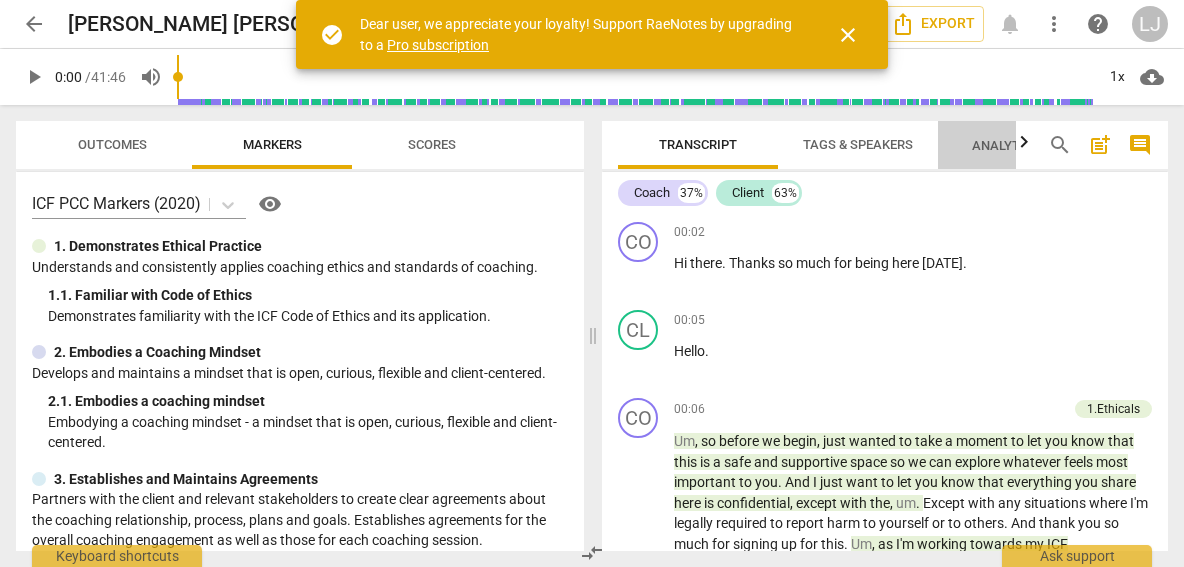 click on "Analytics   New" at bounding box center (1018, 145) 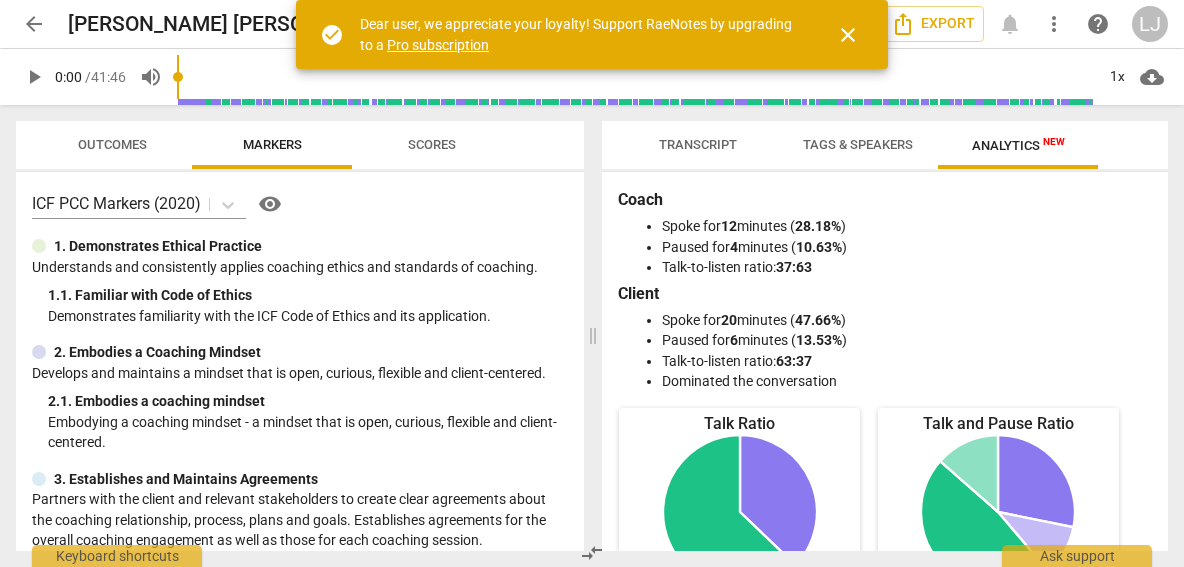 click on "play_arrow" at bounding box center (34, 77) 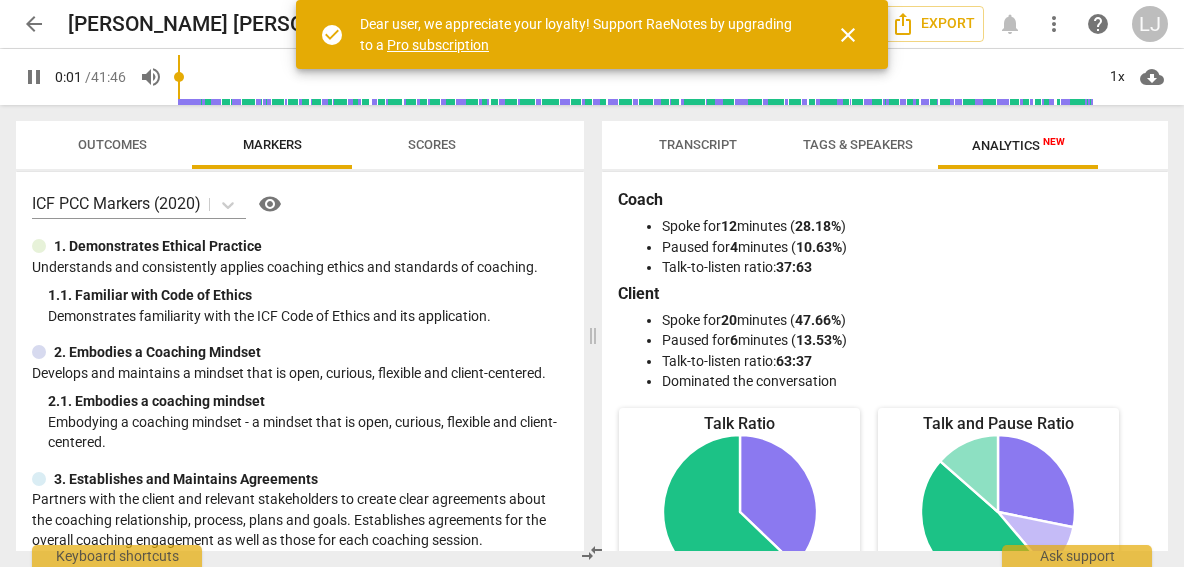 click on "close" at bounding box center [848, 35] 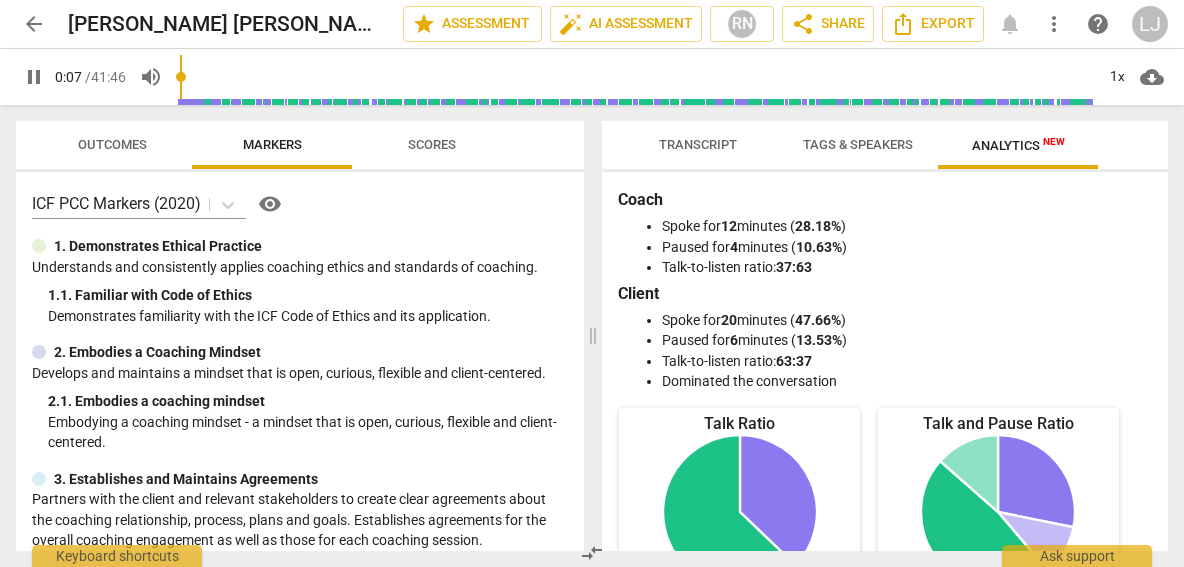 scroll, scrollTop: 0, scrollLeft: 0, axis: both 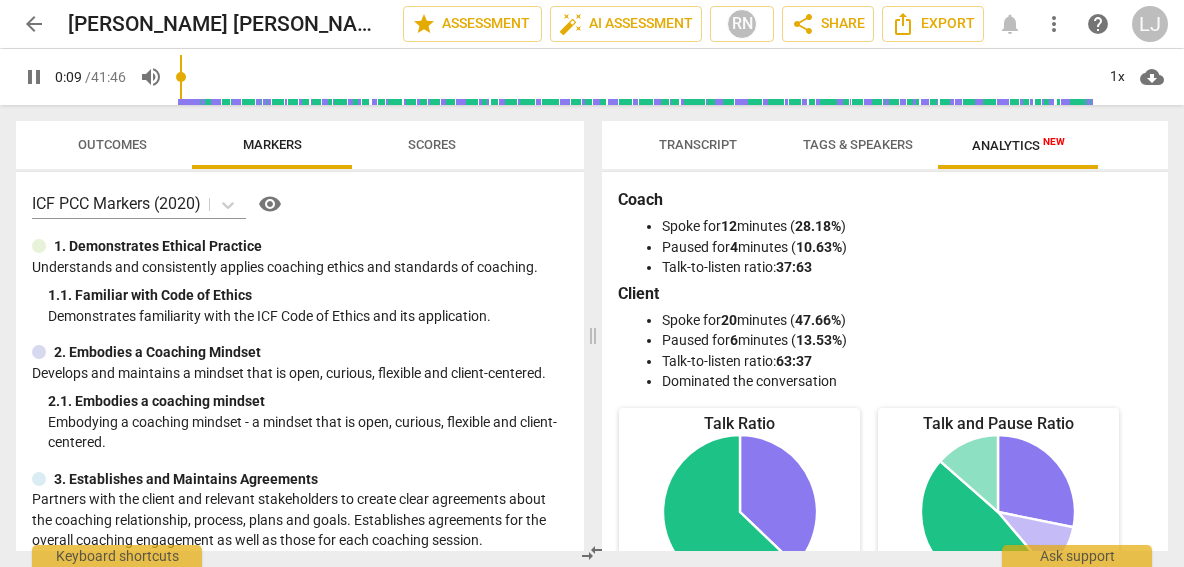 click on "Transcript" at bounding box center [698, 145] 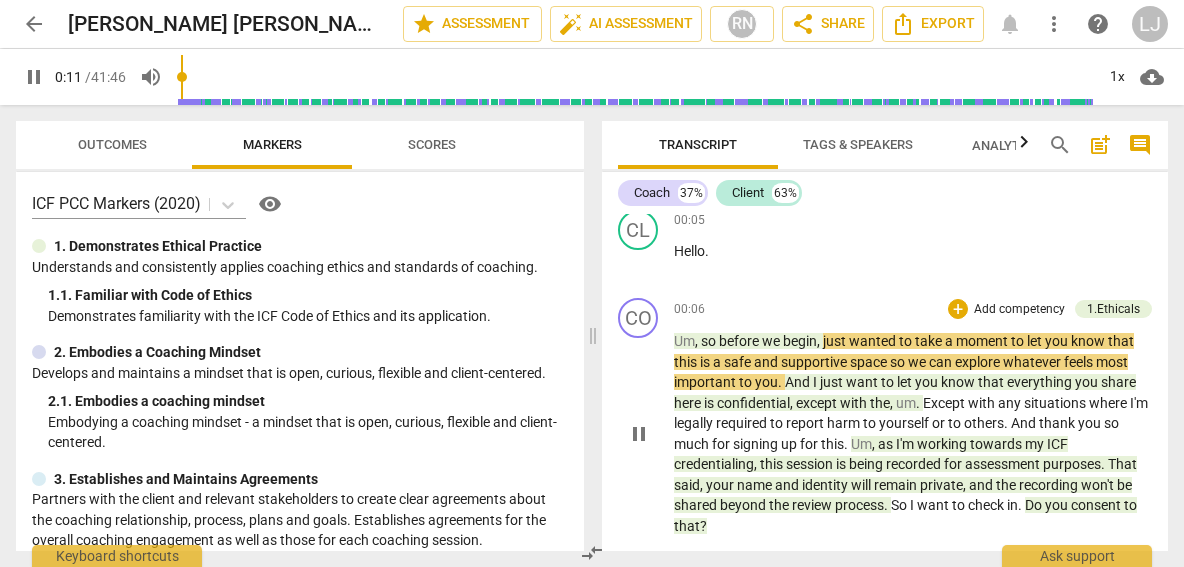 scroll, scrollTop: 104, scrollLeft: 0, axis: vertical 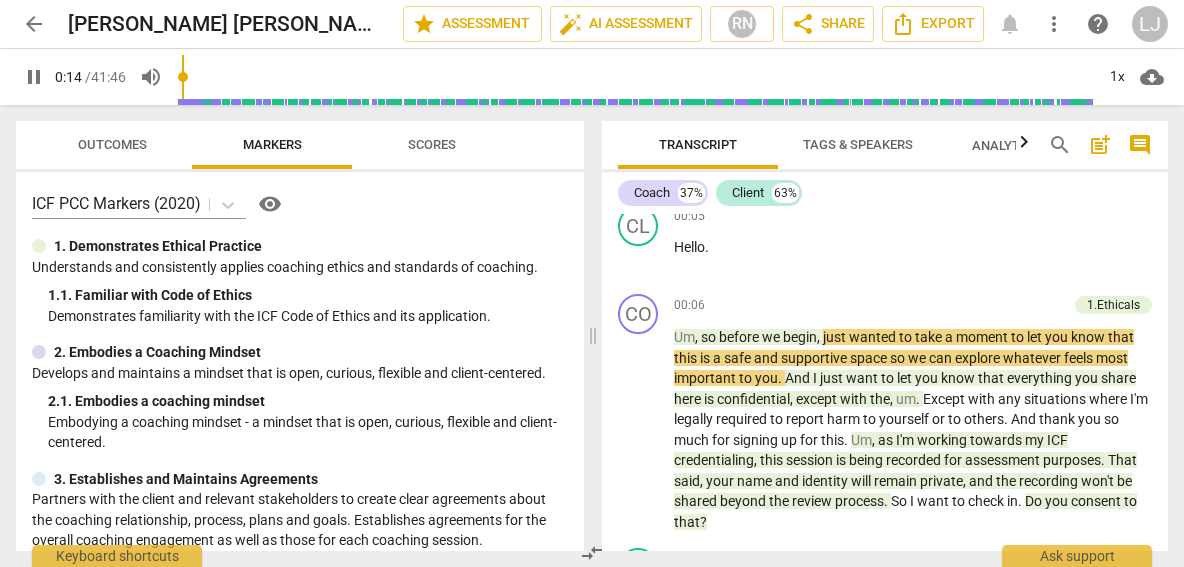 click on "pause" at bounding box center (34, 77) 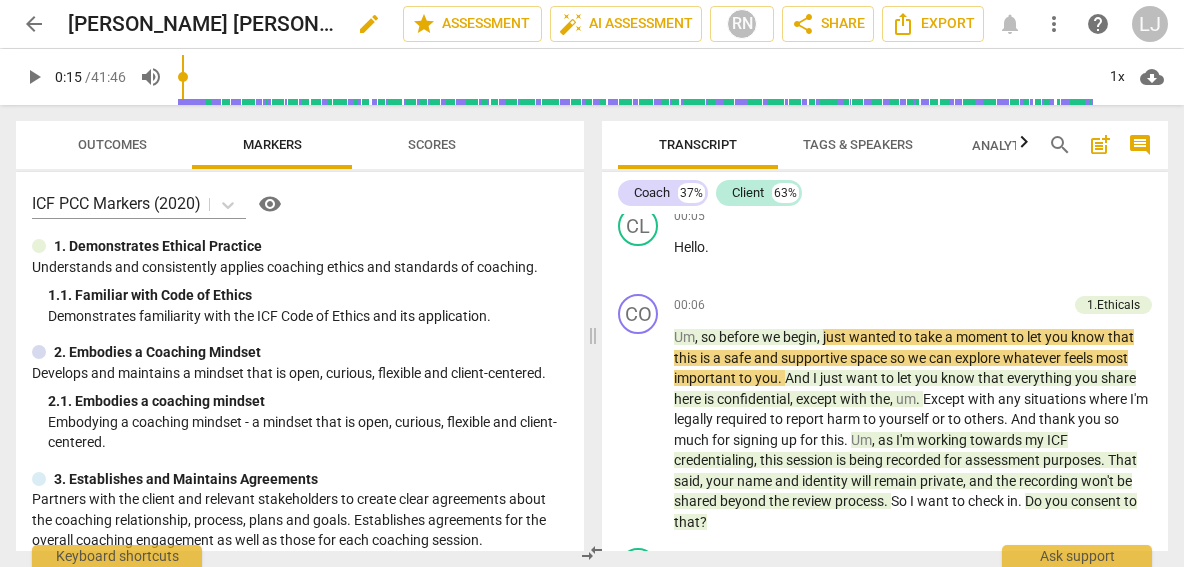 type on "15" 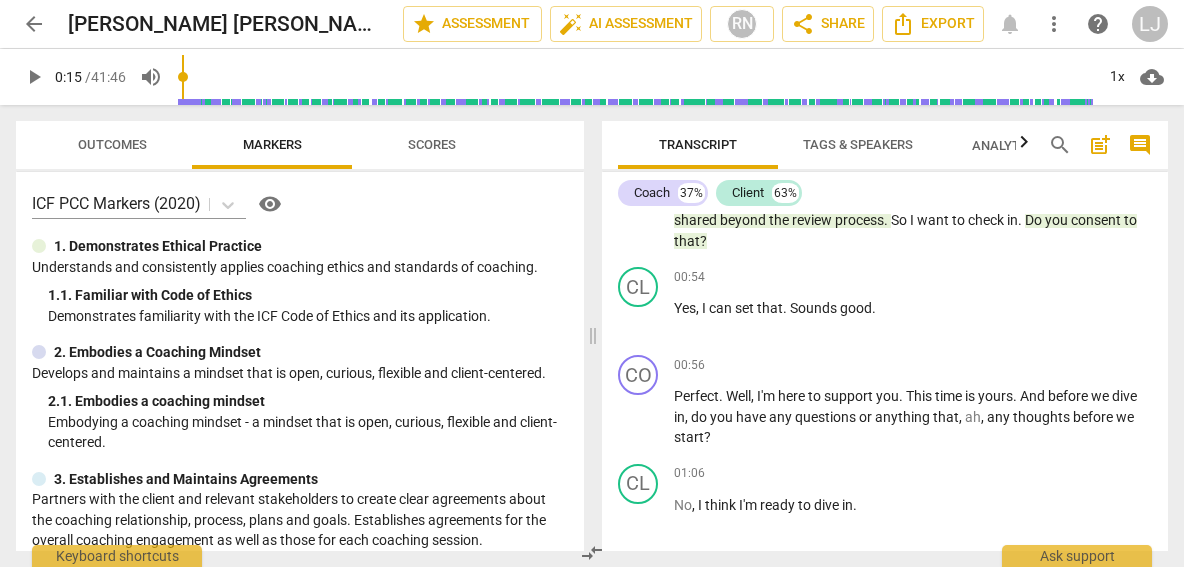 scroll, scrollTop: 360, scrollLeft: 0, axis: vertical 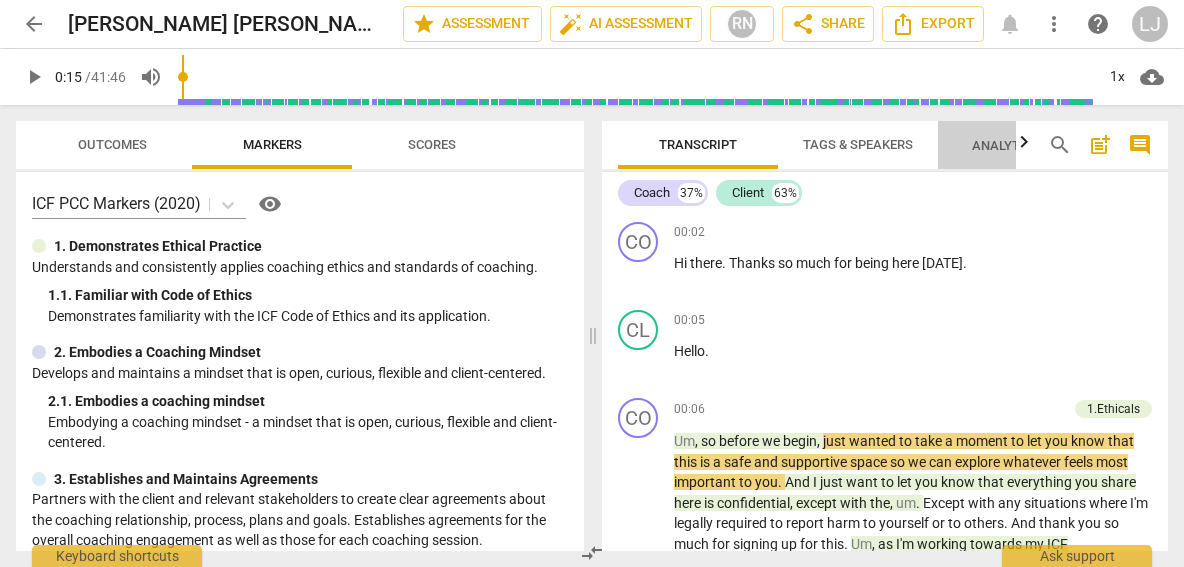 click on "Analytics   New" at bounding box center (1018, 145) 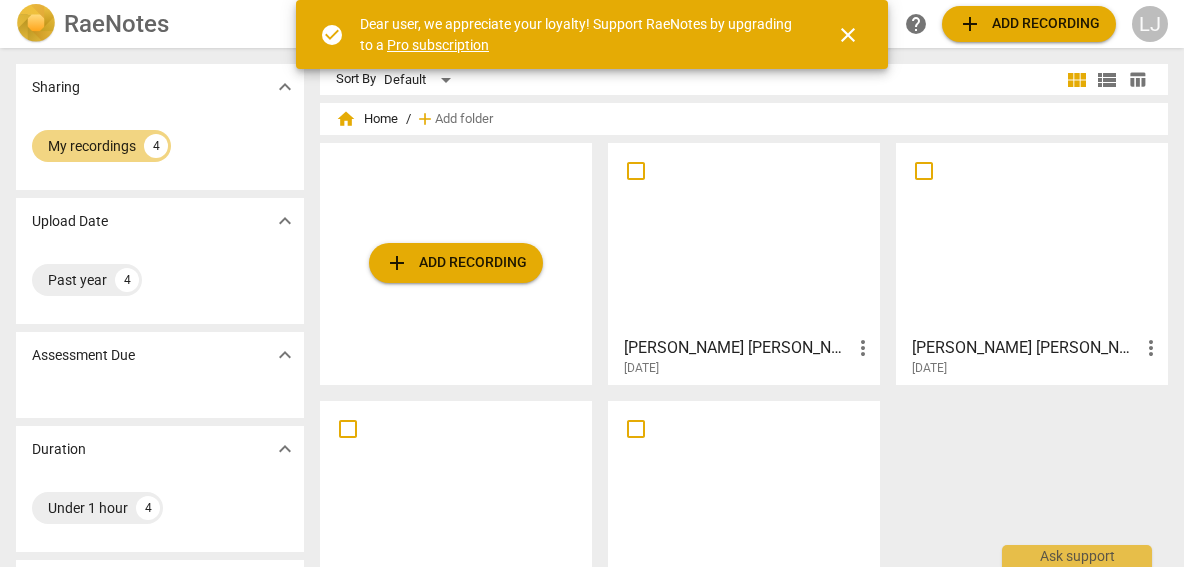 scroll, scrollTop: 0, scrollLeft: 0, axis: both 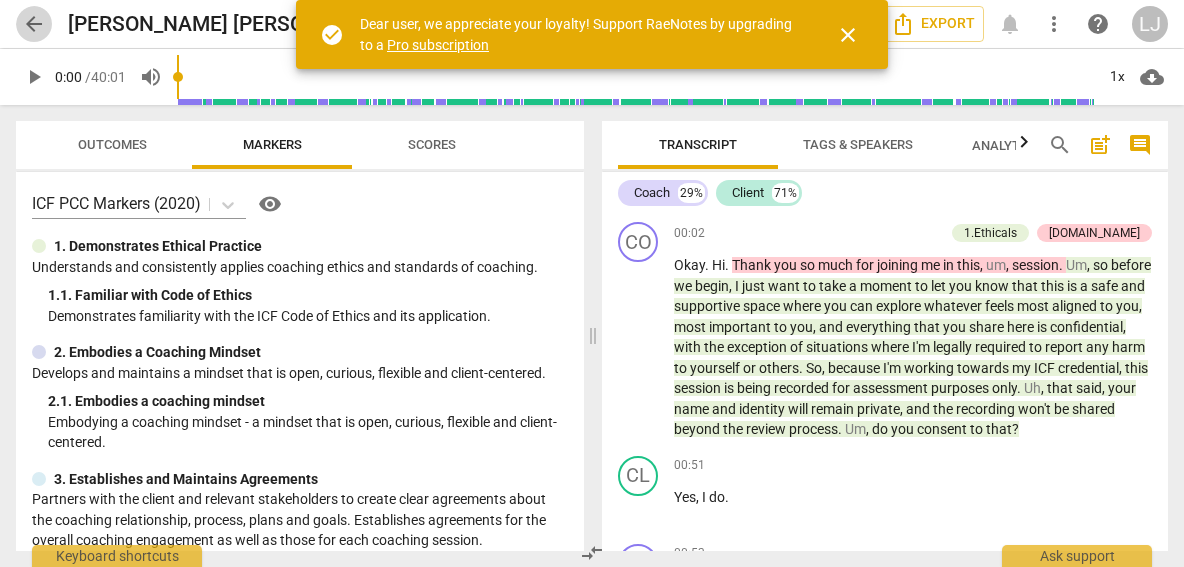 click on "arrow_back" at bounding box center [34, 24] 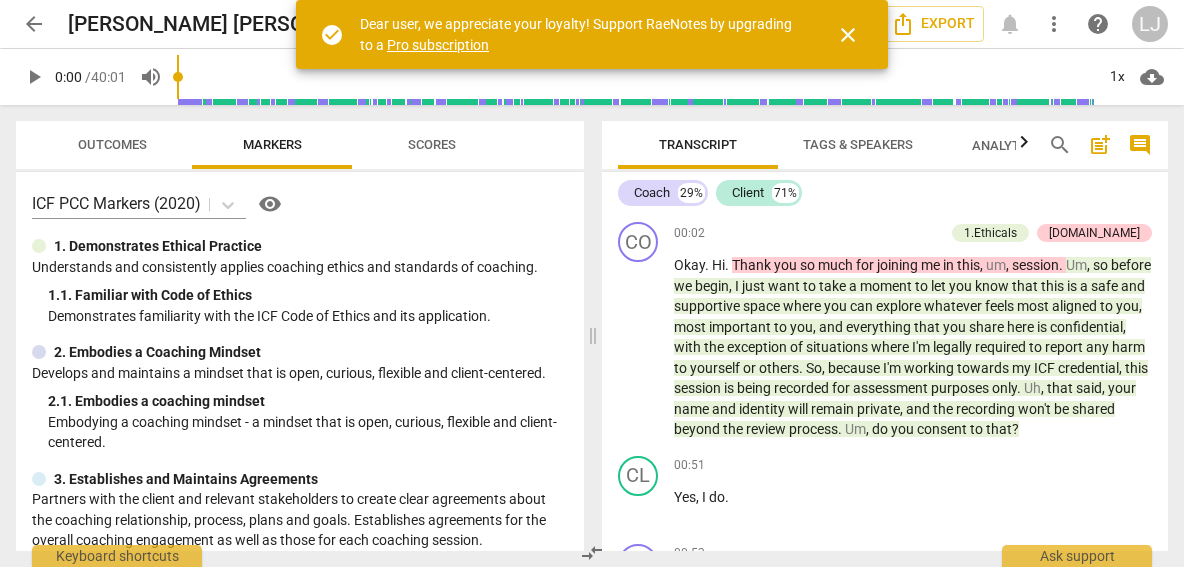 type 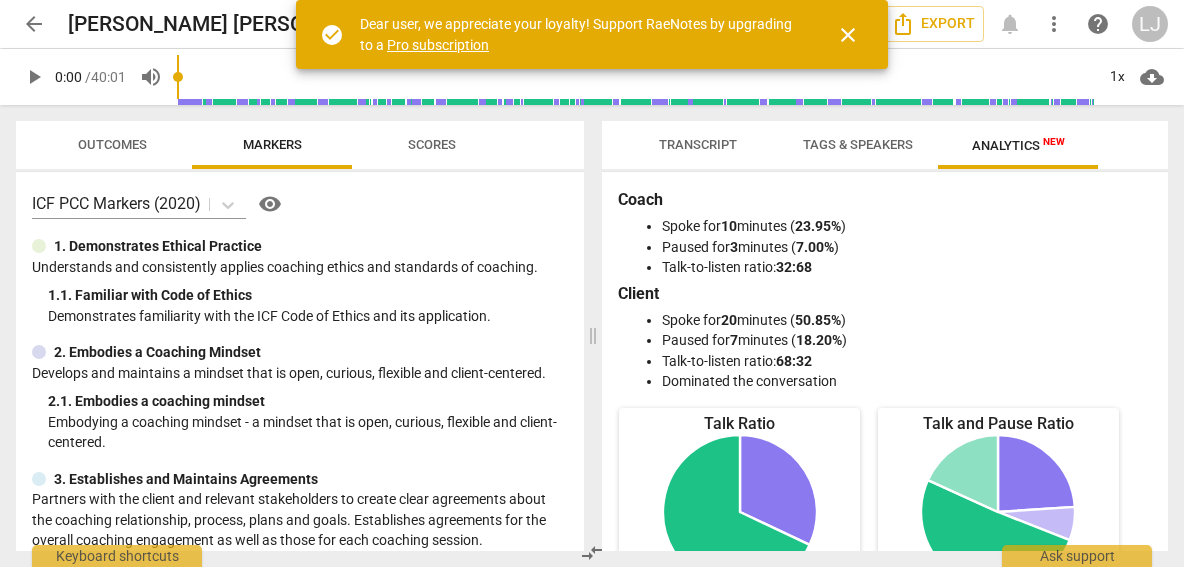 scroll, scrollTop: 0, scrollLeft: 0, axis: both 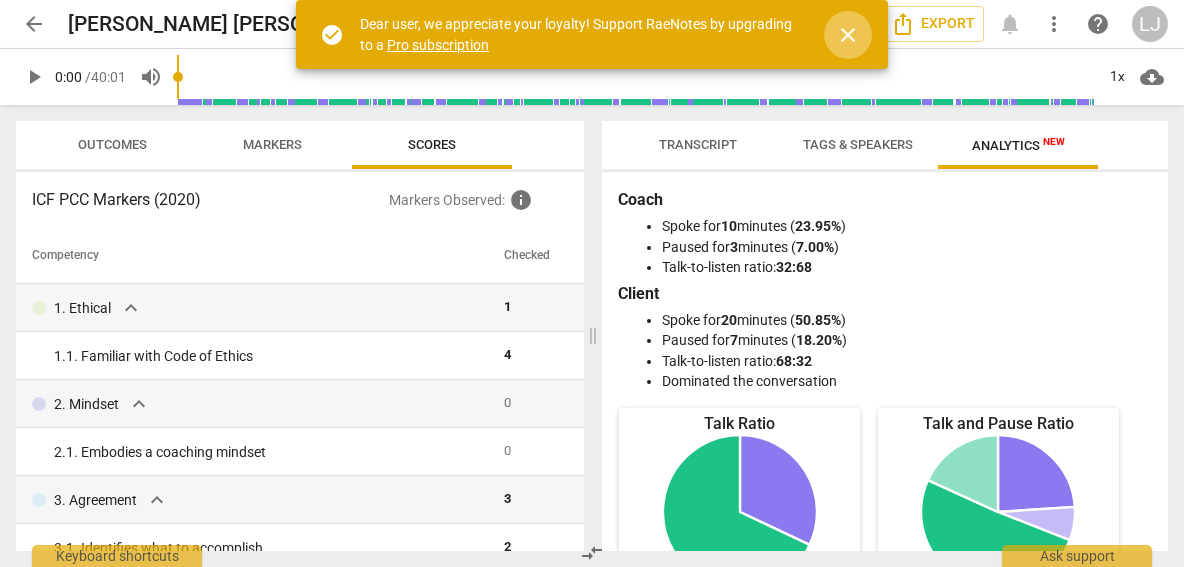 click on "close" at bounding box center (848, 35) 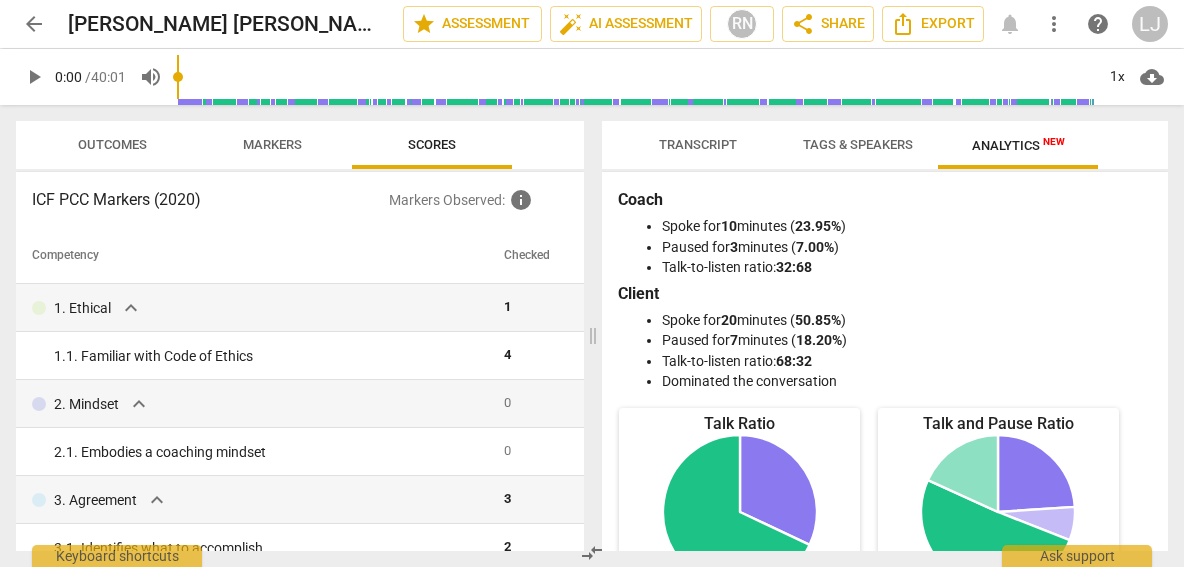 click on "Transcript" at bounding box center (698, 144) 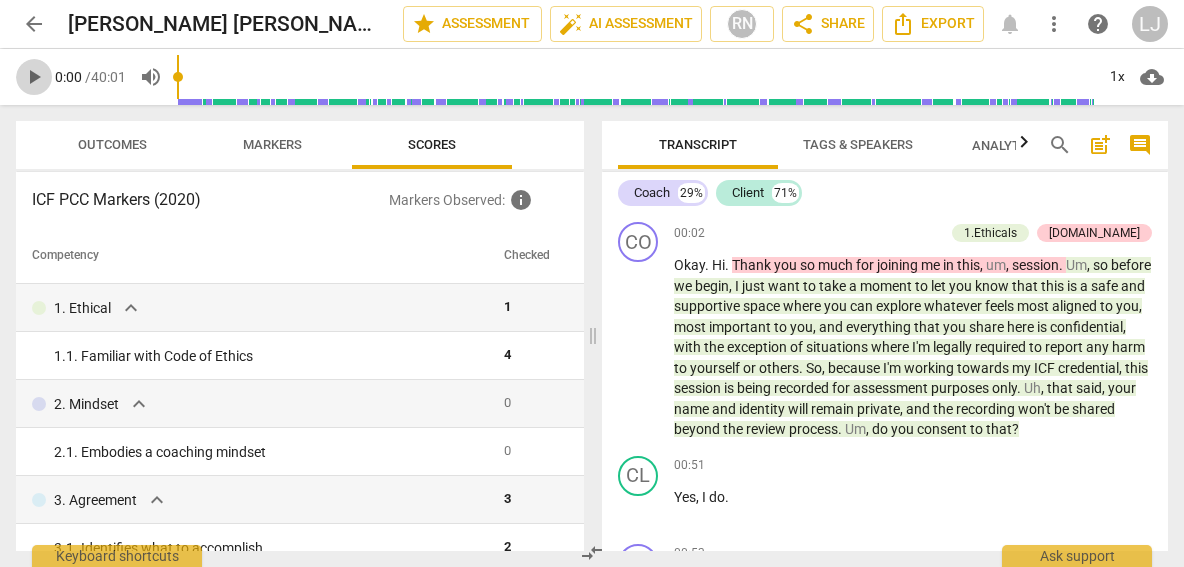 click on "play_arrow" at bounding box center [34, 77] 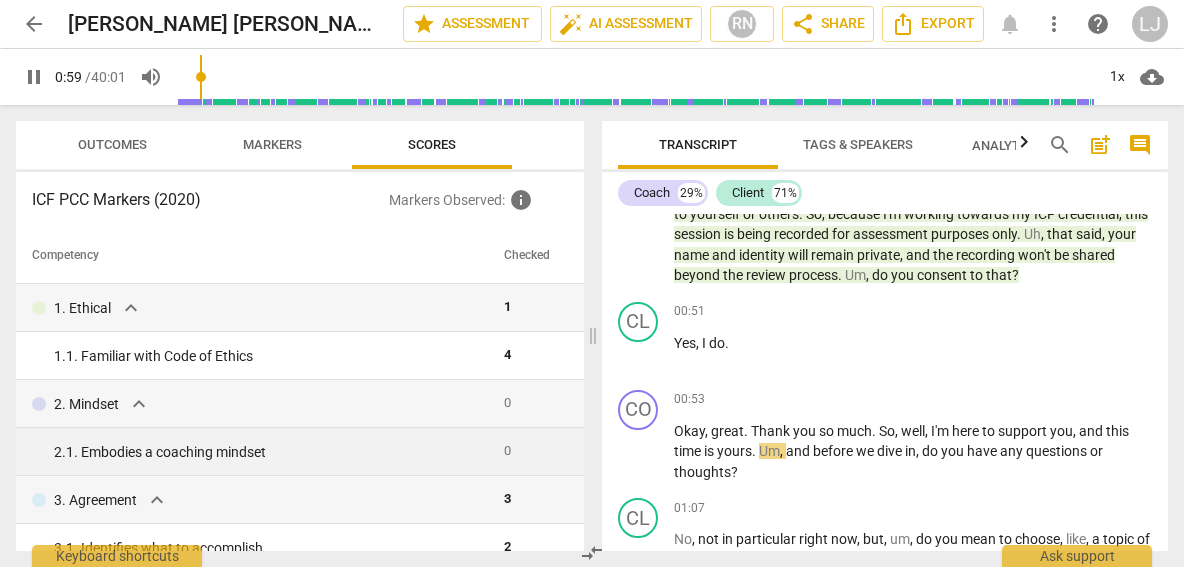 scroll, scrollTop: 159, scrollLeft: 0, axis: vertical 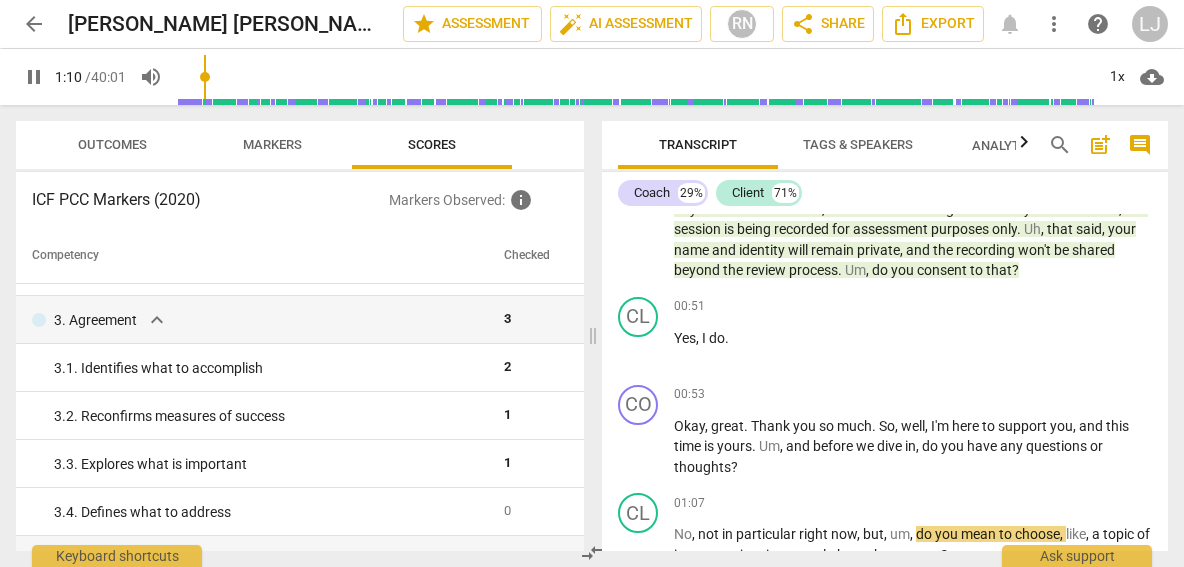 click on "pause" at bounding box center [34, 77] 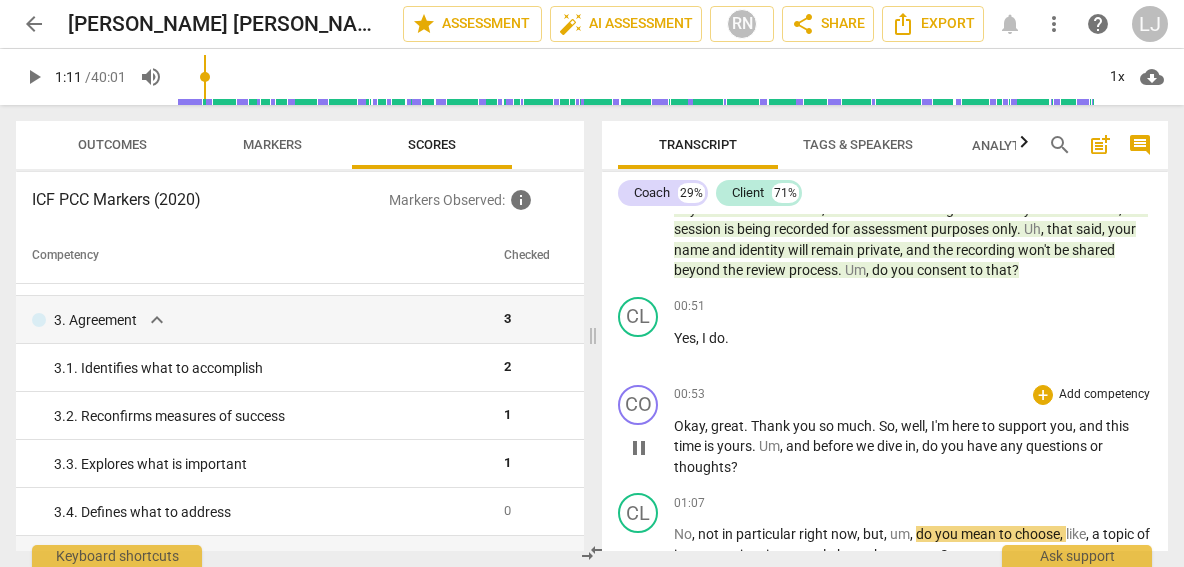 type on "71" 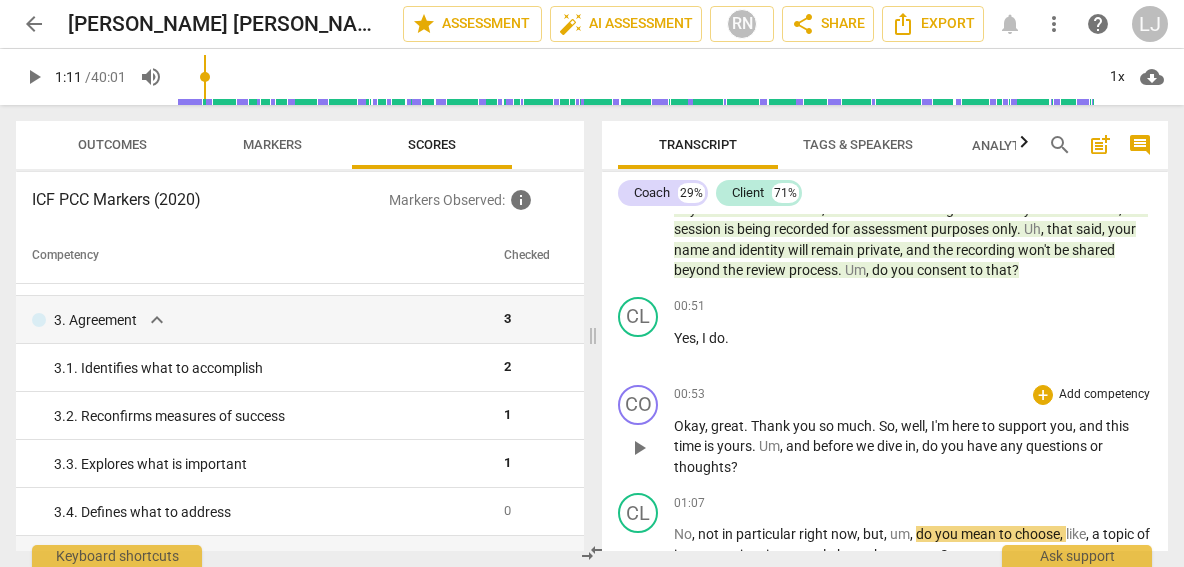 scroll, scrollTop: 211, scrollLeft: 0, axis: vertical 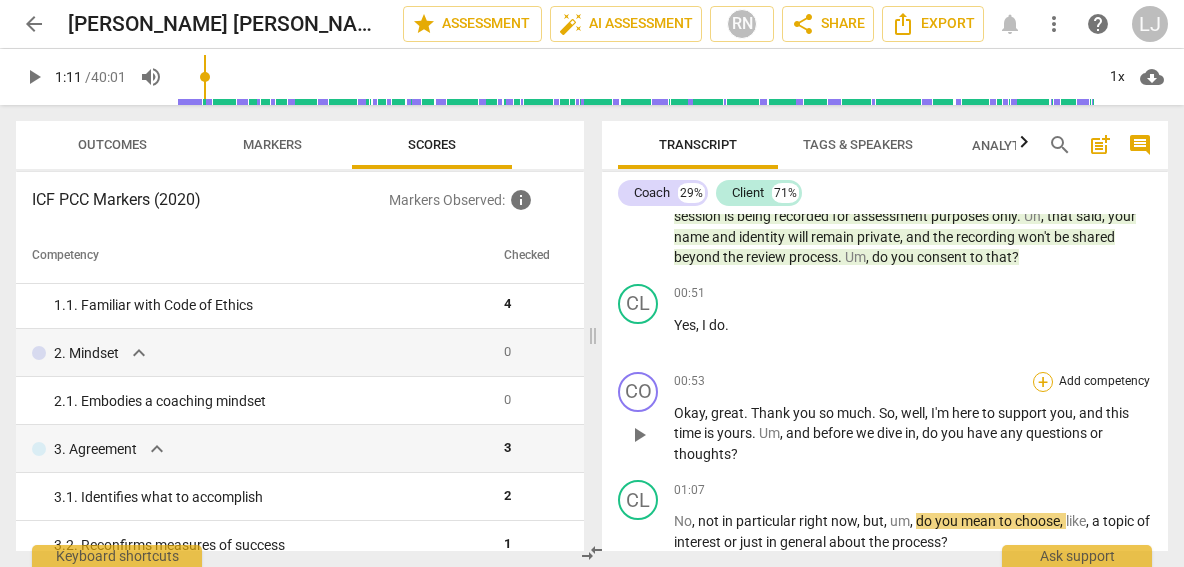 click on "+" at bounding box center [1043, 382] 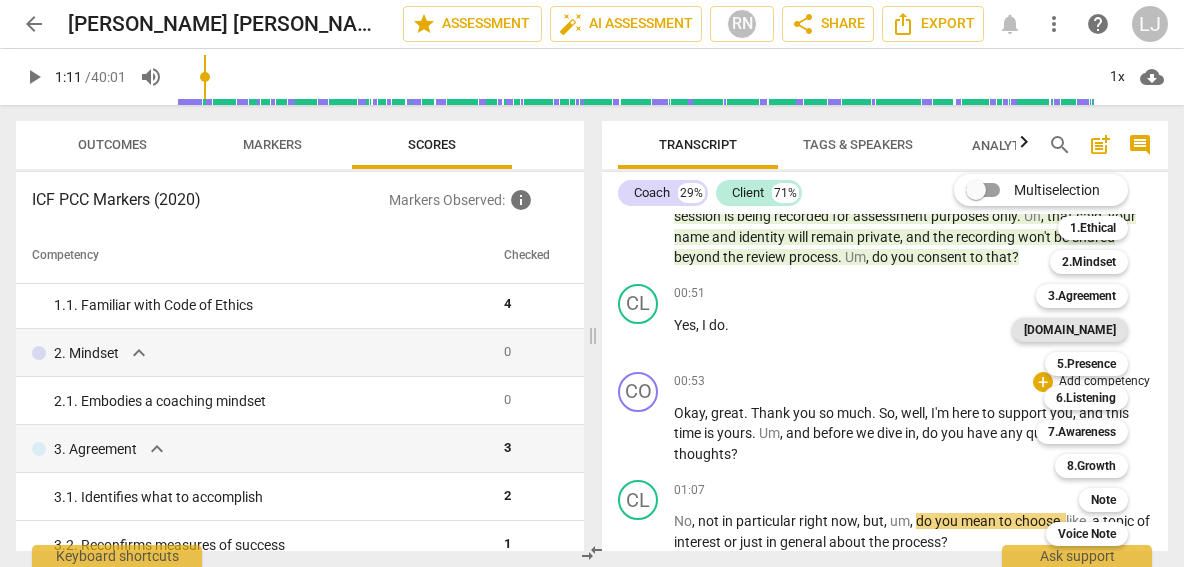 click on "[DOMAIN_NAME]" at bounding box center [1070, 330] 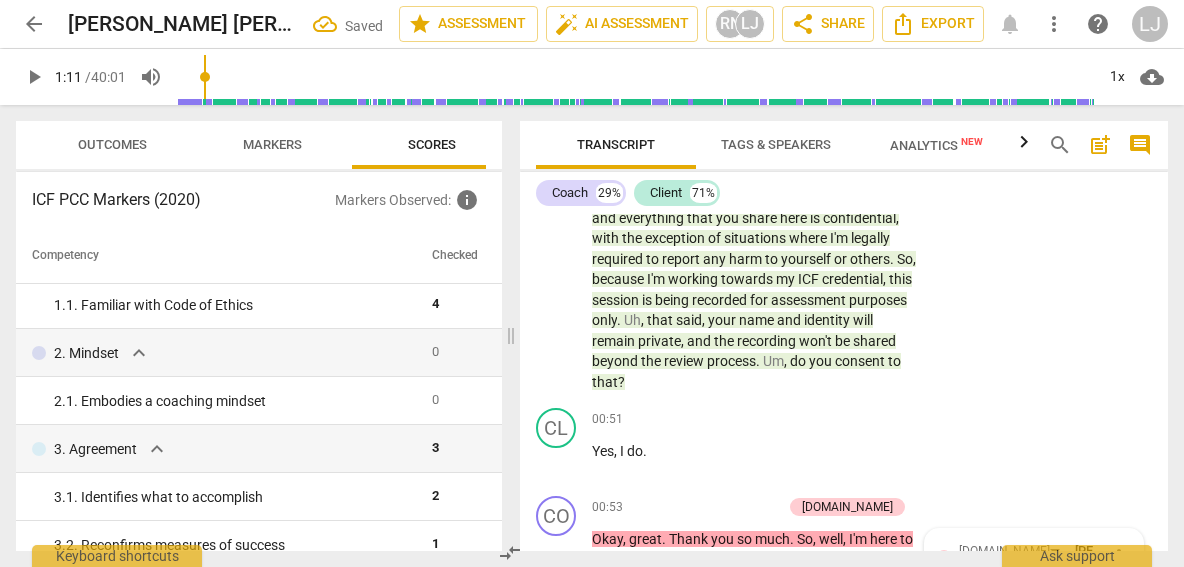 scroll, scrollTop: 509, scrollLeft: 0, axis: vertical 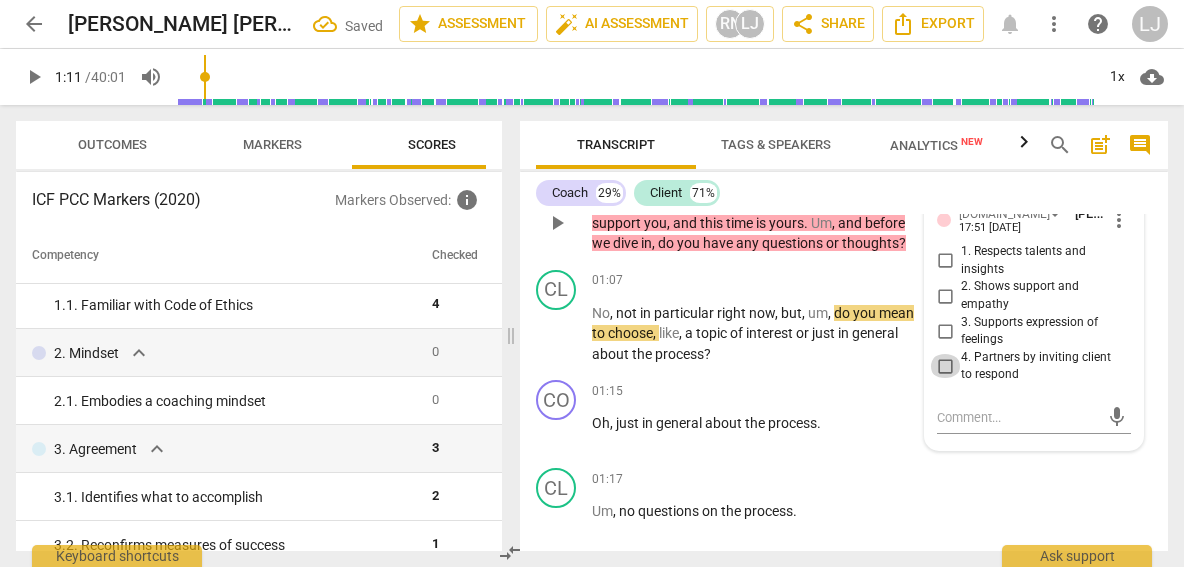 click on "4. Partners by inviting client to respond" at bounding box center (945, 366) 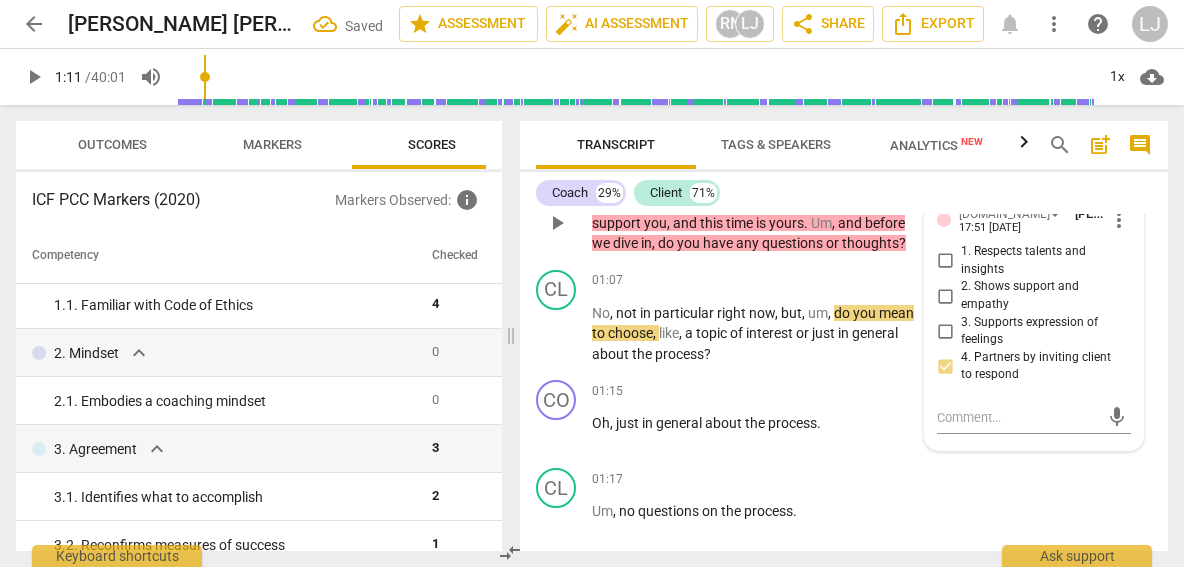 scroll, scrollTop: 396, scrollLeft: 0, axis: vertical 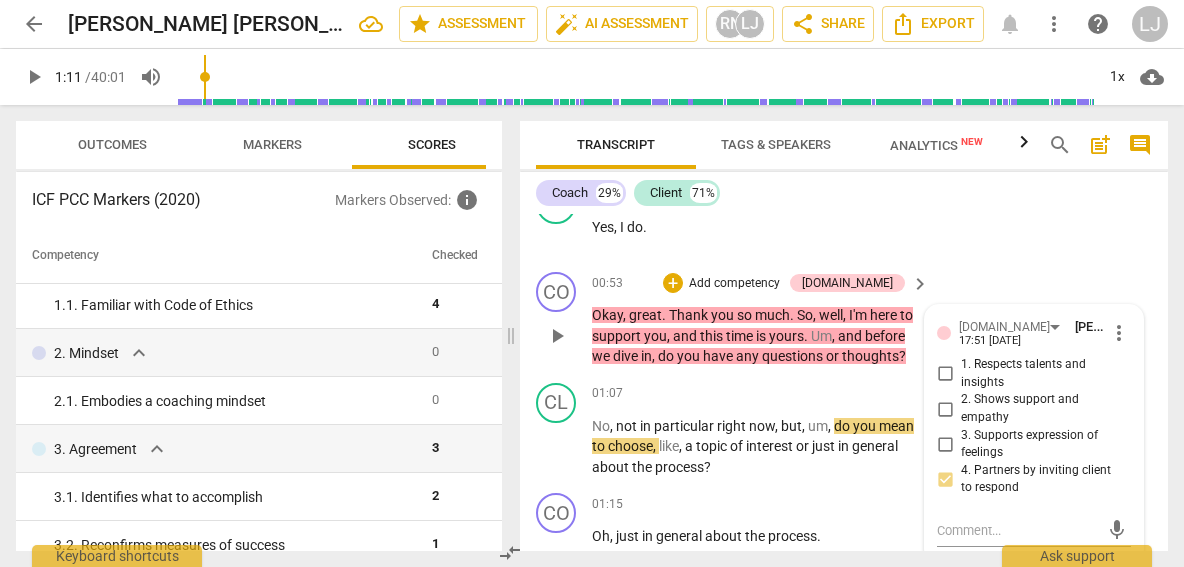 click on "Okay ,   great .   Thank   you   so   much .   So ,   well ,   I'm   here   to   support   you ,   and   this   time   is   yours .   Um ,   and   before   we   dive   in ,   do   you   have   any   questions   or   thoughts ?" at bounding box center [755, 336] 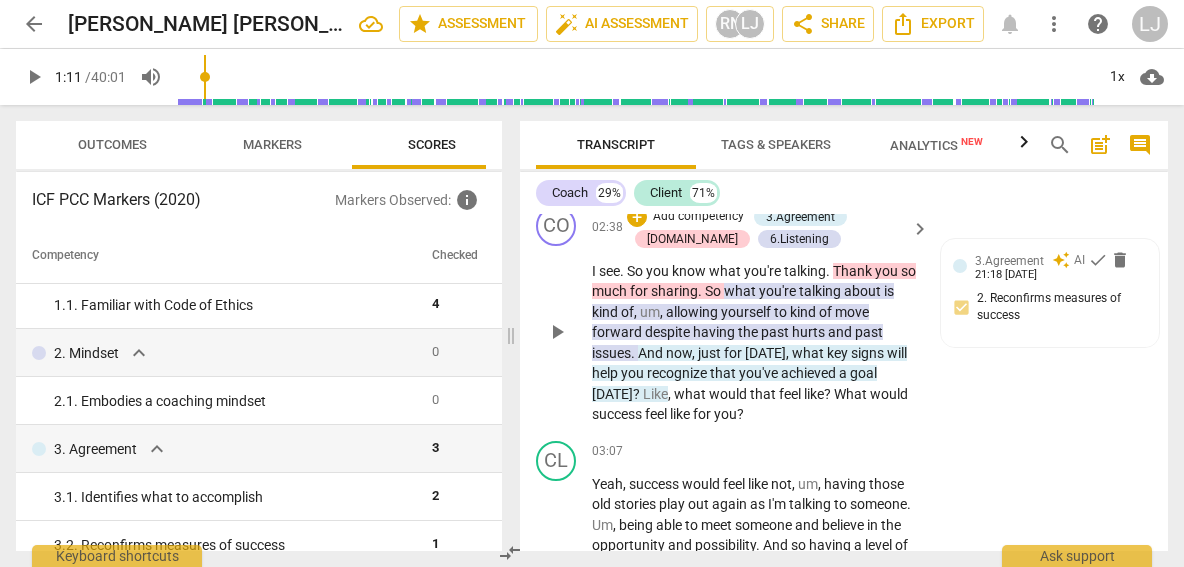 scroll, scrollTop: 1349, scrollLeft: 0, axis: vertical 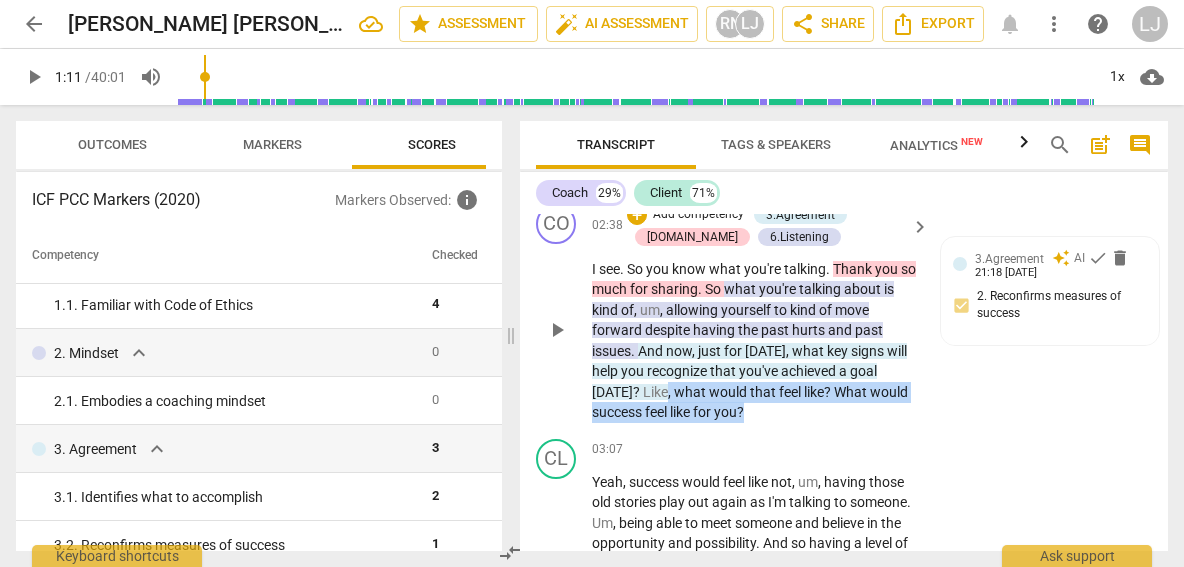 drag, startPoint x: 663, startPoint y: 370, endPoint x: 759, endPoint y: 392, distance: 98.48858 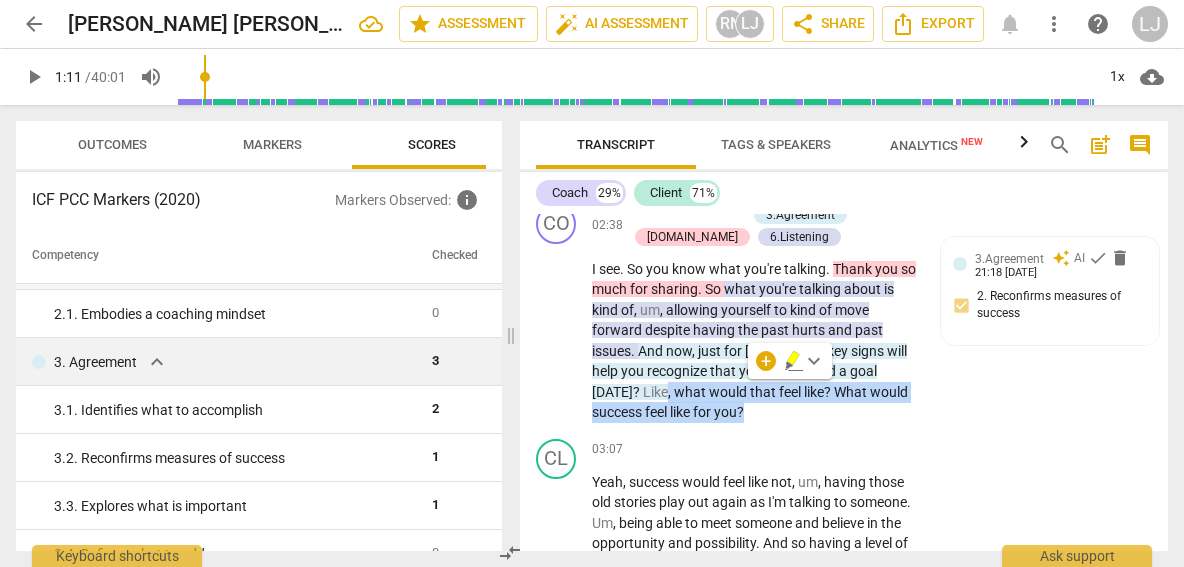scroll, scrollTop: 142, scrollLeft: 0, axis: vertical 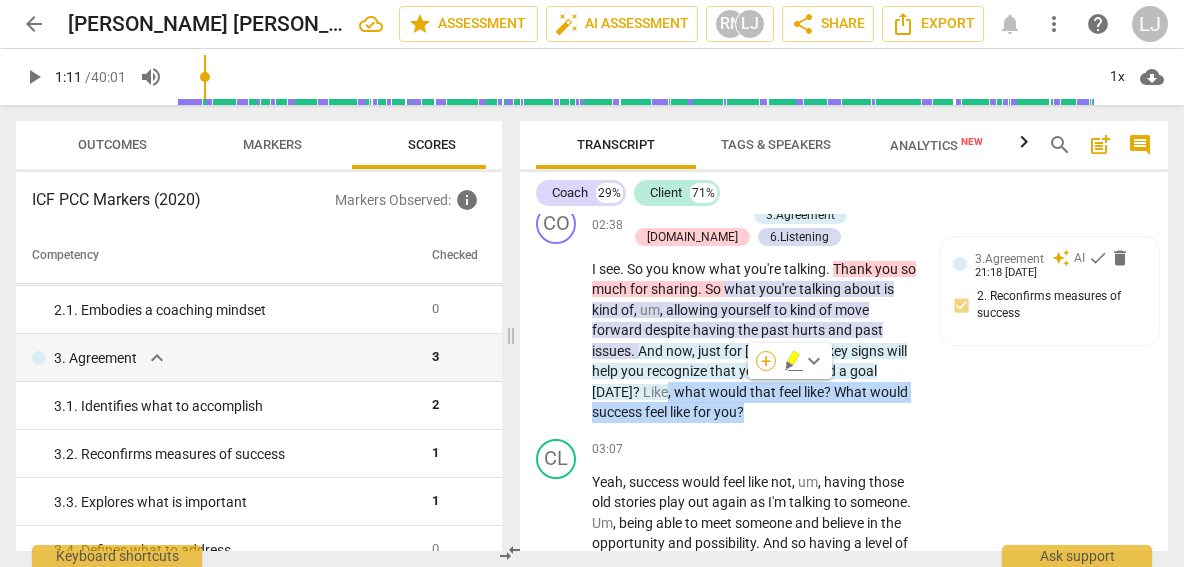 click on "+" at bounding box center [766, 361] 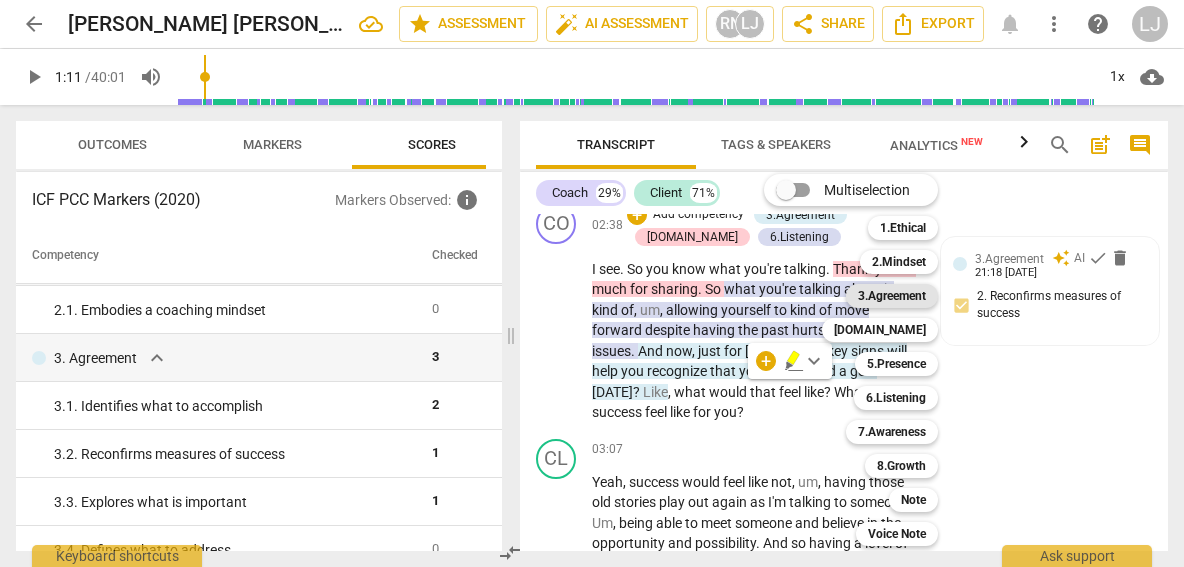 click on "3.Agreement" at bounding box center (892, 296) 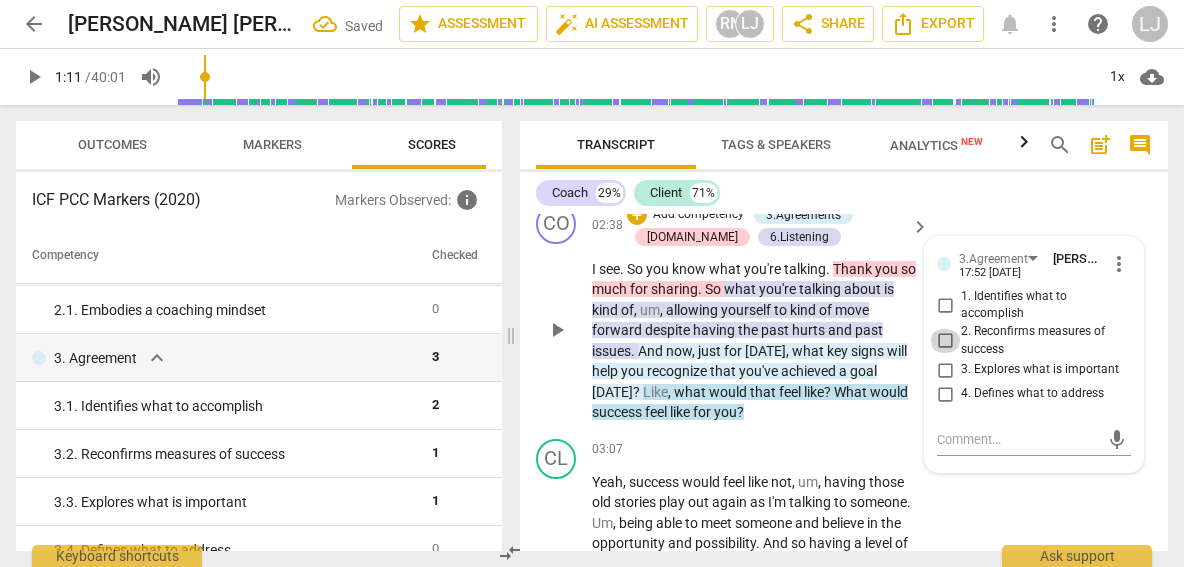 click on "2. Reconfirms measures of success" at bounding box center [945, 341] 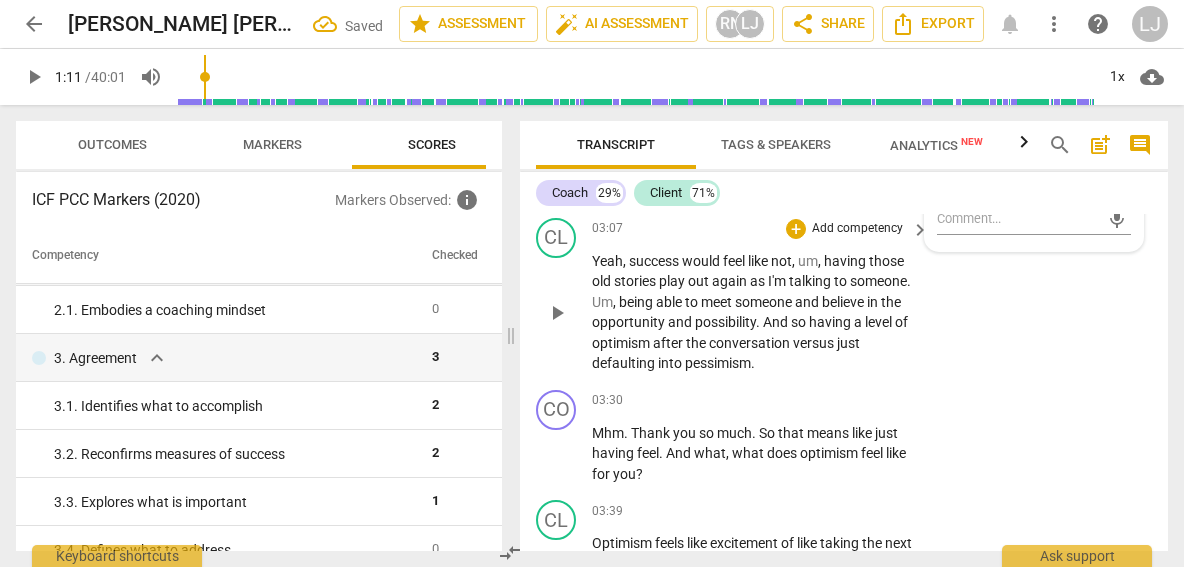scroll, scrollTop: 1586, scrollLeft: 0, axis: vertical 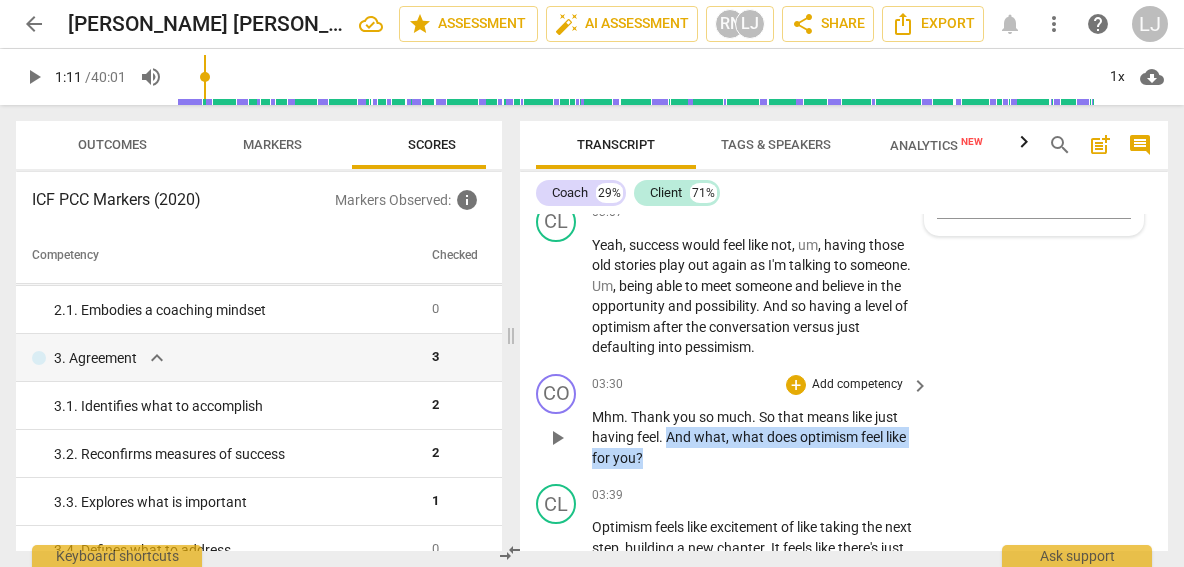 drag, startPoint x: 671, startPoint y: 409, endPoint x: 681, endPoint y: 433, distance: 26 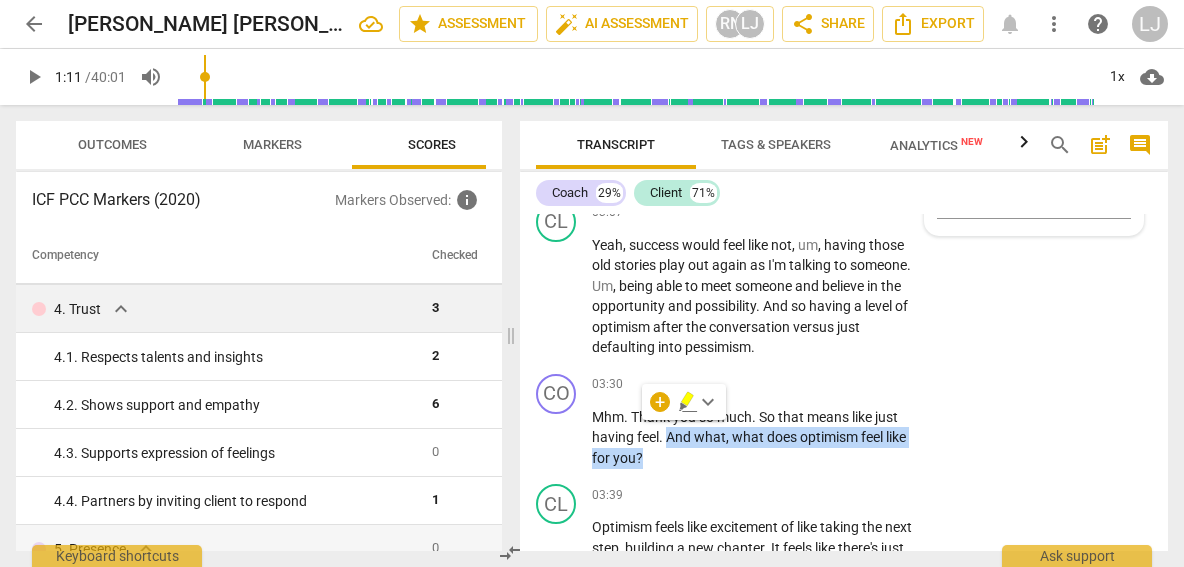scroll, scrollTop: 441, scrollLeft: 0, axis: vertical 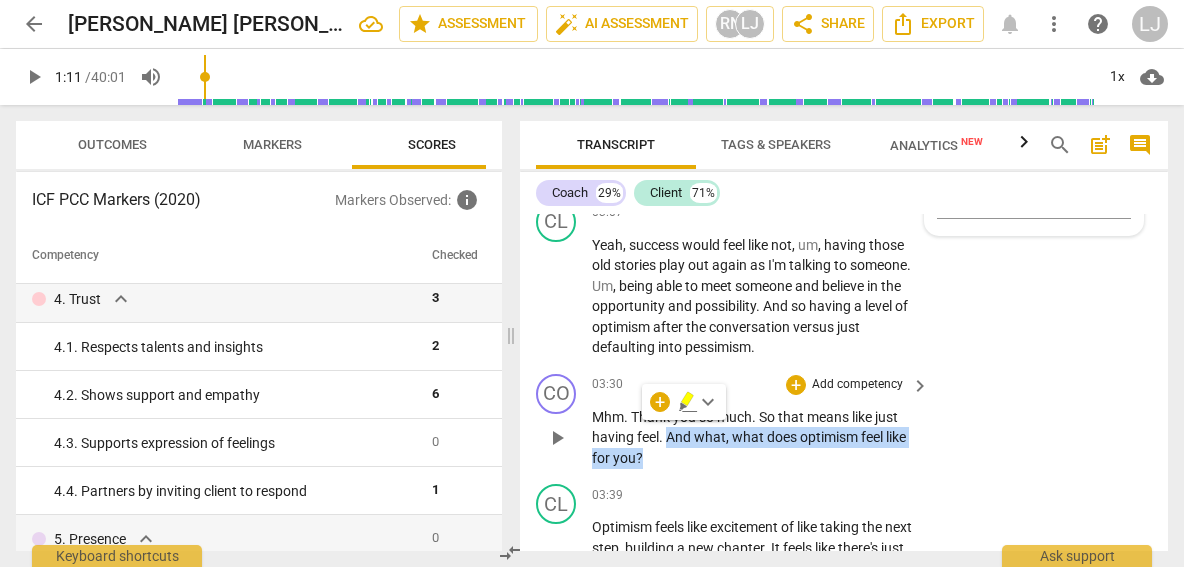click on "that" at bounding box center (792, 417) 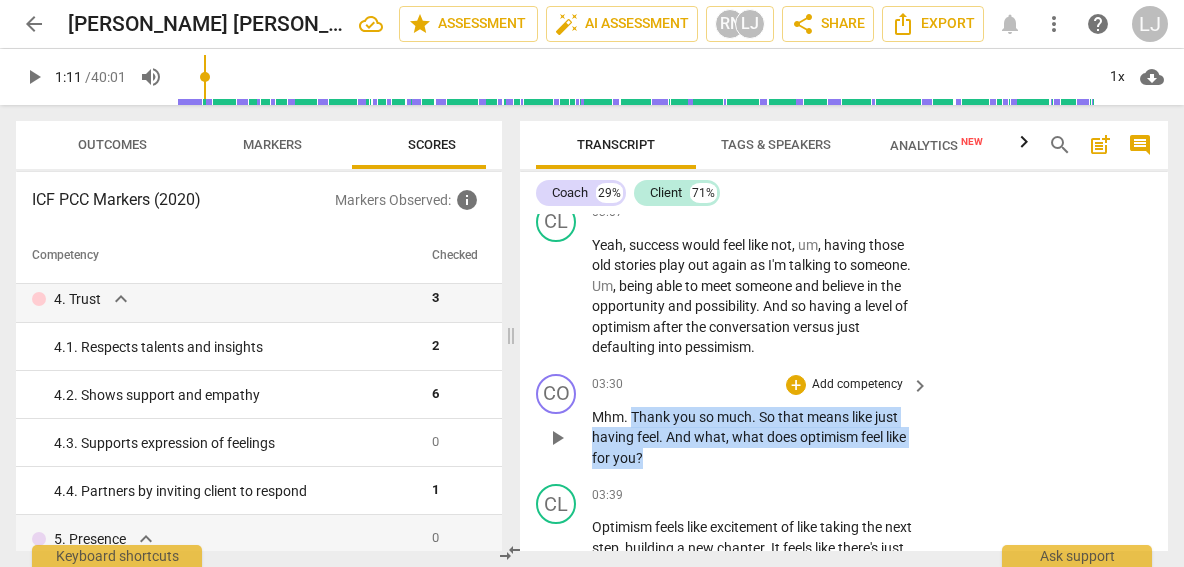 drag, startPoint x: 633, startPoint y: 387, endPoint x: 664, endPoint y: 431, distance: 53.823788 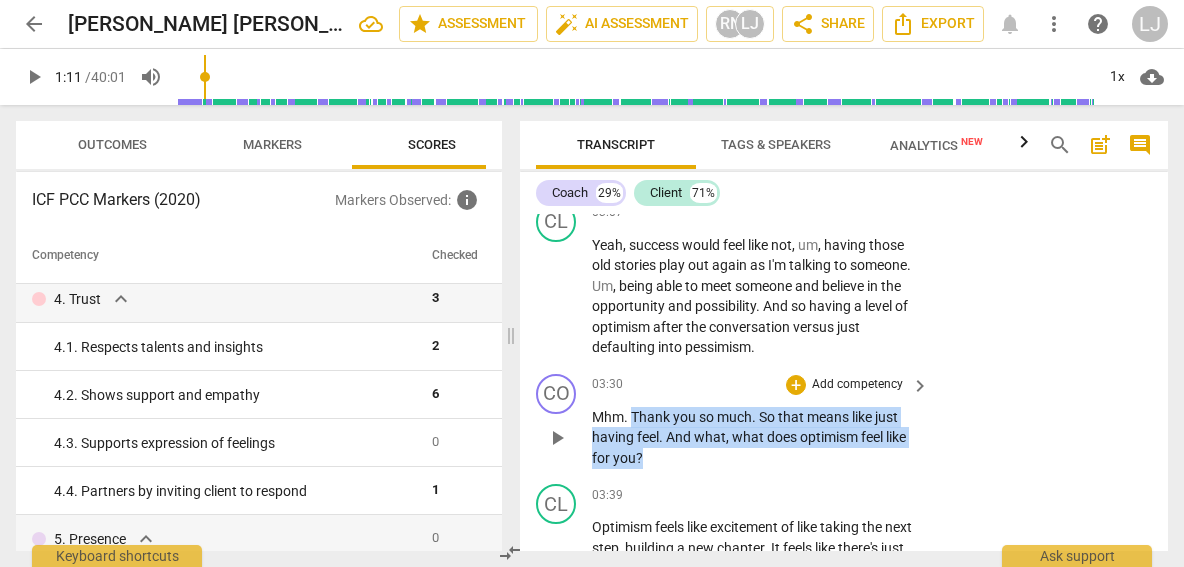 click on "Mhm .   Thank   you   so   much .   So   that   means   like   just   having   feel .   And   what ,   what   does   optimism   feel   like   for   you ?" at bounding box center [755, 438] 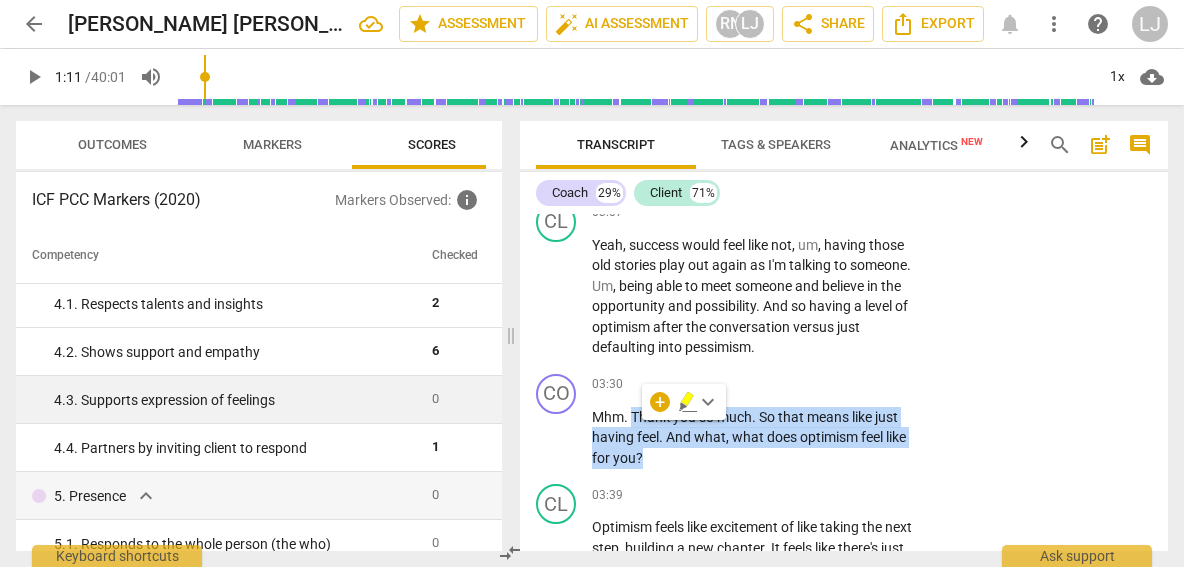 scroll, scrollTop: 485, scrollLeft: 0, axis: vertical 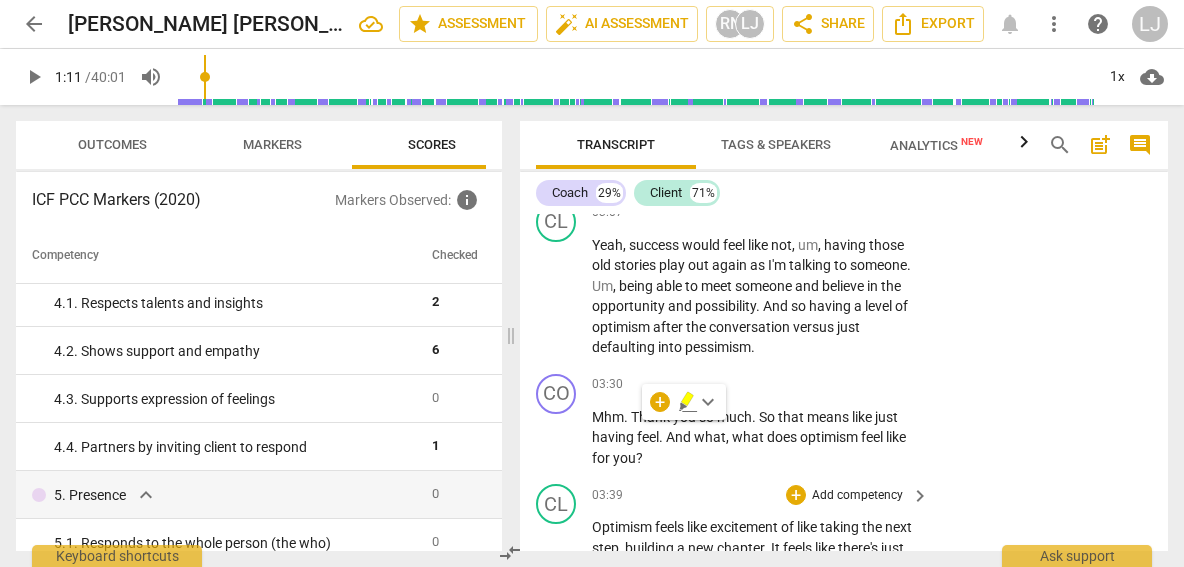 click on "03:39 + Add competency keyboard_arrow_right" at bounding box center (761, 495) 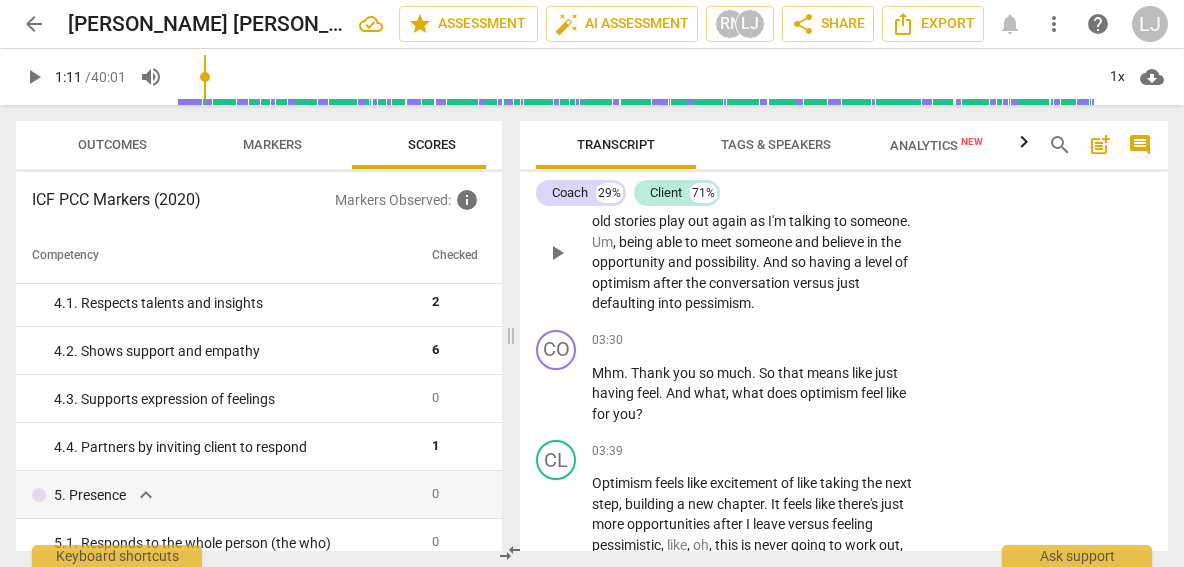 scroll, scrollTop: 1632, scrollLeft: 0, axis: vertical 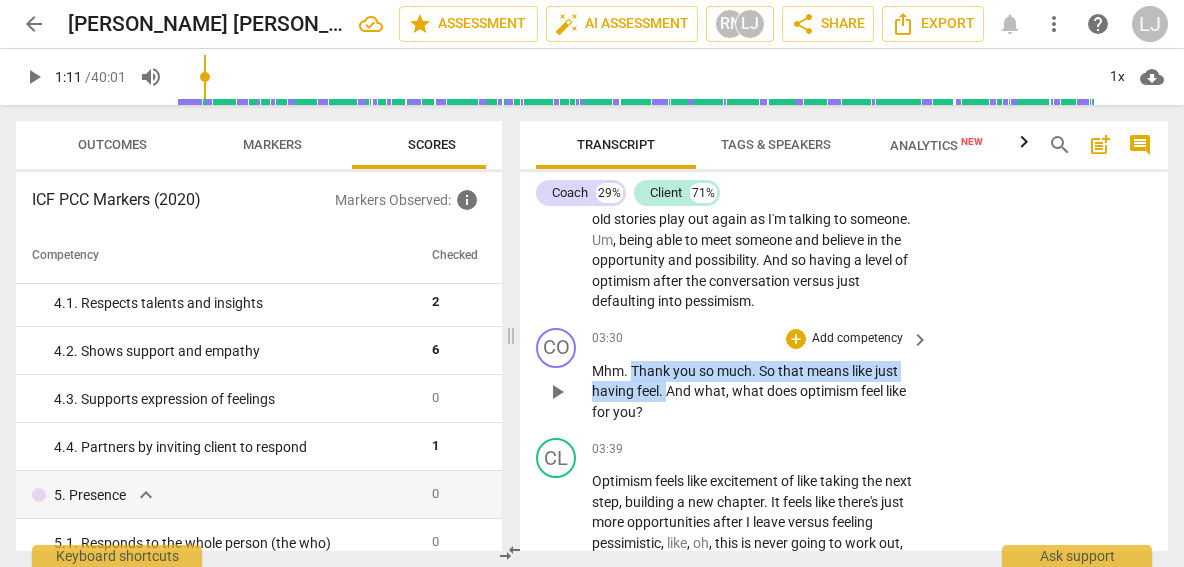 drag, startPoint x: 632, startPoint y: 339, endPoint x: 668, endPoint y: 365, distance: 44.407207 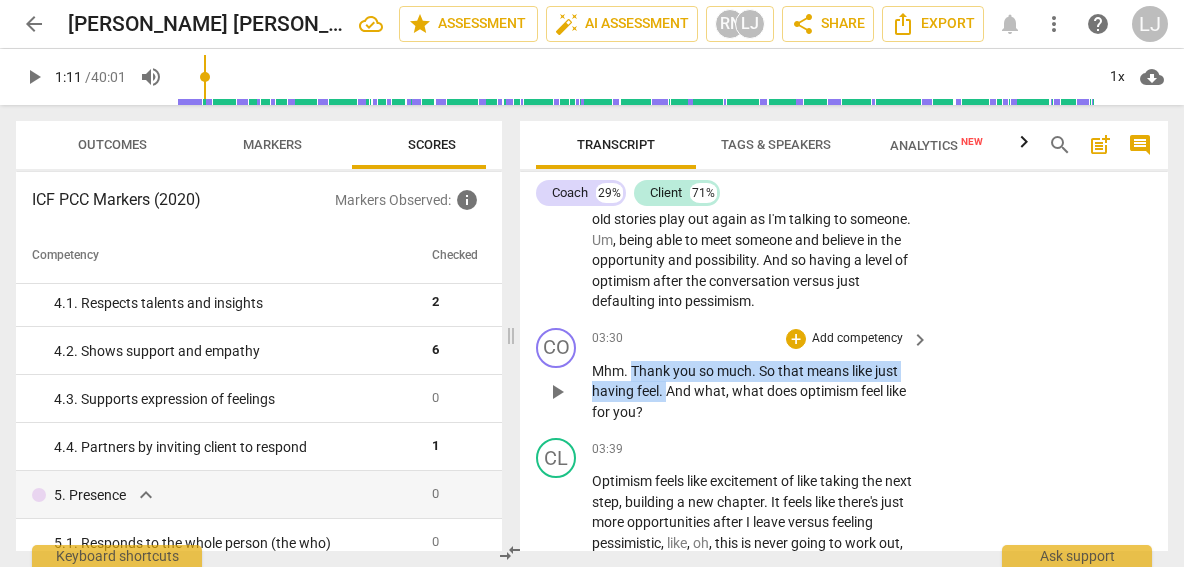 click on "Mhm .   Thank   you   so   much .   So   that   means   like   just   having   feel .   And   what ,   what   does   optimism   feel   like   for   you ?" at bounding box center (755, 392) 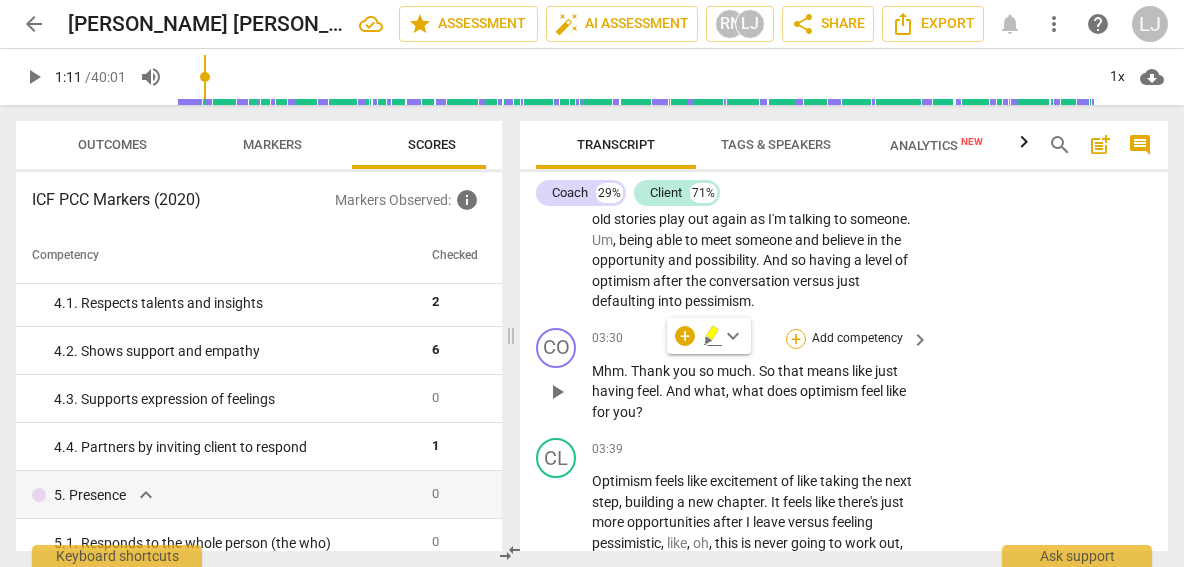 click on "+" at bounding box center [796, 339] 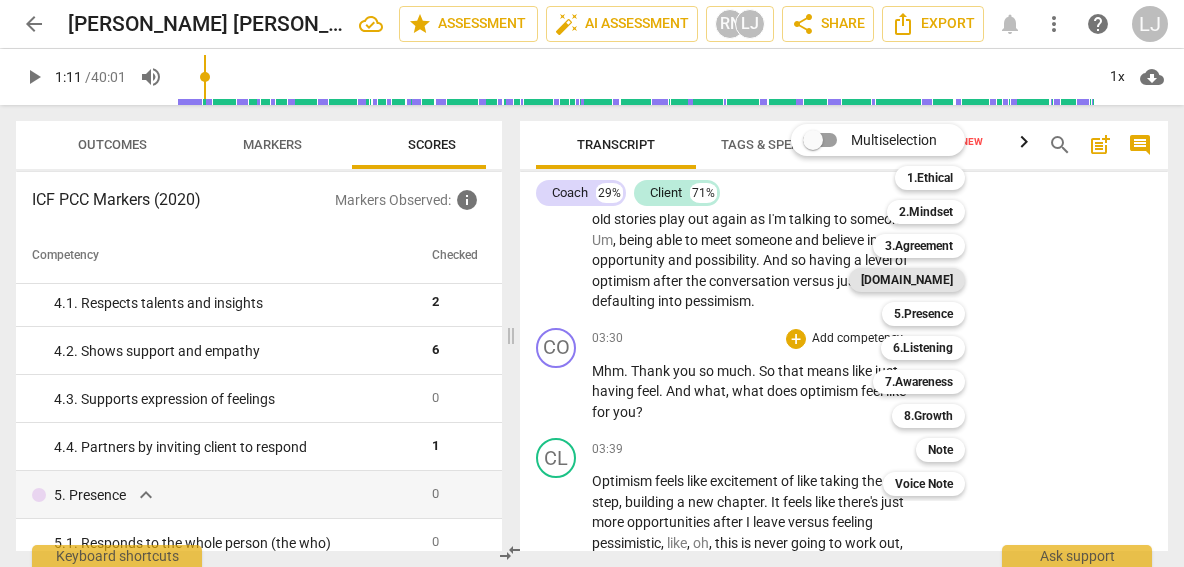 click on "[DOMAIN_NAME]" at bounding box center [907, 280] 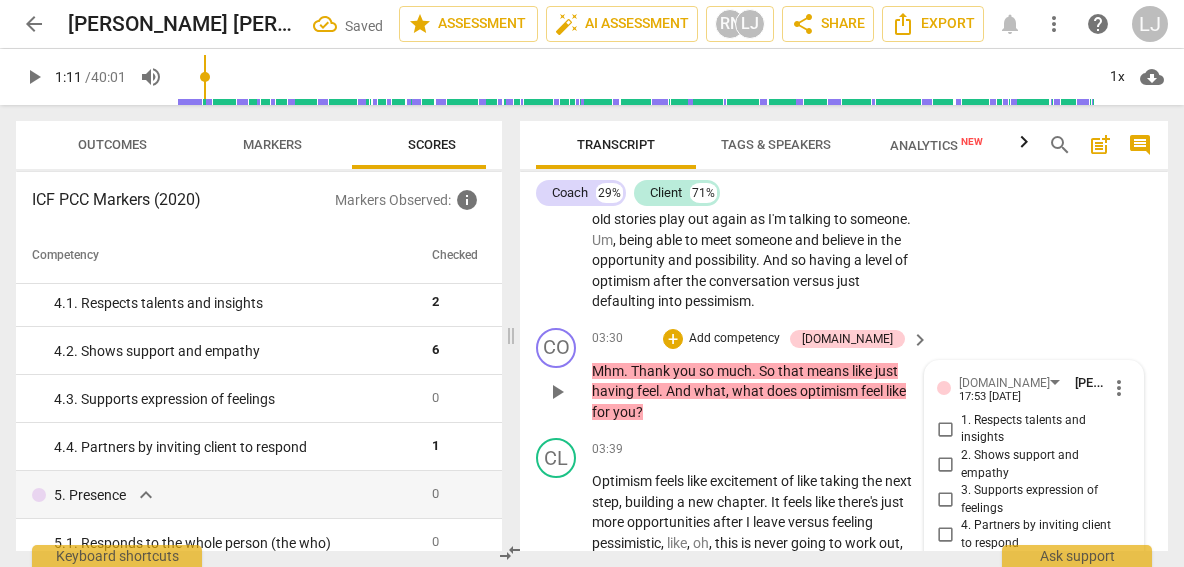 scroll, scrollTop: 1640, scrollLeft: 0, axis: vertical 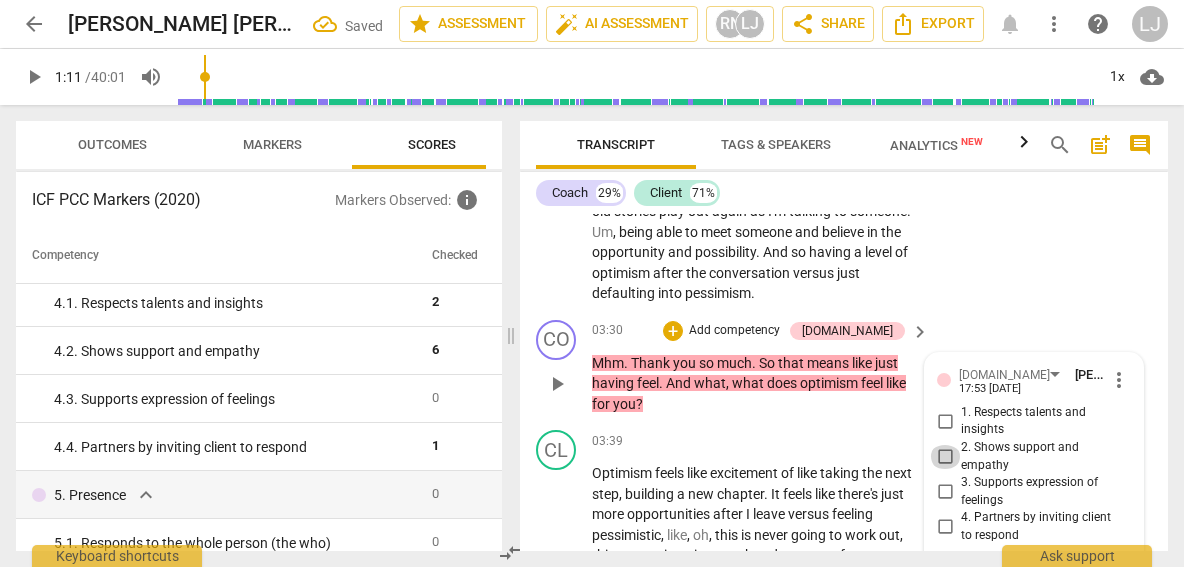 click on "2. Shows support and empathy" at bounding box center [945, 457] 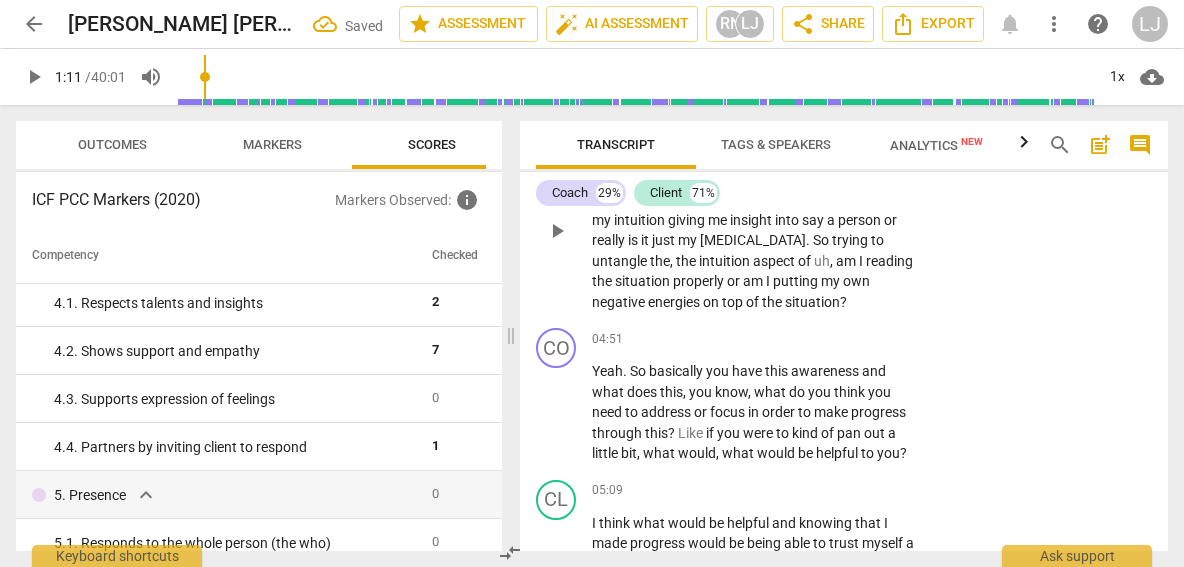 scroll, scrollTop: 2226, scrollLeft: 0, axis: vertical 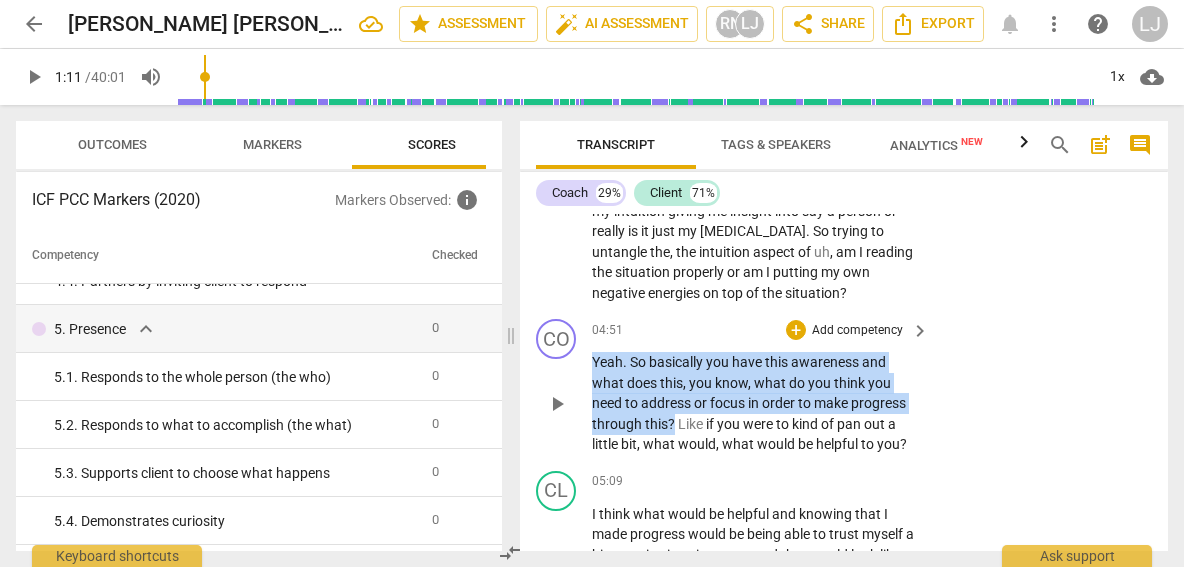 drag, startPoint x: 593, startPoint y: 323, endPoint x: 674, endPoint y: 381, distance: 99.62429 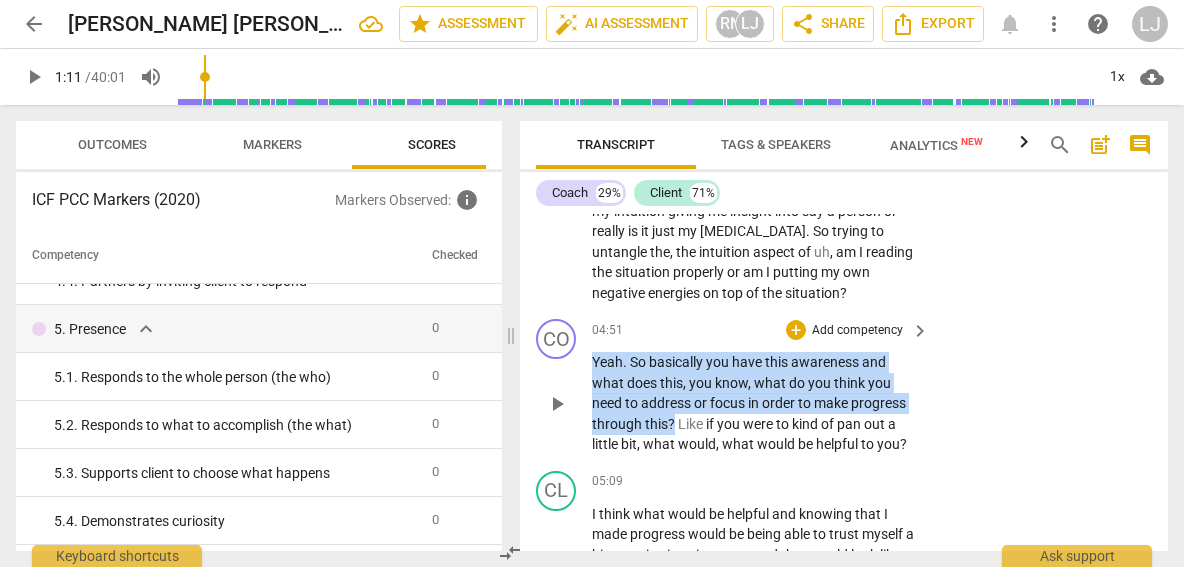 click on "Yeah .   So   basically   you   have   this   awareness   and   what   does   this ,   you   know ,   what   do   you   think   you   need   to   address   or   focus   in   order   to   make   progress   through   this ?   Like   if   you   were   to   kind   of   pan   out   a   little   bit ,   what   would ,   what   would   be   helpful   to   you ?" at bounding box center (755, 403) 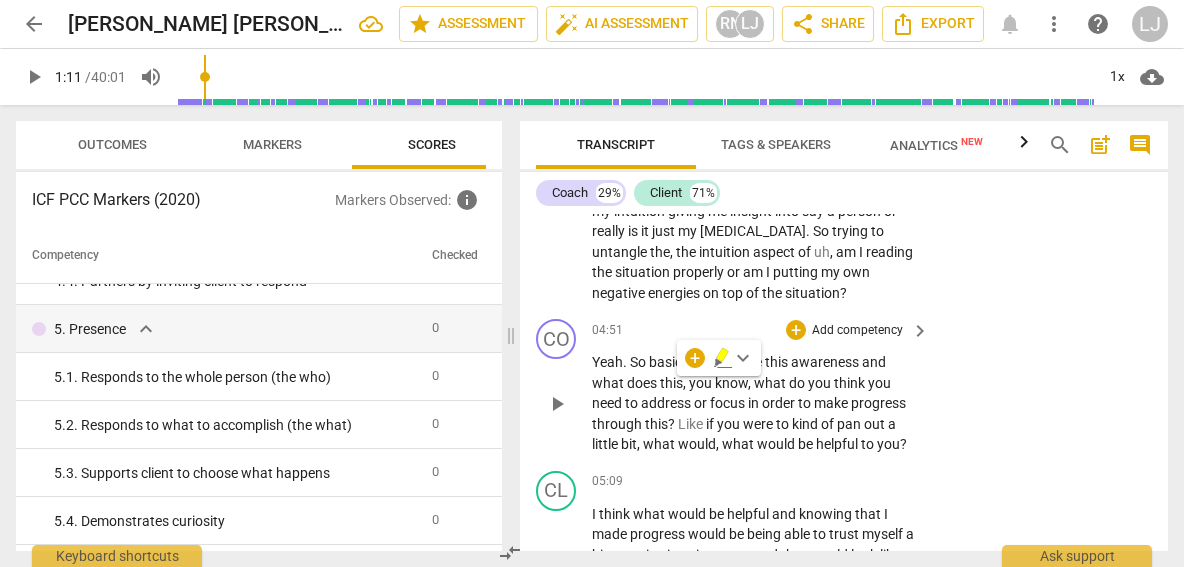 click on "Add competency" at bounding box center (857, 331) 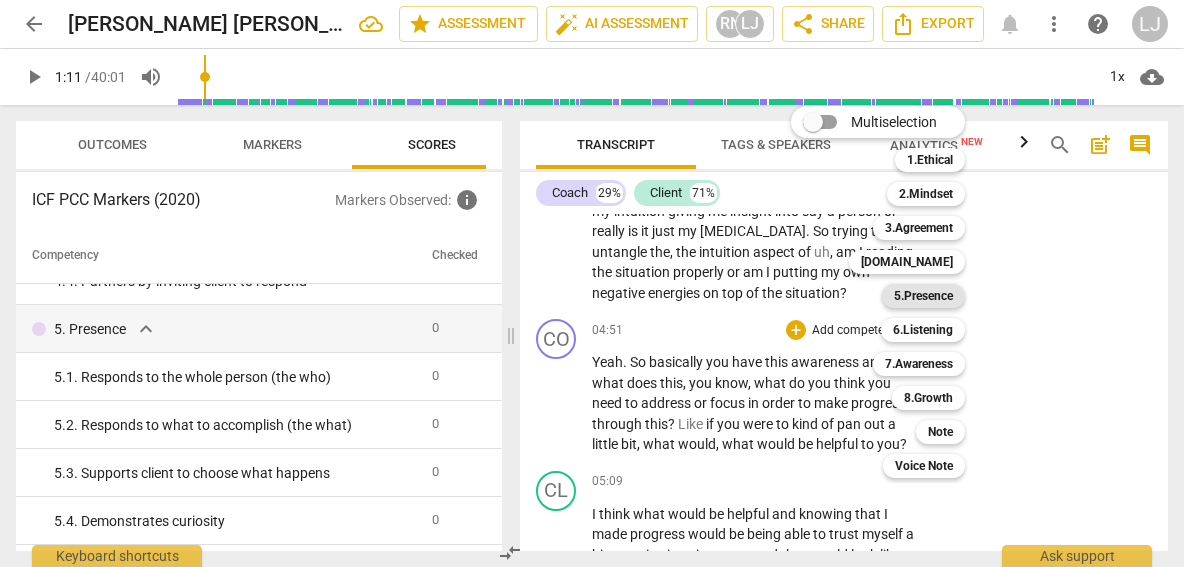 click on "5.Presence" at bounding box center (923, 296) 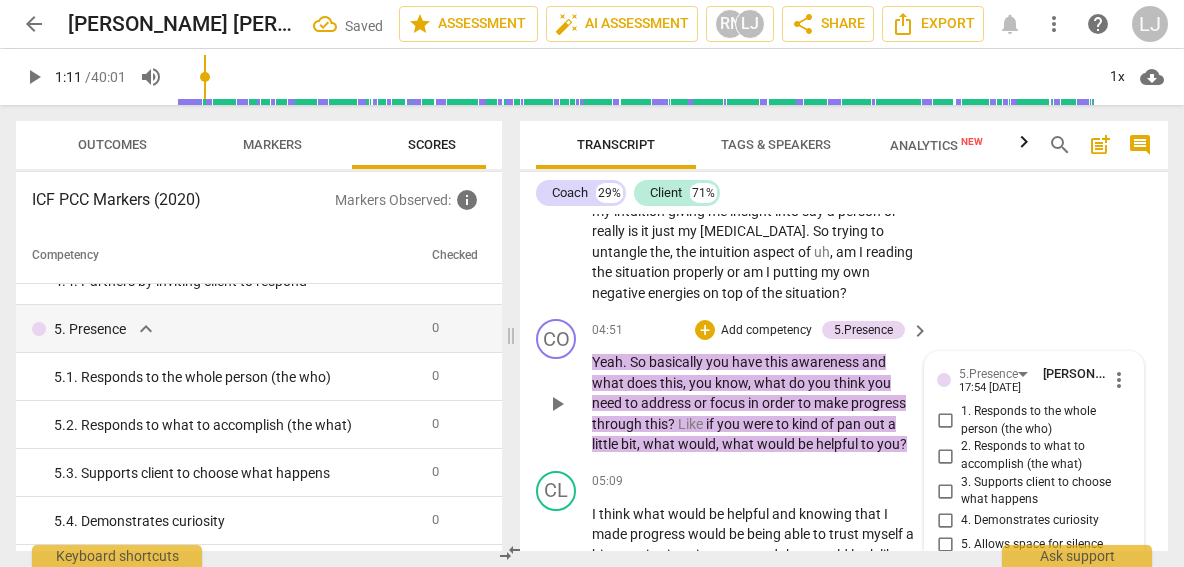 scroll, scrollTop: 2230, scrollLeft: 0, axis: vertical 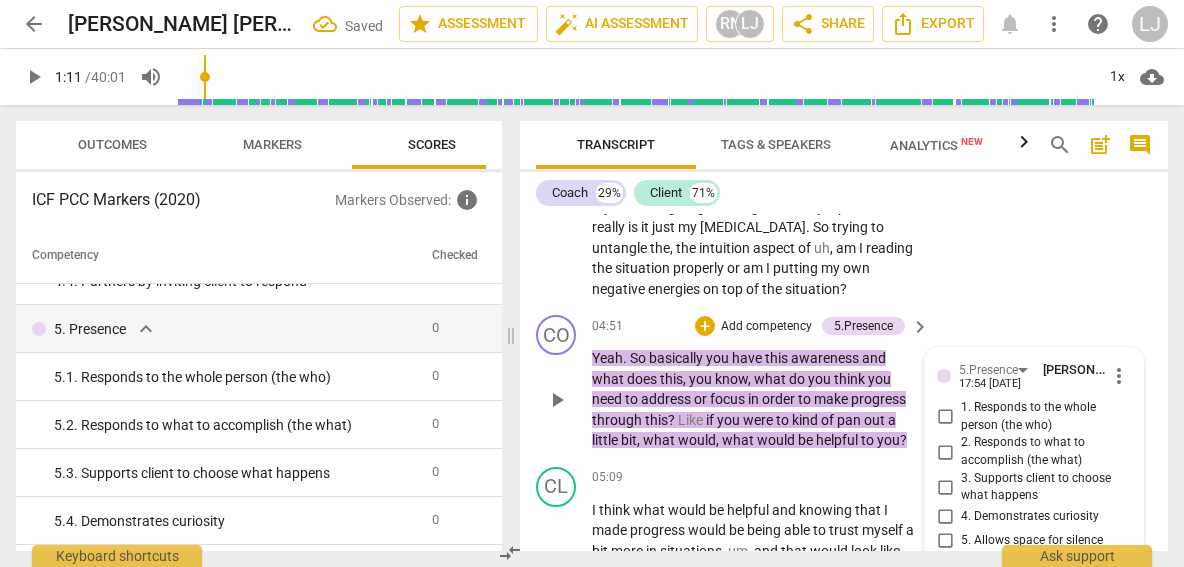 click on "5.Presence" at bounding box center [863, 326] 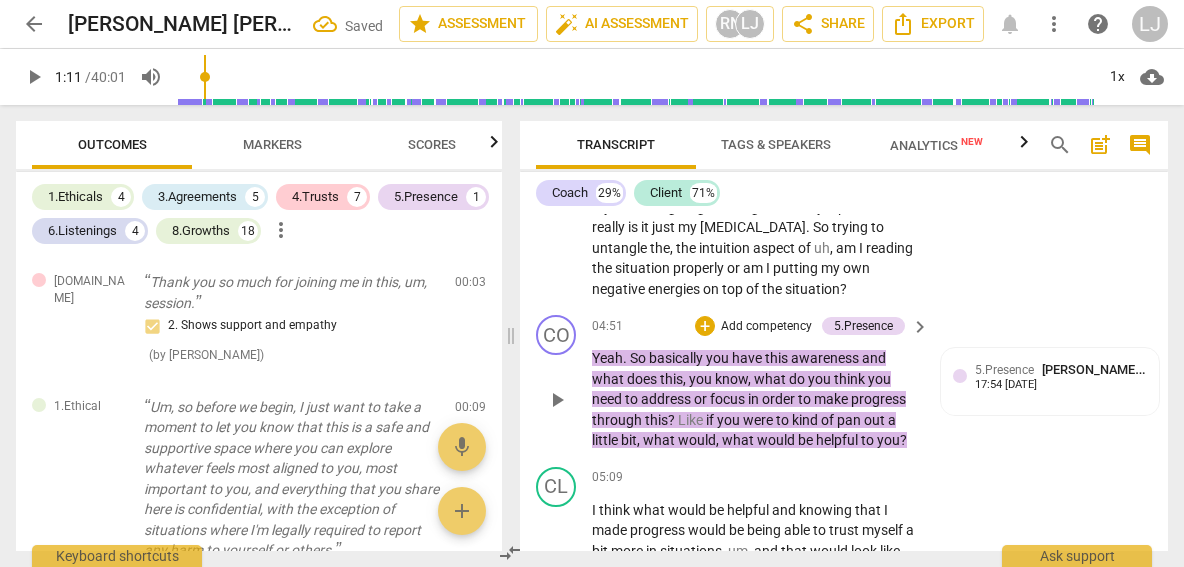 click on "5.Presence" at bounding box center [863, 326] 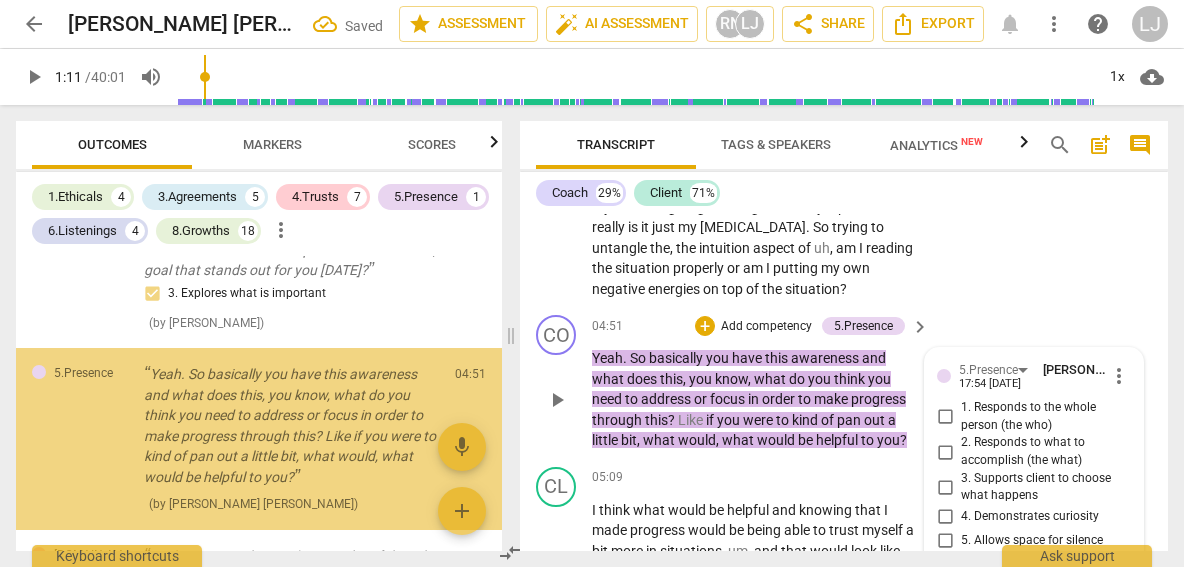 scroll, scrollTop: 1904, scrollLeft: 0, axis: vertical 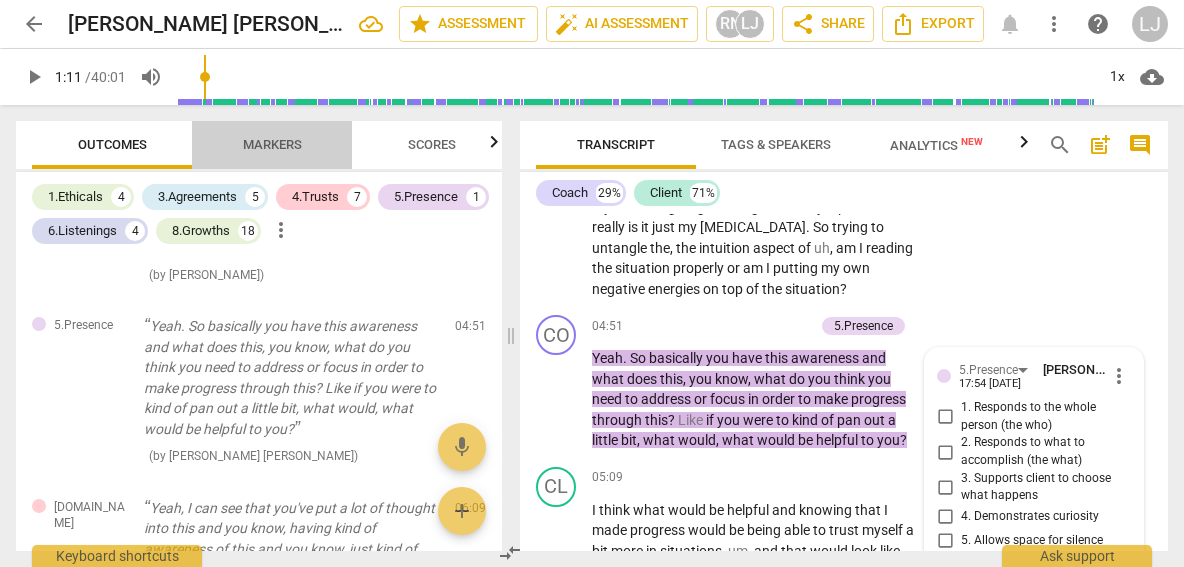 click on "Markers" at bounding box center (272, 144) 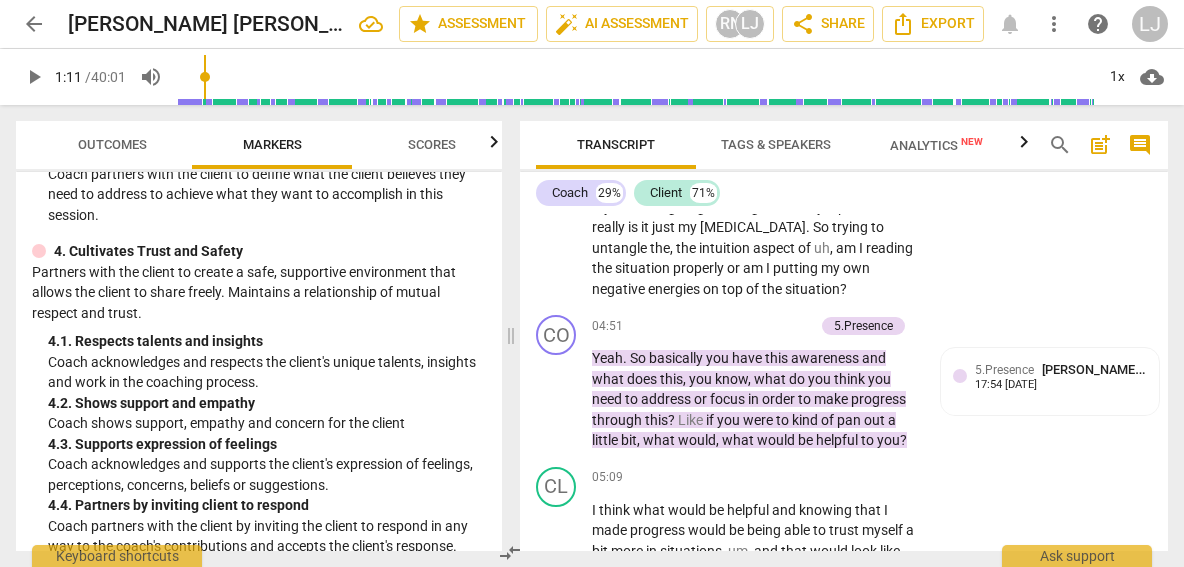 scroll, scrollTop: 755, scrollLeft: 0, axis: vertical 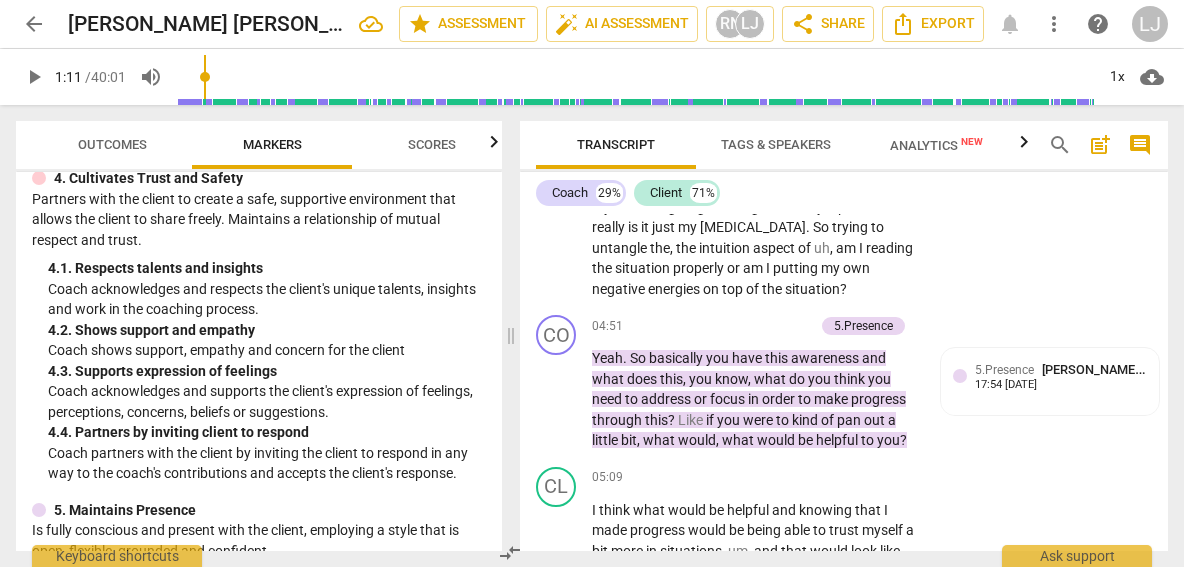 click on "Scores" at bounding box center [432, 144] 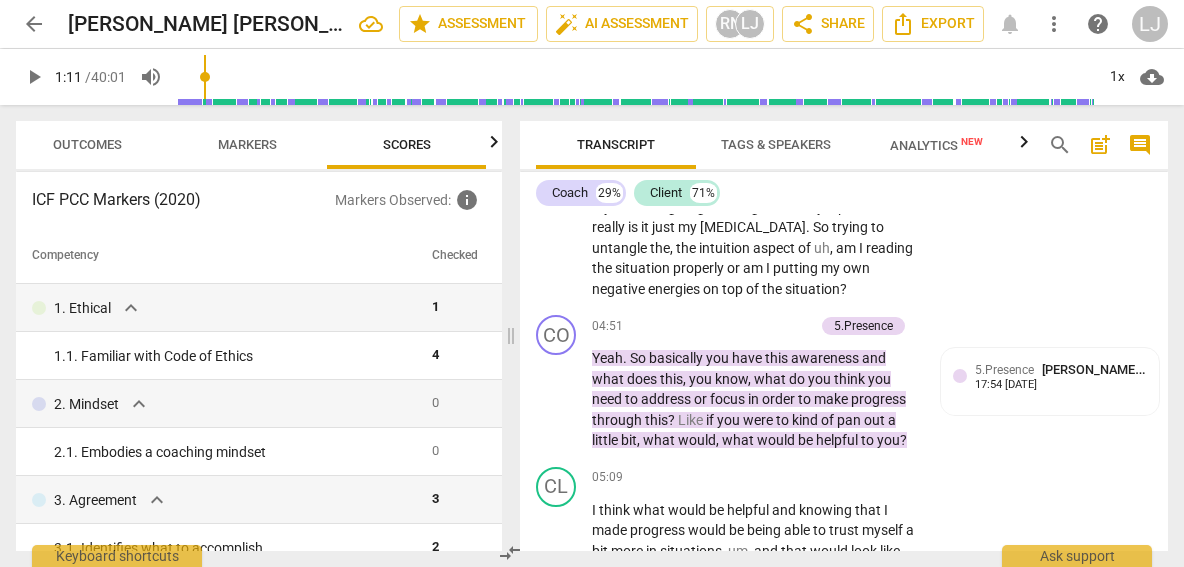 scroll, scrollTop: 0, scrollLeft: 26, axis: horizontal 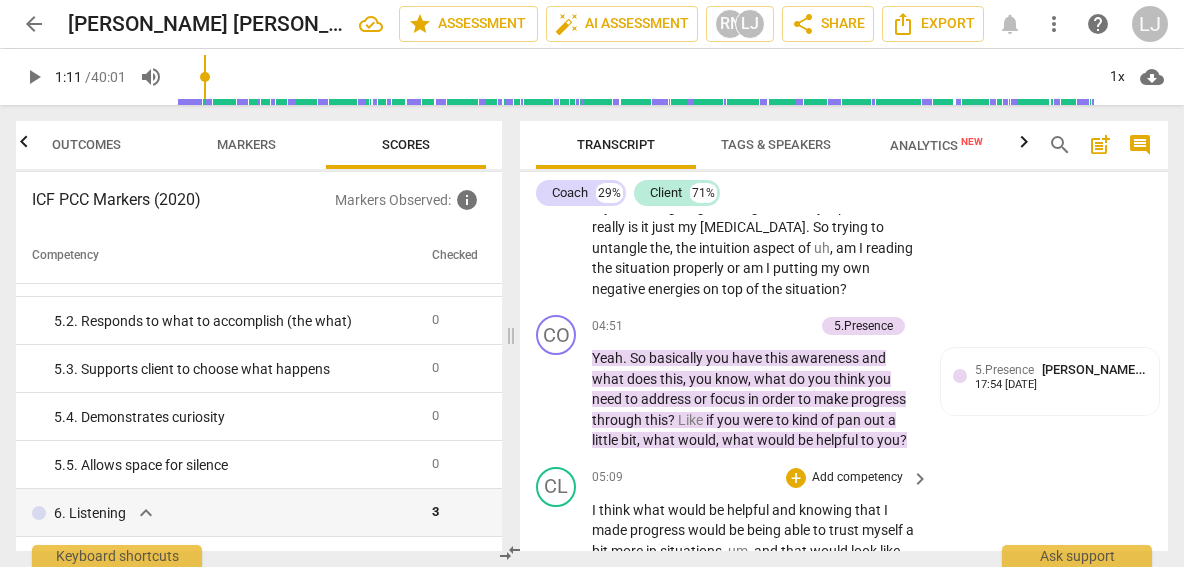 click on "would" at bounding box center [708, 530] 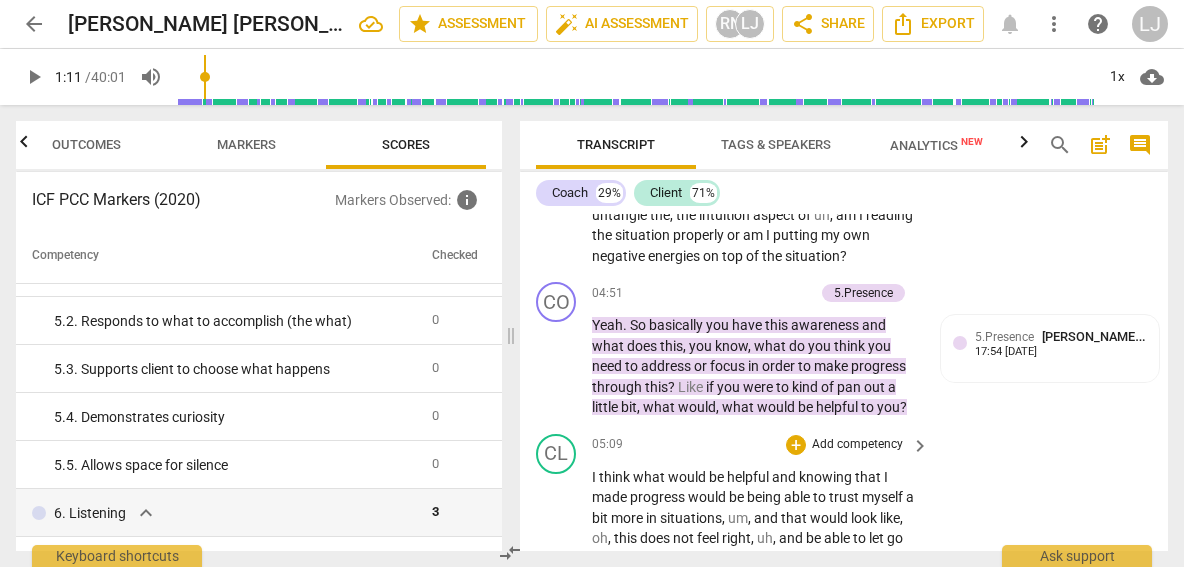 scroll, scrollTop: 2262, scrollLeft: 0, axis: vertical 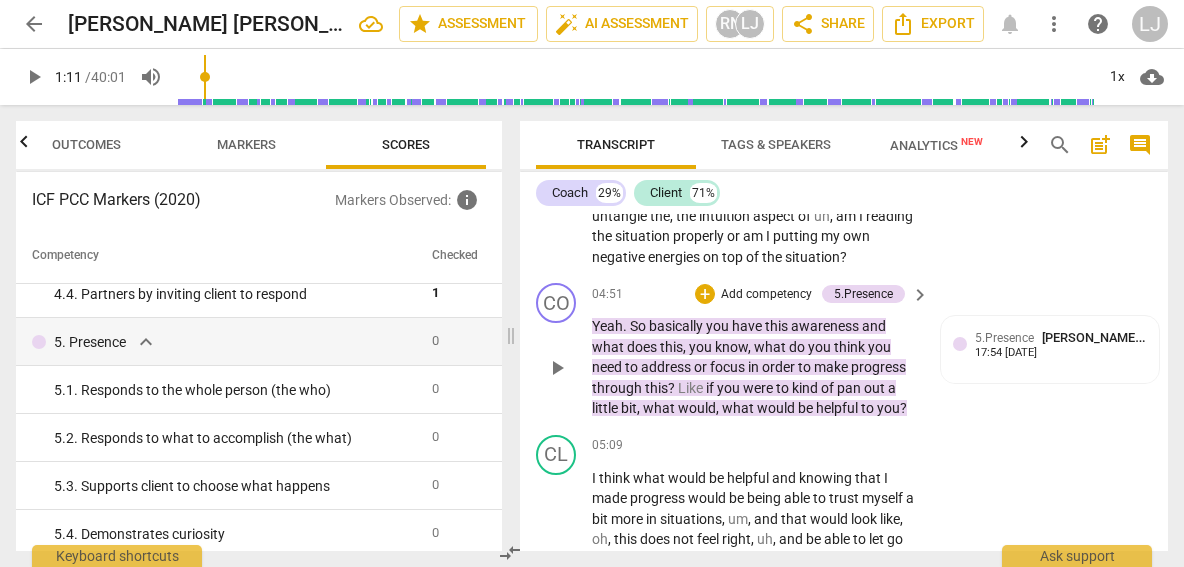 click on "Add competency" at bounding box center [766, 295] 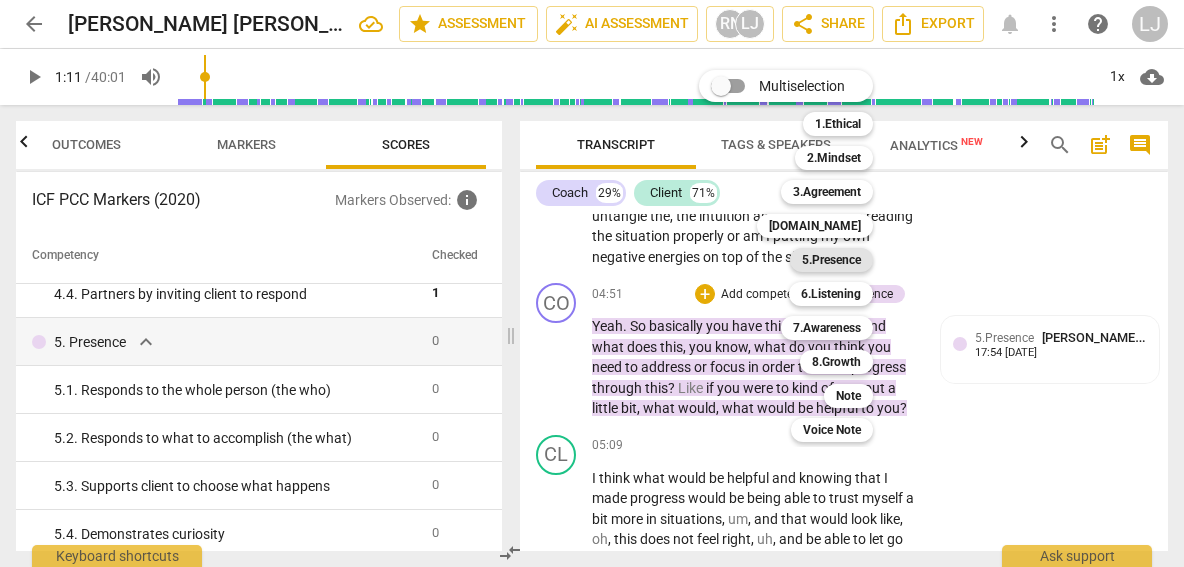 click on "5.Presence" at bounding box center (831, 260) 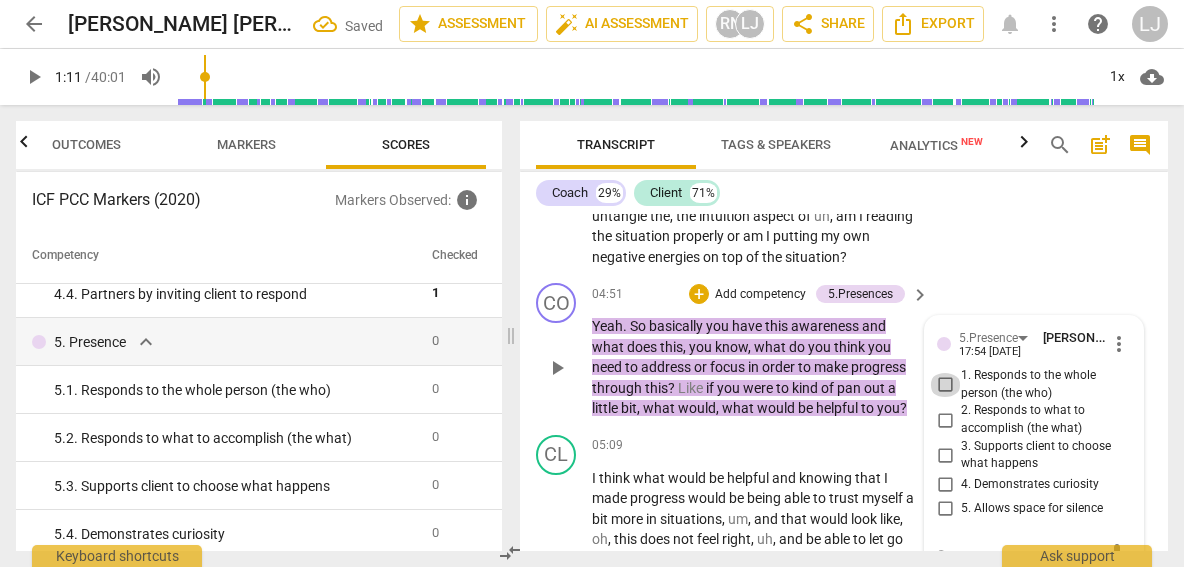 click on "1. Responds to the whole person (the who)" at bounding box center [945, 385] 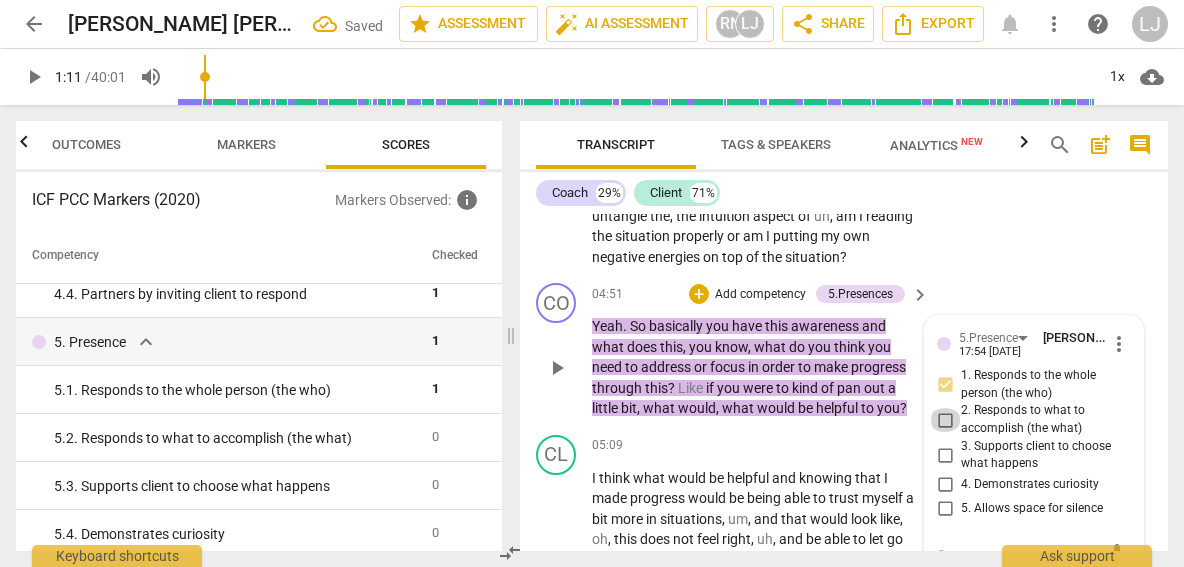 click on "2. Responds to what to accomplish (the what)" at bounding box center [945, 420] 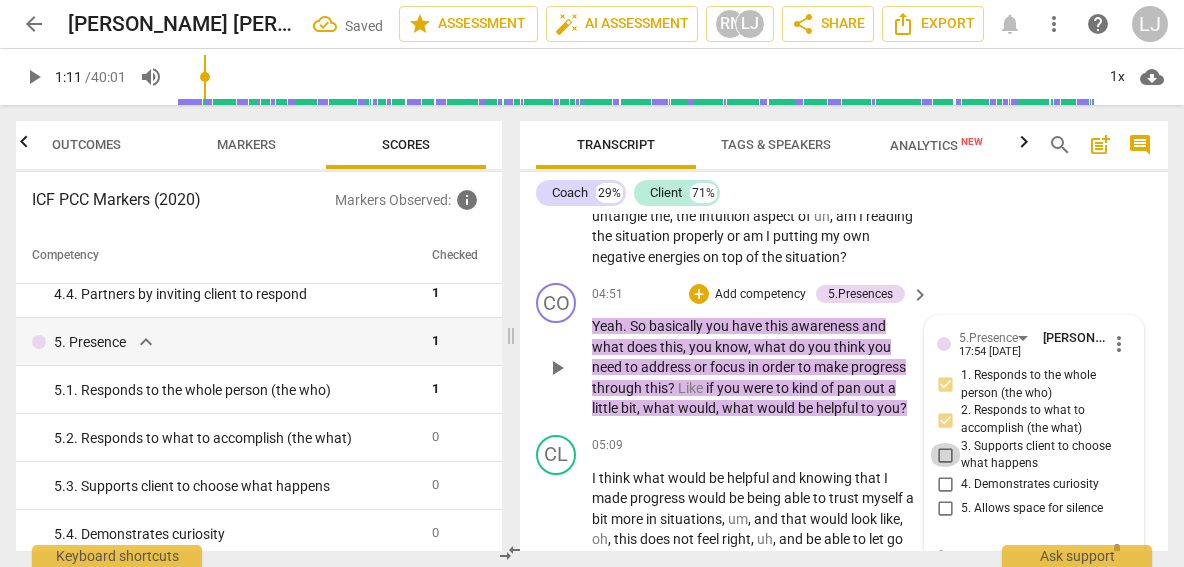 click on "3. Supports client to choose what happens" at bounding box center [945, 455] 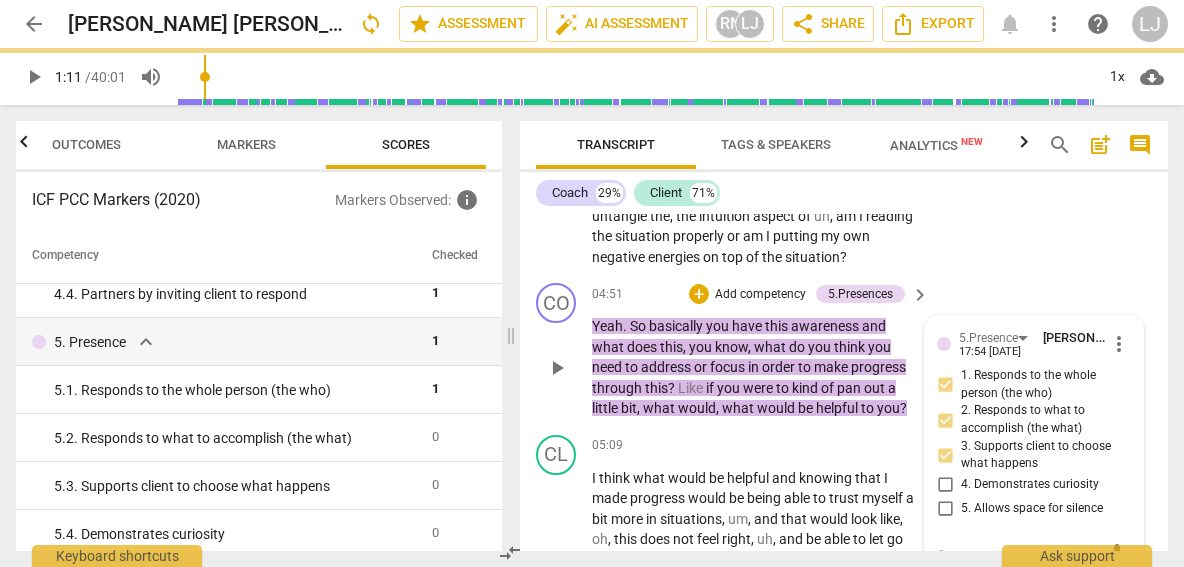 click on "4. Demonstrates curiosity" at bounding box center (945, 485) 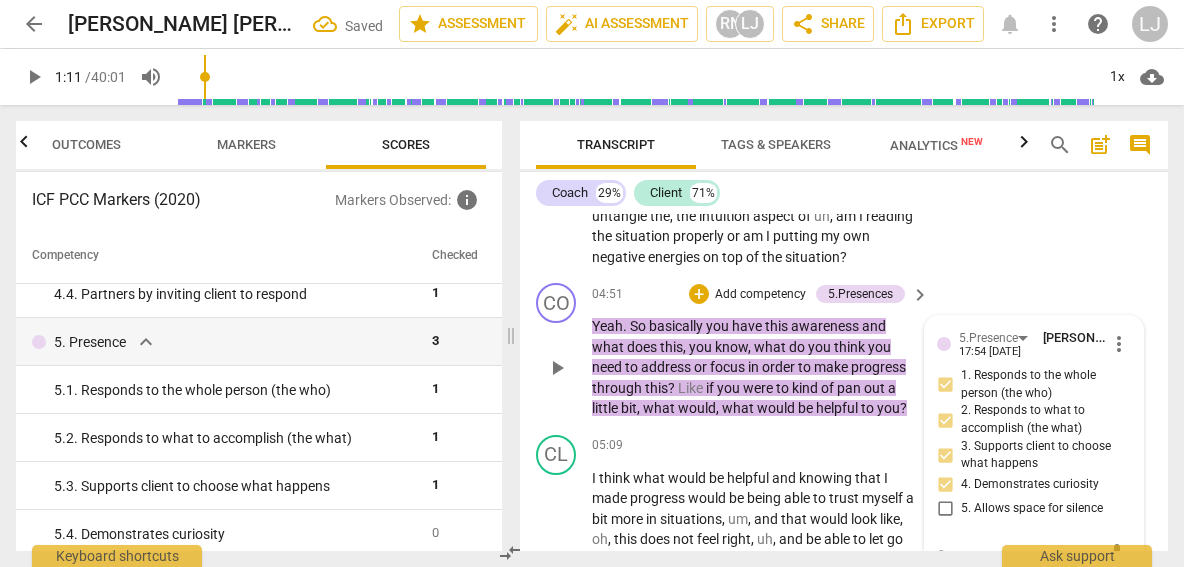 click on "CO play_arrow pause 04:51 + Add competency 5.Presences keyboard_arrow_right Yeah .   So   basically   you   have   this   awareness   and   what   does   this ,   you   know ,   what   do   you   think   you   need   to   address   or   focus   in   order   to   make   progress   through   this ?   Like   if   you   were   to   kind   of   pan   out   a   little   bit ,   what   would ,   what   would   be   helpful   to   you ? 5.Presence Lana Joe 17:54 07-18-2025 more_vert 1. Responds to the whole person (the who) 2. Responds to what to accomplish (the what) 3. Supports client to choose what happens 4. Demonstrates curiosity 5. Allows space for silence mic 5.Presence Lana Joe 17:54 07-18-2025 more_vert 1. Responds to the whole person (the who) 2. Responds to what to accomplish (the what) 3. Supports client to choose what happens 4. Demonstrates curiosity 5. Allows space for silence mic" at bounding box center (844, 351) 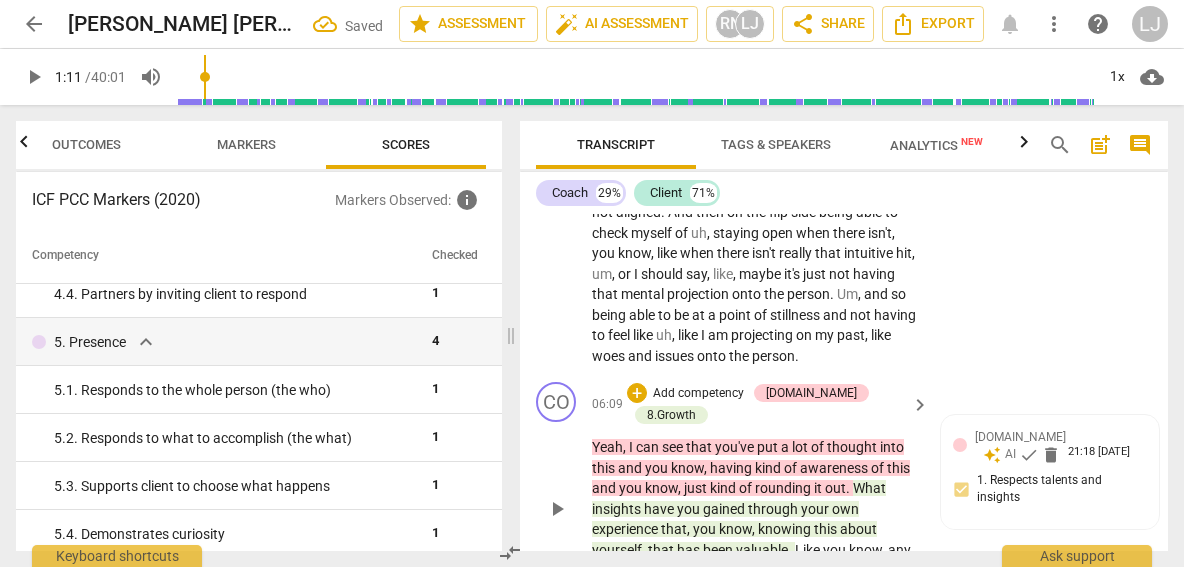 scroll, scrollTop: 2706, scrollLeft: 0, axis: vertical 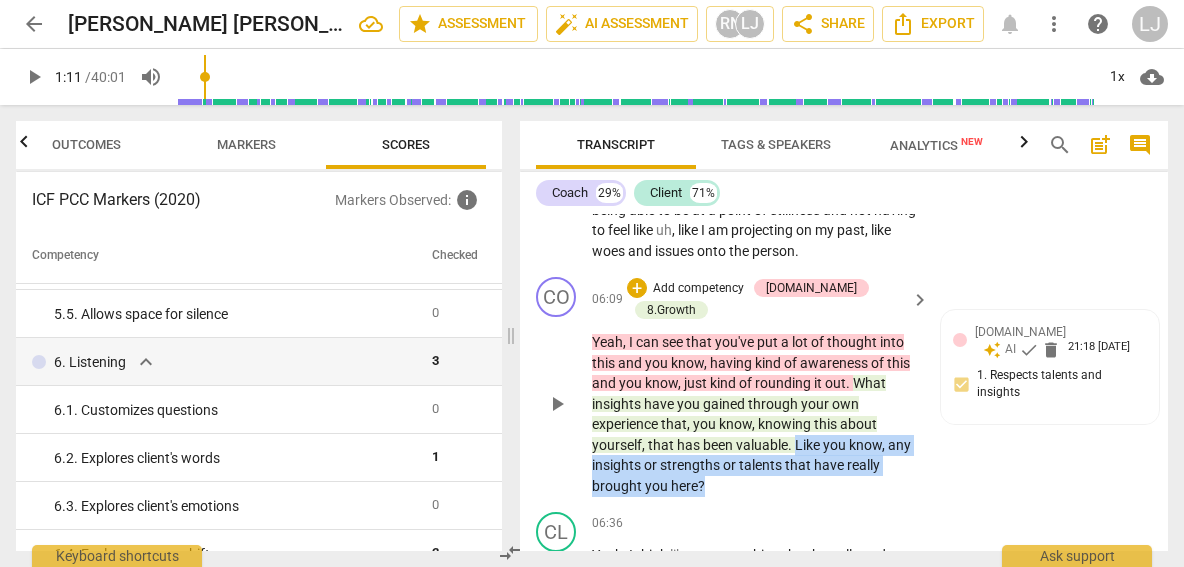 drag, startPoint x: 796, startPoint y: 373, endPoint x: 803, endPoint y: 411, distance: 38.63936 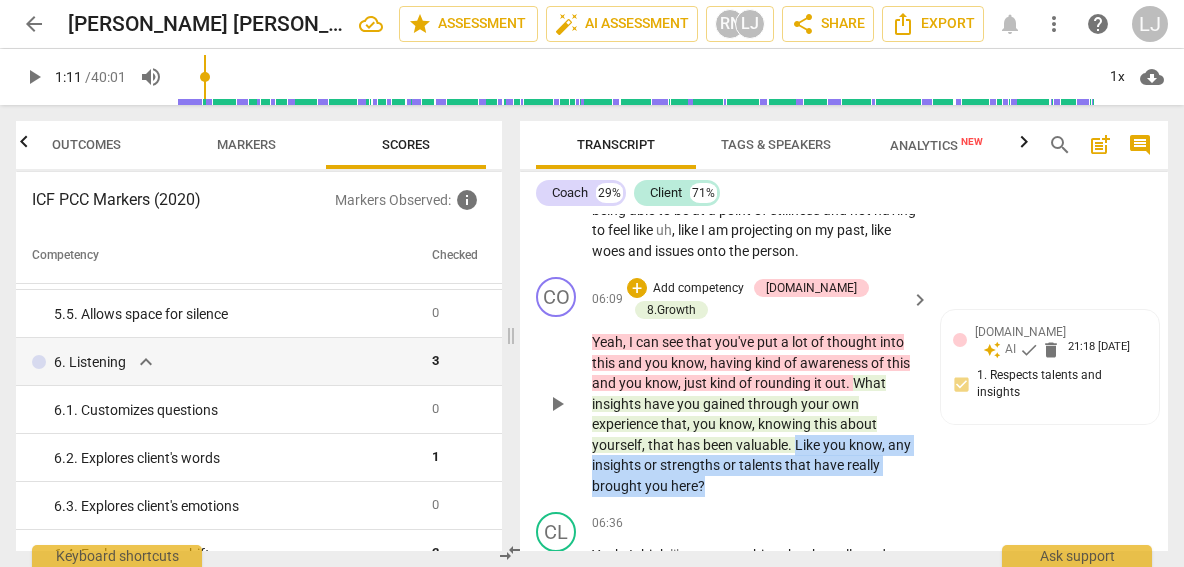 click on "Yeah ,   I   can   see   that   you've   put   a   lot   of   thought   into   this   and   you   know ,   having   kind   of   awareness   of   this   and   you   know ,   just   kind   of   rounding   it   out .   What   insights   have   you   gained   through   your   own   experience   that ,   you   know ,   knowing   this   about   yourself ,   that   has   been   valuable .   Like   you   know ,   any   insights   or   strengths   or   talents   that   have   really   brought   you   here ?" at bounding box center (755, 414) 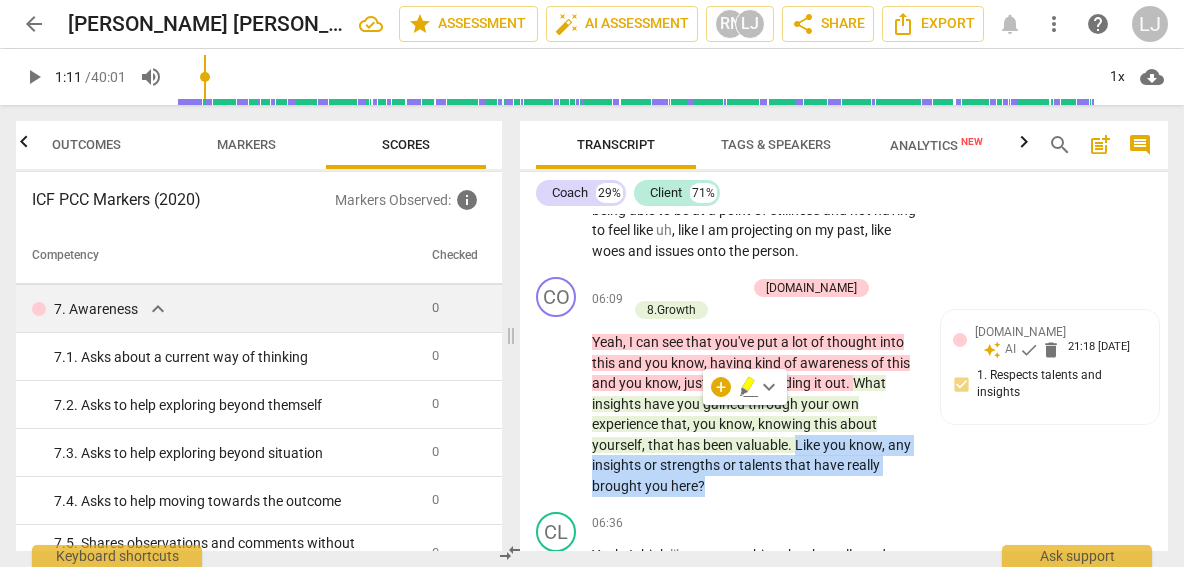 scroll, scrollTop: 1348, scrollLeft: 0, axis: vertical 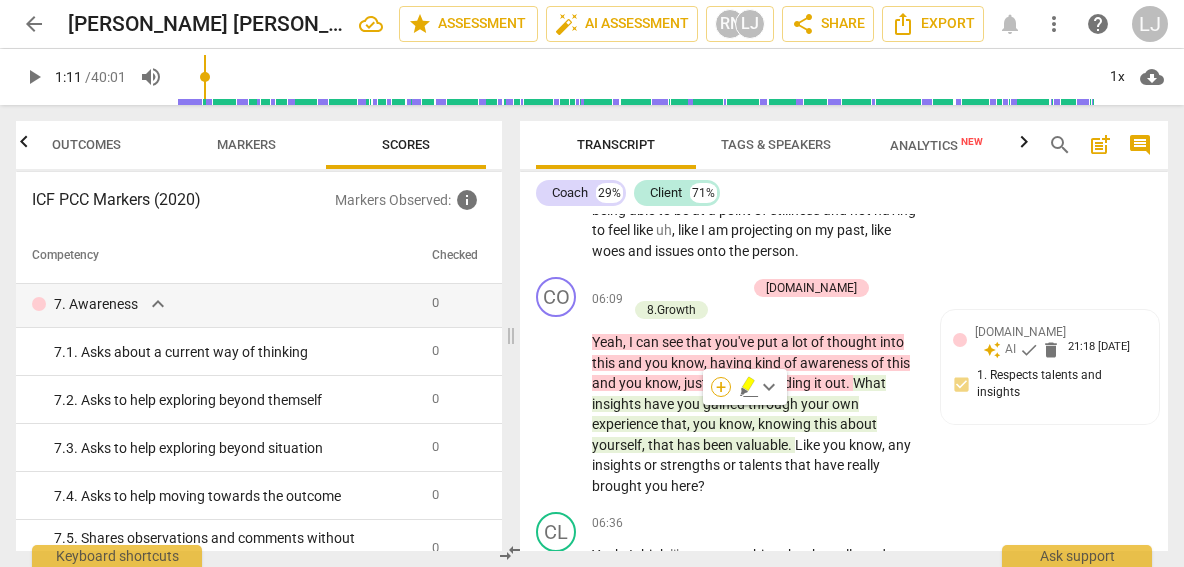 click on "+" at bounding box center [721, 387] 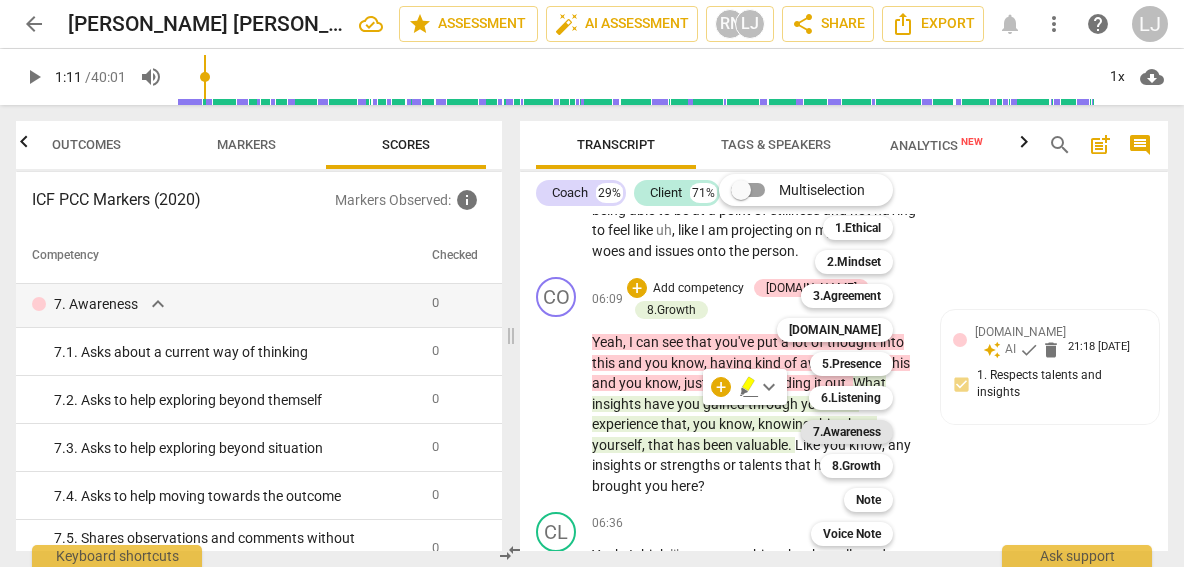 click on "7.Awareness" at bounding box center (847, 432) 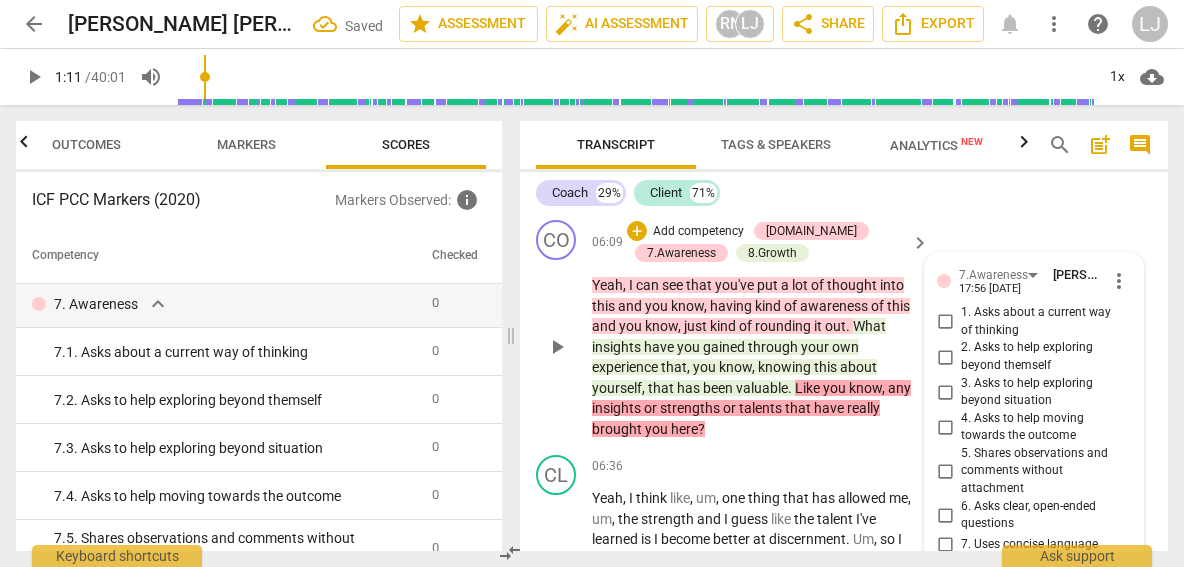 scroll, scrollTop: 2782, scrollLeft: 0, axis: vertical 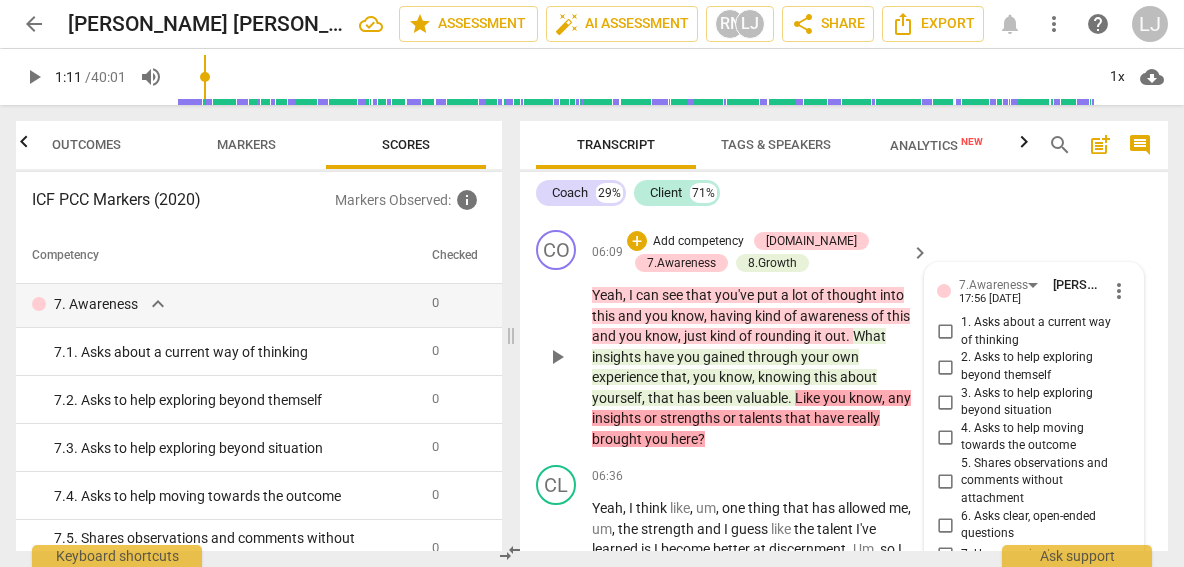 click on "1. Asks about a current way of thinking" at bounding box center (945, 332) 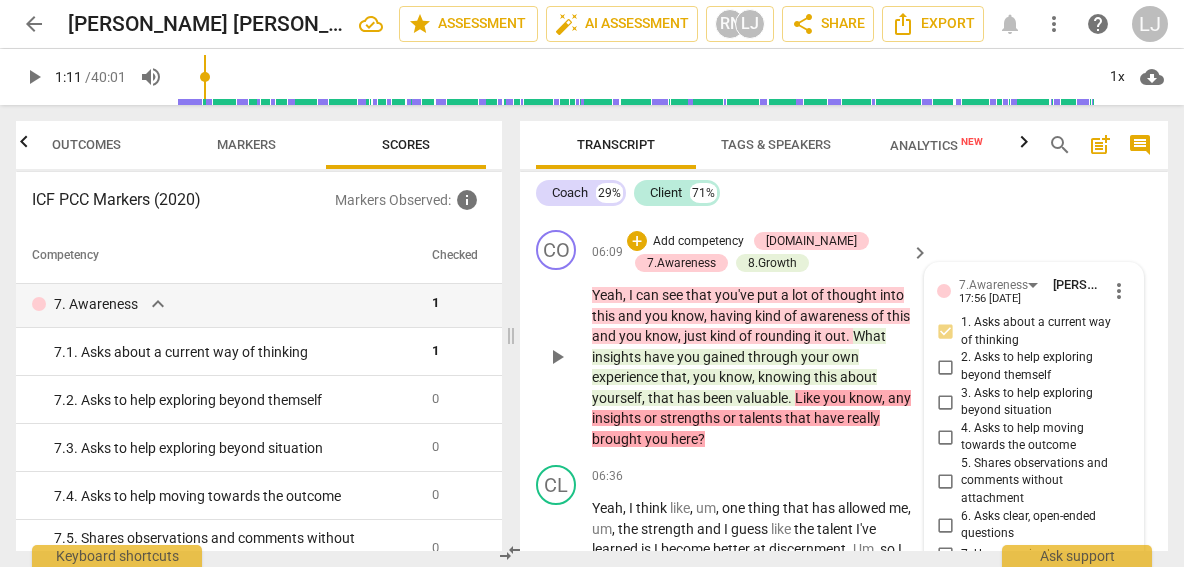 click on "3. Asks to help exploring beyond situation" at bounding box center (945, 402) 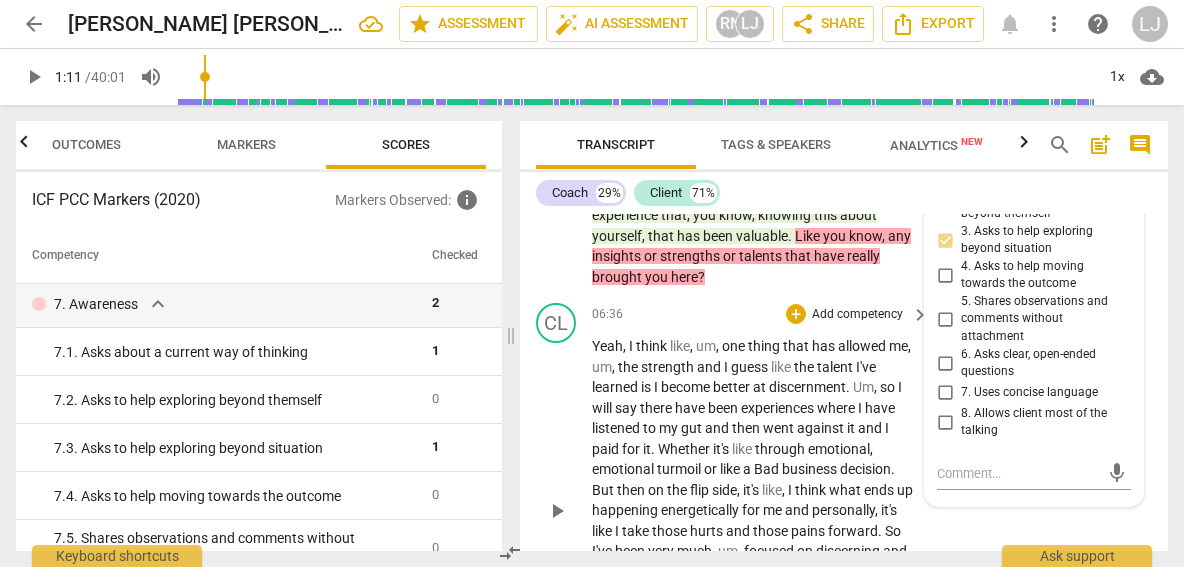 scroll, scrollTop: 2946, scrollLeft: 0, axis: vertical 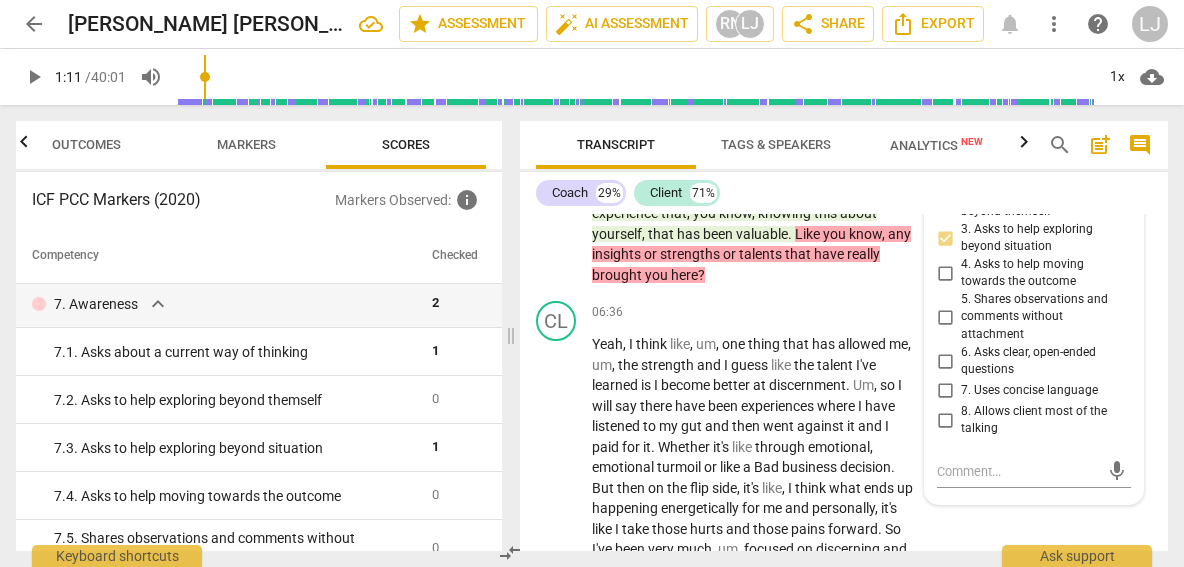 click on "8. Allows client most of the talking" at bounding box center [945, 420] 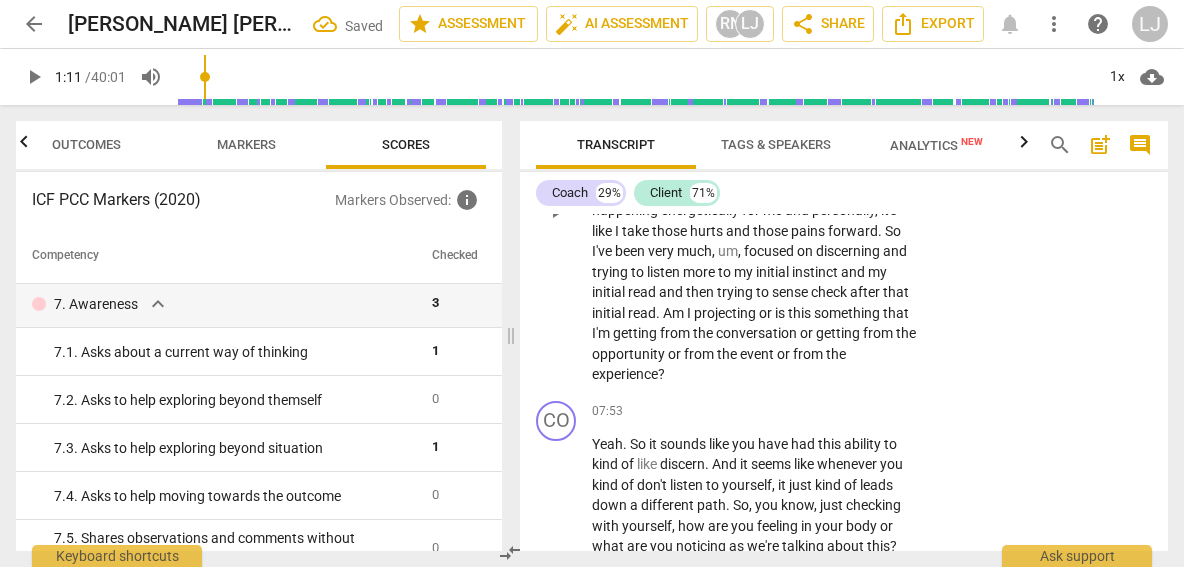 scroll, scrollTop: 3245, scrollLeft: 0, axis: vertical 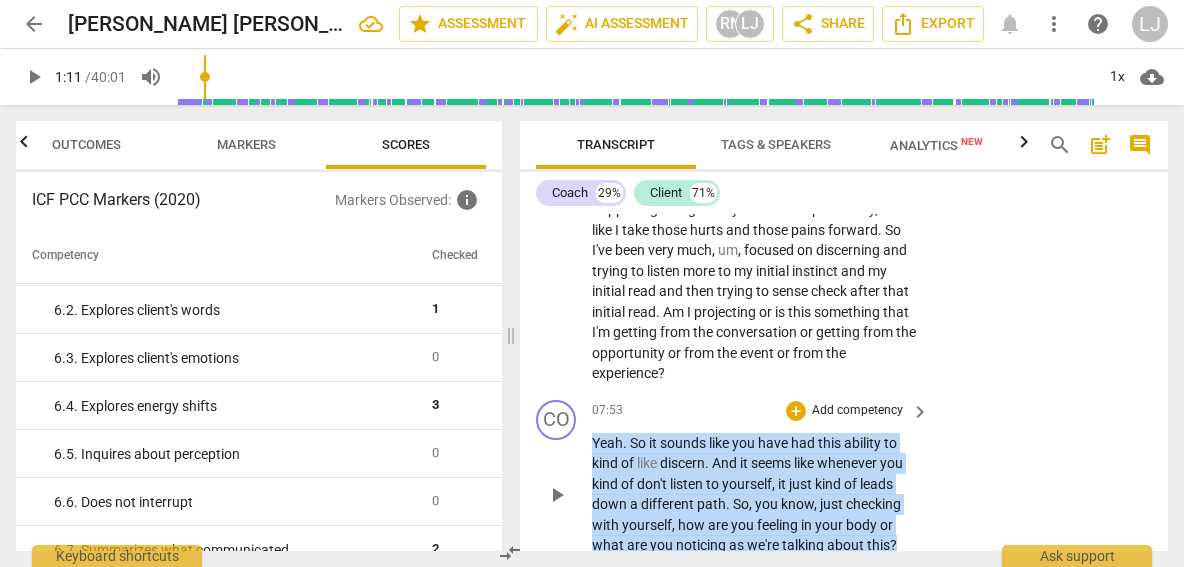 drag, startPoint x: 593, startPoint y: 381, endPoint x: 906, endPoint y: 476, distance: 327.09937 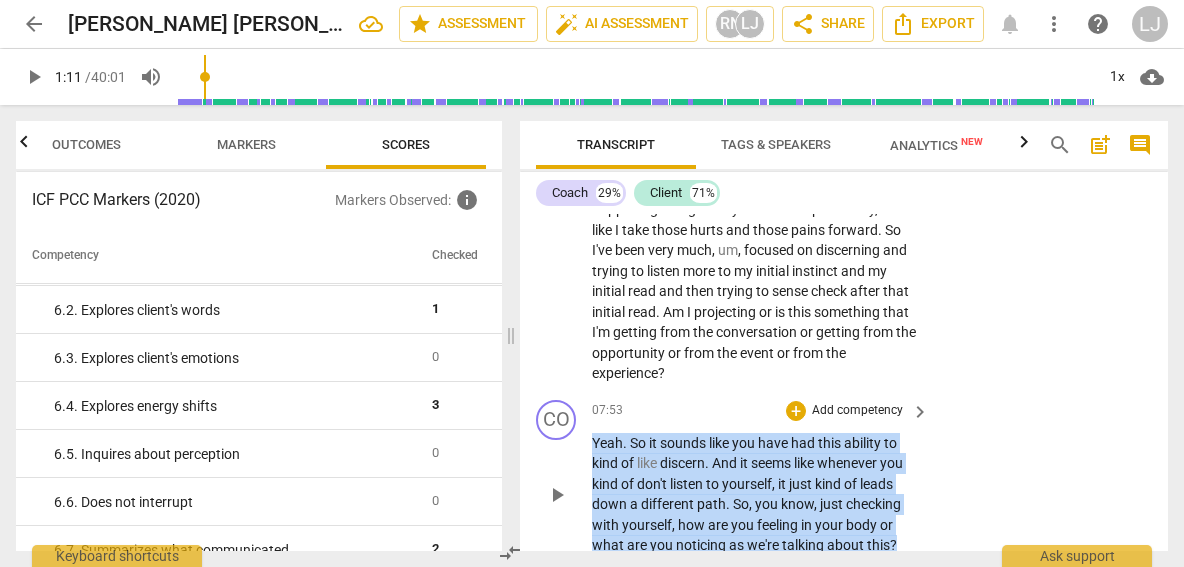 click on "Yeah .   So   it   sounds   like   you   have   had   this   ability   to   kind   of   like   discern .   And   it   seems   like   whenever   you   kind   of   don't   listen   to   yourself ,   it   just   kind   of   leads   down   a   different   path .   So ,   you   know ,   just   checking   with   yourself ,   how   are   you   feeling   in   your   body   or   what   are   you   noticing   as   we're   talking   about   this ?" at bounding box center [755, 494] 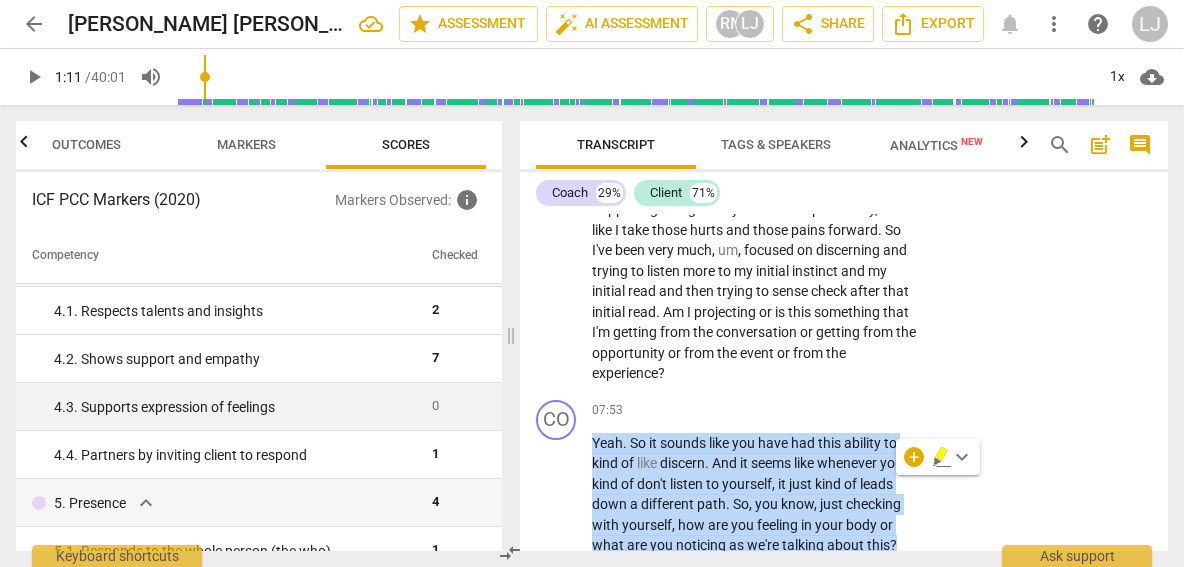 scroll, scrollTop: 480, scrollLeft: 0, axis: vertical 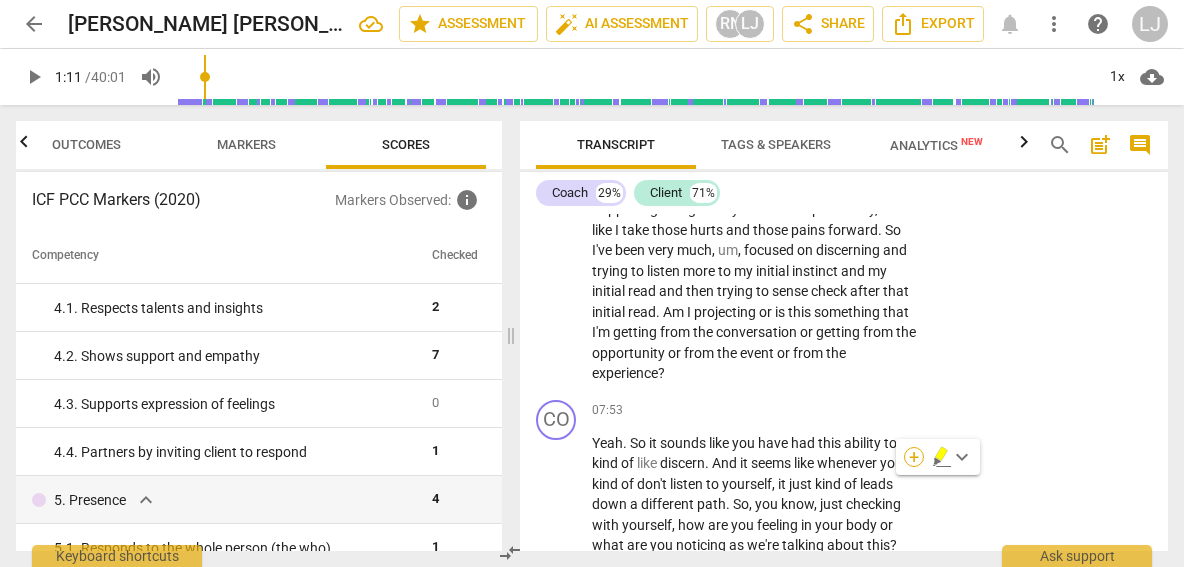 click on "+" at bounding box center [914, 457] 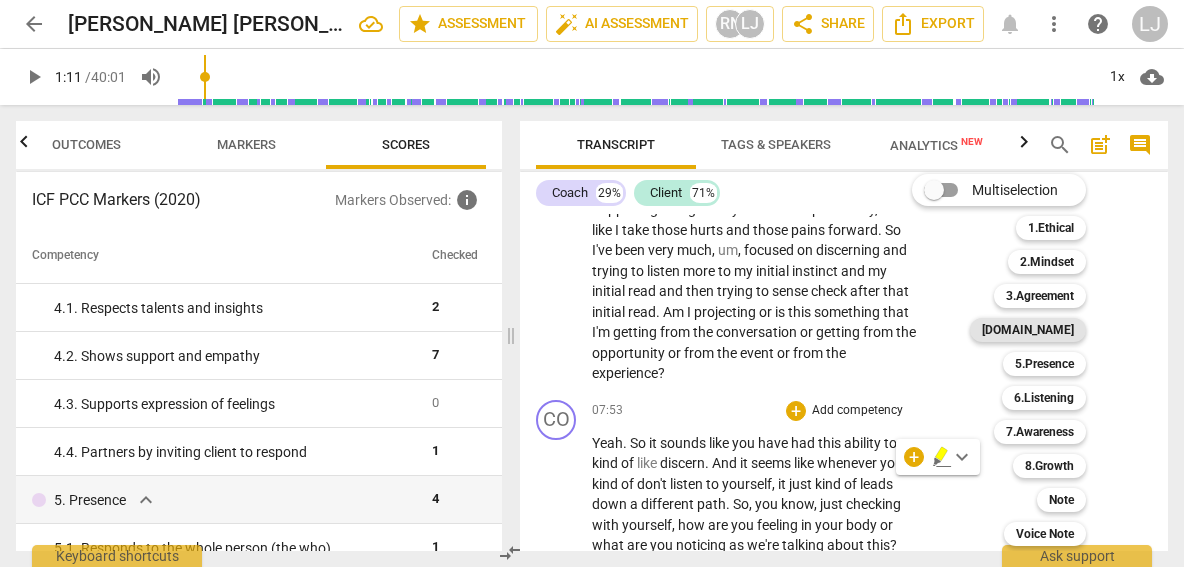 click on "[DOMAIN_NAME]" at bounding box center [1028, 330] 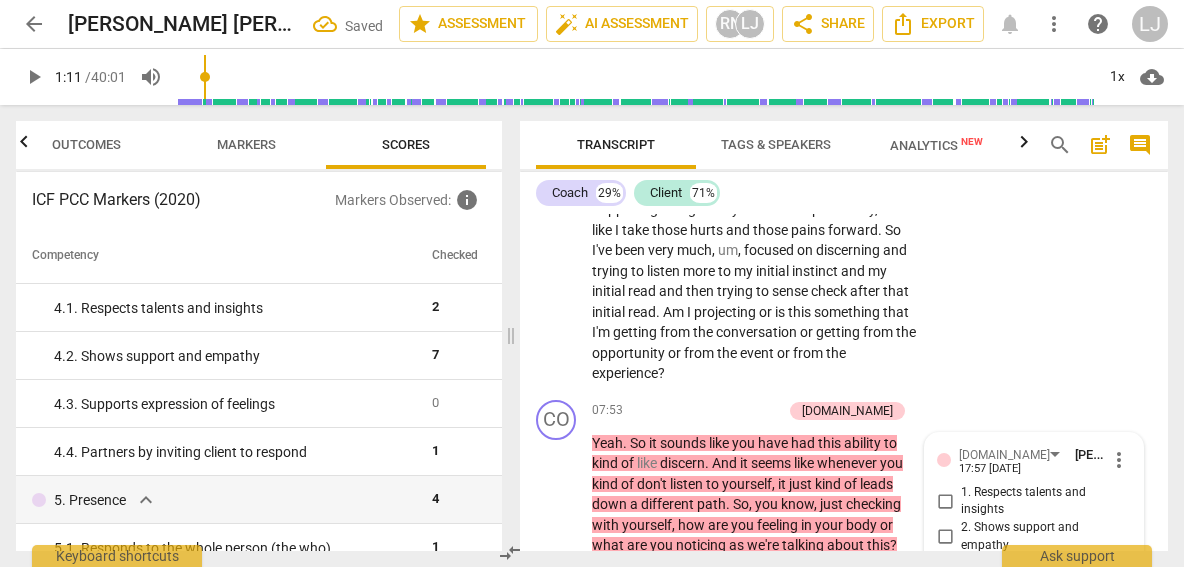 scroll, scrollTop: 3455, scrollLeft: 0, axis: vertical 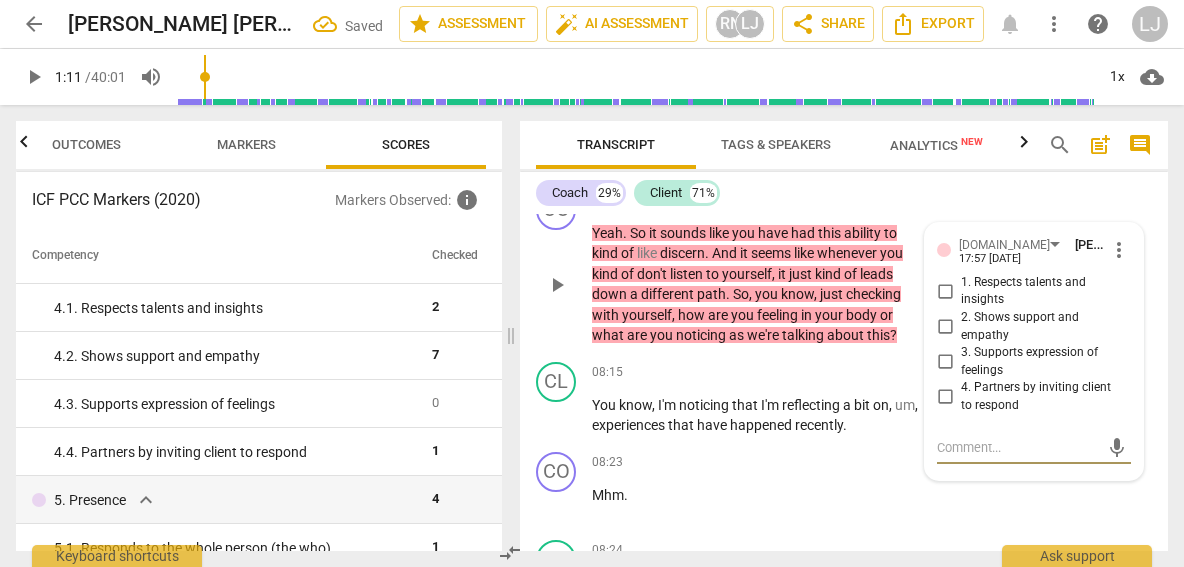 click on "3. Supports expression of feelings" at bounding box center [945, 362] 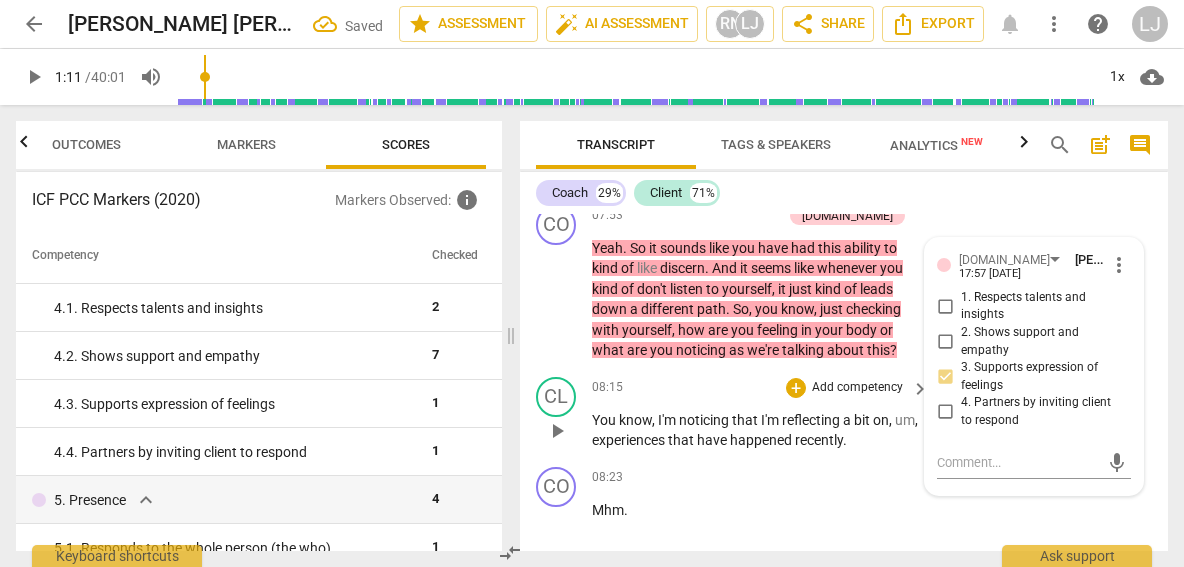 scroll, scrollTop: 3435, scrollLeft: 0, axis: vertical 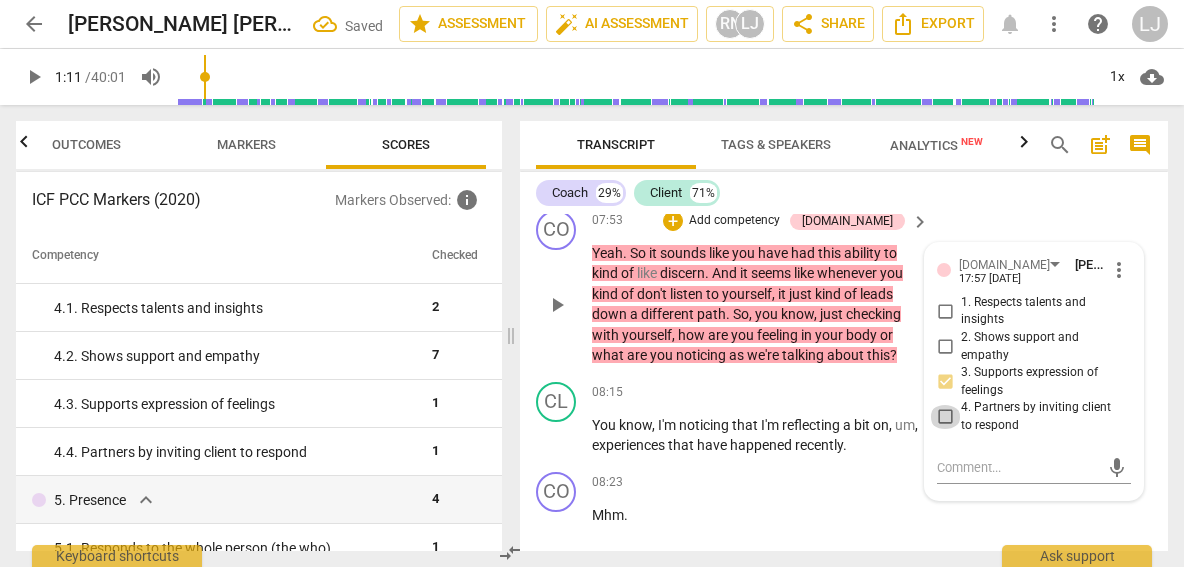 click on "4. Partners by inviting client to respond" at bounding box center (945, 417) 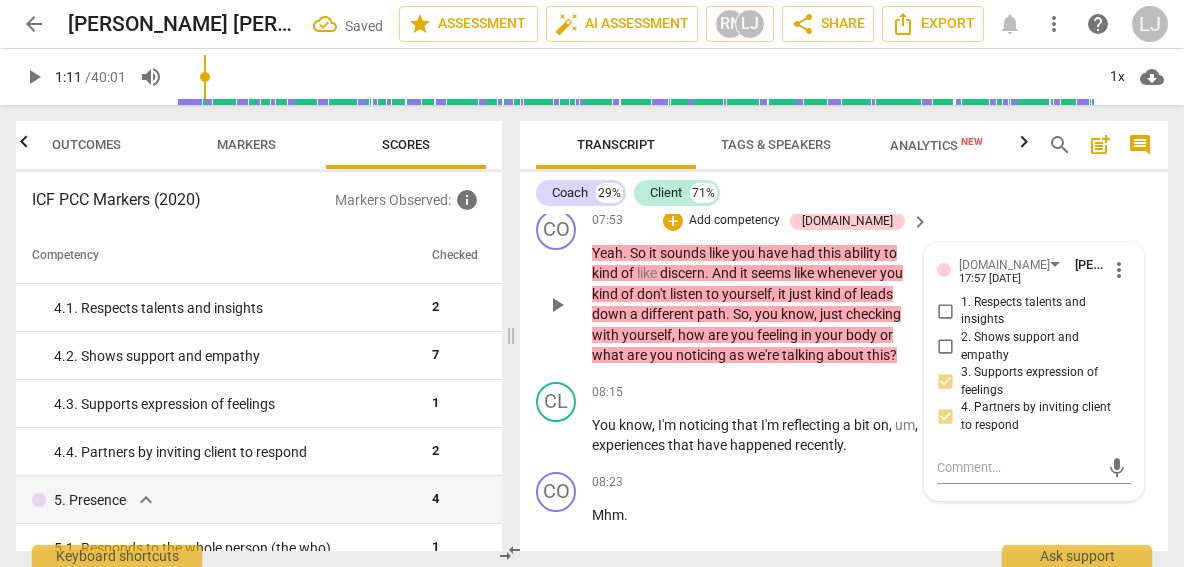 click on "in" at bounding box center [808, 335] 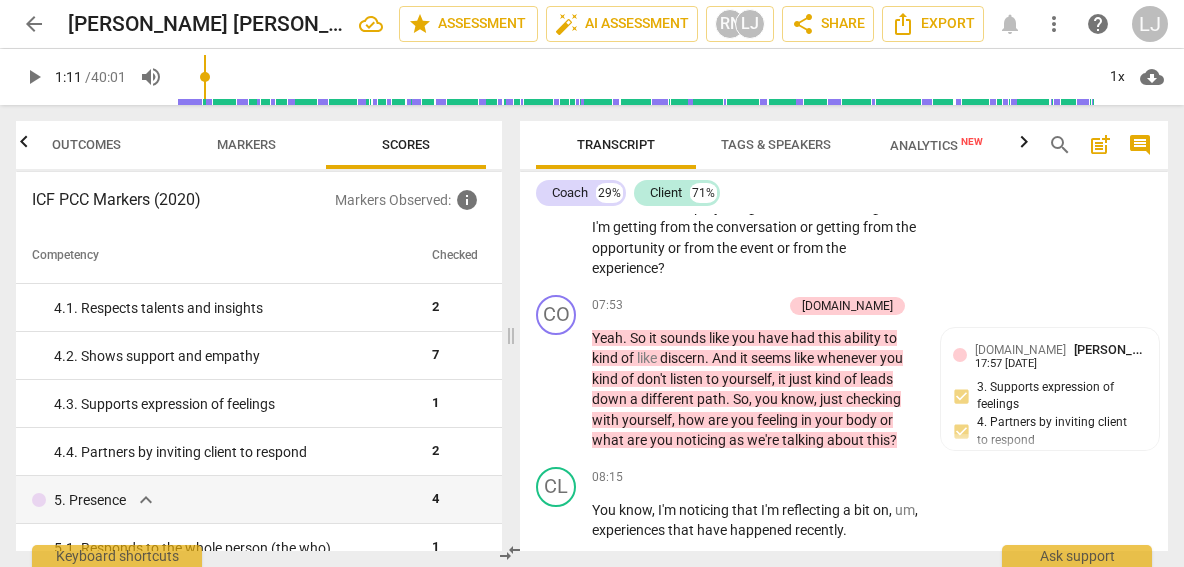scroll, scrollTop: 3353, scrollLeft: 0, axis: vertical 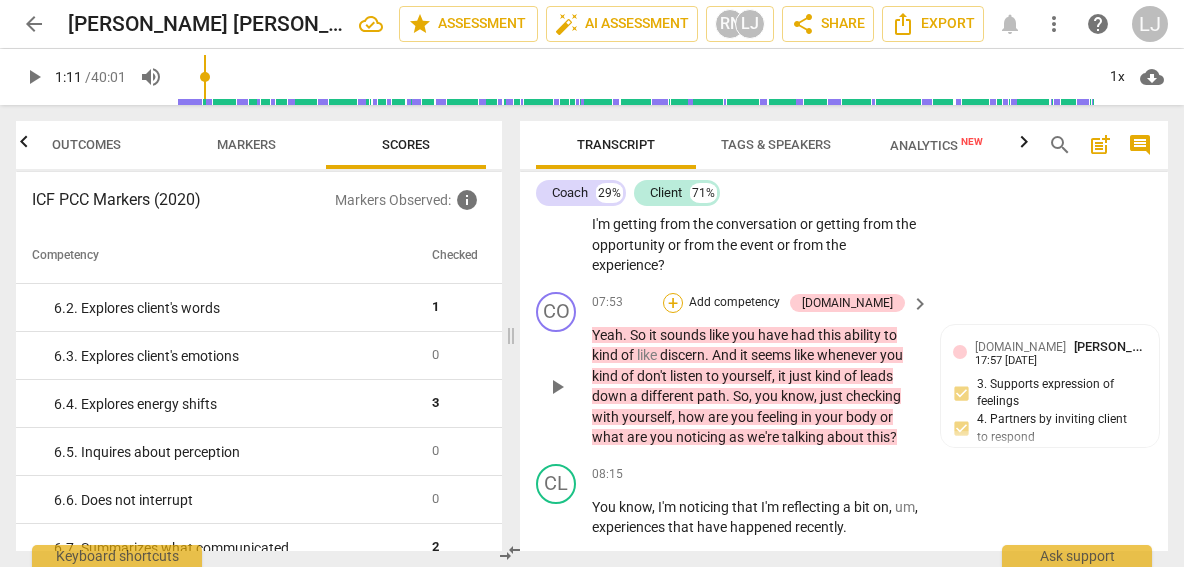 click on "+" at bounding box center (673, 303) 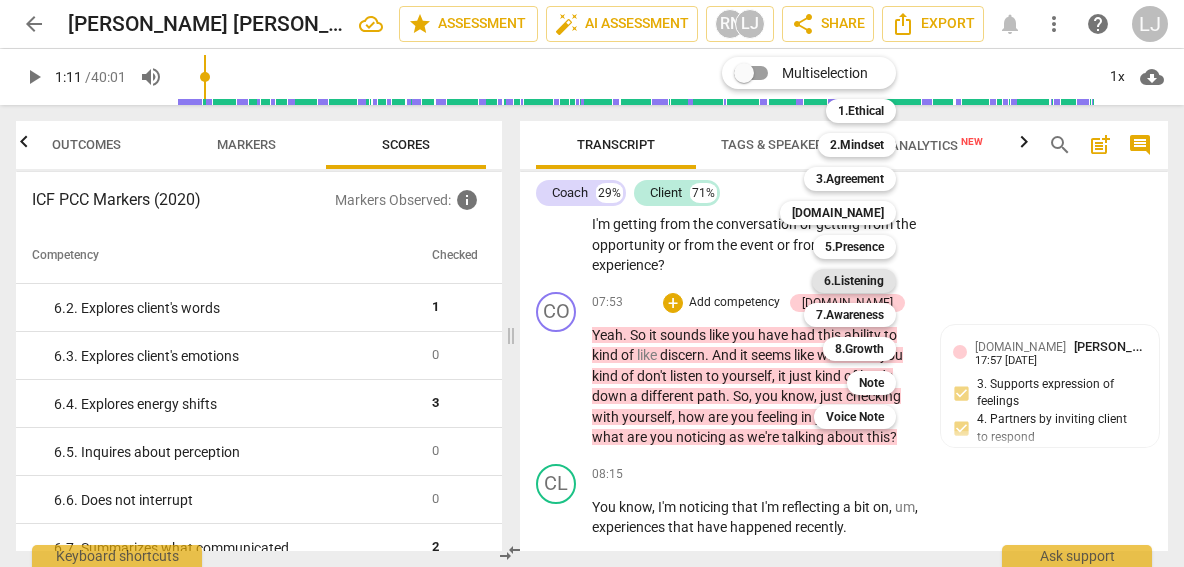 click on "6.Listening" at bounding box center (854, 281) 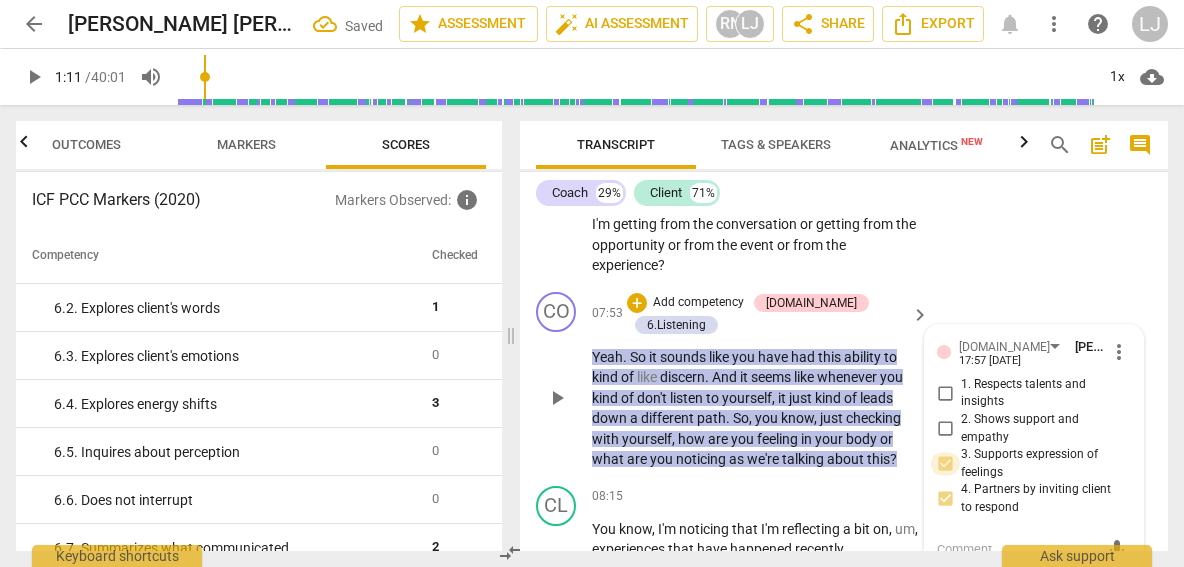 click on "3. Supports expression of feelings" at bounding box center [945, 464] 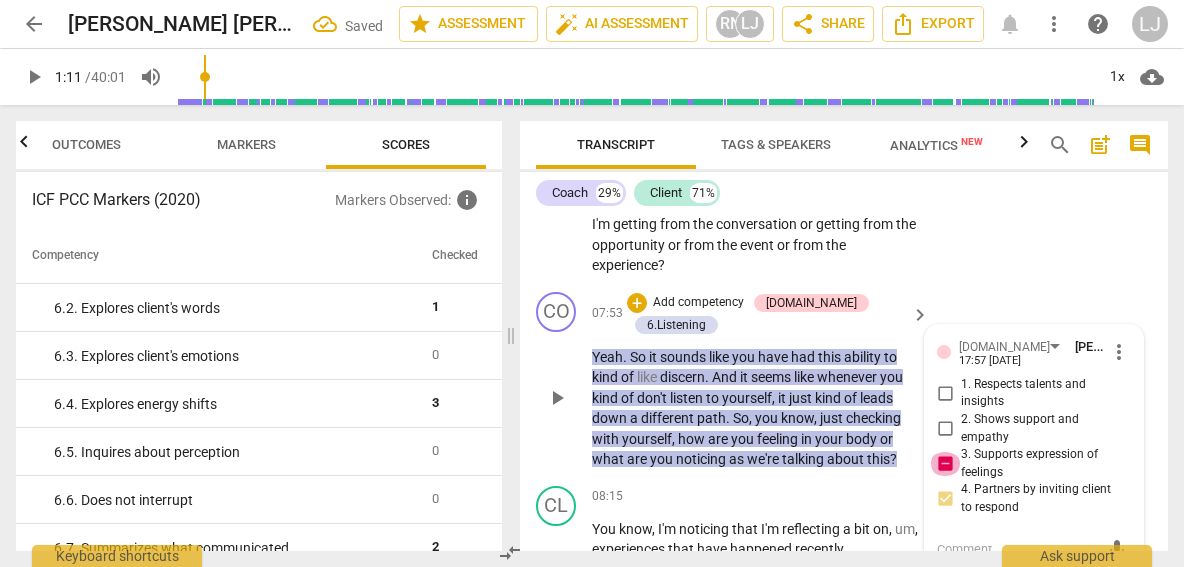 click on "3. Supports expression of feelings" at bounding box center (945, 464) 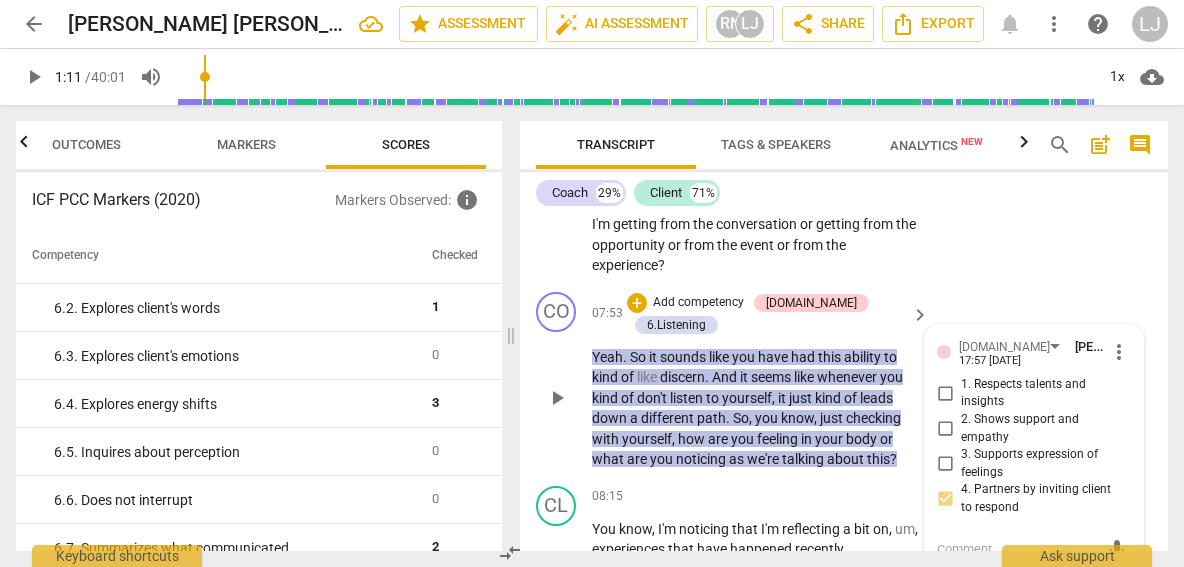 click on "3. Supports expression of feelings" at bounding box center (945, 464) 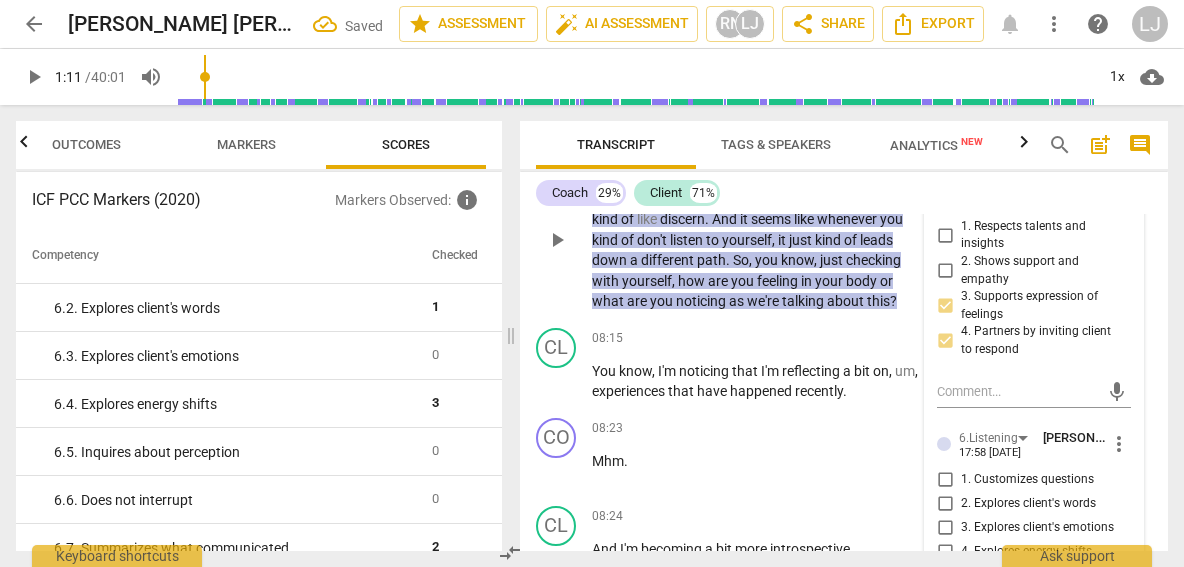 scroll, scrollTop: 3560, scrollLeft: 0, axis: vertical 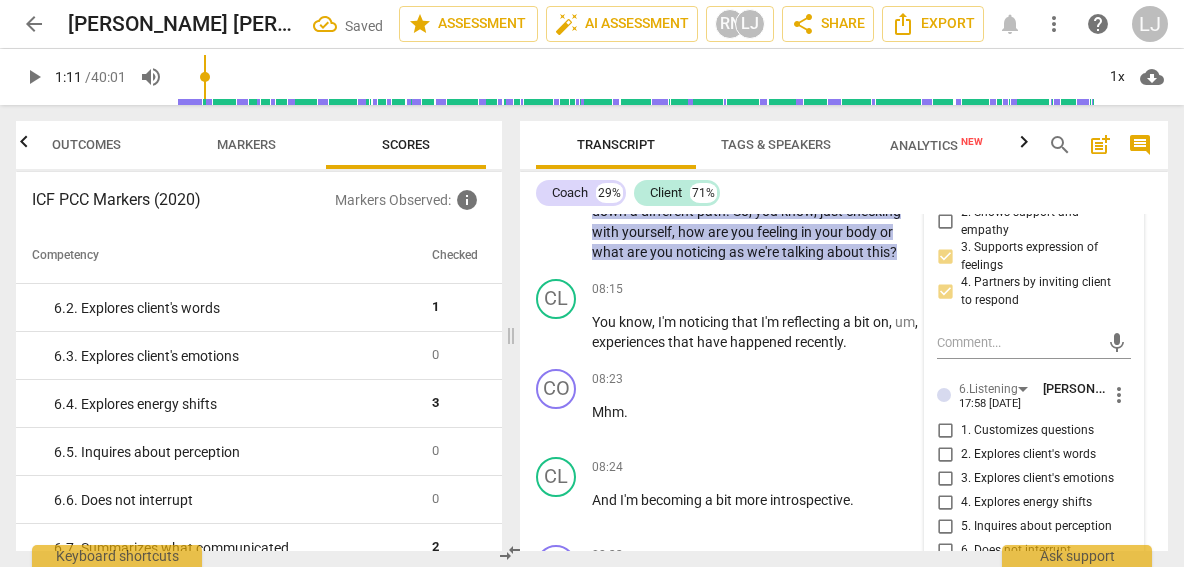 click on "3. Explores client's emotions" at bounding box center (945, 479) 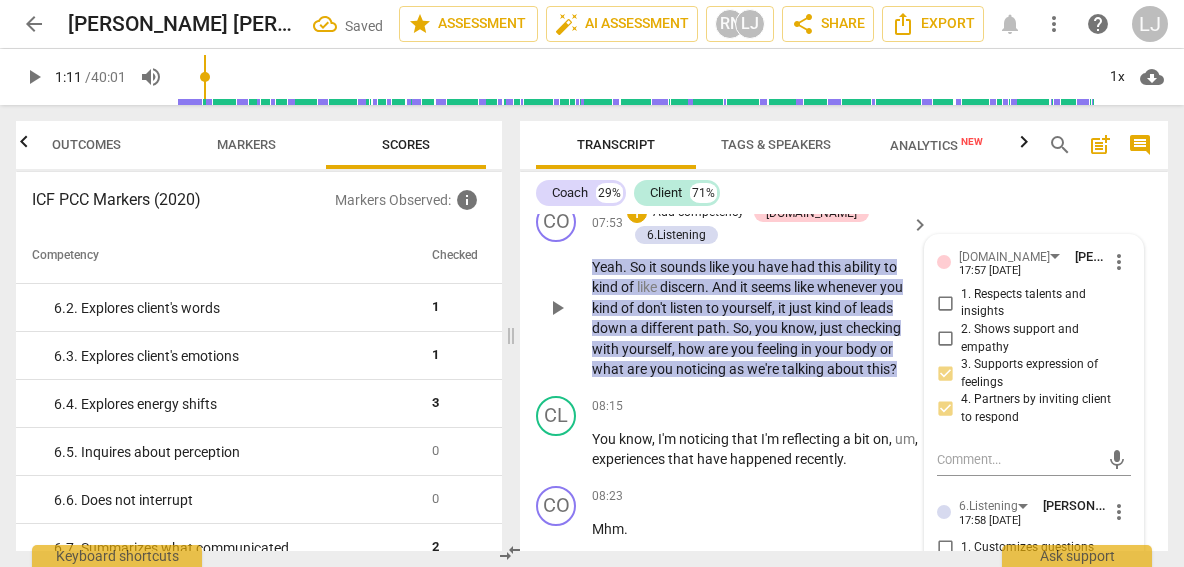 scroll, scrollTop: 3318, scrollLeft: 0, axis: vertical 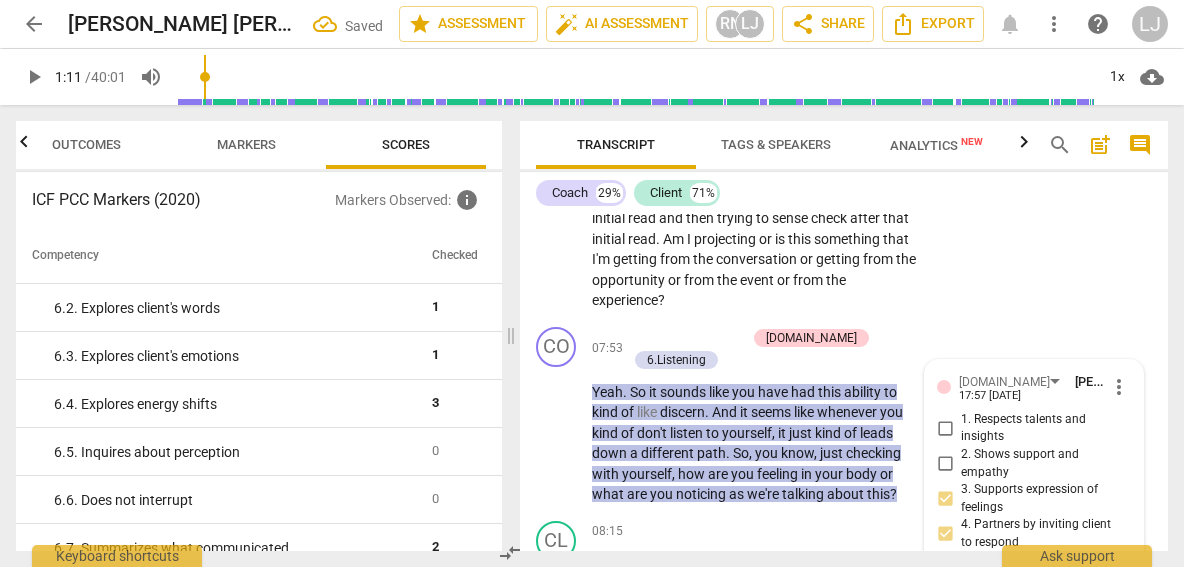 click on "CL play_arrow pause 06:36 + Add competency keyboard_arrow_right Yeah ,   I   think   like ,   um ,   one   thing   that   has   allowed   me ,   um ,   the   strength   and   I   guess   like   the   talent   I've   learned   is   I   become   better   at   discernment .   Um ,   so   I   will   say   there   have   been   experiences   where   I   have   listened   to   my   gut   and   then   went   against   it   and   I   paid   for   it .   Whether   it's   like   through   emotional ,   emotional   turmoil   or   like   a   Bad   business   decision .   But   then   on   the   flip   side ,   it's   like ,   I   think   what   ends   up   happening   energetically   for   me   and   personally ,   it's   like   I   take   those   hurts   and   those   pains   forward .   So   I've   been   very   much ,   um ,   focused   on   discerning   and   trying   to   listen   more   to   my   initial   instinct   and   my   initial   read   and   then   trying   to   sense   check   after   that   initial   ." at bounding box center (844, 120) 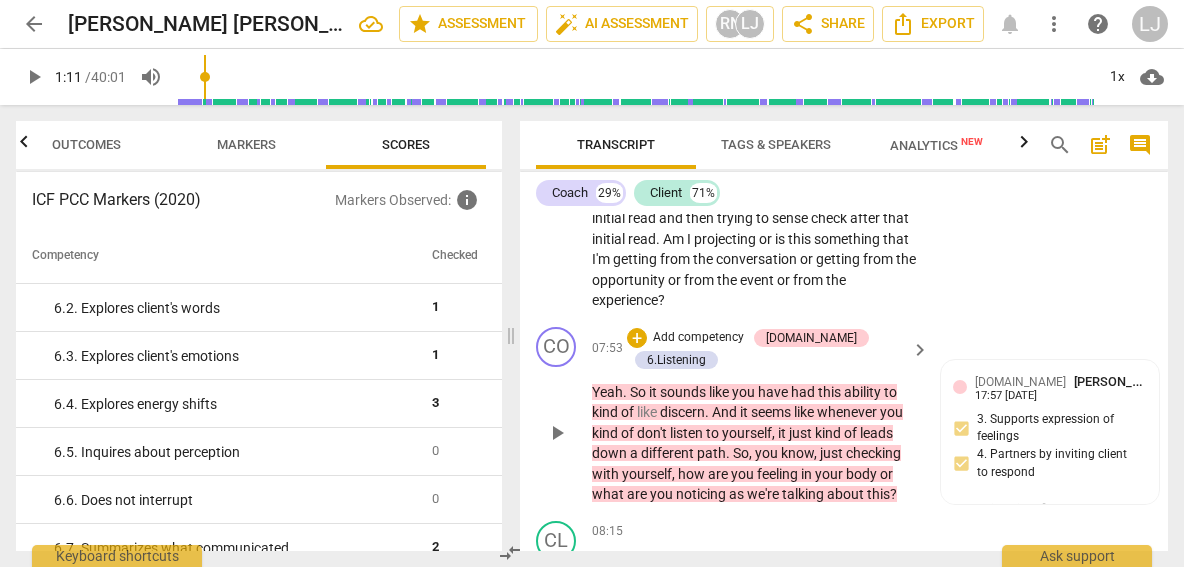 click on "play_arrow" at bounding box center [557, 433] 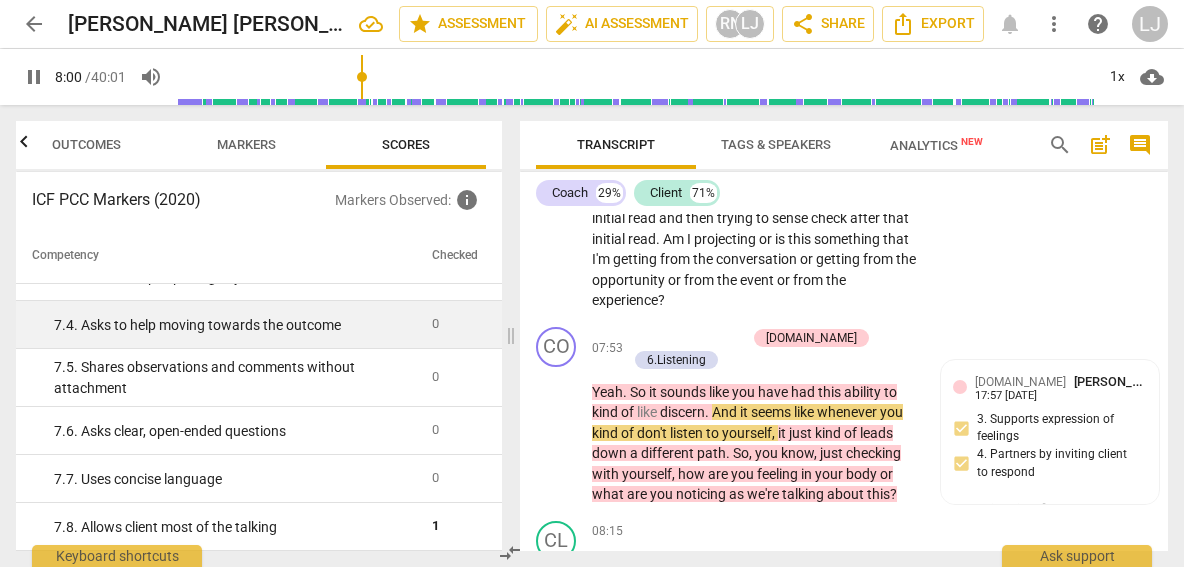 scroll, scrollTop: 1533, scrollLeft: 0, axis: vertical 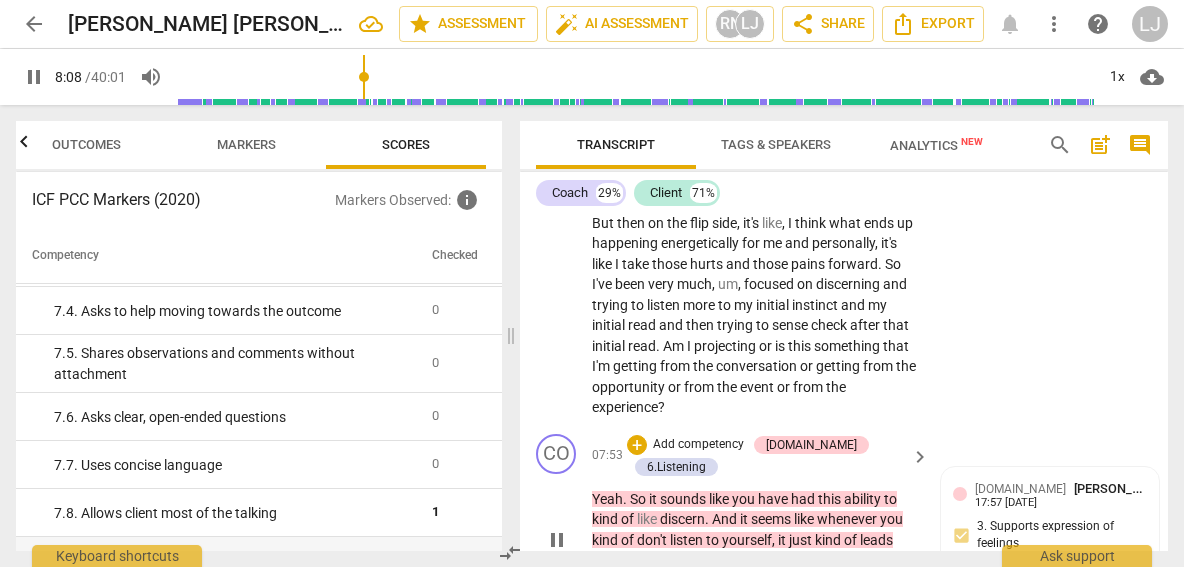 click on "pause" at bounding box center (557, 540) 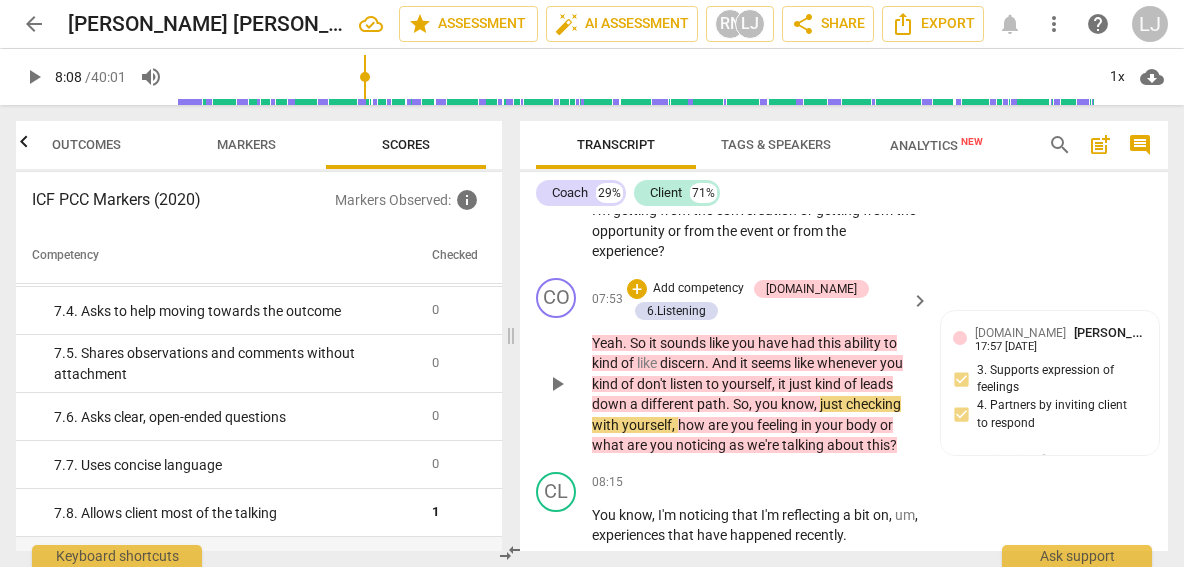 scroll, scrollTop: 3377, scrollLeft: 0, axis: vertical 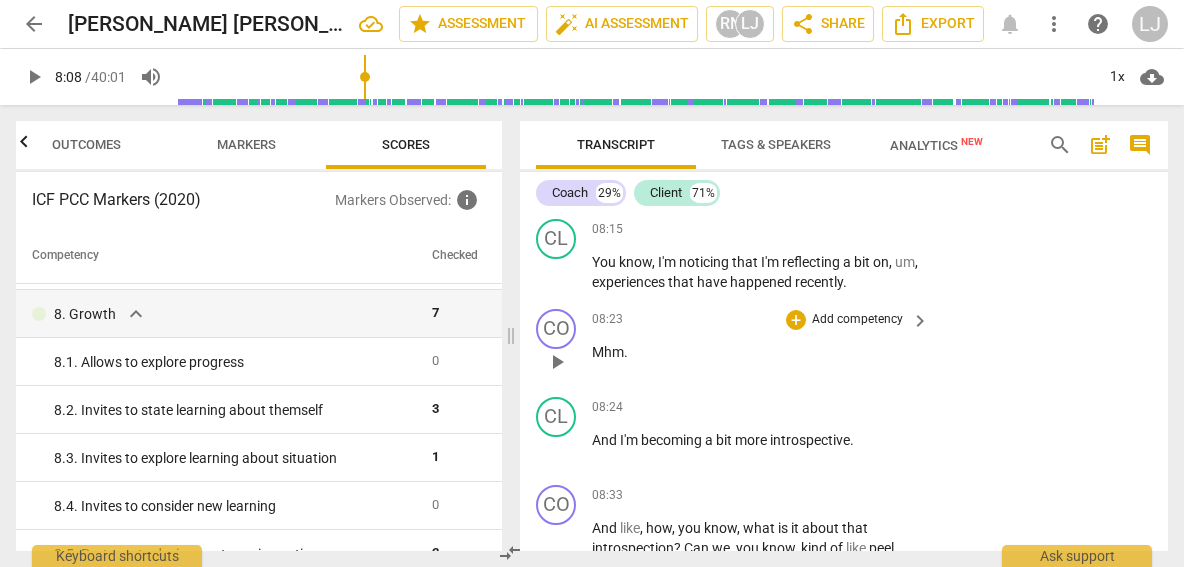 click on "play_arrow" at bounding box center (557, 362) 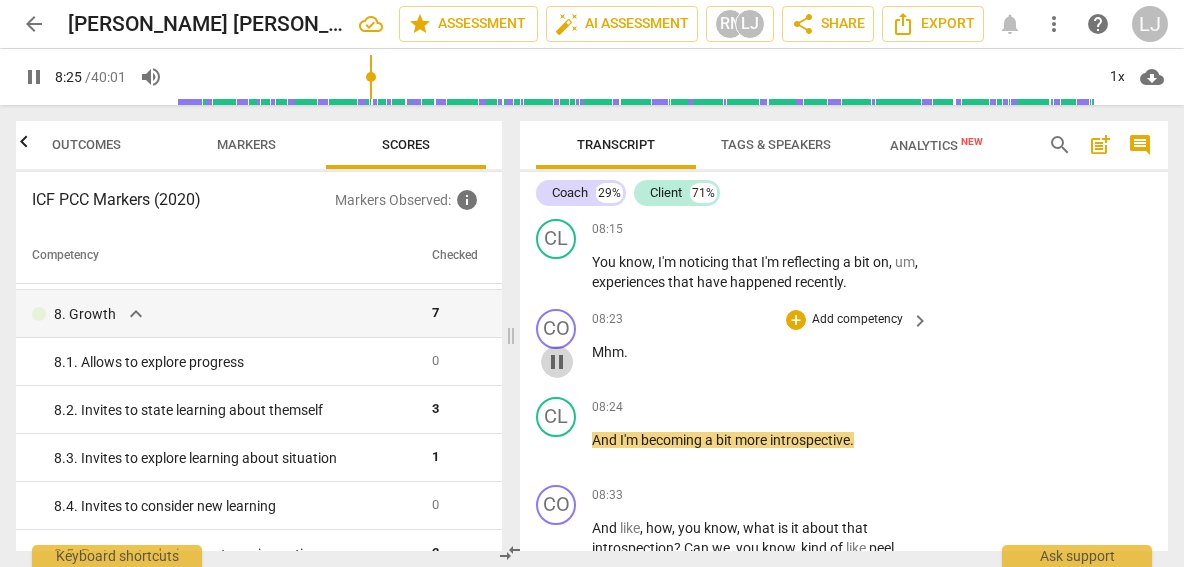 click on "pause" at bounding box center [557, 362] 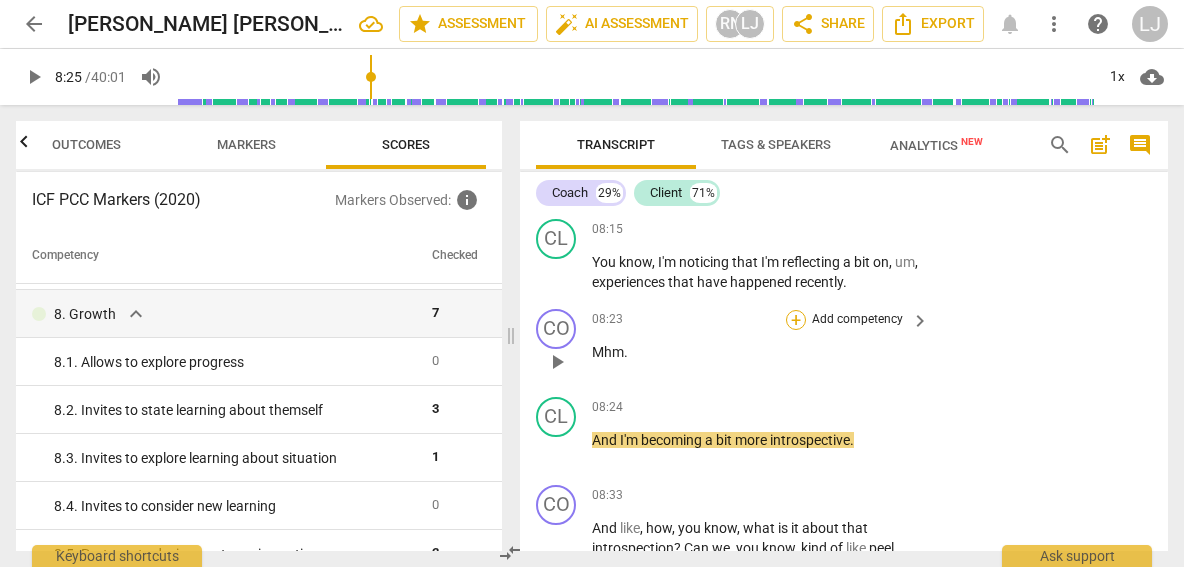 click on "+" at bounding box center [796, 320] 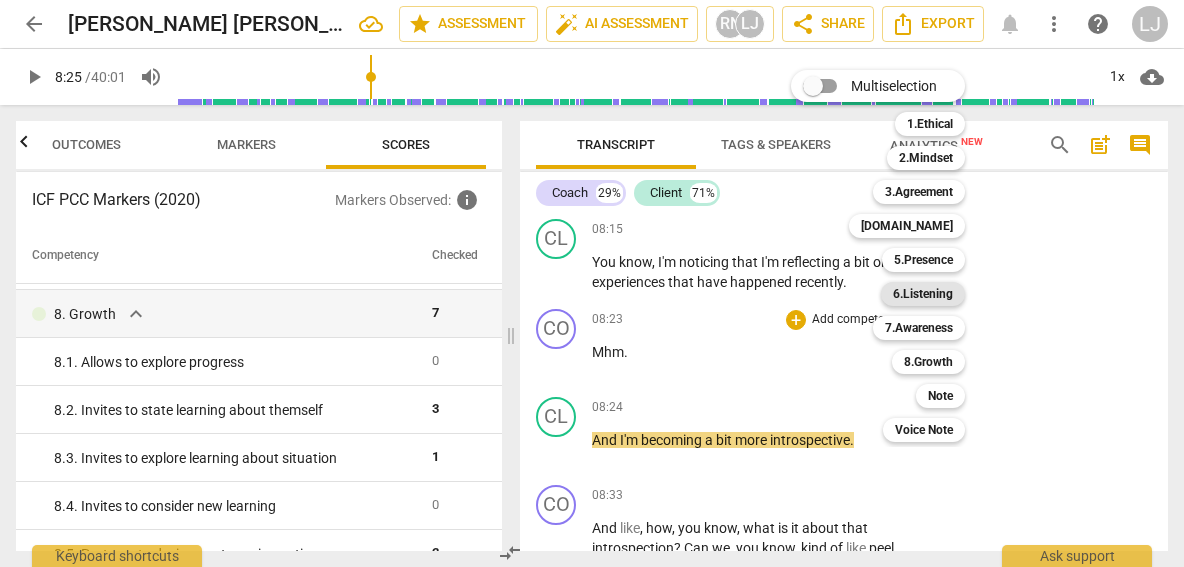 click on "6.Listening" at bounding box center (923, 294) 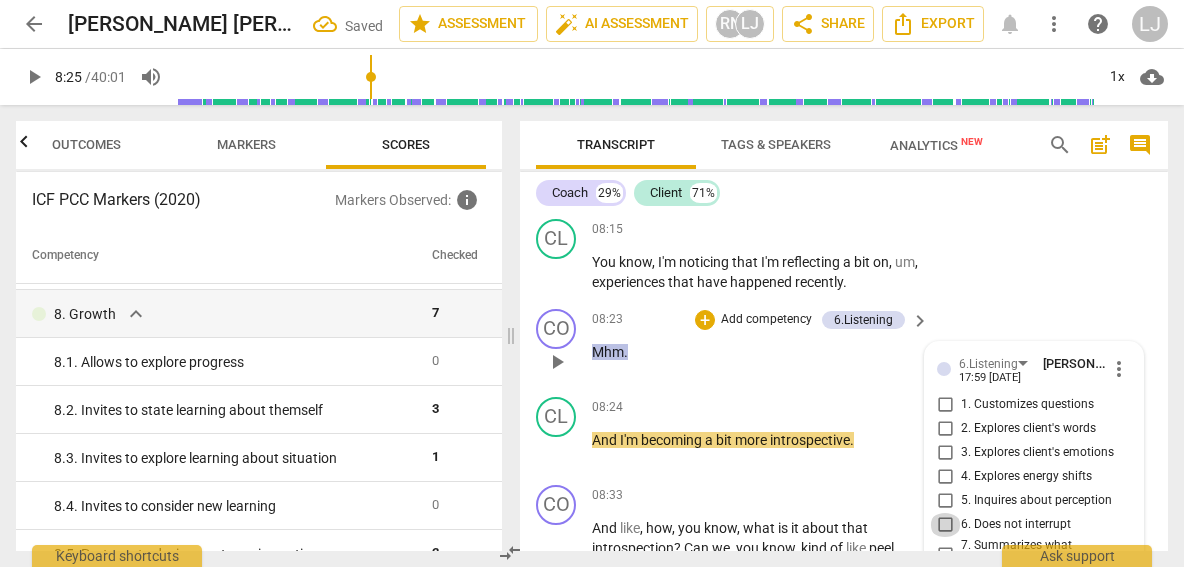 click on "6. Does not interrupt" at bounding box center (945, 525) 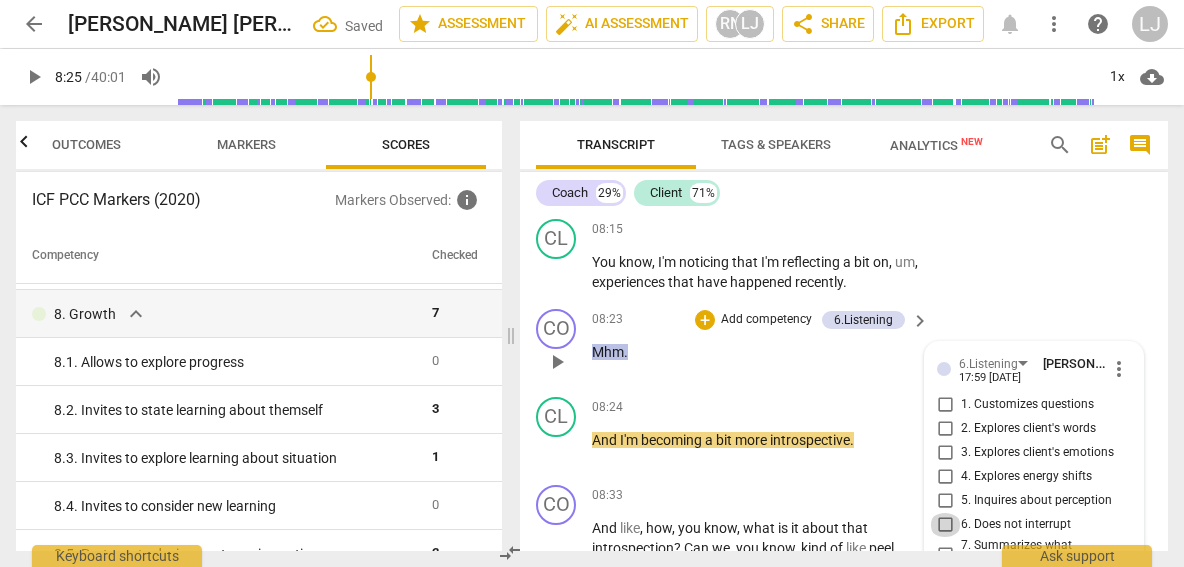checkbox on "true" 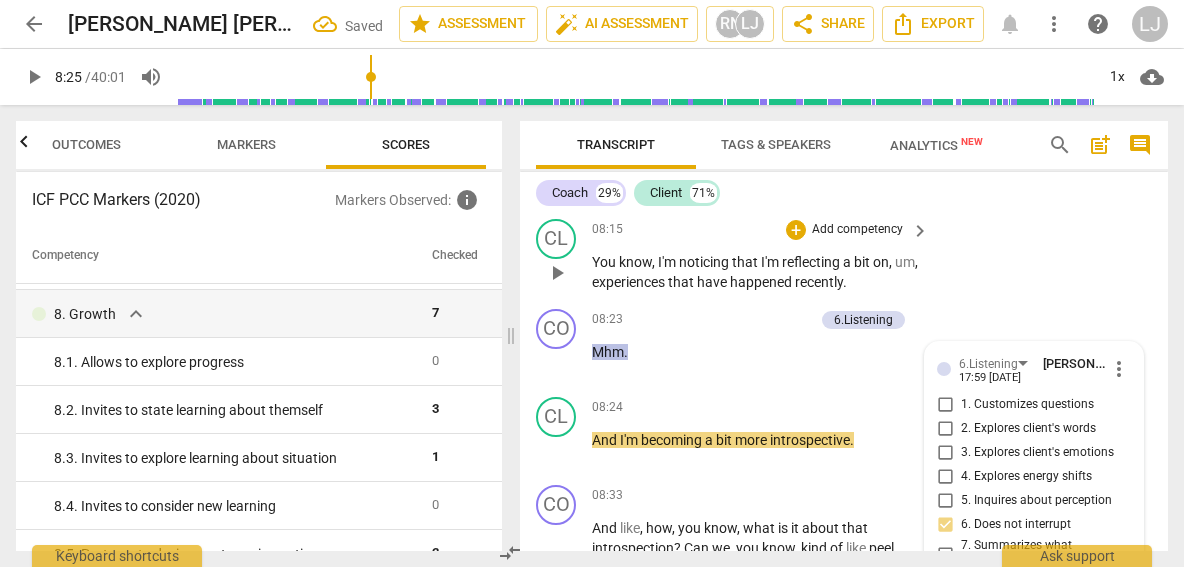 click on "CL play_arrow pause 08:15 + Add competency keyboard_arrow_right You   know ,   I'm   noticing   that   I'm   reflecting   a   bit   on ,   um ,   experiences   that   have   happened   recently ." at bounding box center [844, 256] 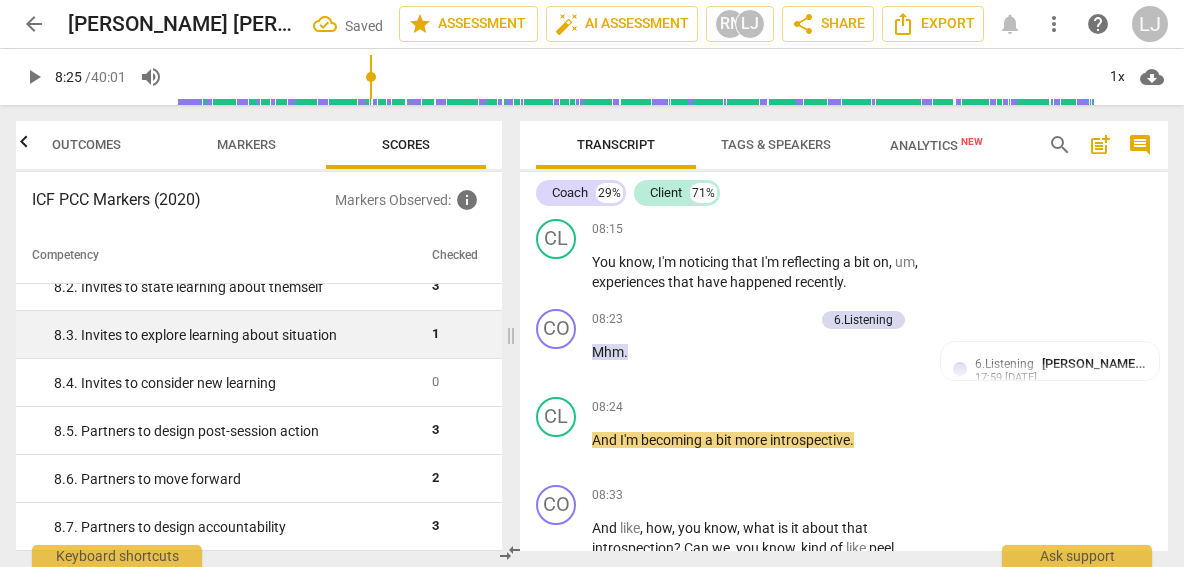 scroll, scrollTop: 1910, scrollLeft: 0, axis: vertical 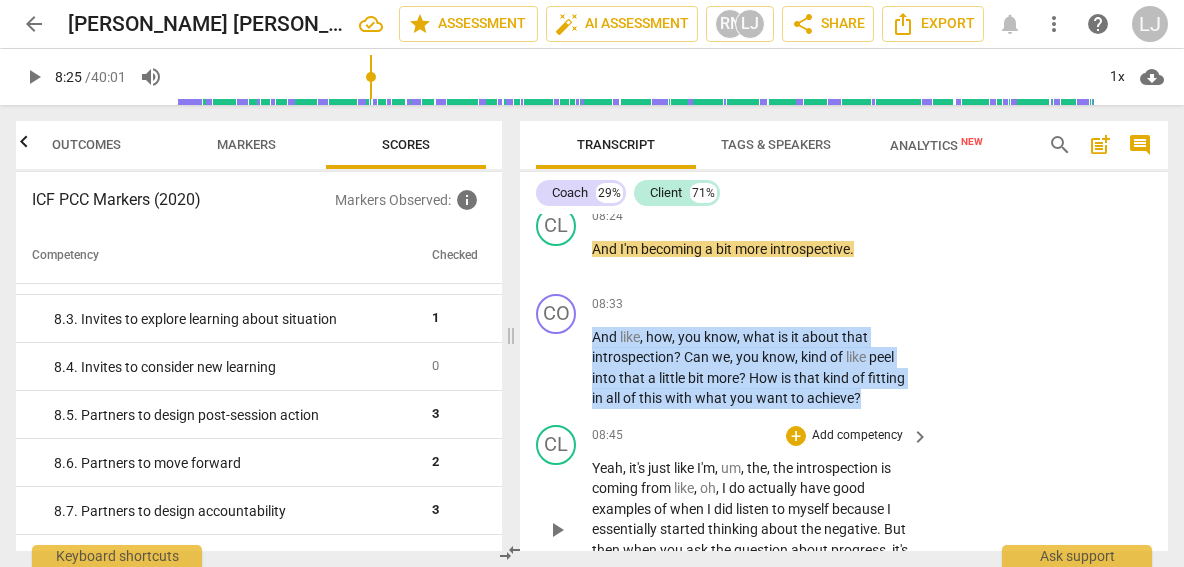 drag, startPoint x: 595, startPoint y: 271, endPoint x: 882, endPoint y: 356, distance: 299.32257 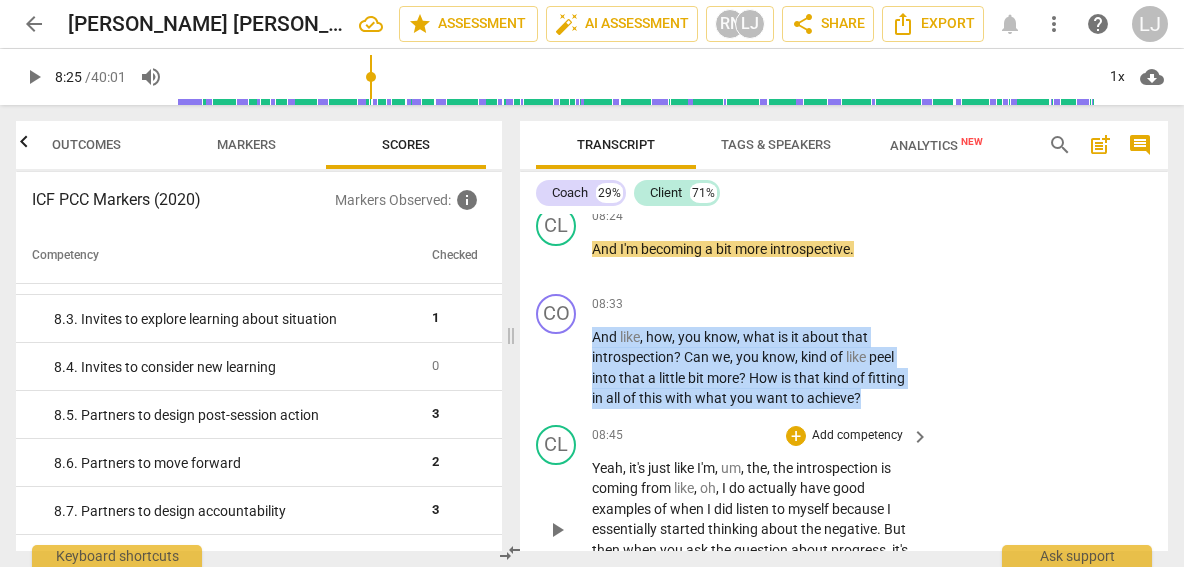 click on "CO play_arrow pause 00:02 + Add competency 1.Ethicals 4.Trust keyboard_arrow_right Okay .   Hi .   Thank   you   so   much   for   joining   me   in   this ,   um ,   session .   Um ,   so   before   we   begin ,   I   just   want   to   take   a   moment   to   let   you   know   that   this   is   a   safe   and   supportive   space   where   you   can   explore   whatever   feels   most   aligned   to   you ,   most   important   to   you ,   and   everything   that   you   share   here   is   confidential ,   with   the   exception   of   situations   where   I'm   legally   required   to   report   any   harm   to   yourself   or   others .   So ,   because   I'm   working   towards   my   ICF   credential ,   this   session   is   being   recorded   for   assessment   purposes   only .   Uh ,   that   said ,   your   name   and   identity   will   remain   private ,   and   the   recording   won't   be   shared   beyond   the   review   process .   Um ,   do   you   consent   to   that ? 1.Ethical AI CL" at bounding box center (844, 382) 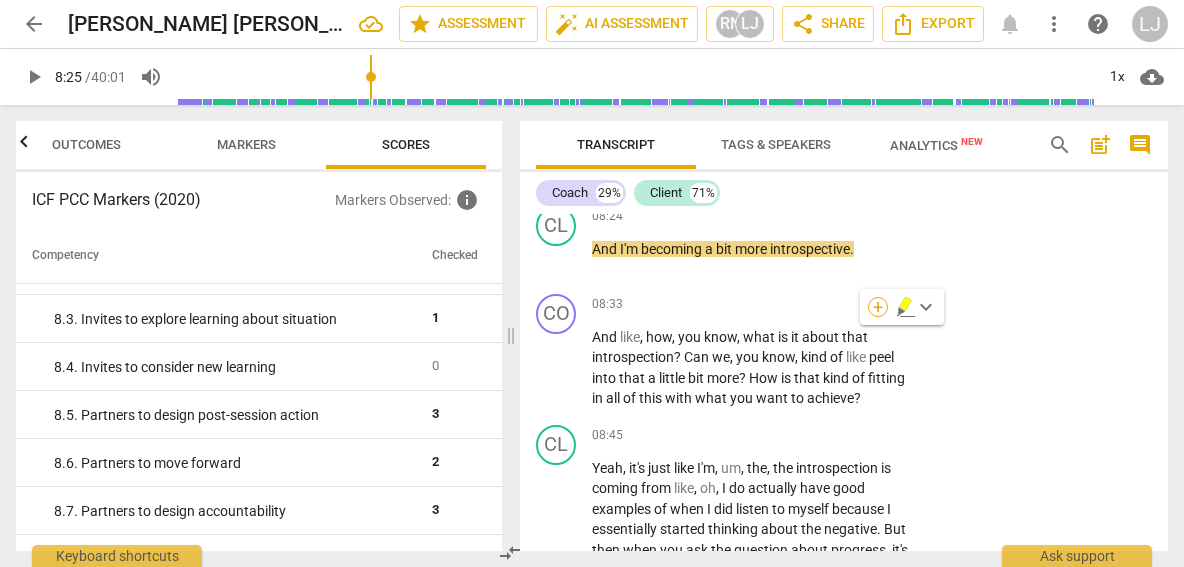 click on "+" at bounding box center (878, 307) 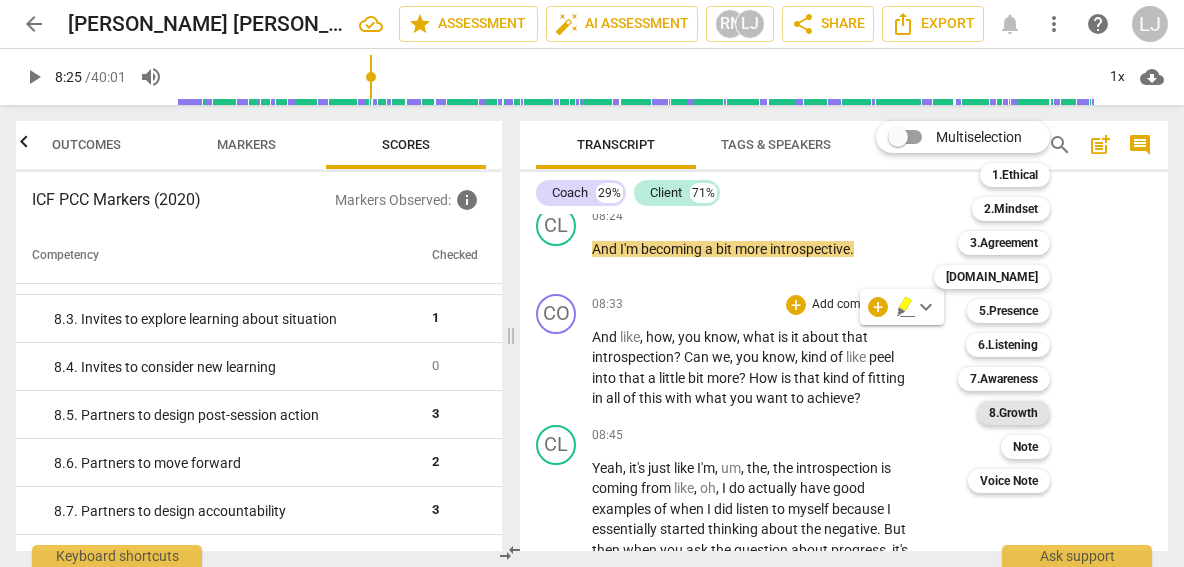 click on "8.Growth" at bounding box center (1013, 413) 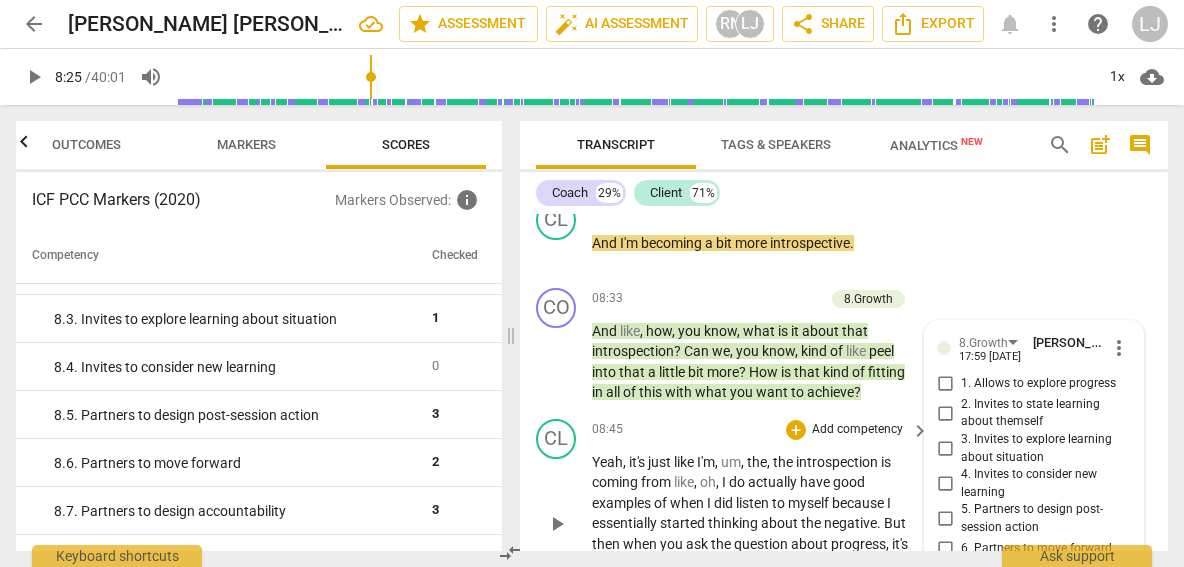 scroll, scrollTop: 3808, scrollLeft: 0, axis: vertical 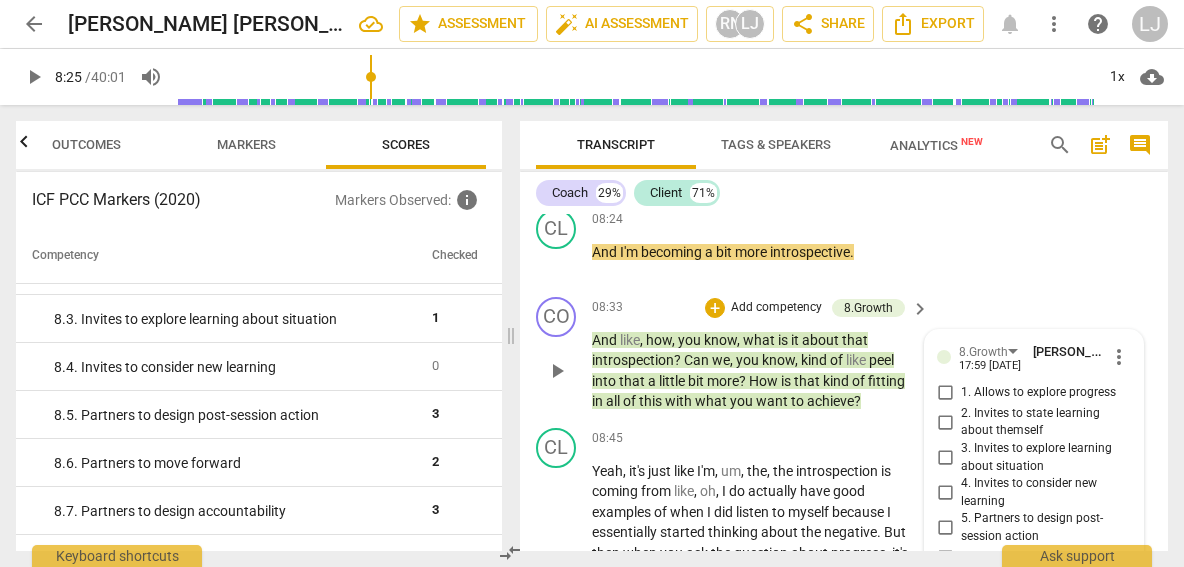 click on "1. Allows to explore progress" at bounding box center (945, 393) 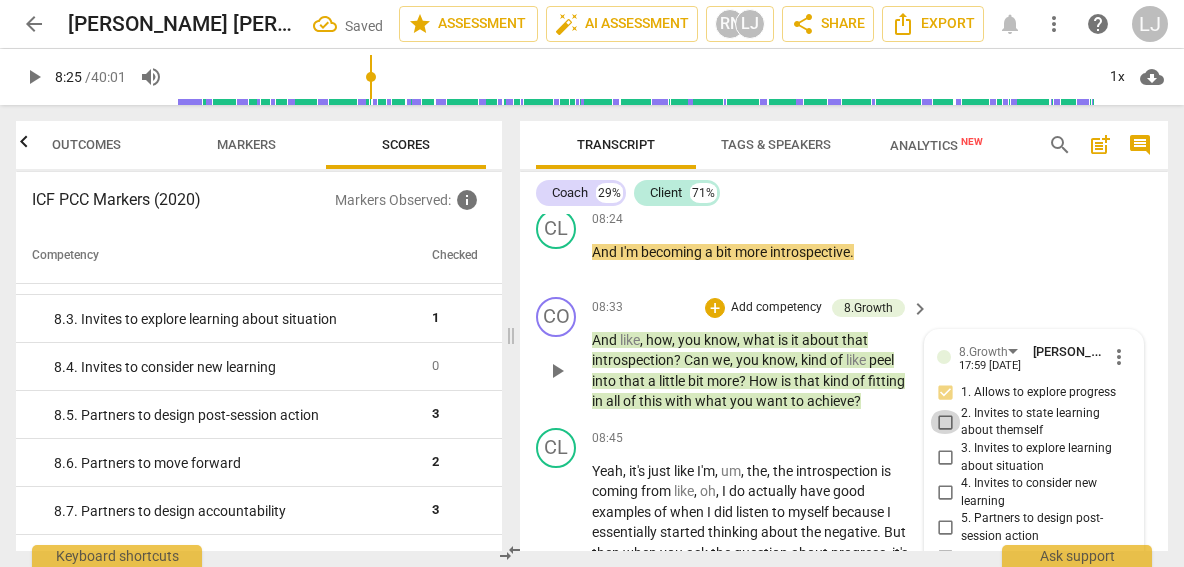 click on "2. Invites to state learning about themself" at bounding box center (945, 422) 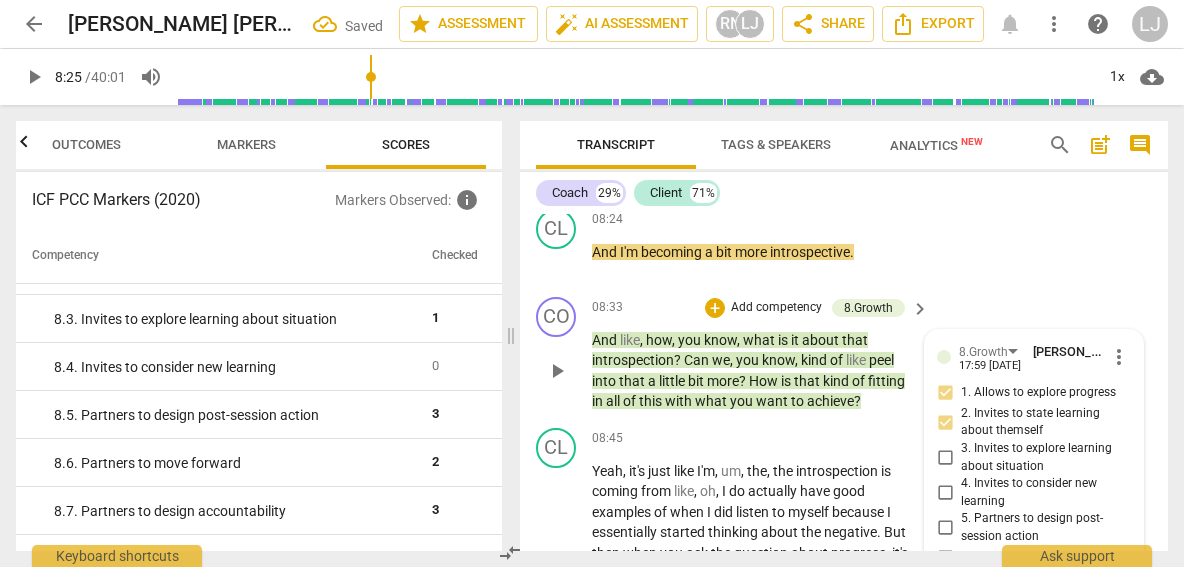 click on "3. Invites to explore learning about situation" at bounding box center [945, 458] 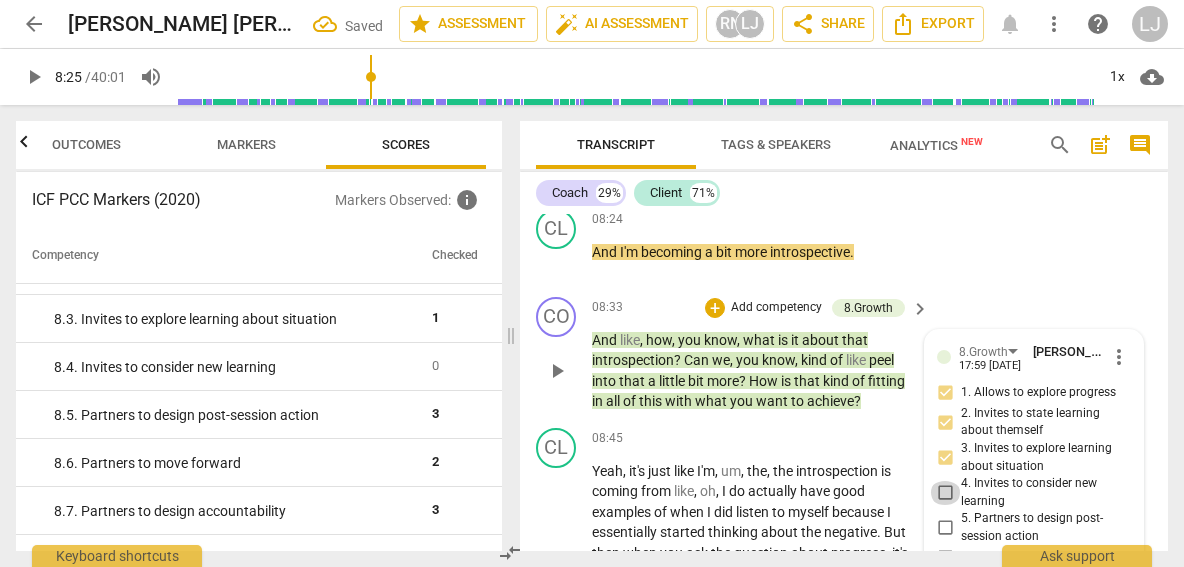 click on "4. Invites to consider new learning" at bounding box center [945, 493] 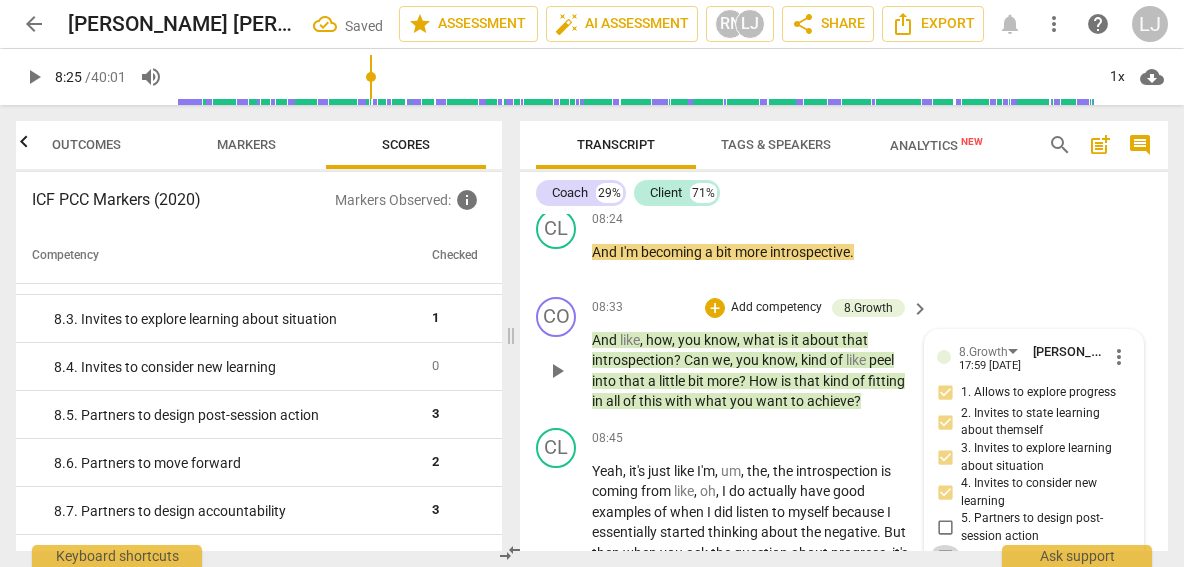 click on "6. Partners to move forward" at bounding box center (945, 557) 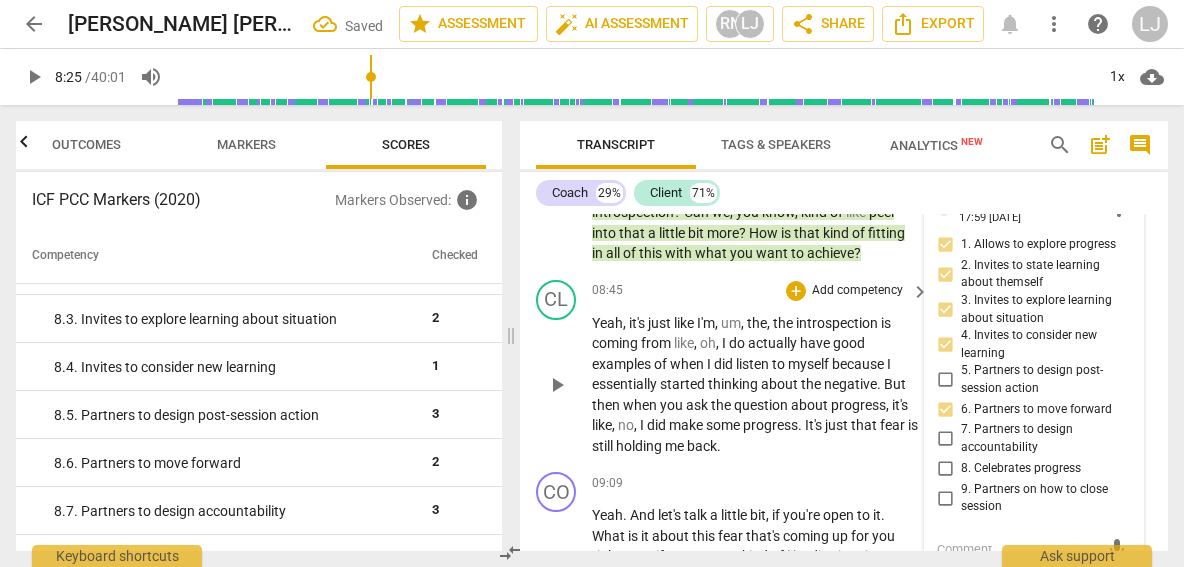 scroll, scrollTop: 3957, scrollLeft: 0, axis: vertical 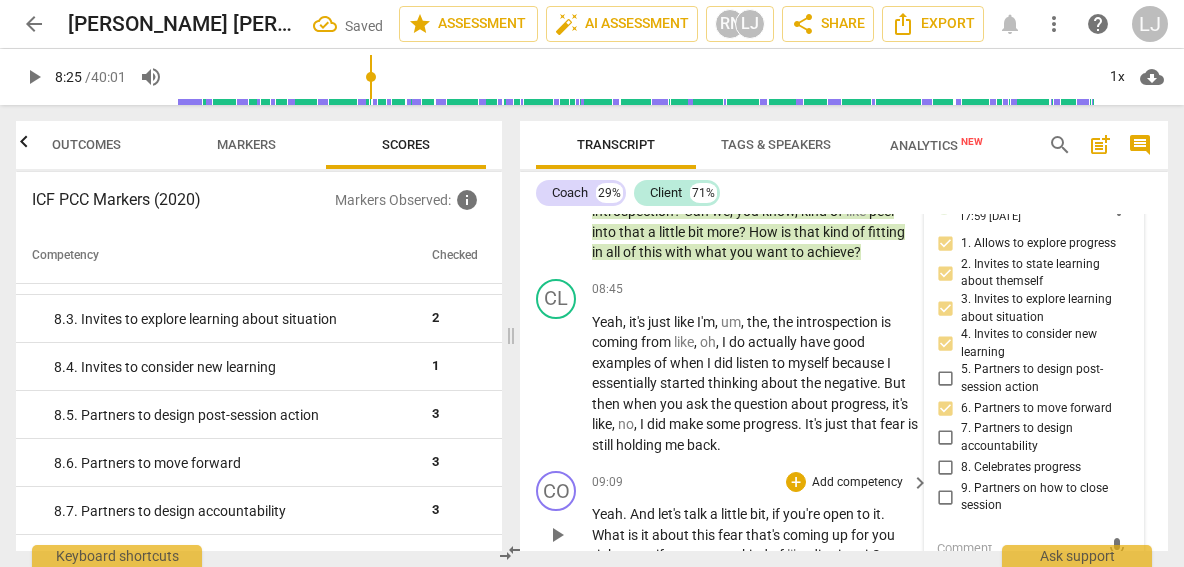 click on "were" at bounding box center (709, 555) 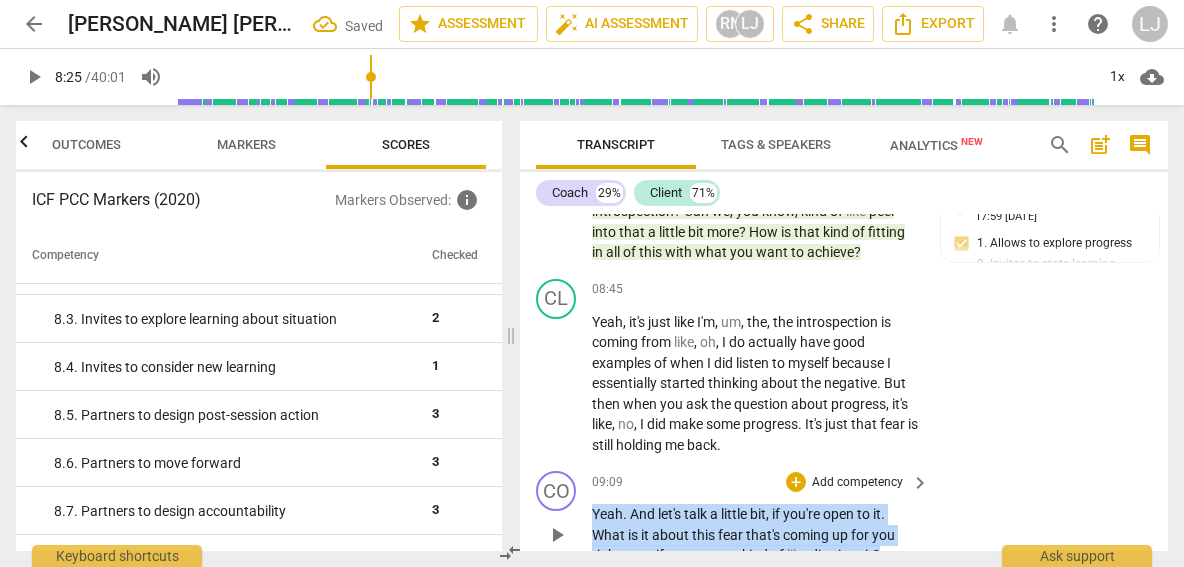 drag, startPoint x: 593, startPoint y: 442, endPoint x: 891, endPoint y: 488, distance: 301.52945 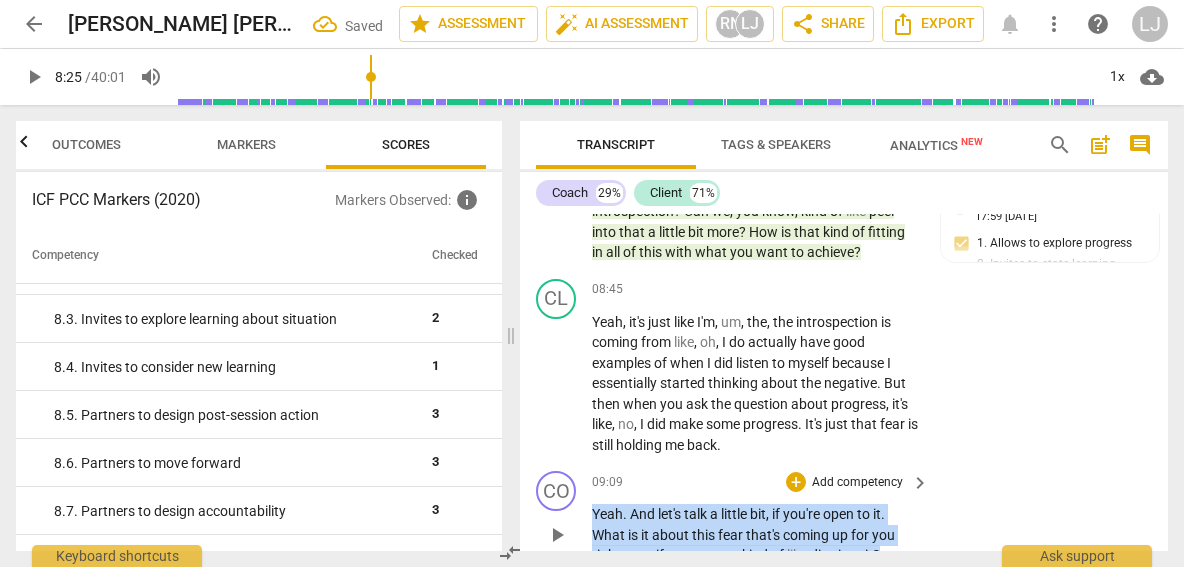 click on "Yeah .   And   let's   talk   a   little   bit ,   if   you're   open   to   it .   What   is   it   about   this   fear   that's   coming   up   for   you   right   now ,   if   you   were   to   kind   of   like   dive   into   it ?" at bounding box center [755, 535] 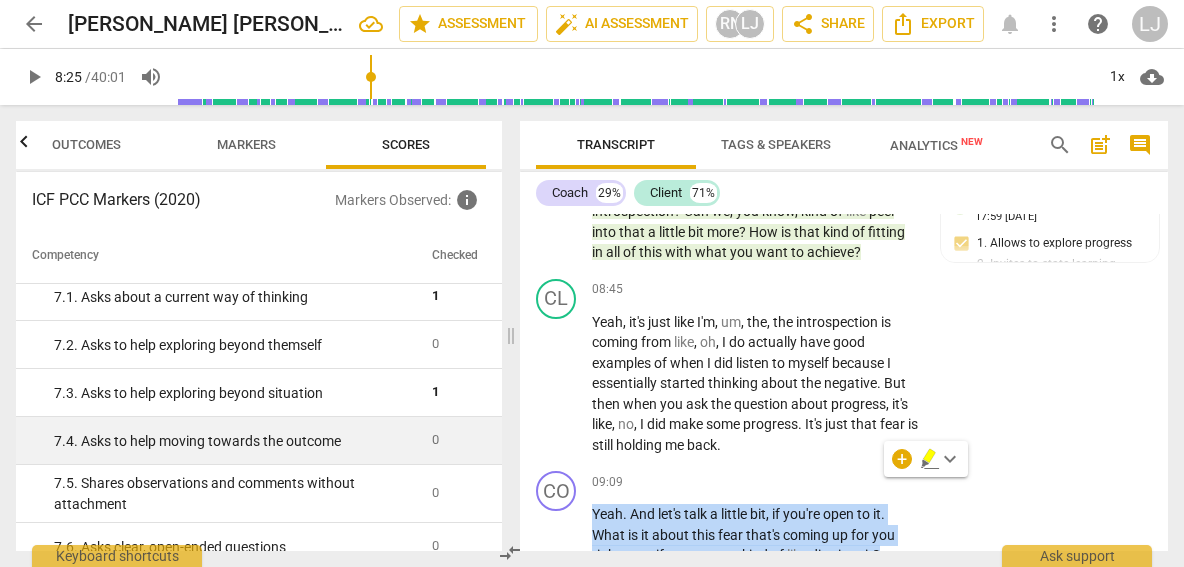scroll, scrollTop: 1401, scrollLeft: 0, axis: vertical 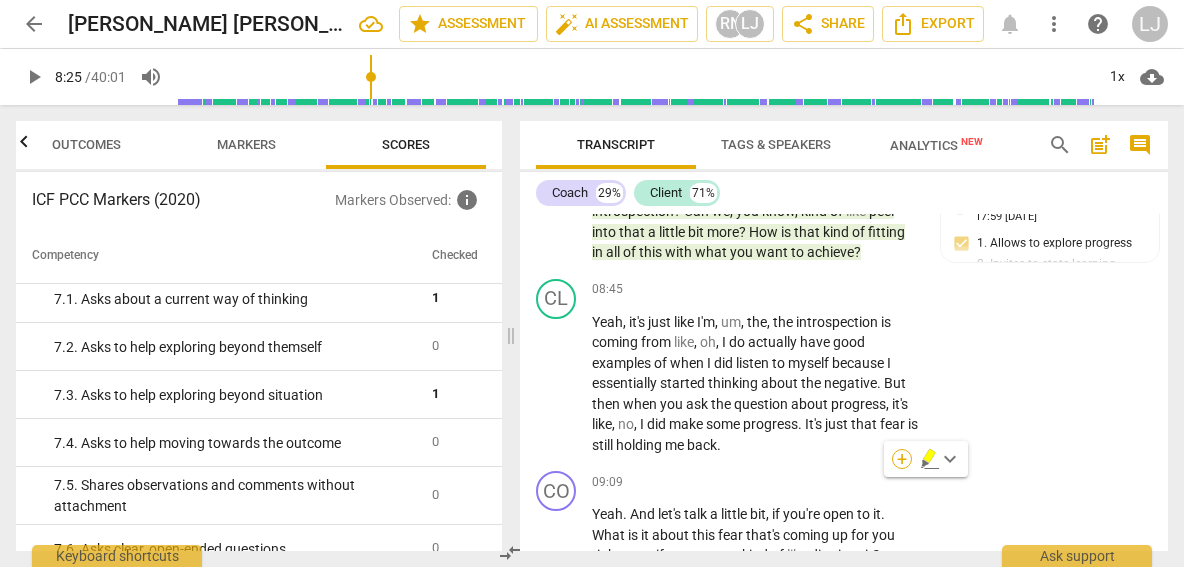 click on "+" at bounding box center [902, 459] 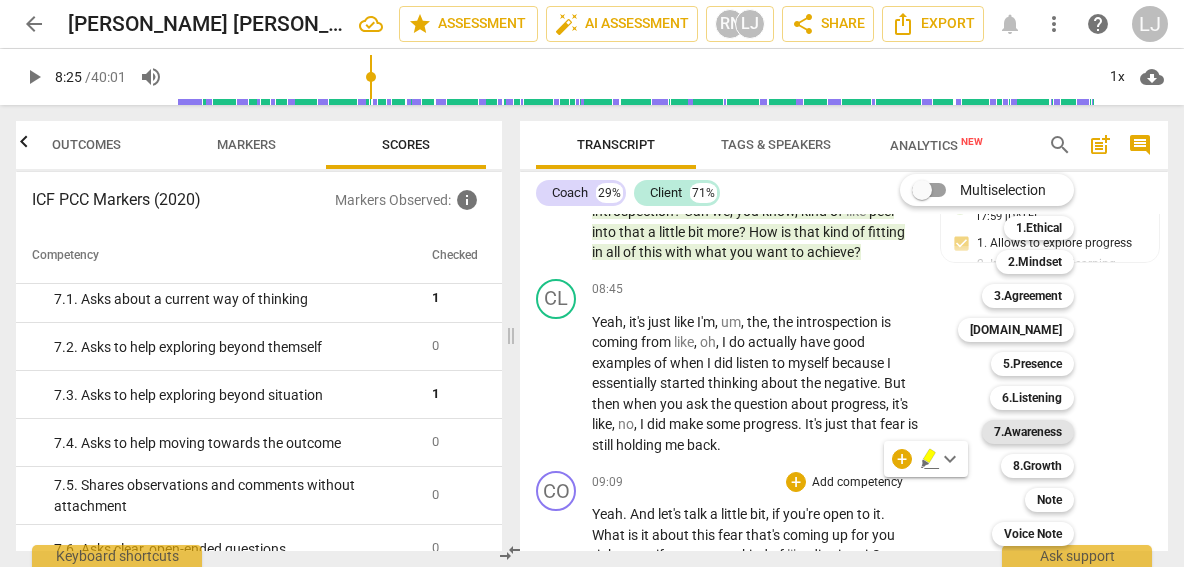 click on "7.Awareness" at bounding box center [1028, 432] 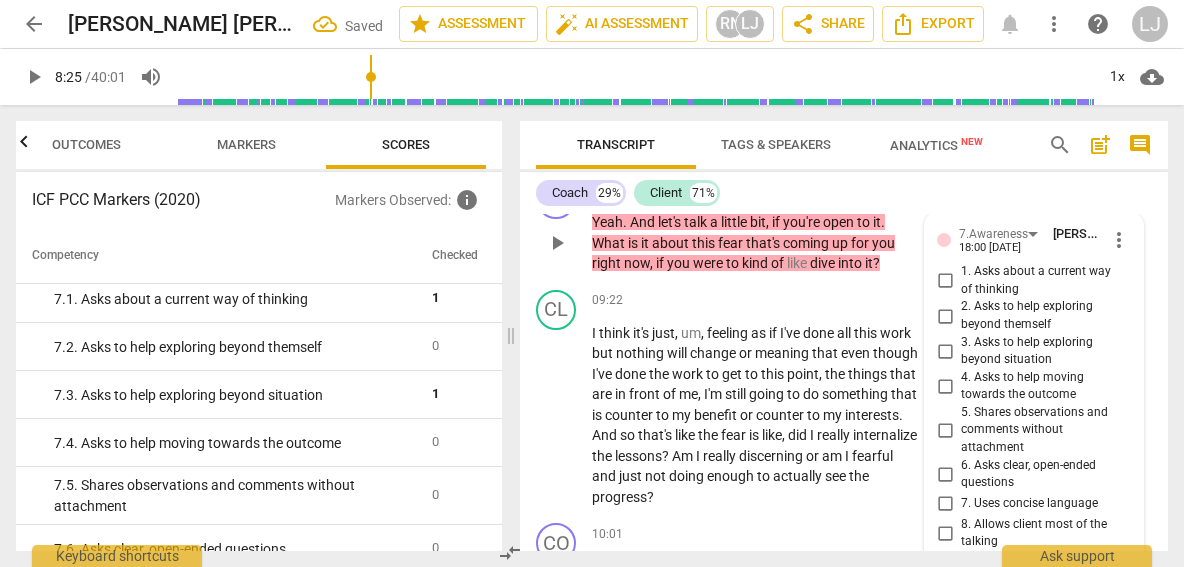 scroll, scrollTop: 4213, scrollLeft: 0, axis: vertical 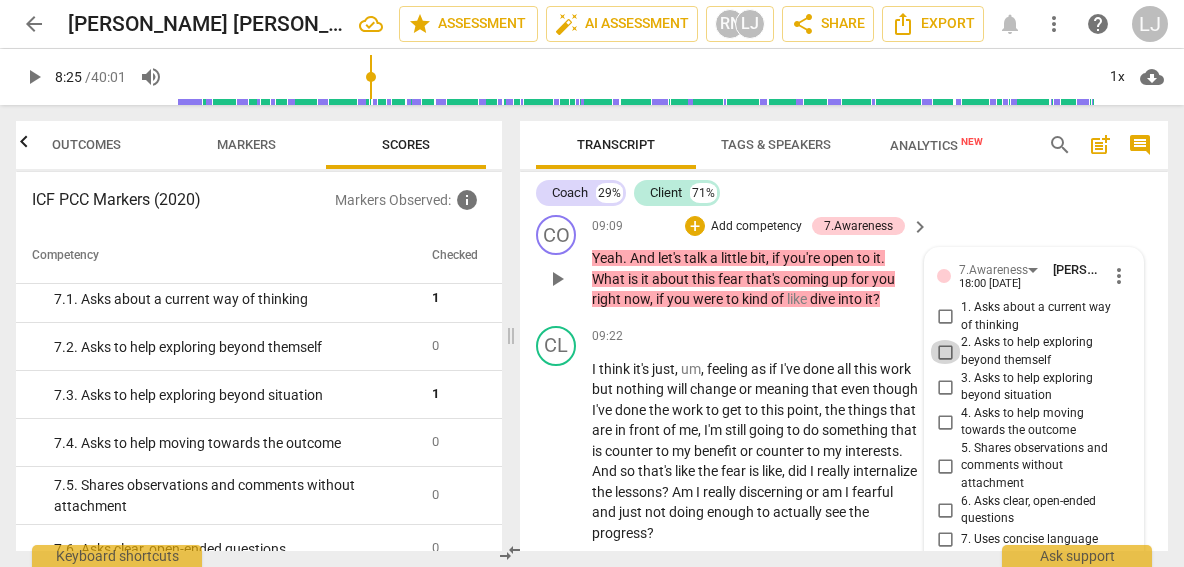 click on "2. Asks to help exploring beyond themself" at bounding box center [945, 352] 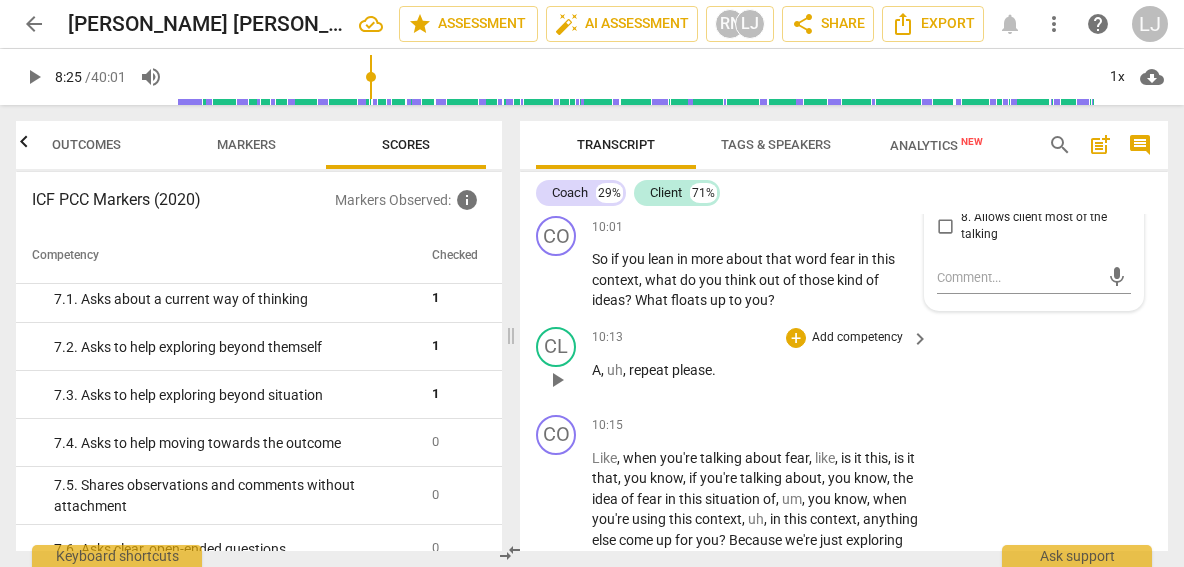 scroll, scrollTop: 4558, scrollLeft: 0, axis: vertical 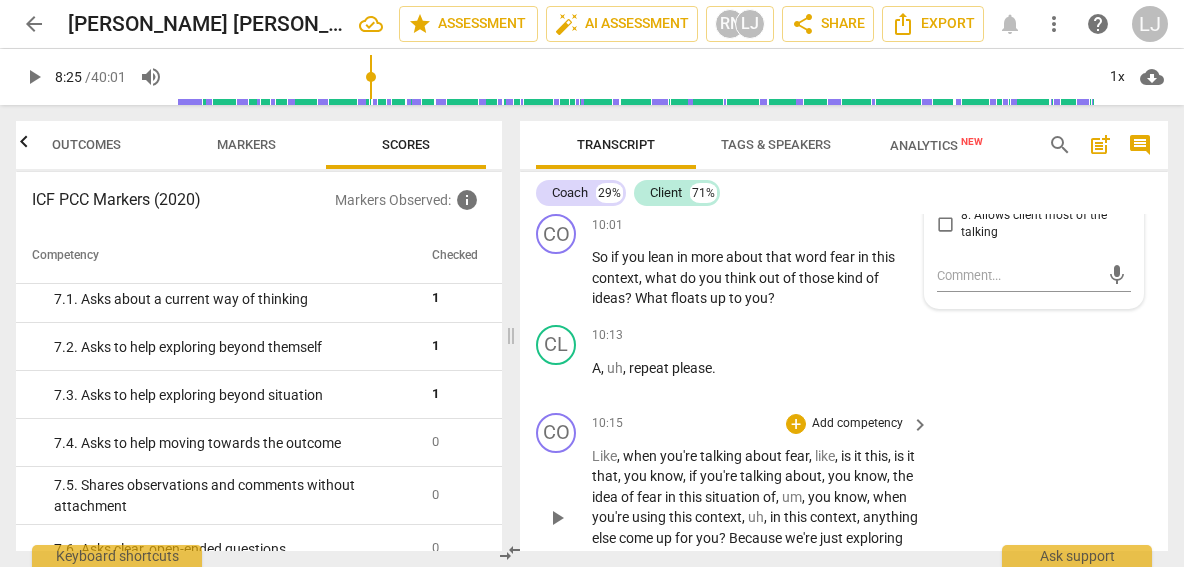click on "CO play_arrow pause 10:15 + Add competency keyboard_arrow_right Like ,   when   you're   talking   about   fear ,   like ,   is   it   this ,   is   it   that ,   you   know ,   if   you're   talking   about ,   you   know ,   the   idea   of   fear   in   this   situation   of ,   um ,   you   know ,   when   you're   using   this   context ,   uh ,   in   this   context ,   anything   else   come   up   for   you ?   Because   we're   just   exploring   what   fear   feels   like   to   you   and   what .   What   it   means   to   you ." at bounding box center (844, 501) 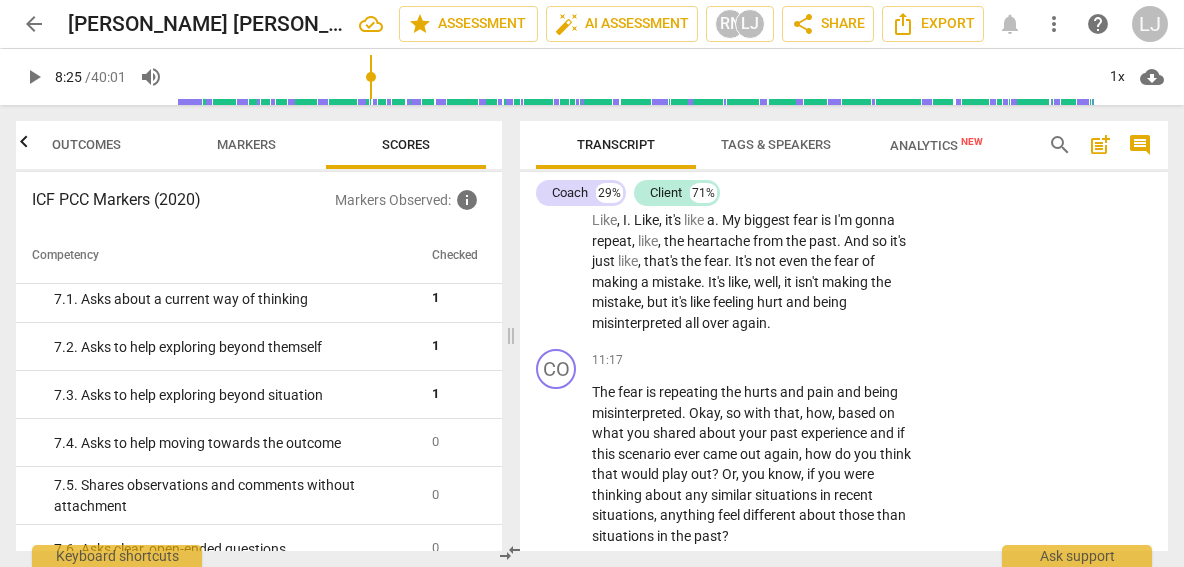 scroll, scrollTop: 5021, scrollLeft: 0, axis: vertical 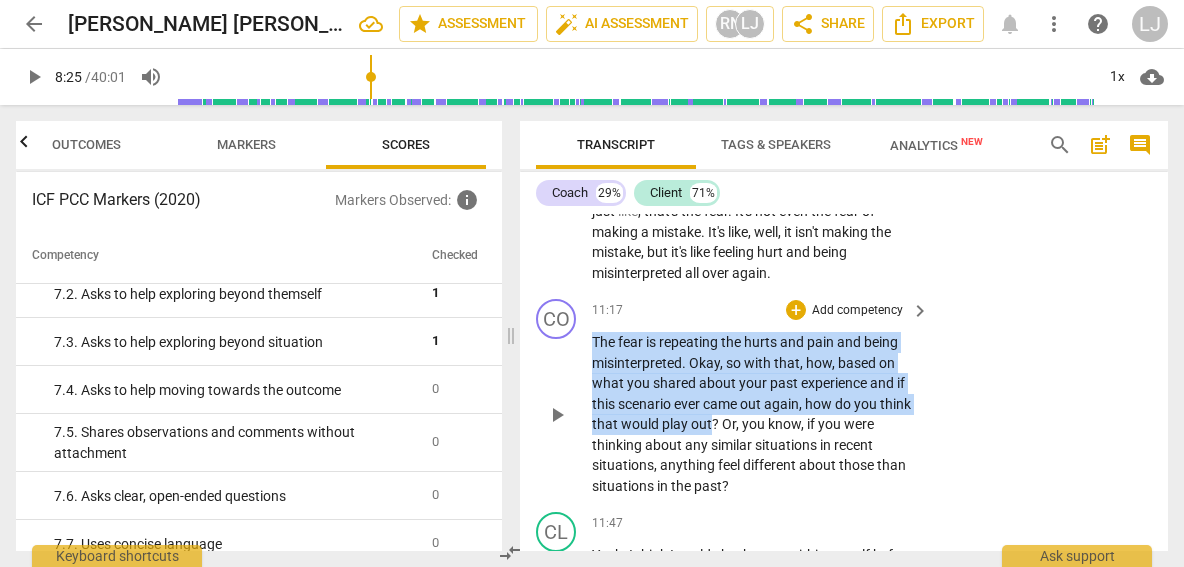 drag, startPoint x: 592, startPoint y: 256, endPoint x: 712, endPoint y: 336, distance: 144.22205 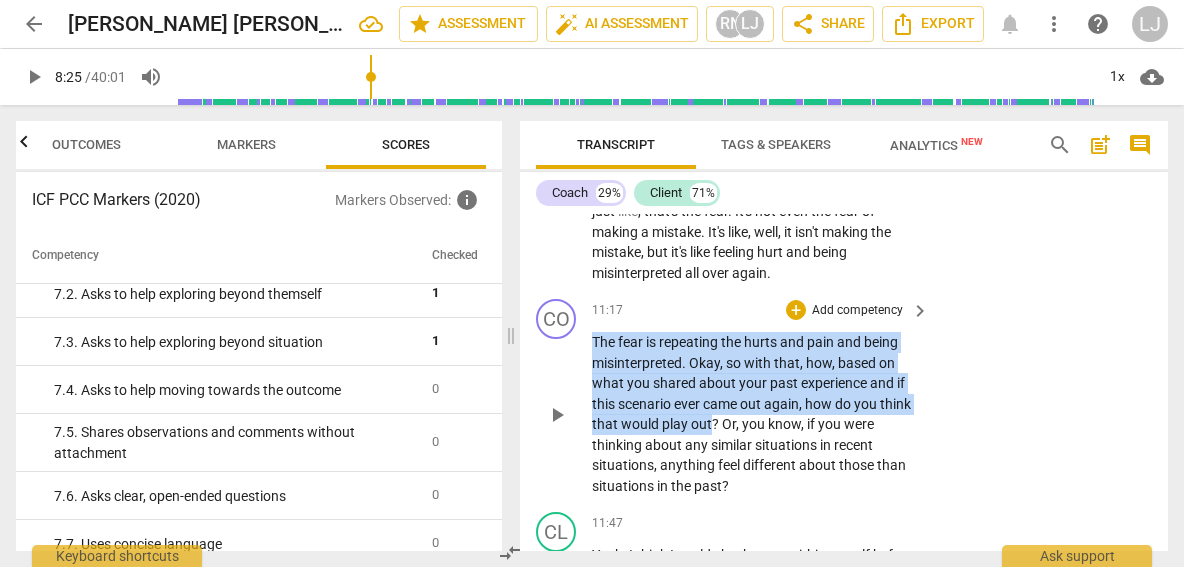 click on "The   fear   is   repeating   the   hurts   and   pain   and   being   misinterpreted .   Okay ,   so   with   that ,   how ,   based   on   what   you   shared   about   your   past   experience   and   if   this   scenario   ever   came   out   again ,   how   do   you   think   that   would   play   out ?   Or ,   you   know ,   if   you   were   thinking   about   any   similar   situations   in   recent   situations ,   anything   feel   different   about   those   than   situations   in   the   past ?" at bounding box center (755, 414) 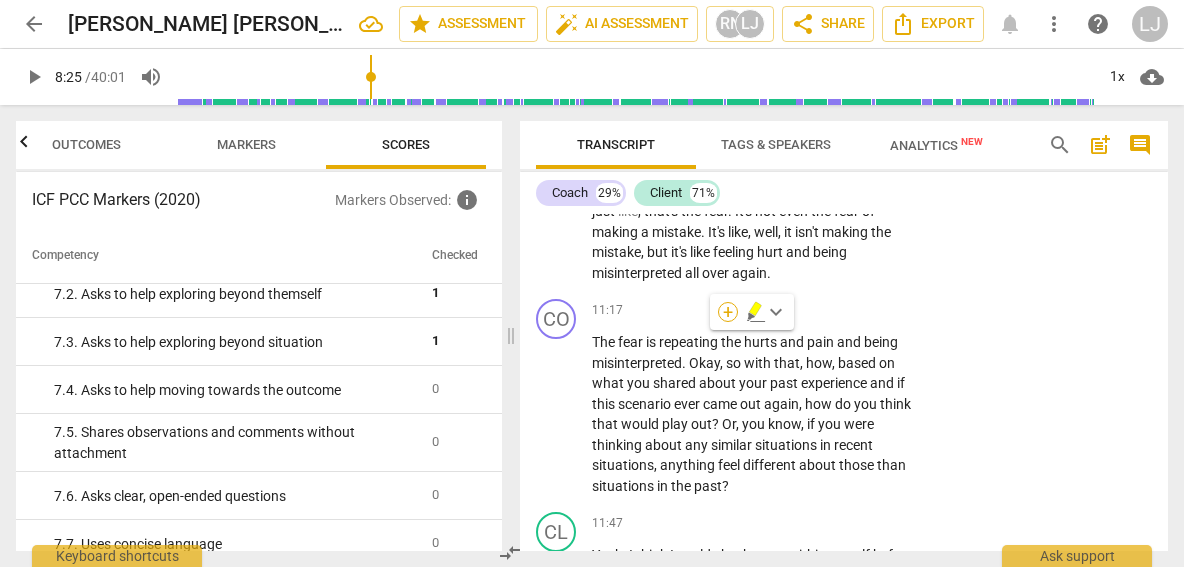 click on "+" at bounding box center [728, 312] 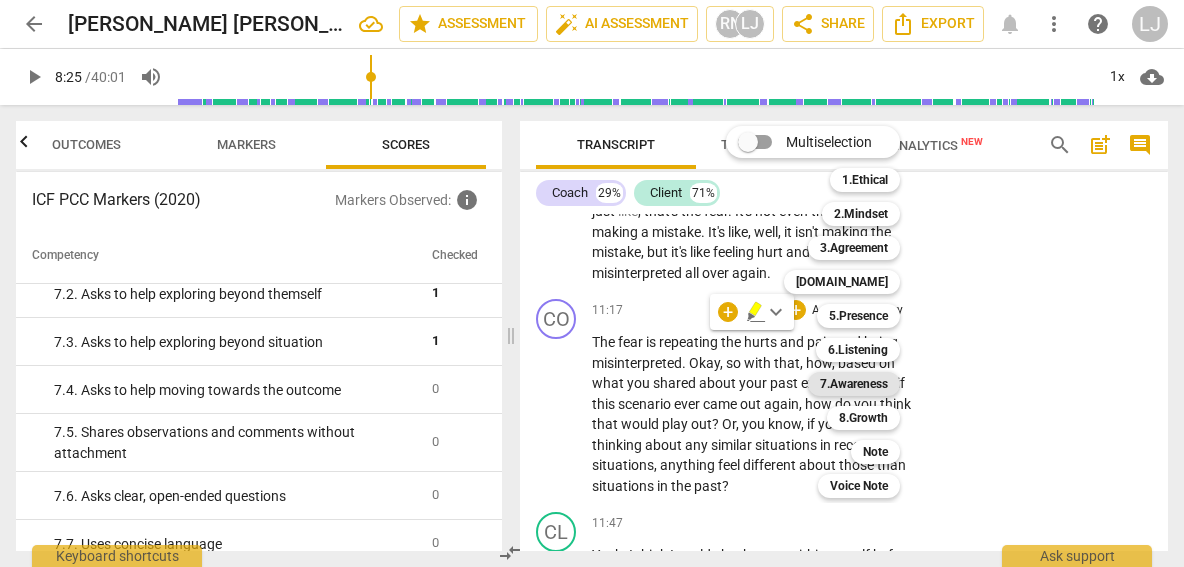 click on "7.Awareness" at bounding box center [854, 384] 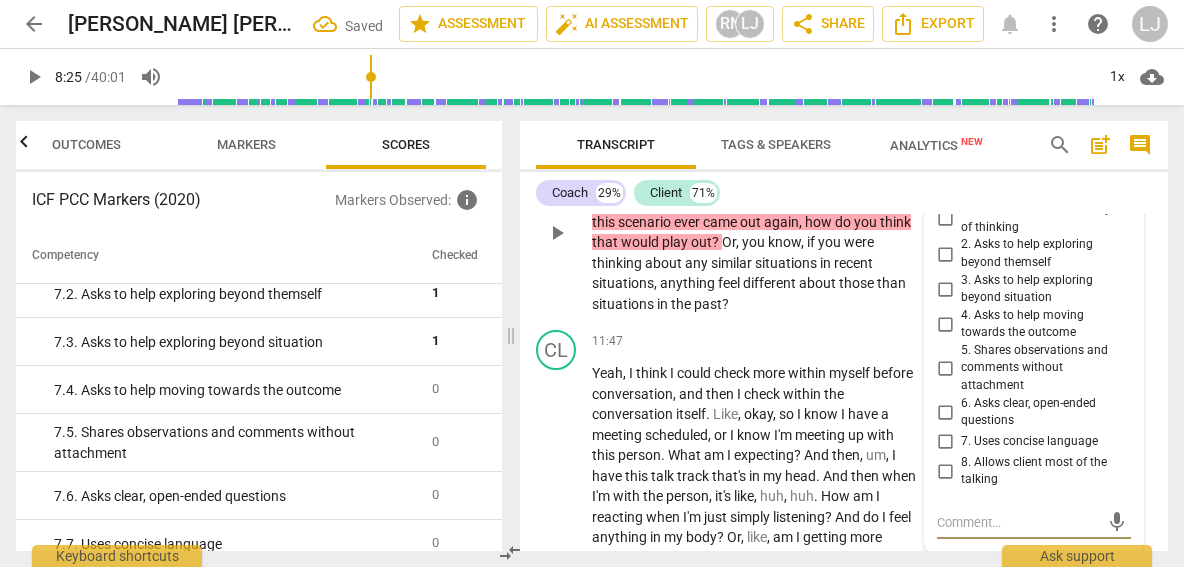 scroll, scrollTop: 5254, scrollLeft: 0, axis: vertical 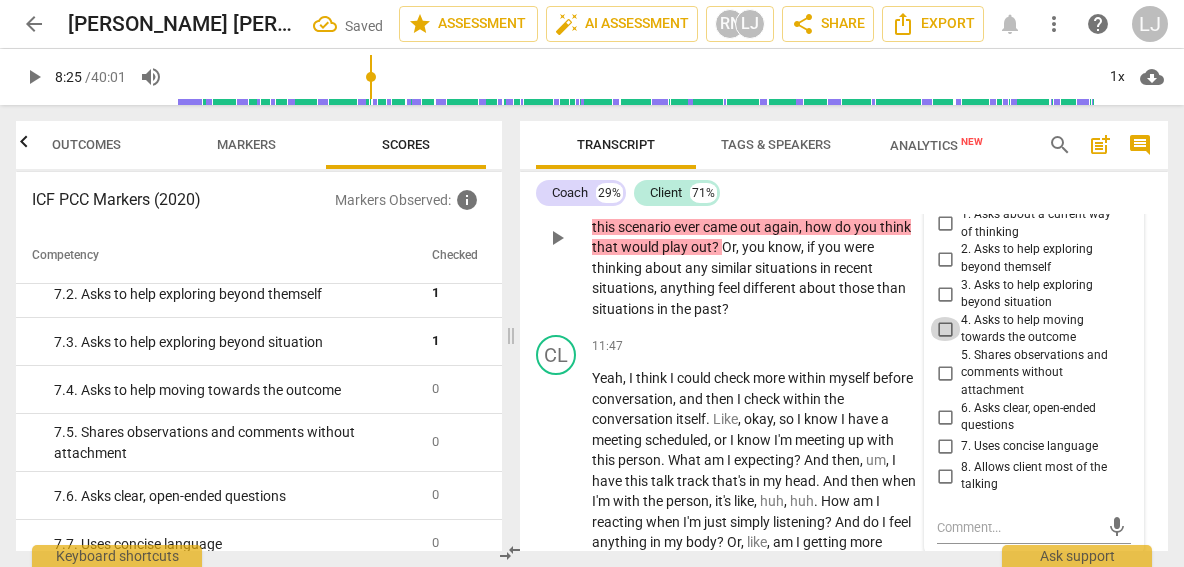 click on "4. Asks to help moving towards the outcome" at bounding box center [945, 329] 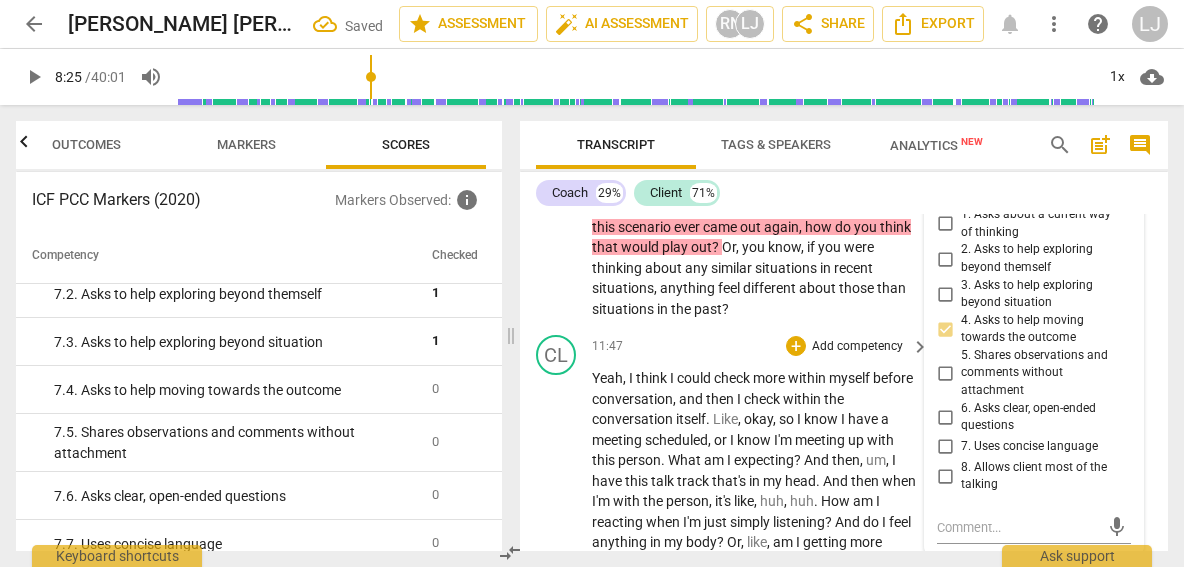 click on "CL play_arrow pause 11:47 + Add competency keyboard_arrow_right Yeah ,   I   think   I   could   check   more   within   myself   before   conversation ,   and   then   I   check   within   the   conversation   itself .   Like ,   okay ,   so   I   know   I   have   a   meeting   scheduled ,   or   I   know   I'm   meeting   up   with   this   person .   What   am   I   expecting ?   And   then ,   um ,   I   have   this   talk   track   that's   in   my   head .   And   then   when   I'm   with   the   person ,   it's   like ,   huh ,   huh .   How   am   I   reacting   when   I'm   just   simply   listening ?   And   do   I   feel   anything   in   my   body ?   Or ,   like ,   am   I   getting   more   information   about   this   person ?   Um ,   through .   Like ,   um ,   through   my   body ?   Because   typically ,   when   fear   manifests   itself ,   I   often   feel   like   my   stomach   goes   into   knots .   I   start   sweating .   And   so   it's   a   very   clear   body   reaction ." at bounding box center (844, 577) 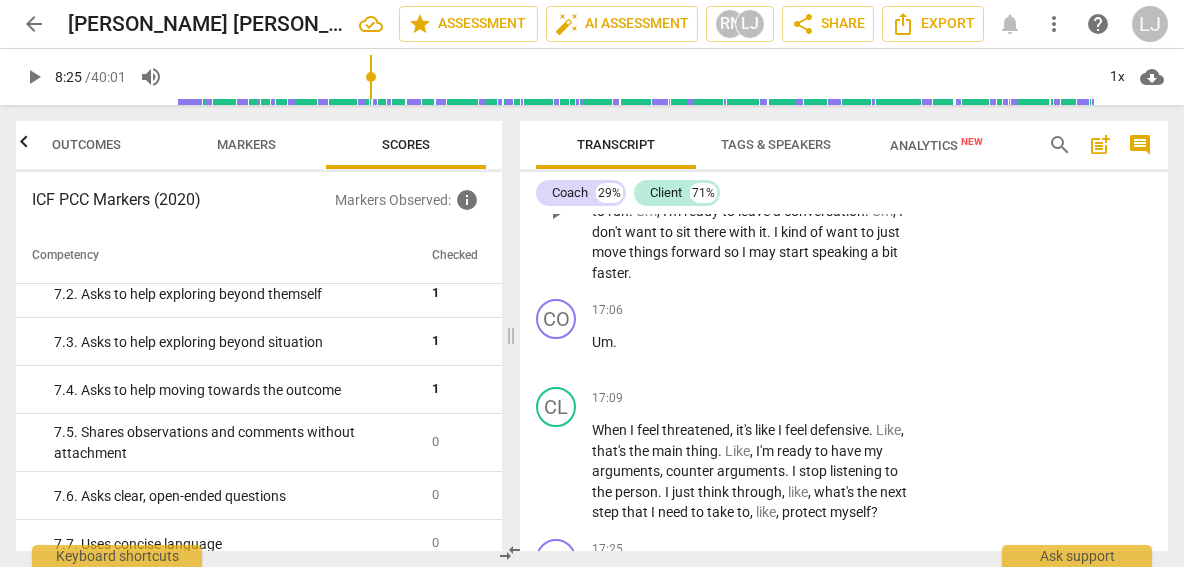 scroll, scrollTop: 7762, scrollLeft: 0, axis: vertical 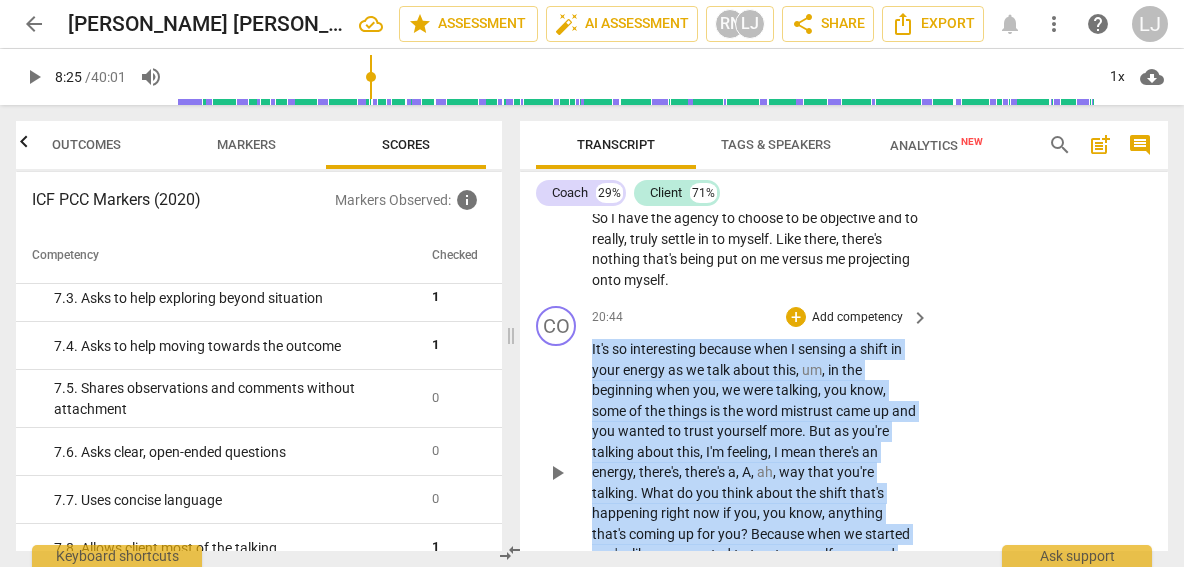 drag, startPoint x: 592, startPoint y: 237, endPoint x: 846, endPoint y: 479, distance: 350.8276 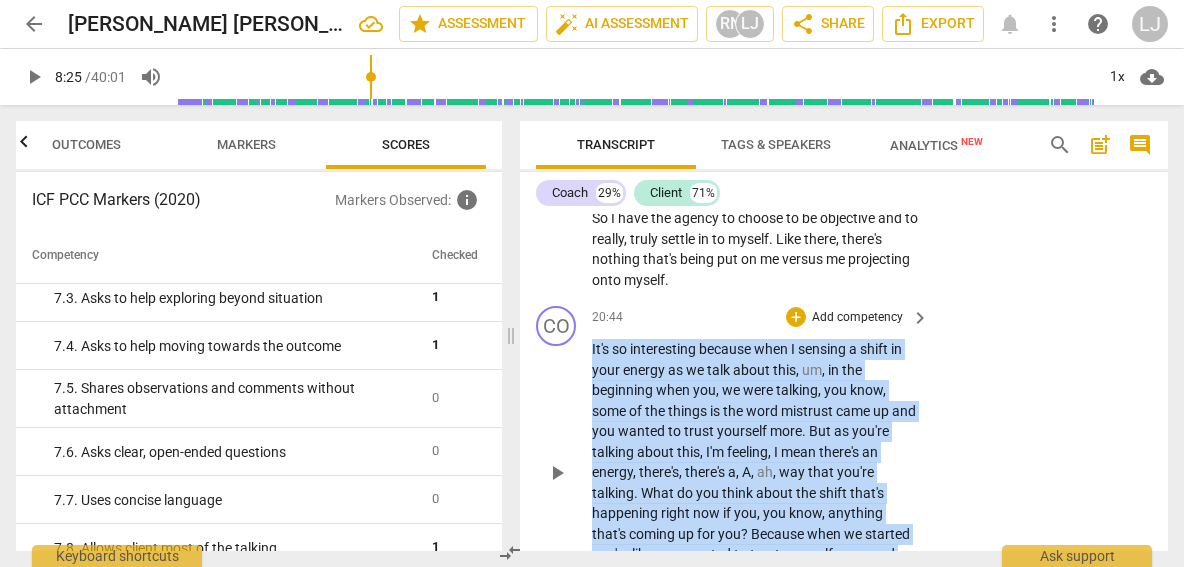 click on "It's   so   interesting   because   when   I   sensing   a   shift   in   your   energy   as   we   talk   about   this ,   um ,   in   the   beginning   when   you ,   we   were   talking ,   you   know ,   some   of   the   things   is   the   word   mistrust   came   up   and   you   wanted   to   trust   yourself   more .   But   as   you're   talking   about   this ,   I'm   feeling ,   I   mean   there's   an   energy ,   there's ,   there's   a ,   A ,   ah ,   way   that   you're   talking .   What   do   you   think   about   the   shift   that's   happening   right   now   if   you ,   you   know ,   anything   that's   coming   up   for   you ?   Because   when   we   started   you're   like ,   you   wanted   to   trust   yourself   more   and   now   it's   feeling   like   there   is   um ,   an   understanding   of   the   agency   and   the   trust   in   yourself ." at bounding box center [755, 472] 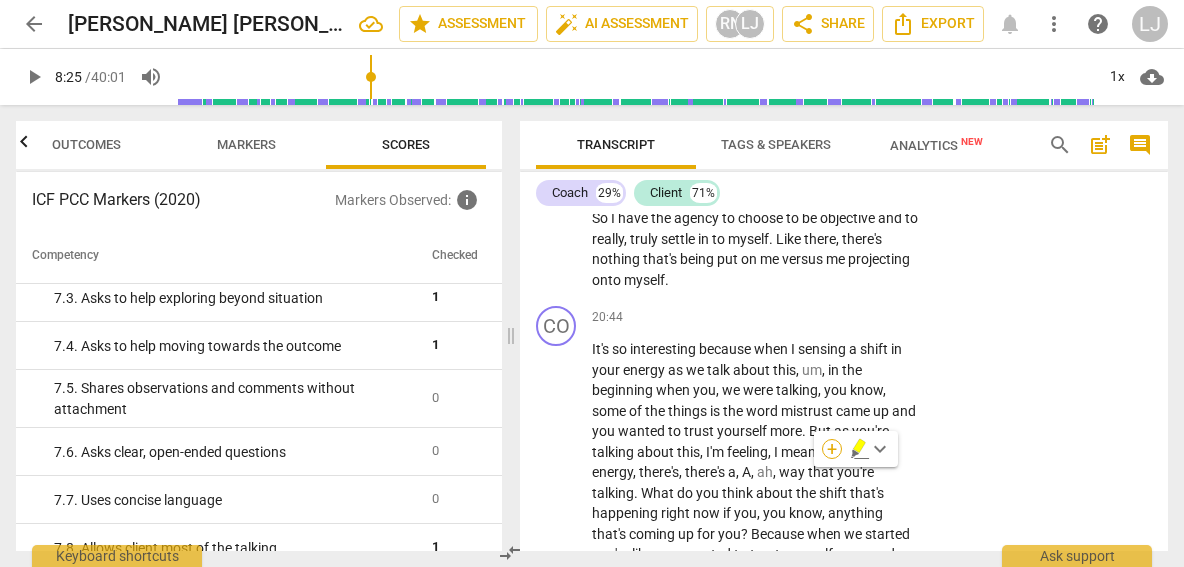 click on "+" at bounding box center [832, 449] 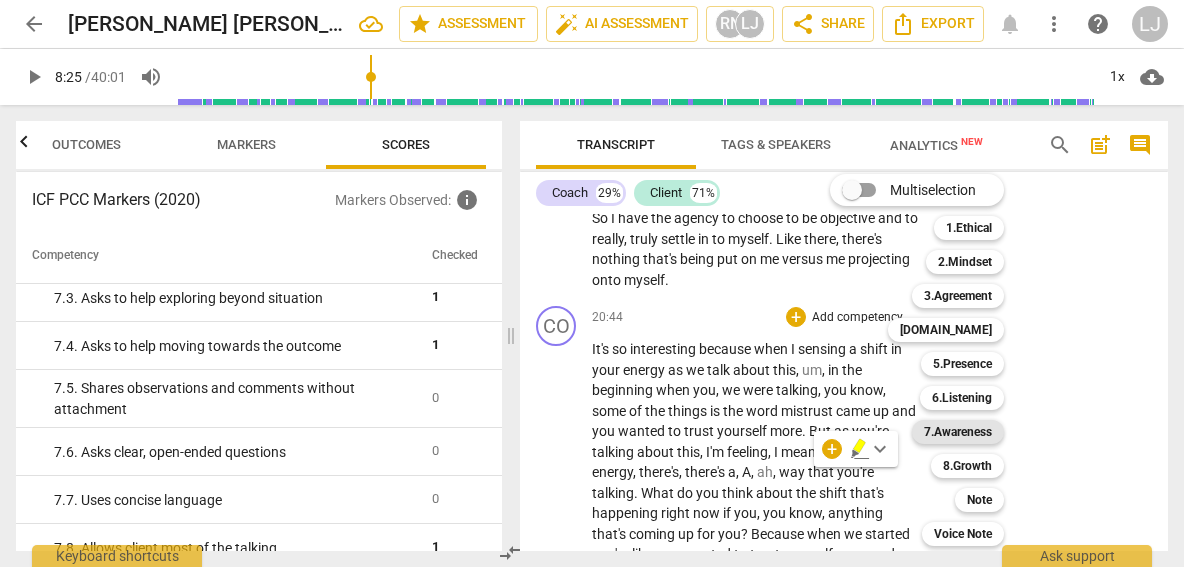 click on "7.Awareness" at bounding box center [958, 432] 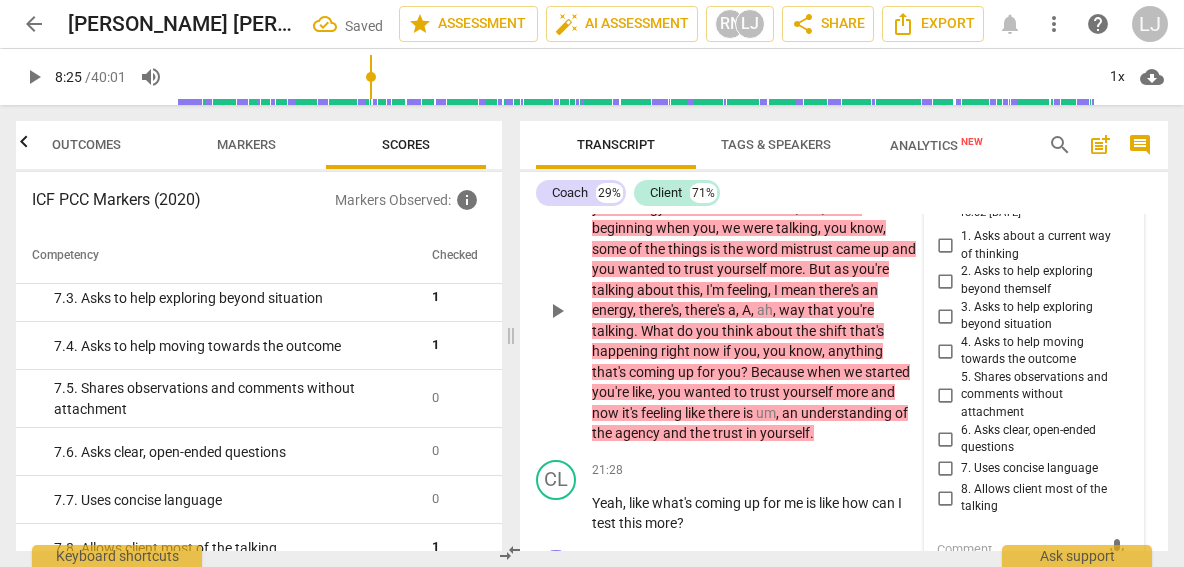 scroll, scrollTop: 9159, scrollLeft: 0, axis: vertical 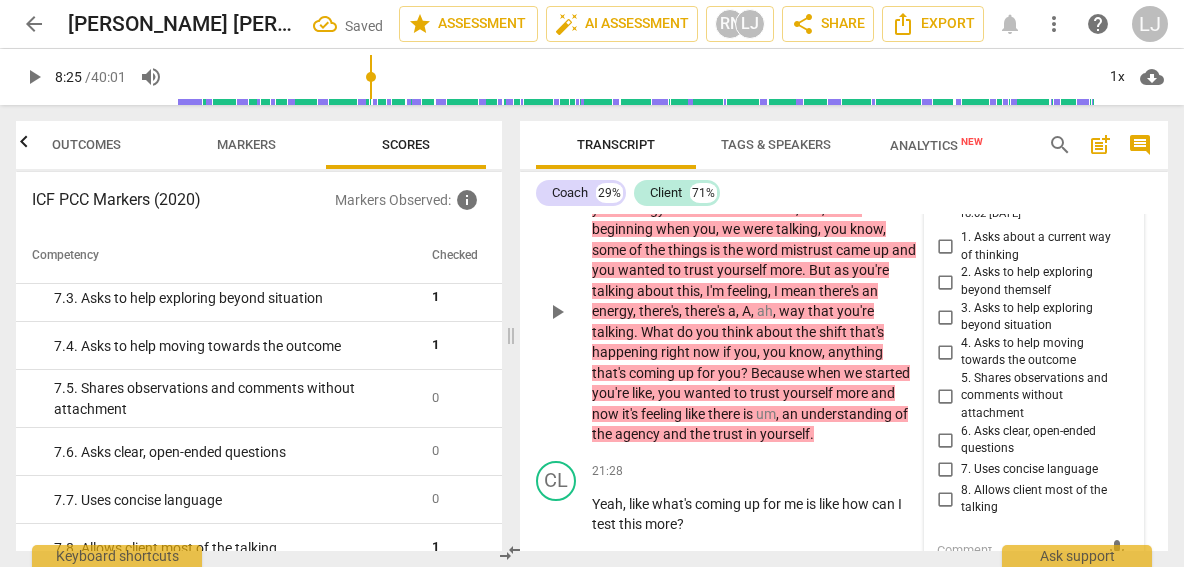 click on "5. Shares observations and comments without attachment" at bounding box center (945, 396) 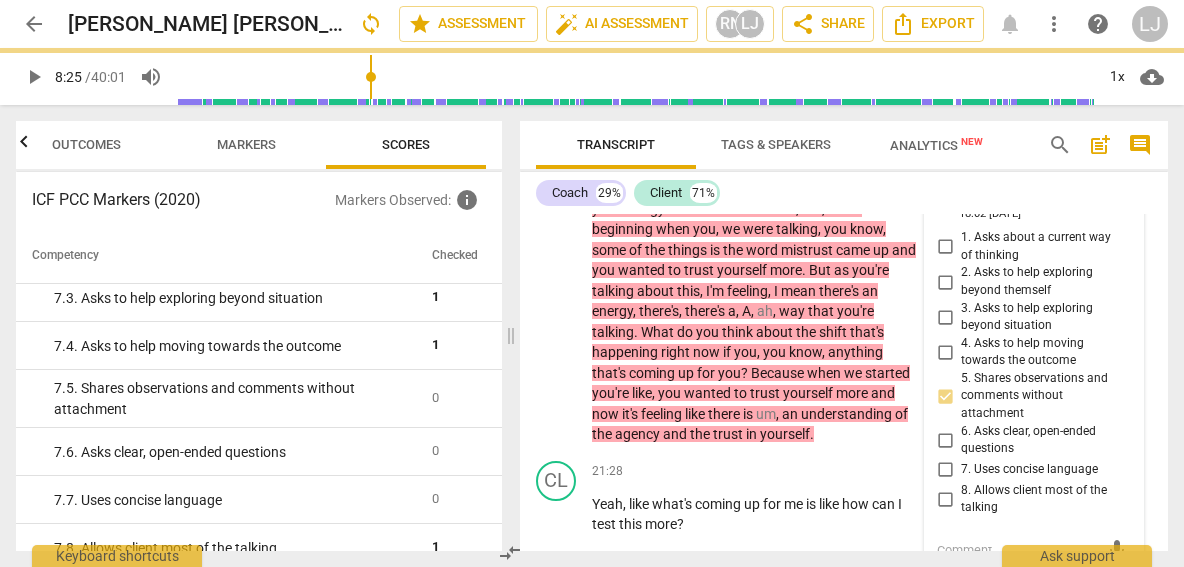 click on "CO play_arrow pause 21:32 + Add competency keyboard_arrow_right Um ." at bounding box center (844, 587) 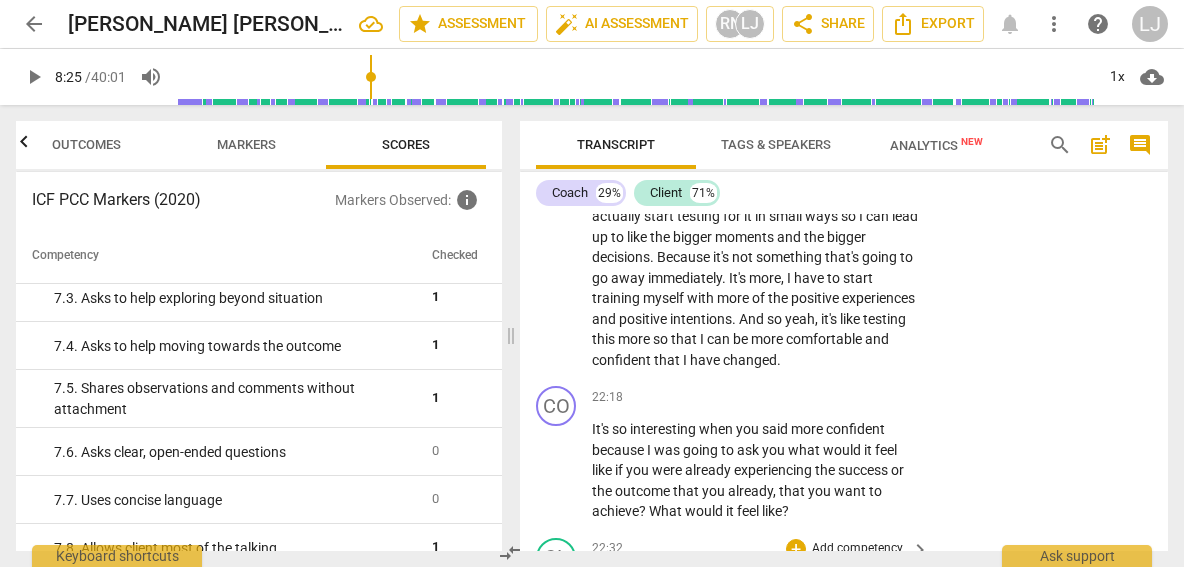 scroll, scrollTop: 9684, scrollLeft: 0, axis: vertical 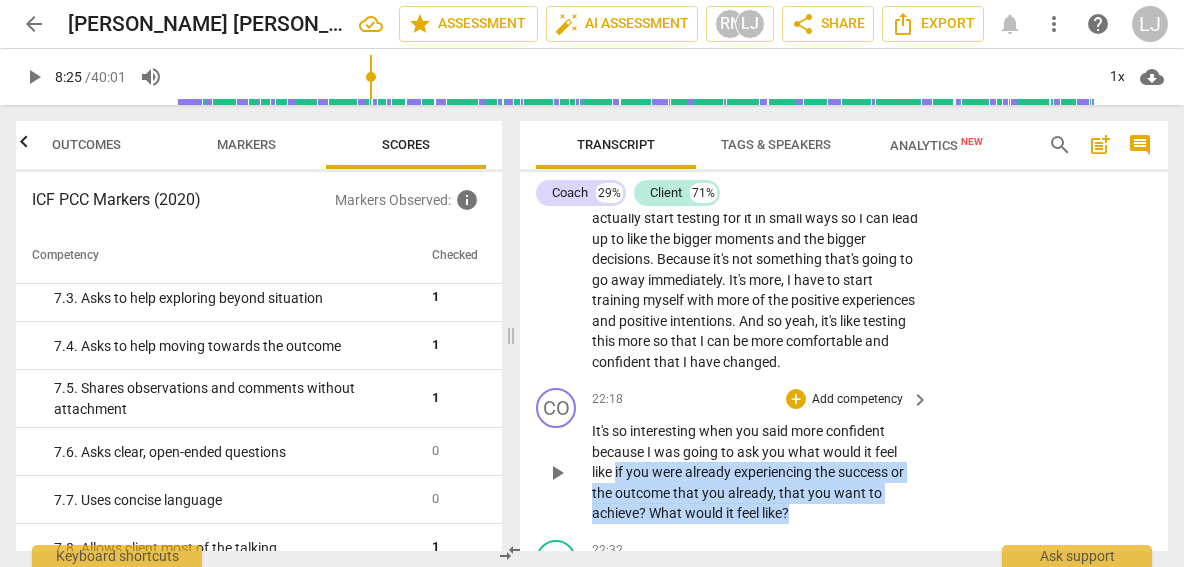 drag, startPoint x: 615, startPoint y: 342, endPoint x: 811, endPoint y: 383, distance: 200.24236 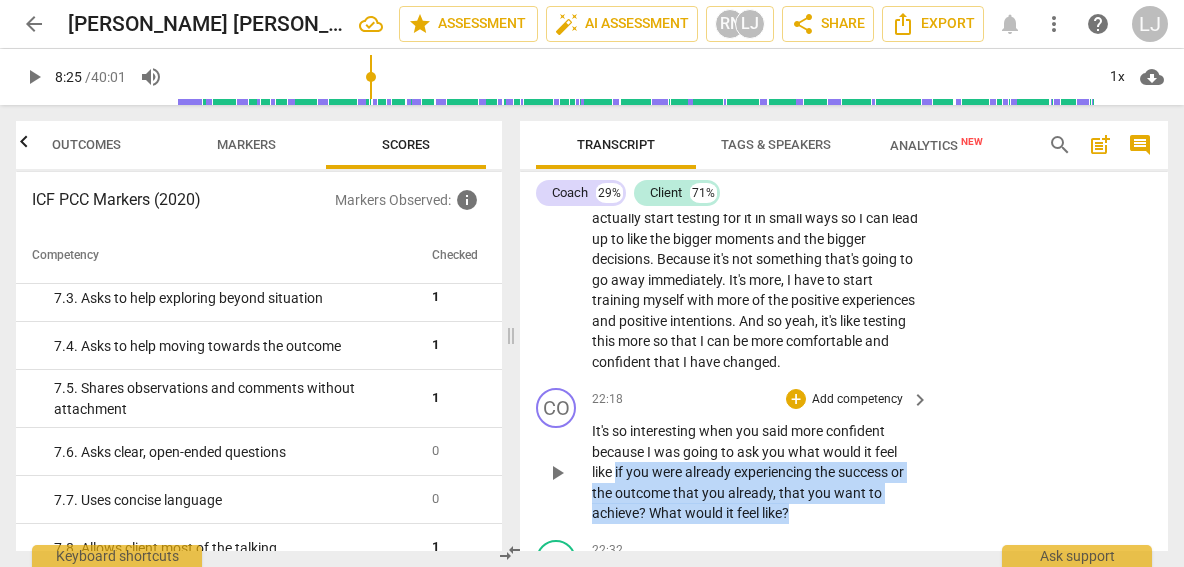 click on "It's   so   interesting   when   you   said   more   confident   because   I   was   going   to   ask   you   what   would   it   feel   like   if   you   were   already   experiencing   the   success   or   the   outcome   that   you   already ,   that   you   want   to   achieve ?   What   would   it   feel   like ?" at bounding box center (755, 472) 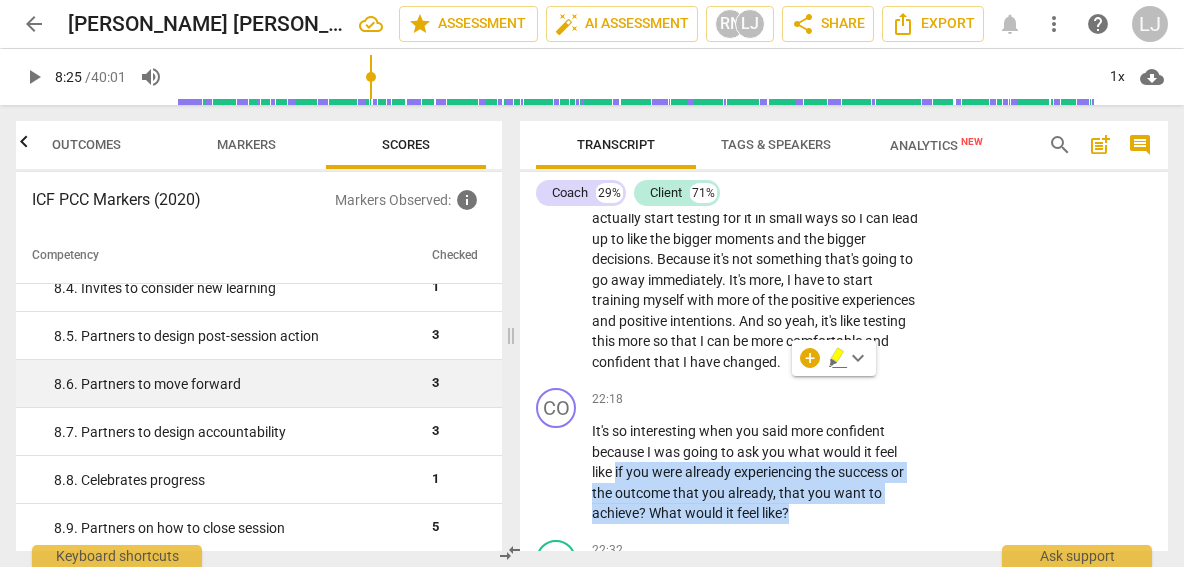 scroll, scrollTop: 1949, scrollLeft: 0, axis: vertical 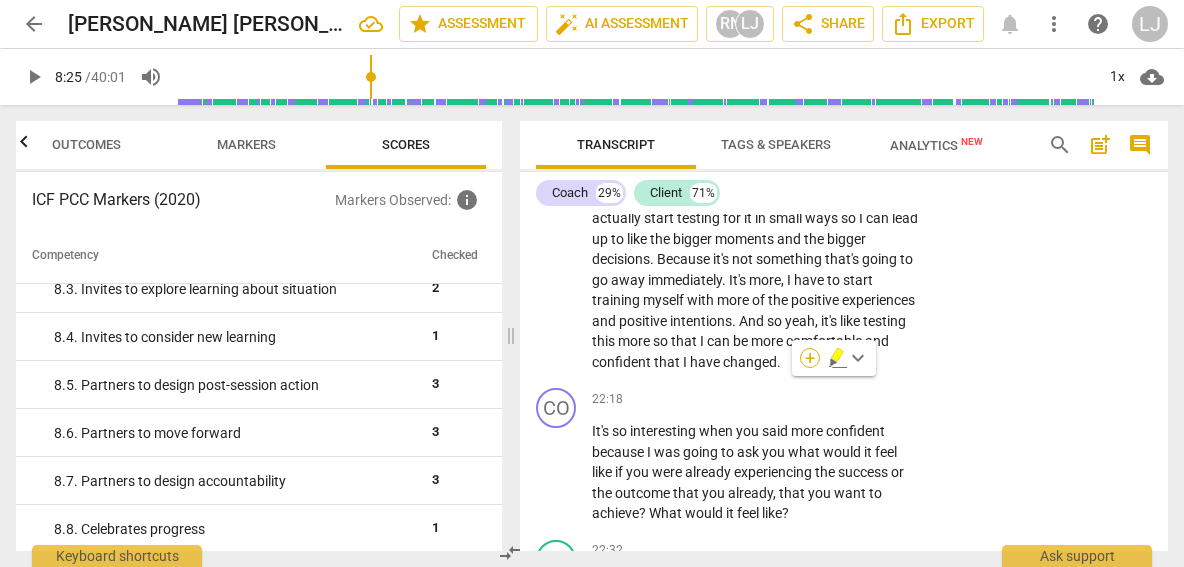 click on "+" at bounding box center [810, 358] 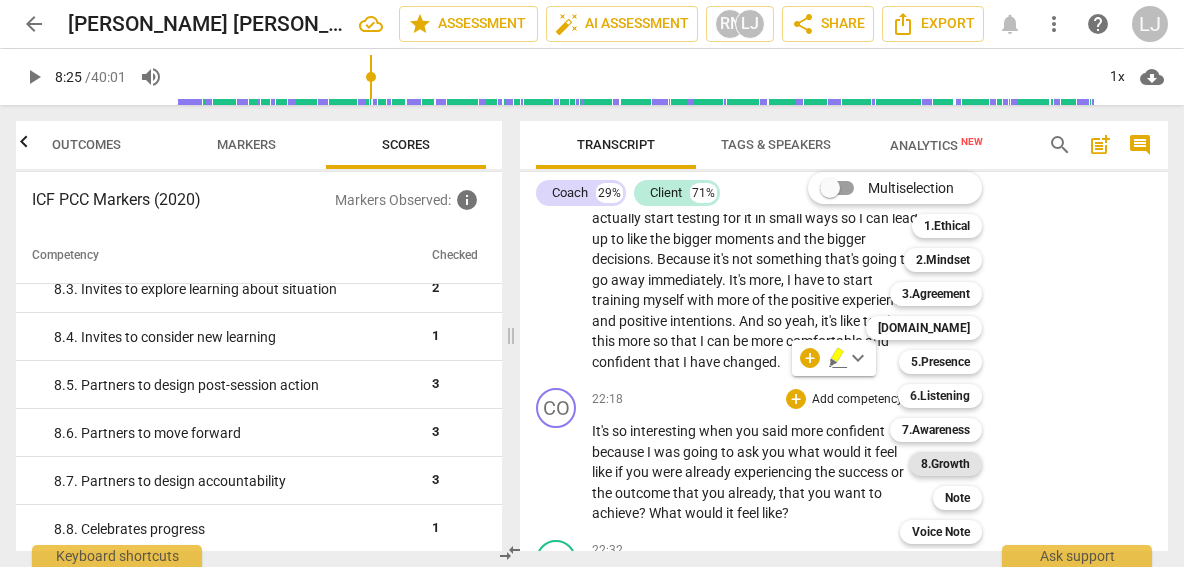 click on "8.Growth" at bounding box center [945, 464] 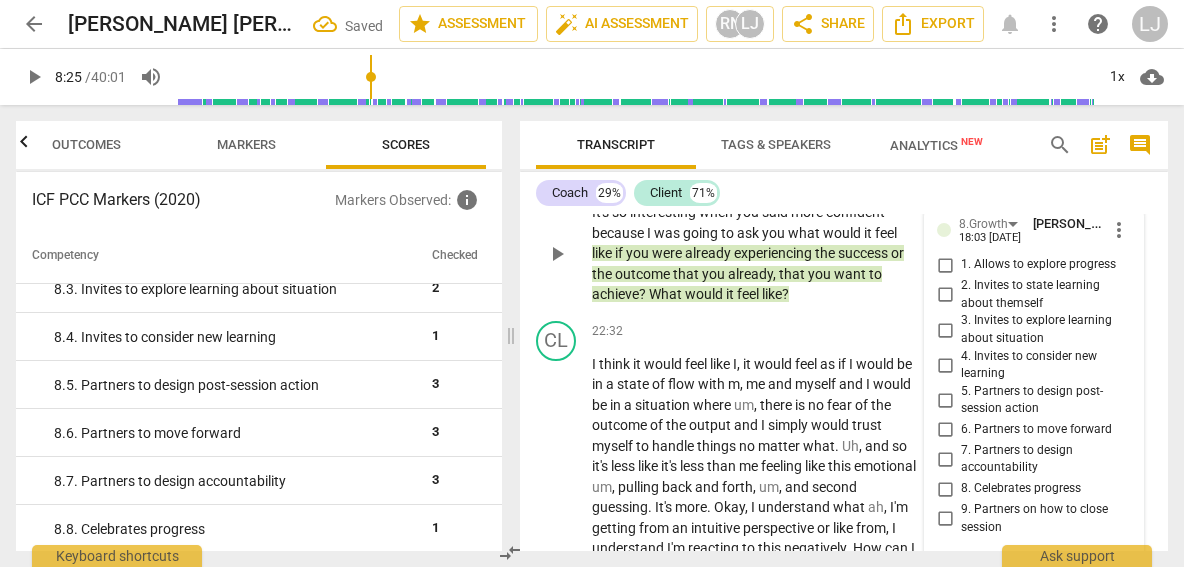 scroll, scrollTop: 9892, scrollLeft: 0, axis: vertical 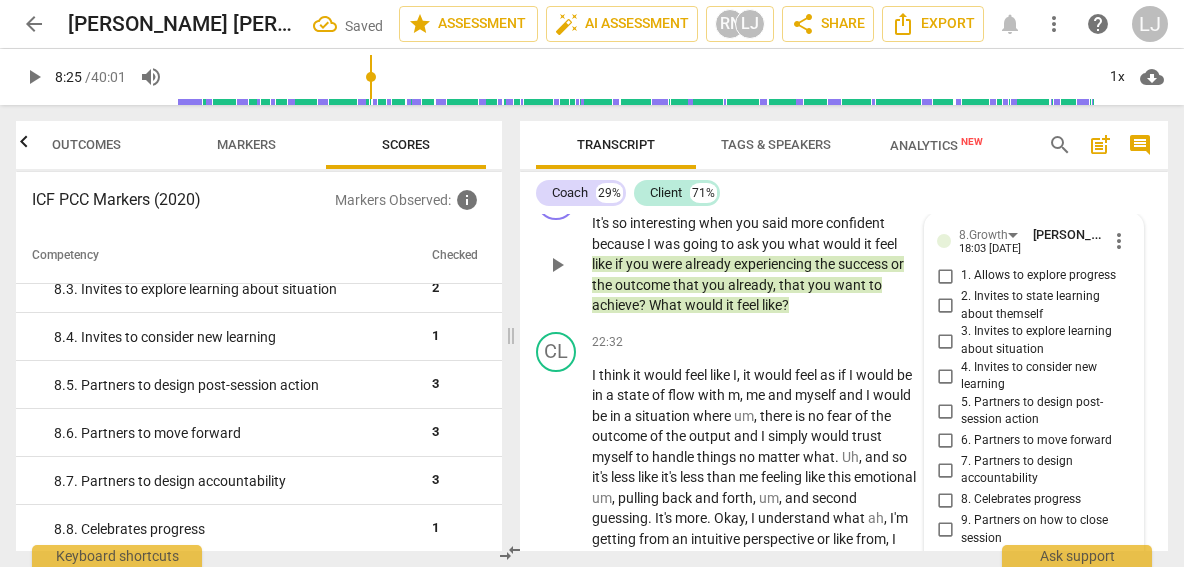 click on "4. Invites to consider new learning" at bounding box center [945, 376] 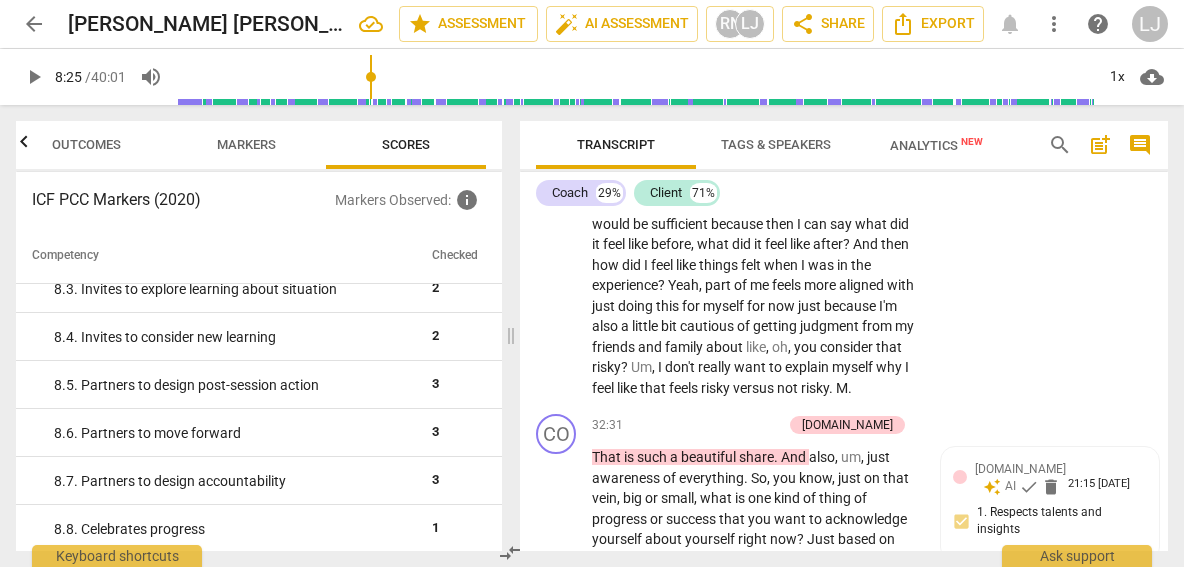 scroll, scrollTop: 13158, scrollLeft: 0, axis: vertical 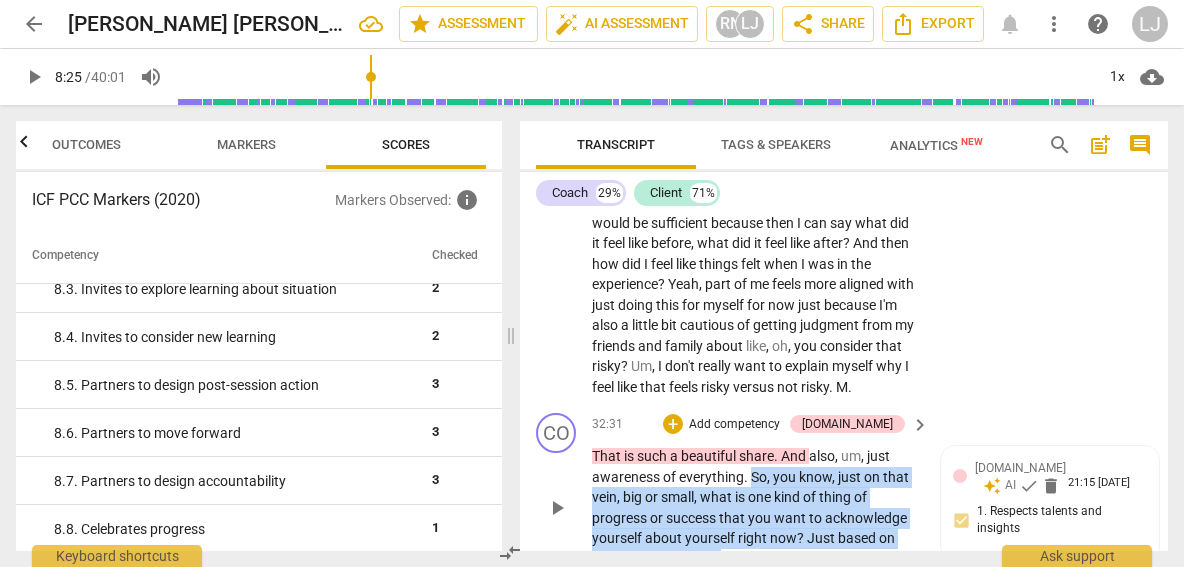 drag, startPoint x: 754, startPoint y: 343, endPoint x: 823, endPoint y: 413, distance: 98.29038 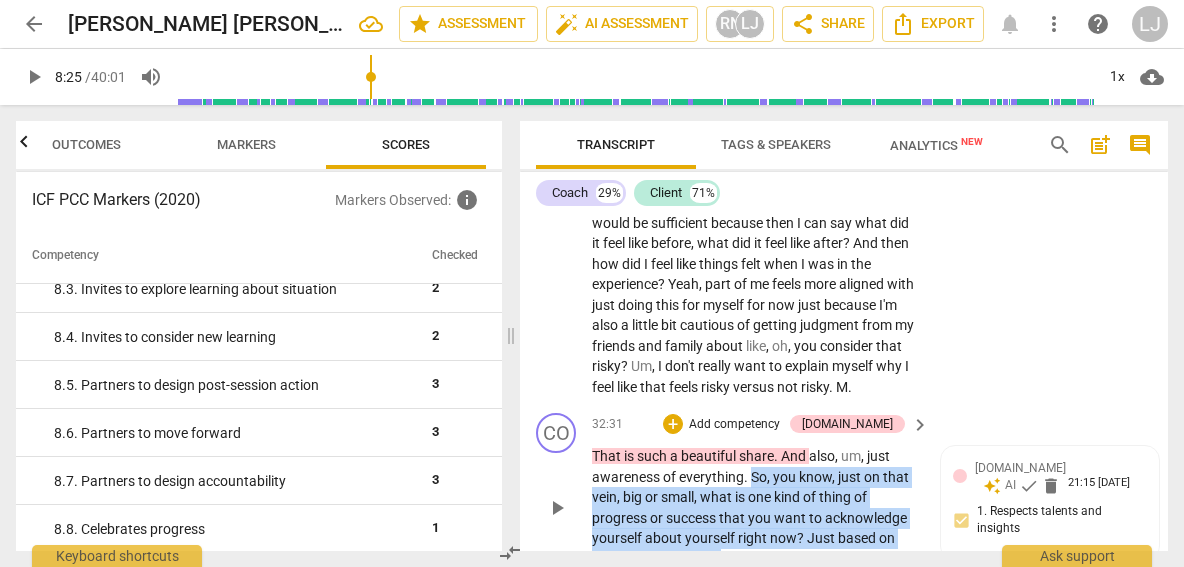 click on "That   is   such   a   beautiful   share .   And   also ,   um ,   just   awareness   of   everything .   So ,   you   know ,   just   on   that   vein ,   big   or   small ,   what   is   one   kind   of   thing   of   progress   or   success   that   you   want   to   acknowledge   yourself   about   yourself   right   now ?   Just   based   on   today's   conversation ." at bounding box center (755, 507) 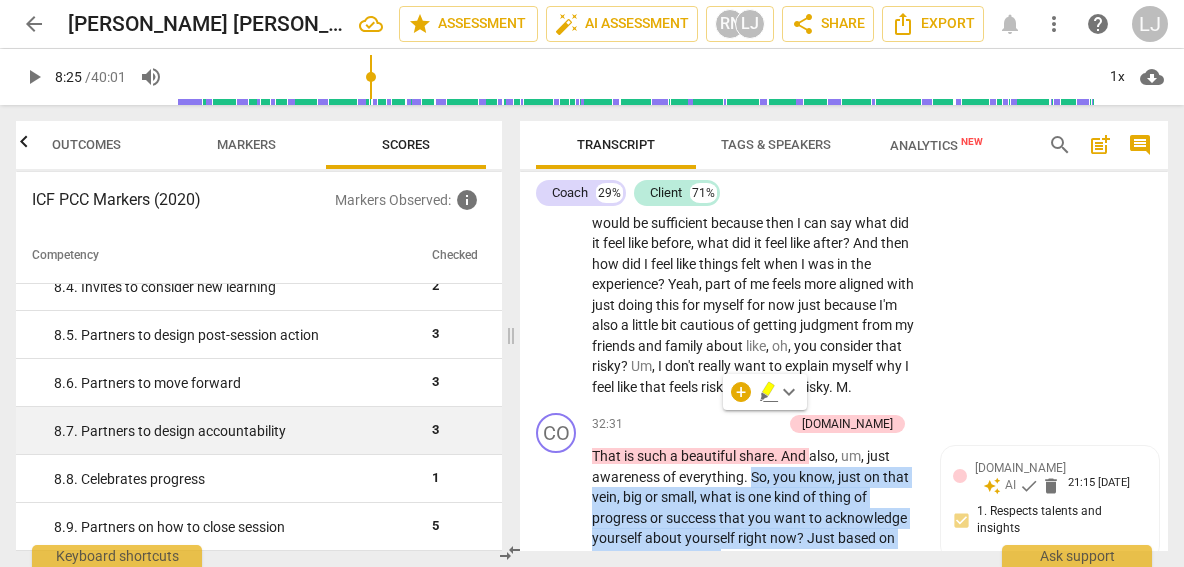 scroll, scrollTop: 1998, scrollLeft: 0, axis: vertical 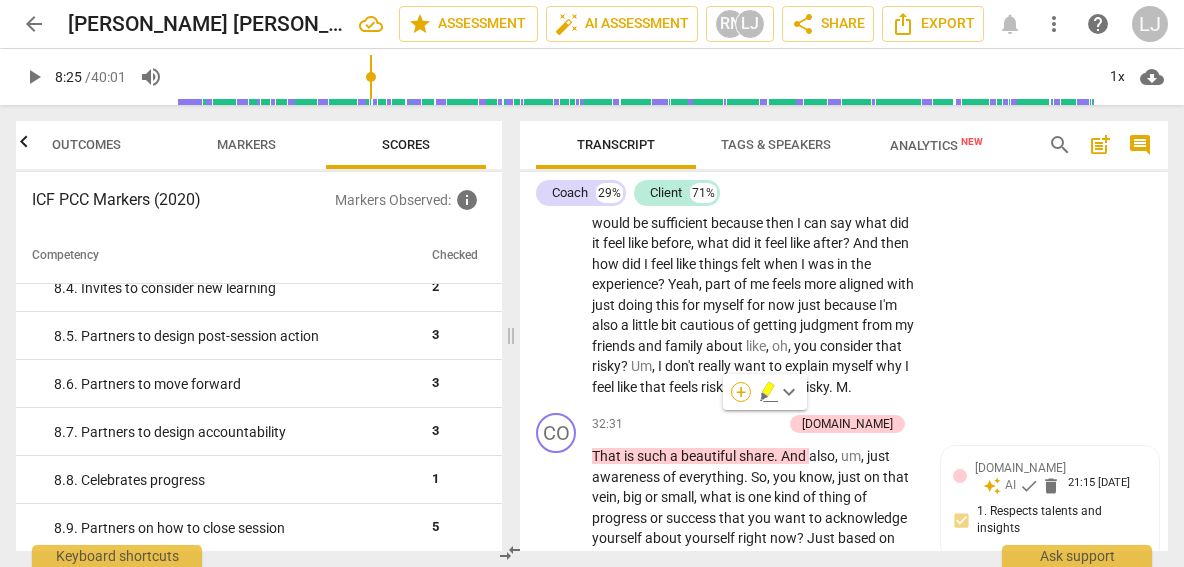 click on "+" at bounding box center (741, 392) 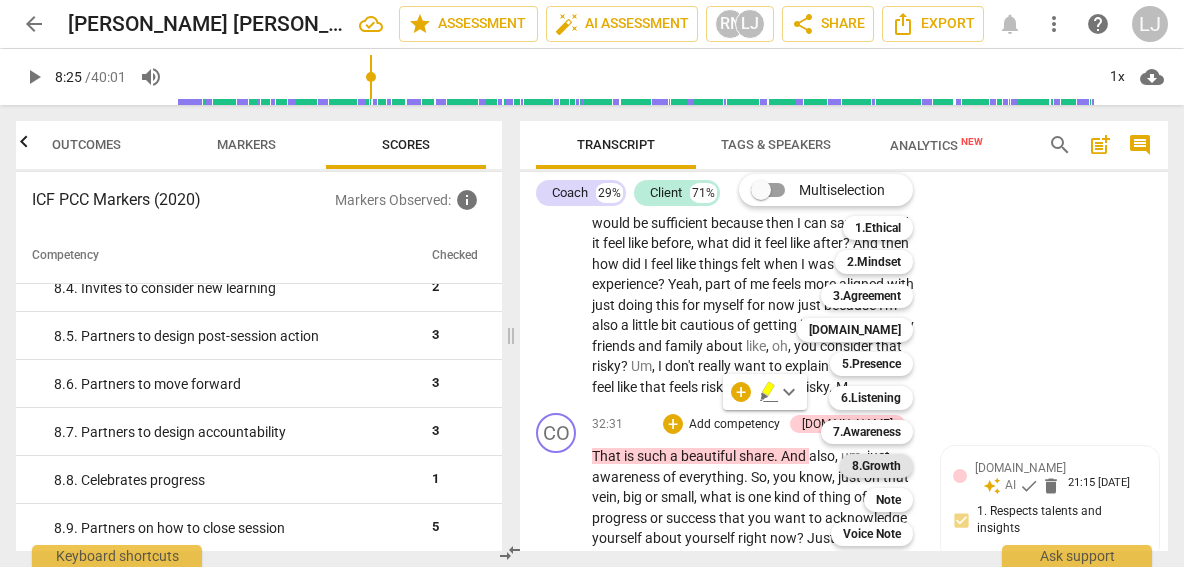 click on "8.Growth" at bounding box center (876, 466) 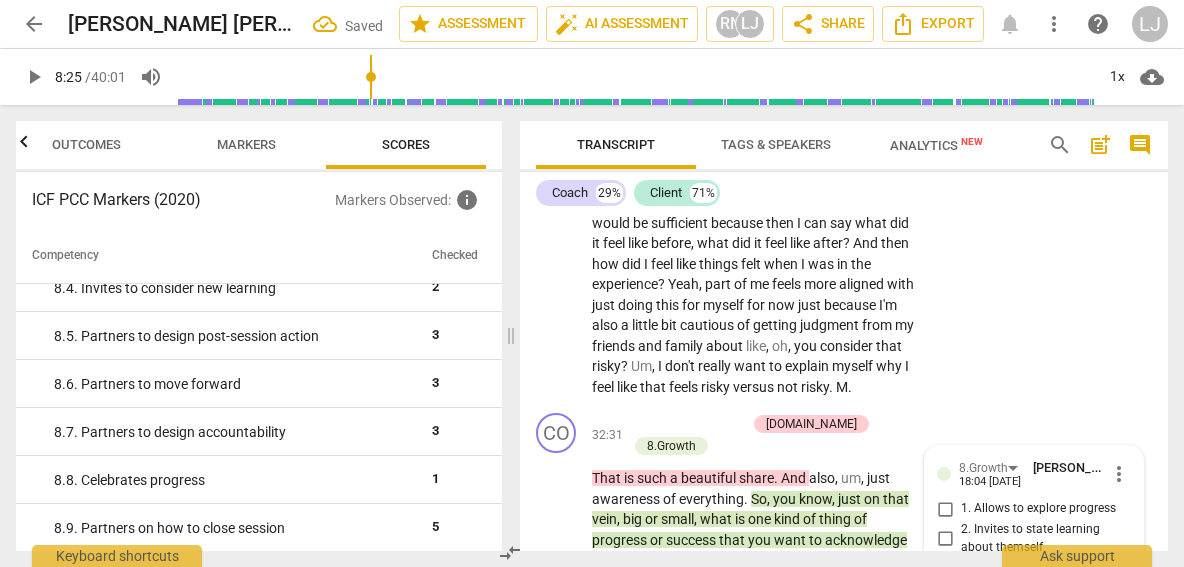 scroll, scrollTop: 13443, scrollLeft: 0, axis: vertical 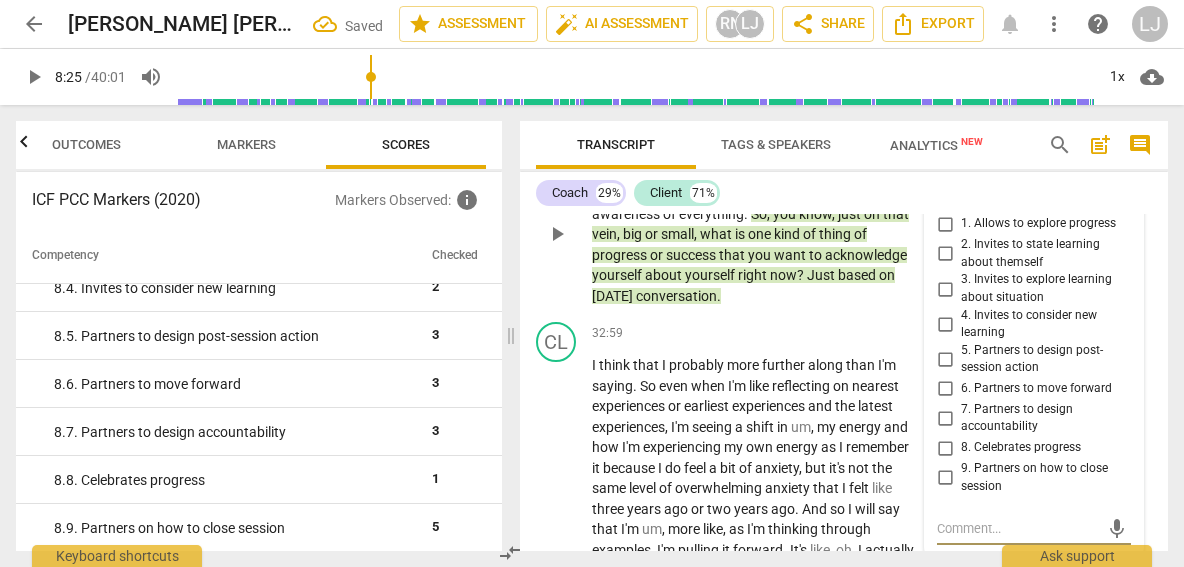 click on "8. Celebrates progress" at bounding box center [945, 448] 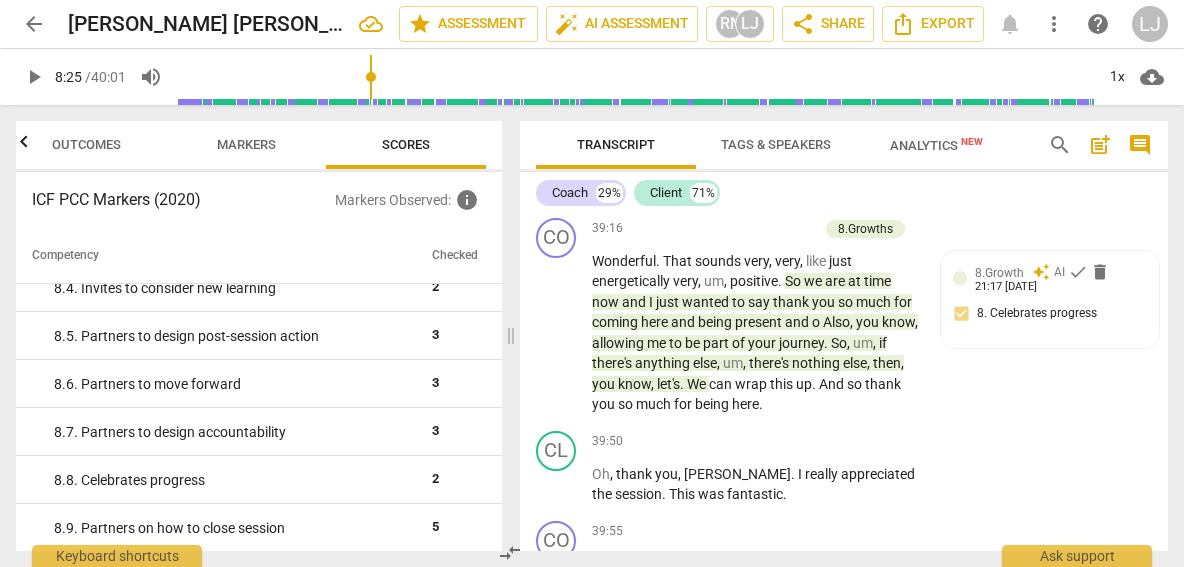 scroll, scrollTop: 16067, scrollLeft: 0, axis: vertical 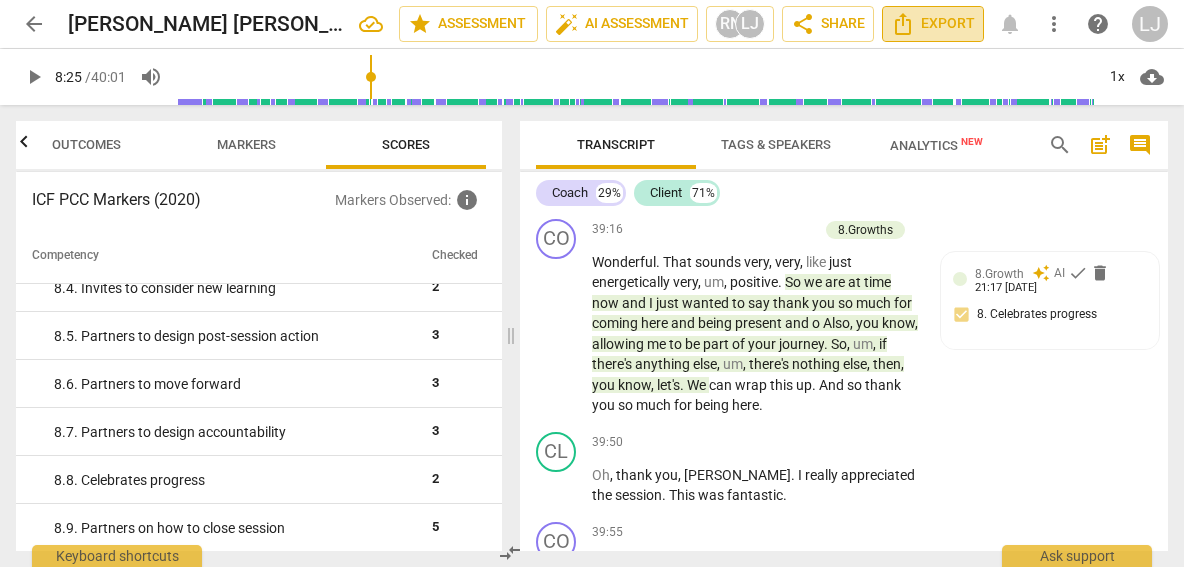 click on "Export" at bounding box center [933, 24] 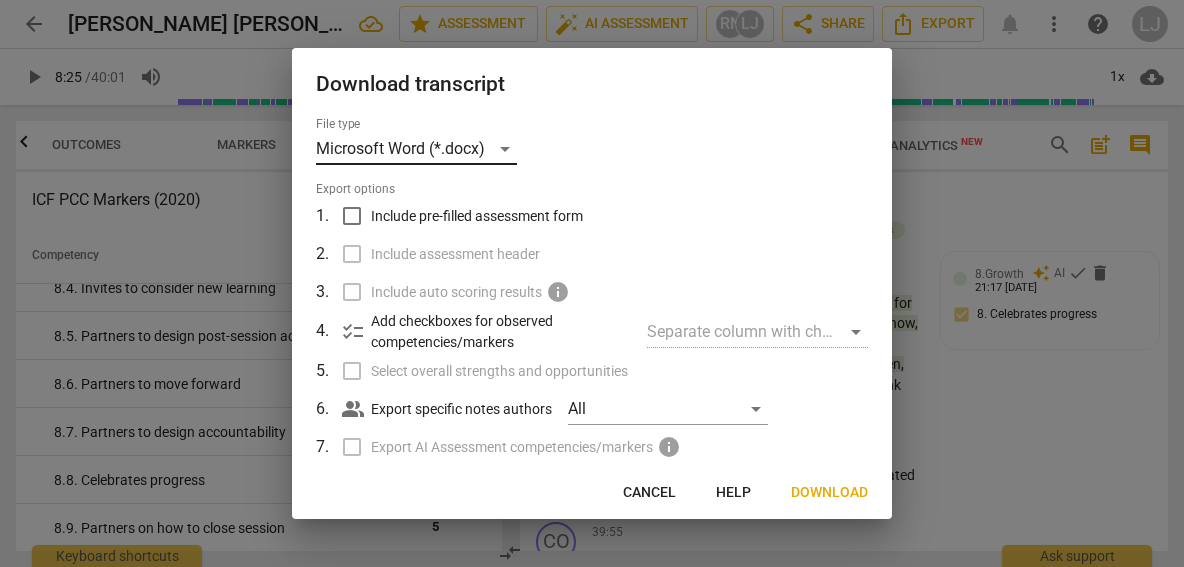 scroll, scrollTop: 0, scrollLeft: 0, axis: both 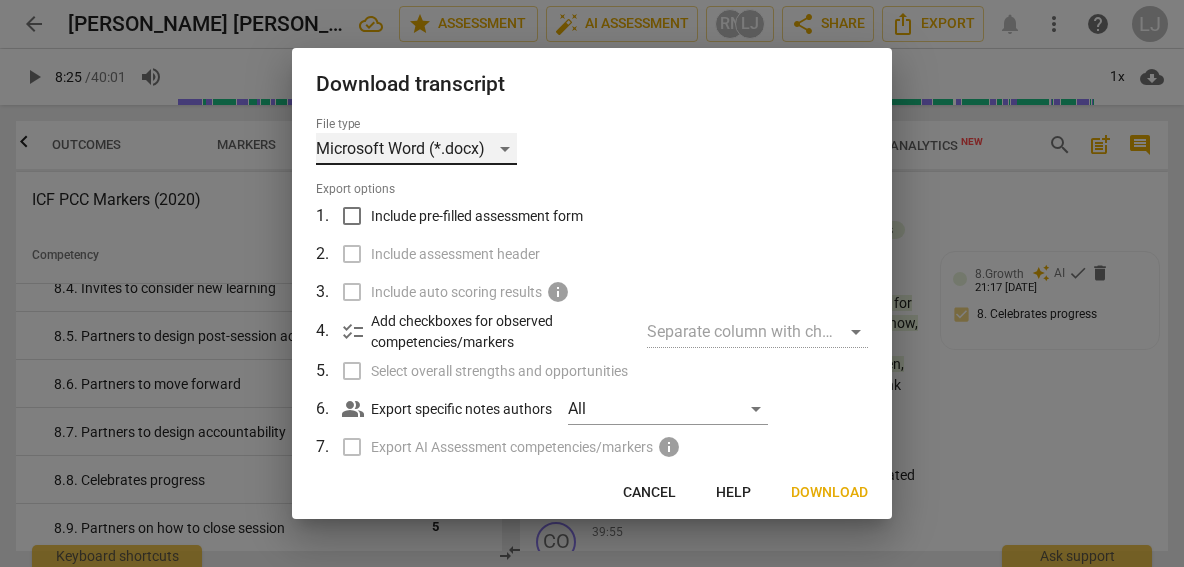 click on "Microsoft Word (*.docx)" at bounding box center [416, 149] 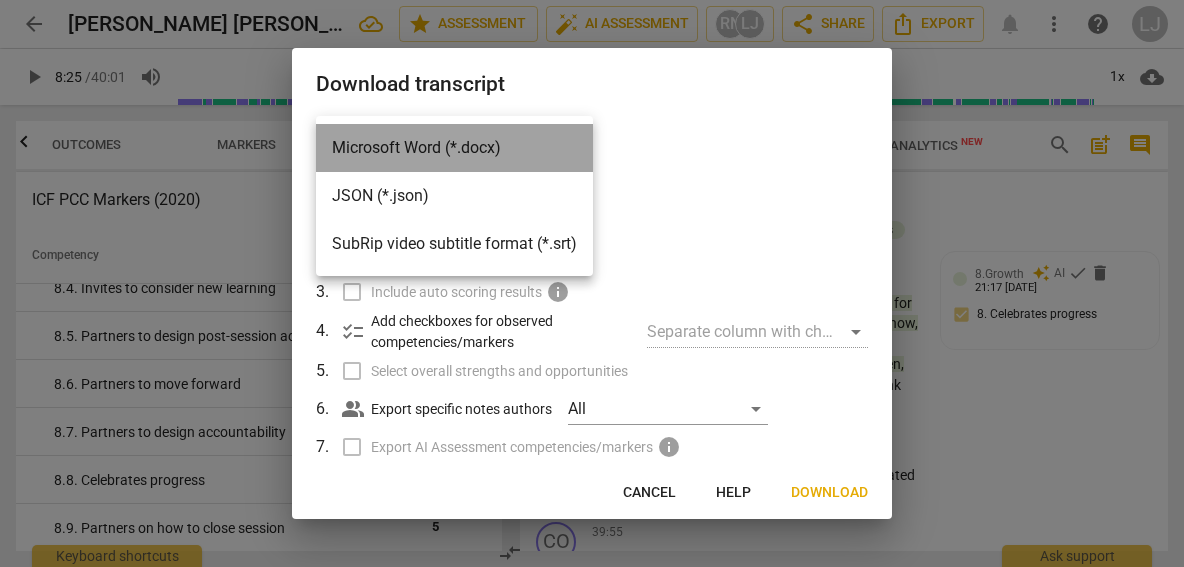 click on "Microsoft Word (*.docx)" at bounding box center [454, 148] 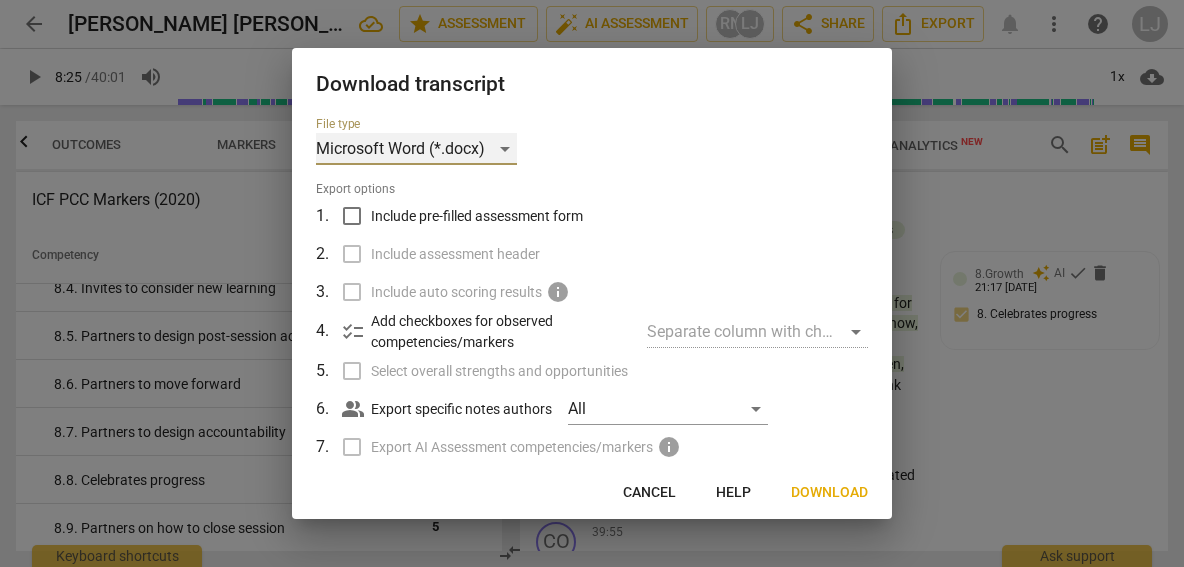 click on "Microsoft Word (*.docx)" at bounding box center [416, 149] 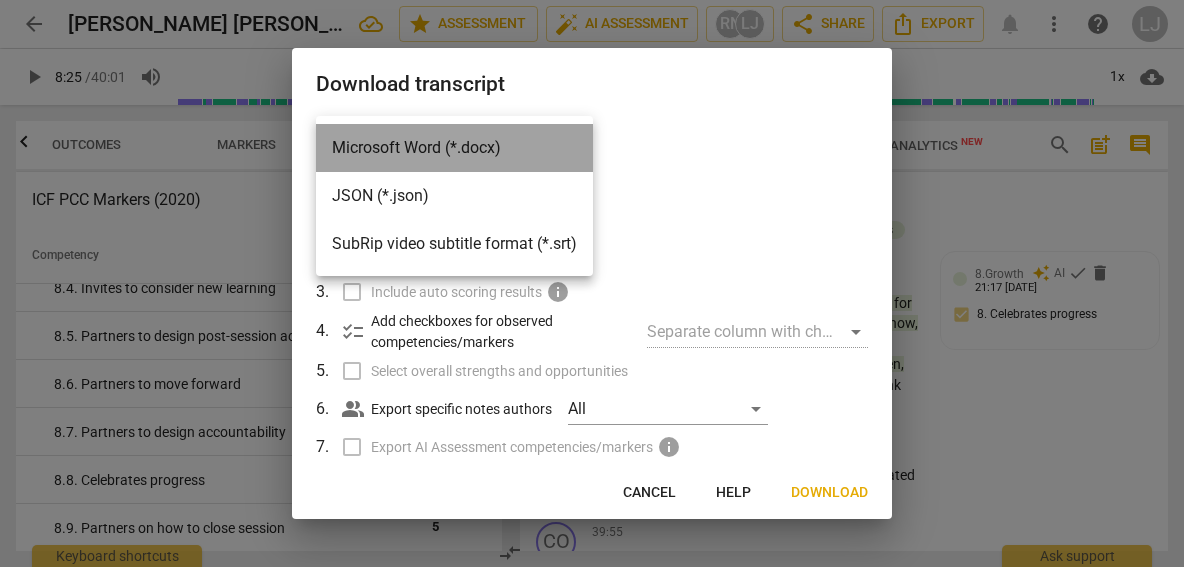 click on "Microsoft Word (*.docx)" at bounding box center [454, 148] 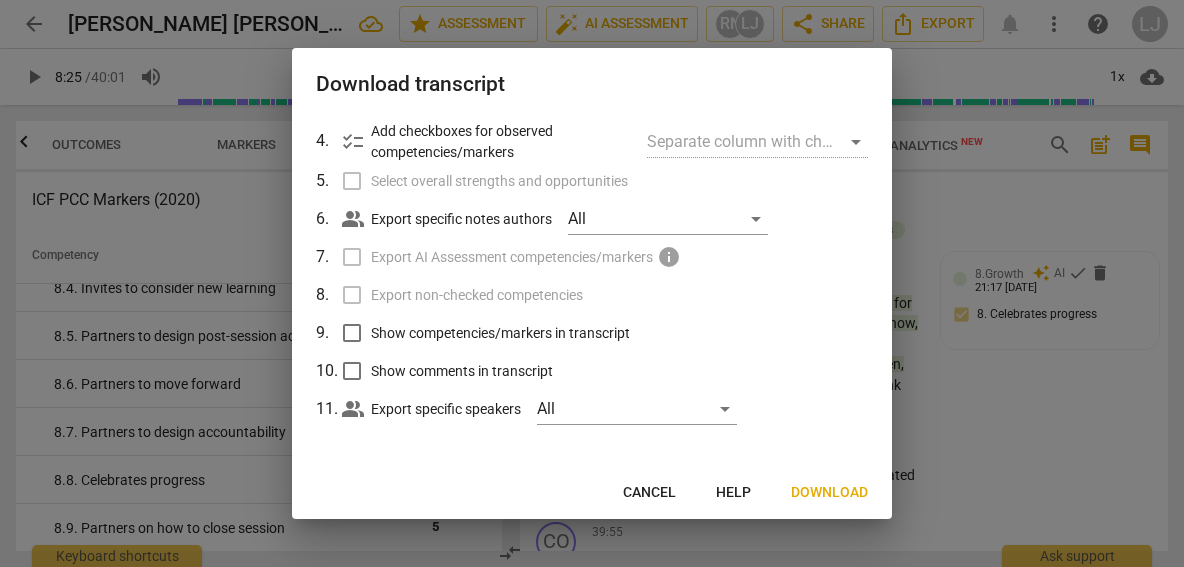 scroll, scrollTop: 189, scrollLeft: 0, axis: vertical 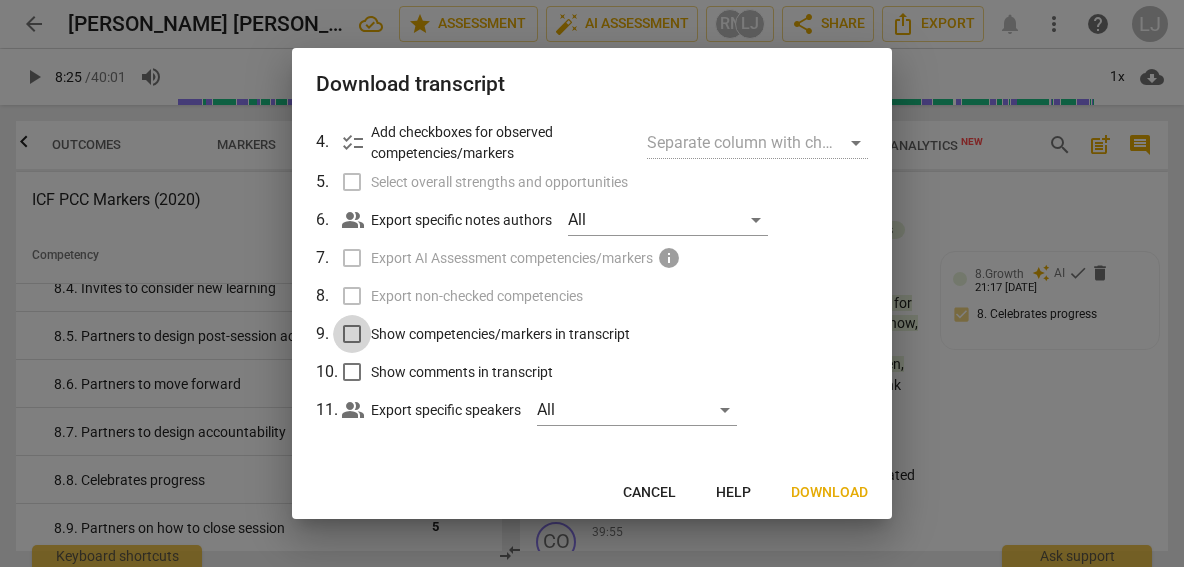 click on "Show competencies/markers in transcript" at bounding box center (352, 334) 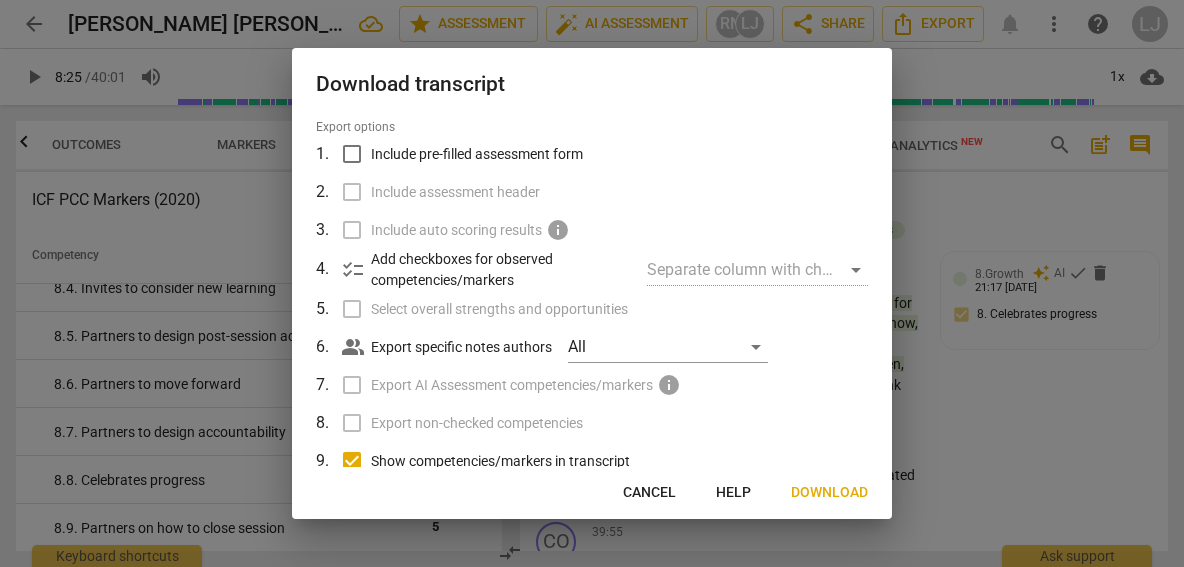 scroll, scrollTop: 54, scrollLeft: 0, axis: vertical 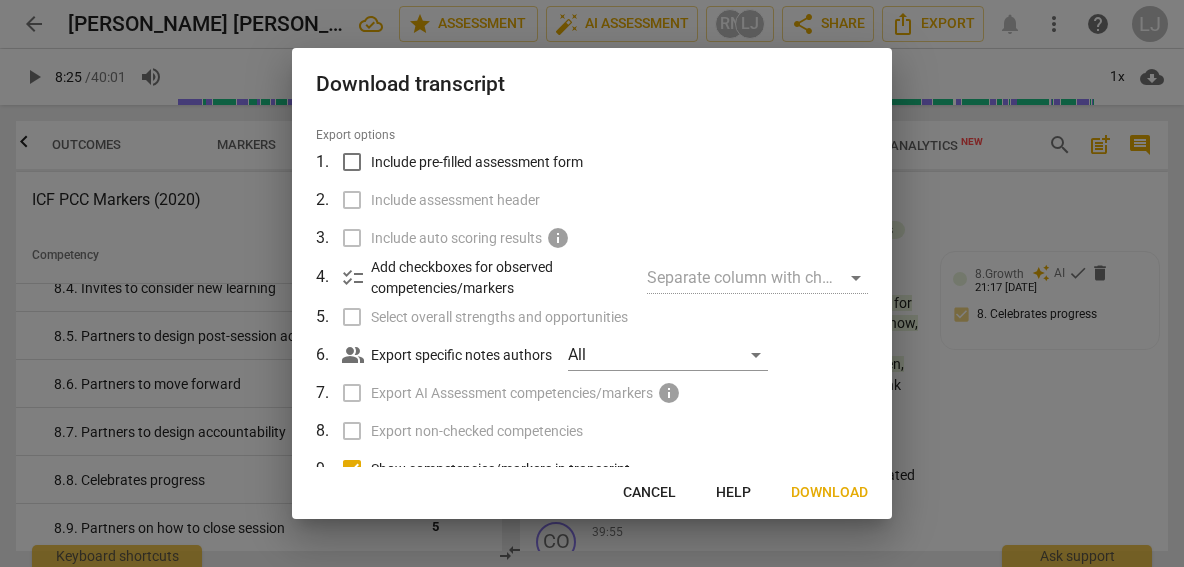click on "Include auto scoring results info" at bounding box center (590, 238) 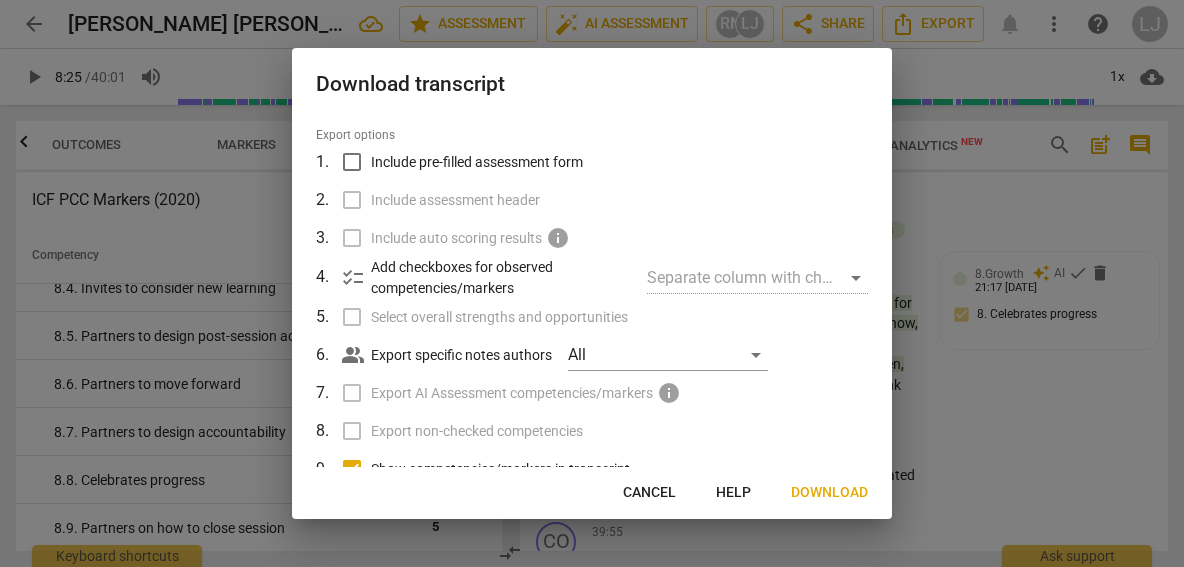 click on "Include pre-filled assessment form" at bounding box center (352, 162) 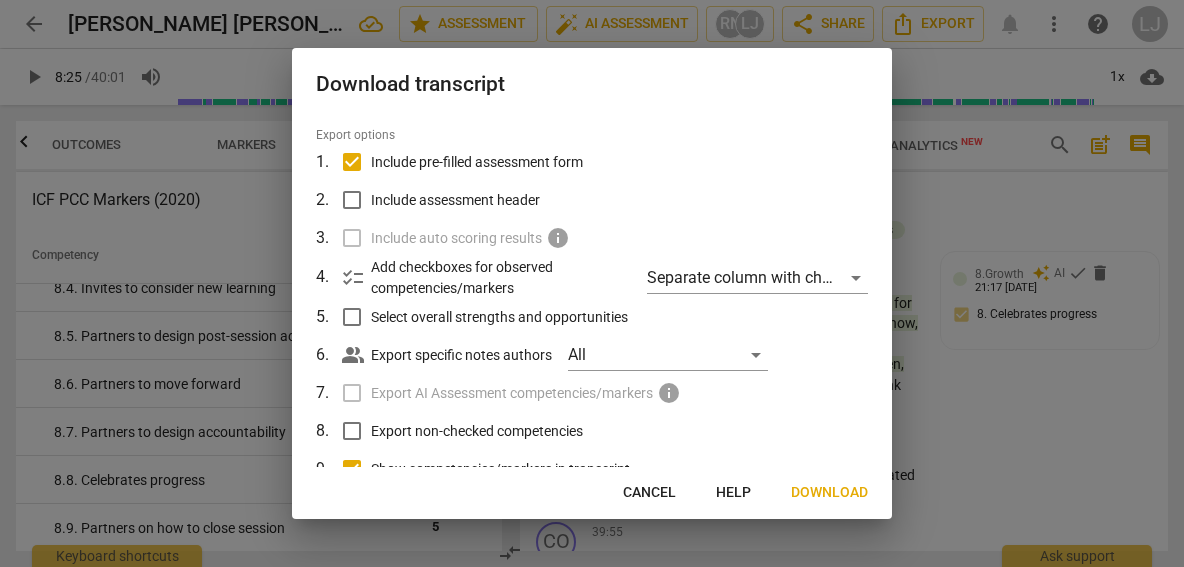 click on "Include pre-filled assessment form" at bounding box center (352, 162) 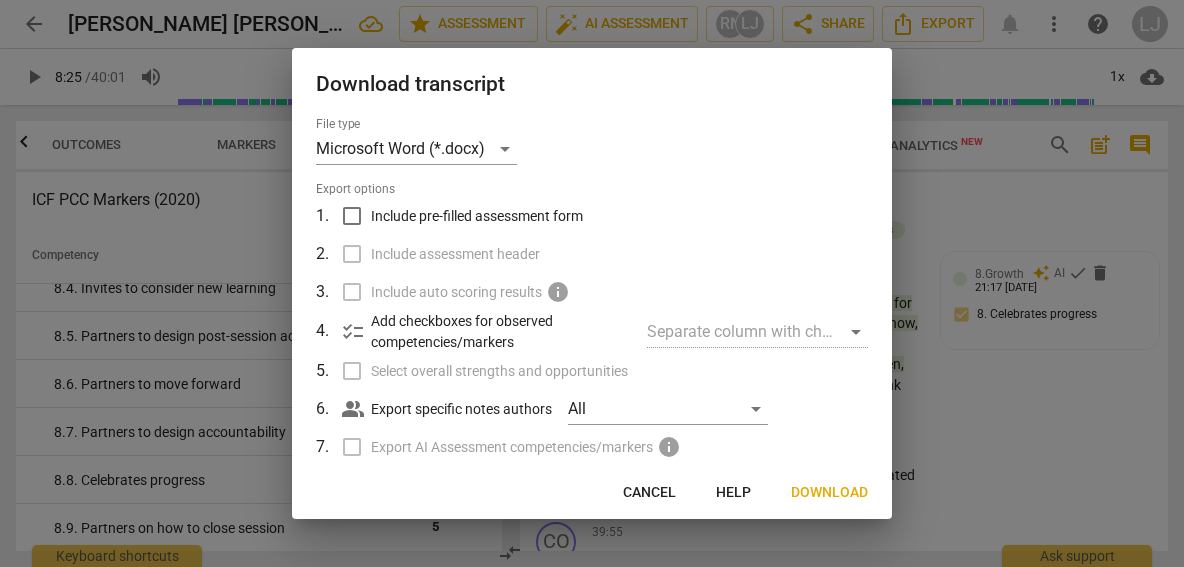 scroll, scrollTop: 0, scrollLeft: 0, axis: both 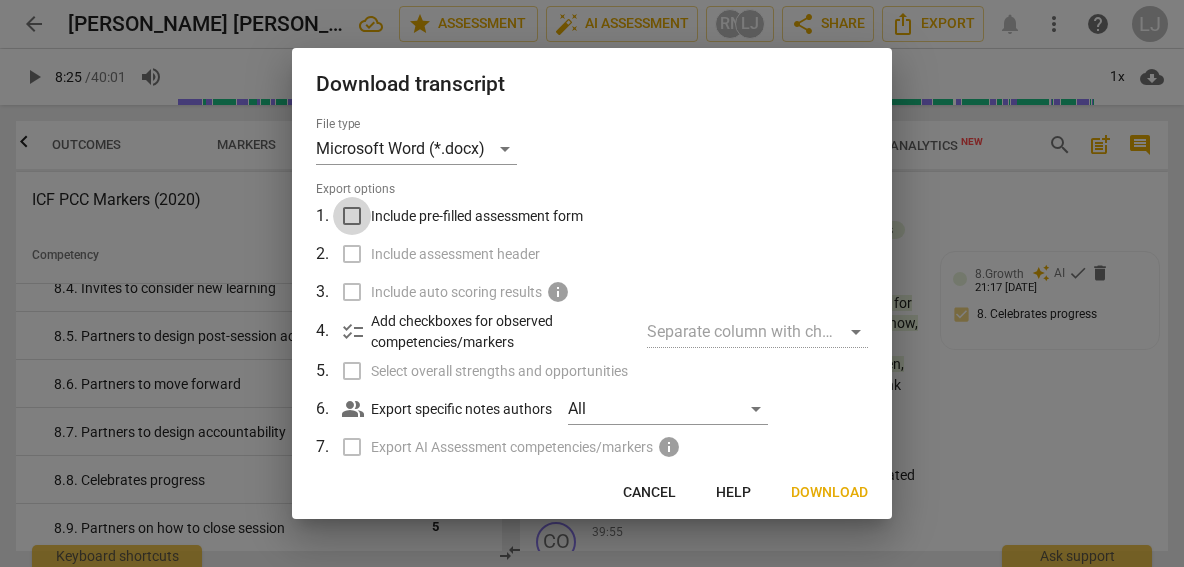 click on "Include pre-filled assessment form" at bounding box center (352, 216) 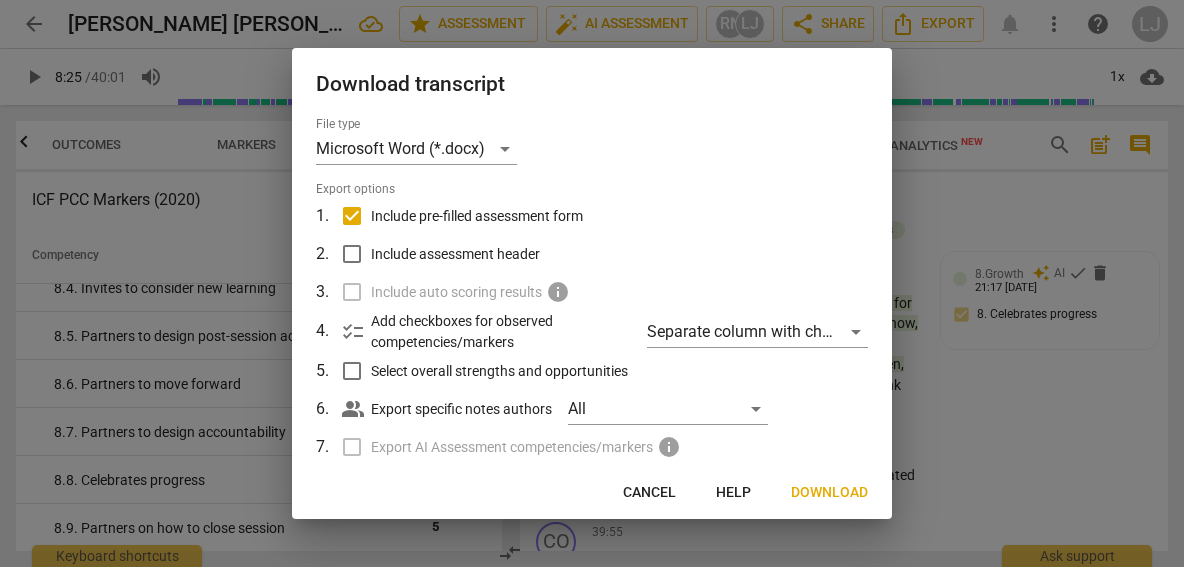 scroll, scrollTop: 0, scrollLeft: 0, axis: both 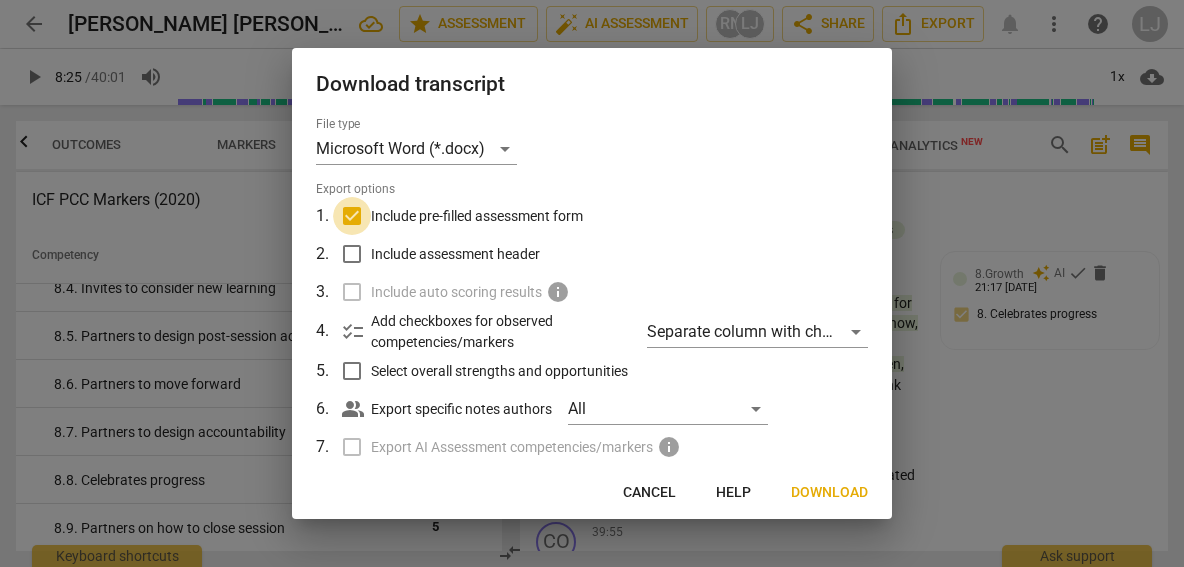 click on "Include pre-filled assessment form" at bounding box center [352, 216] 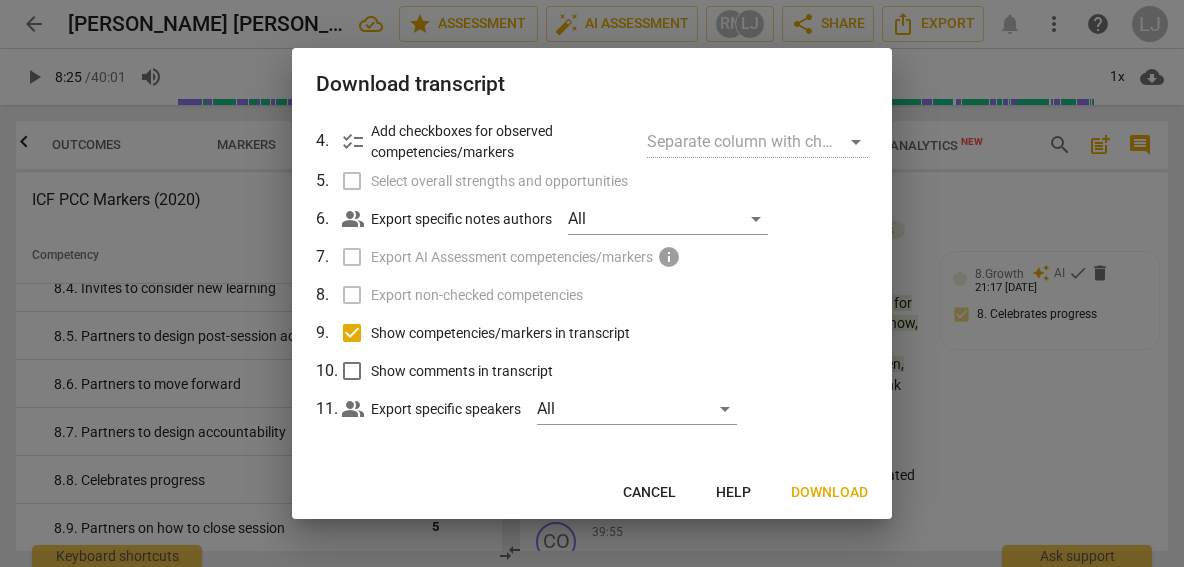 scroll, scrollTop: 189, scrollLeft: 0, axis: vertical 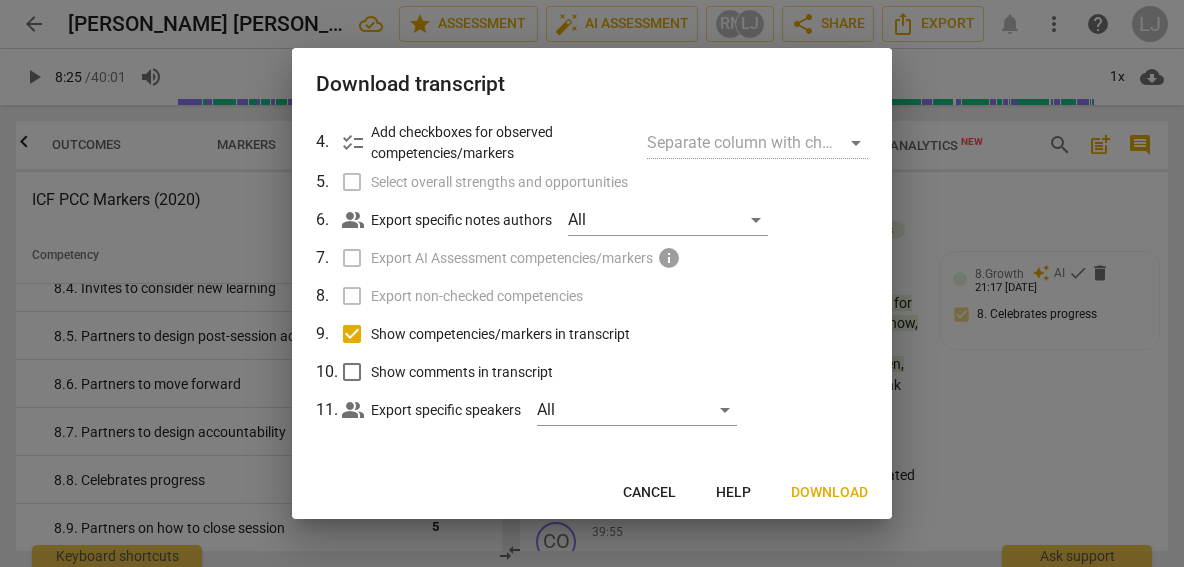 click on "Download" at bounding box center (829, 493) 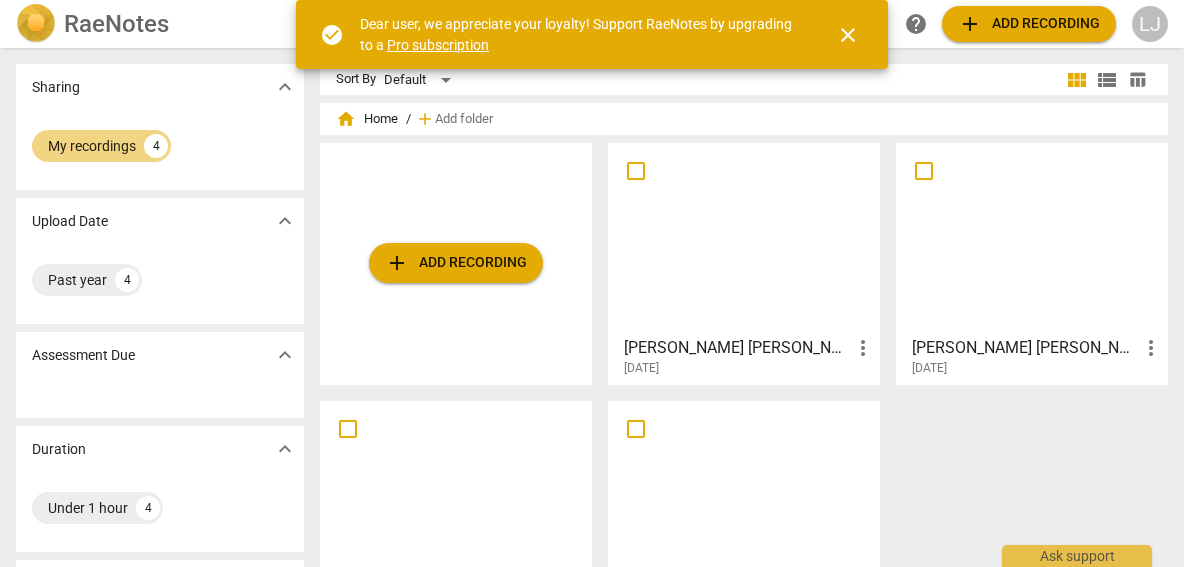 scroll, scrollTop: 0, scrollLeft: 0, axis: both 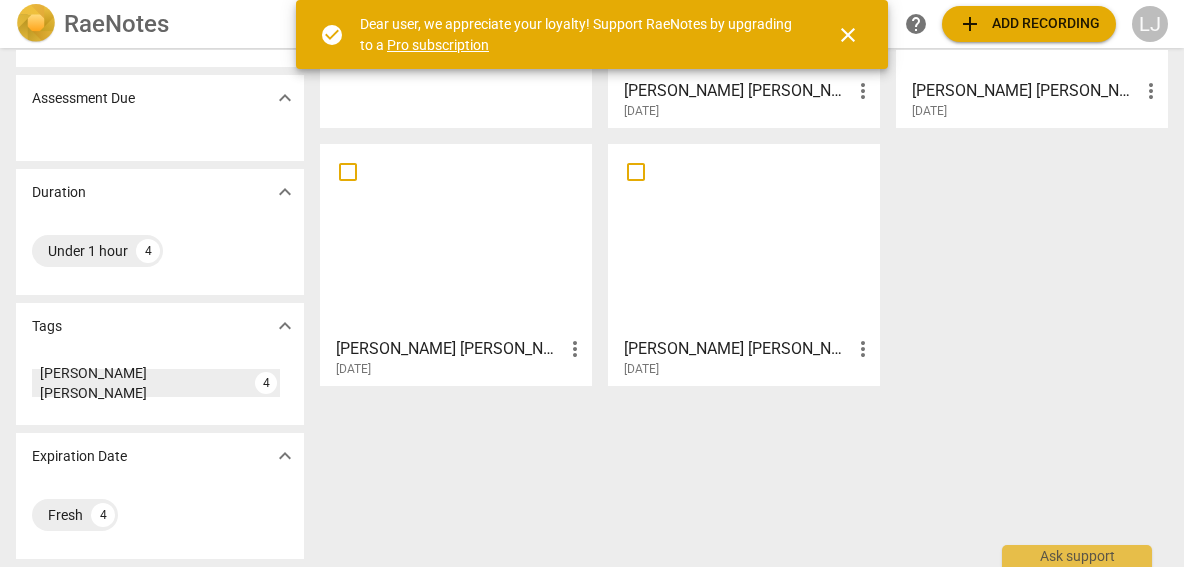 click at bounding box center (744, 239) 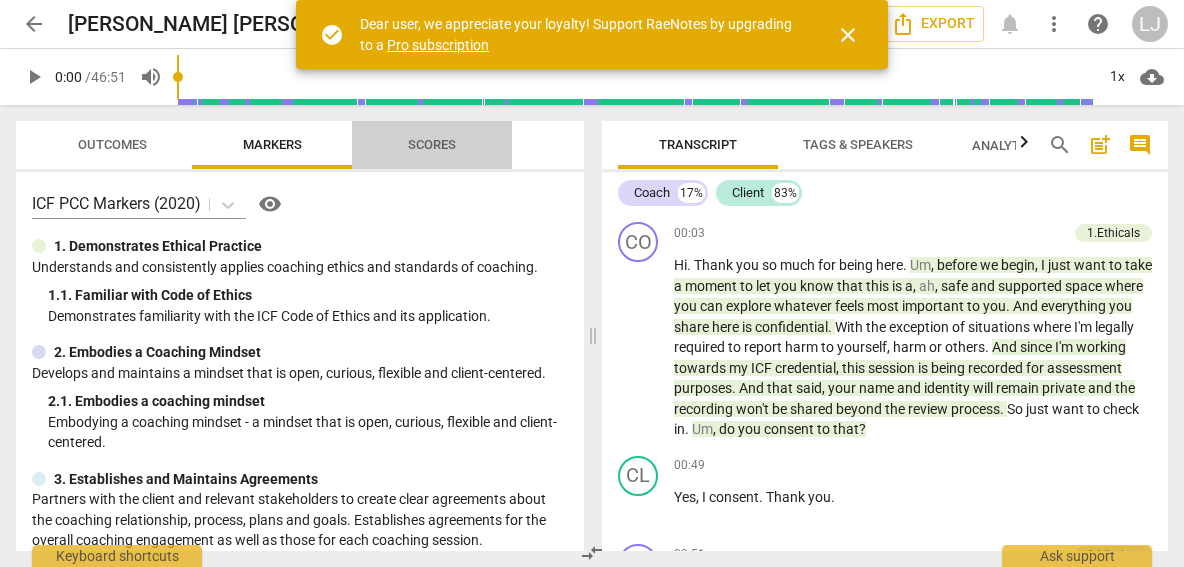 click on "Scores" at bounding box center (432, 145) 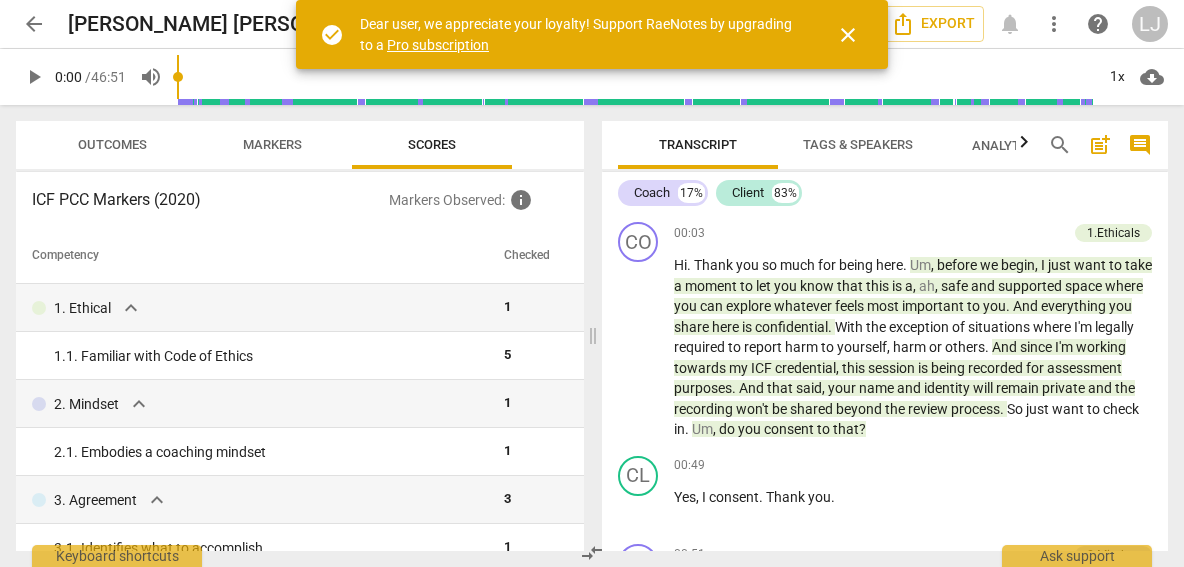 scroll, scrollTop: -1, scrollLeft: 0, axis: vertical 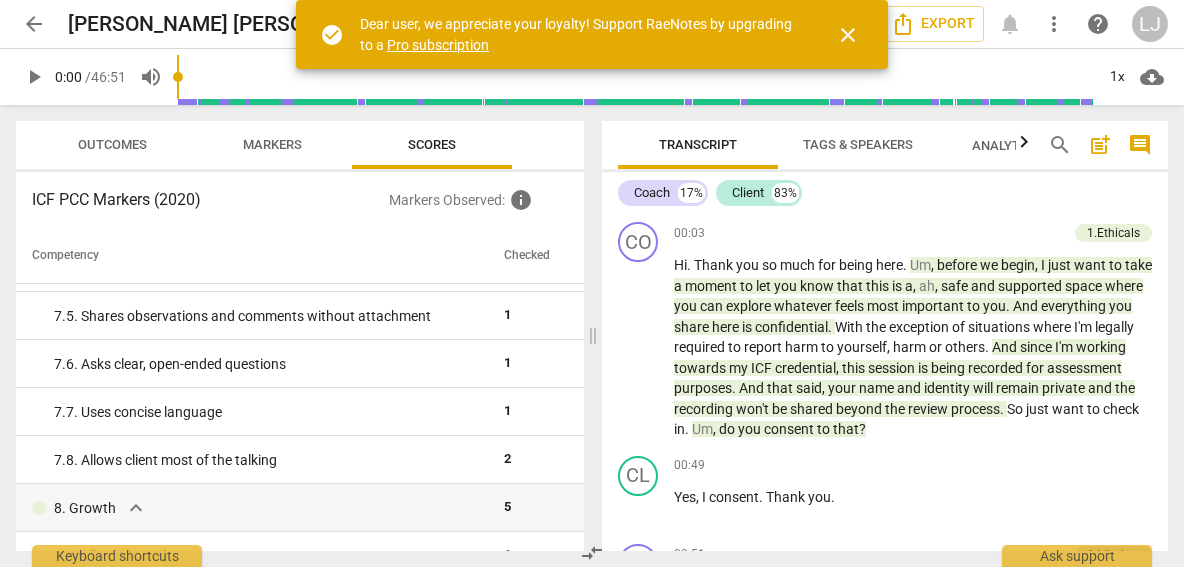 click on "Analytics   New" at bounding box center (1018, 145) 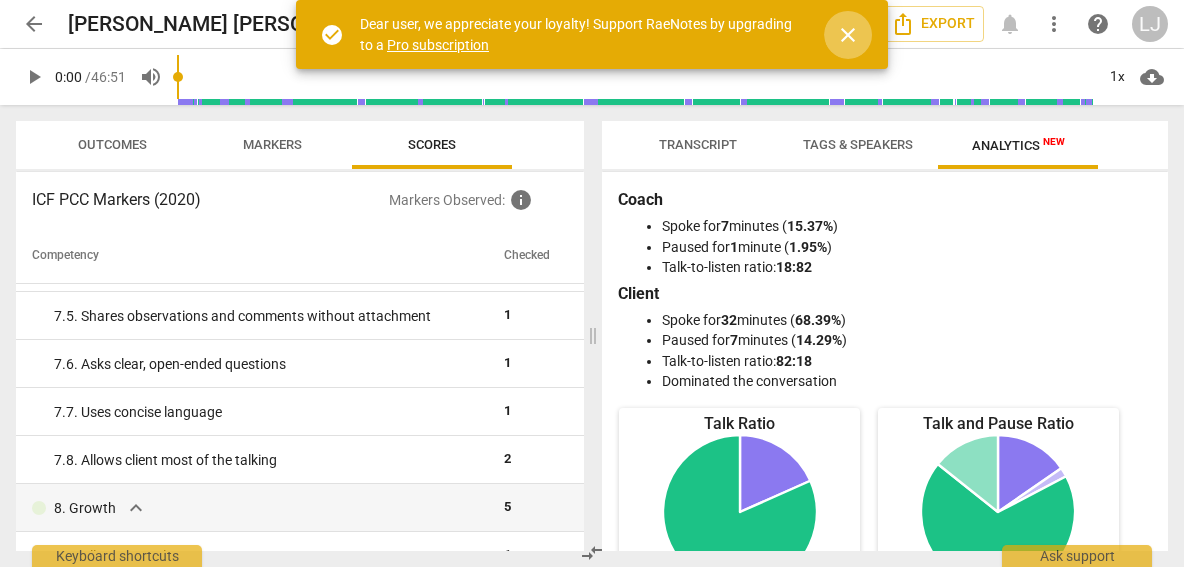 click on "close" at bounding box center [848, 35] 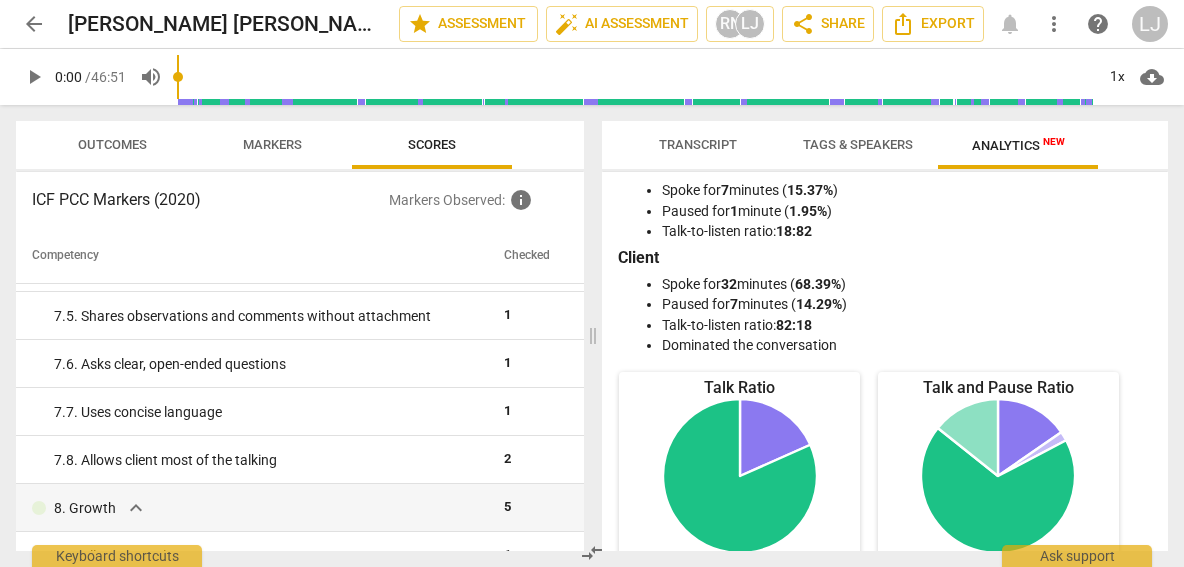 scroll, scrollTop: 50, scrollLeft: 0, axis: vertical 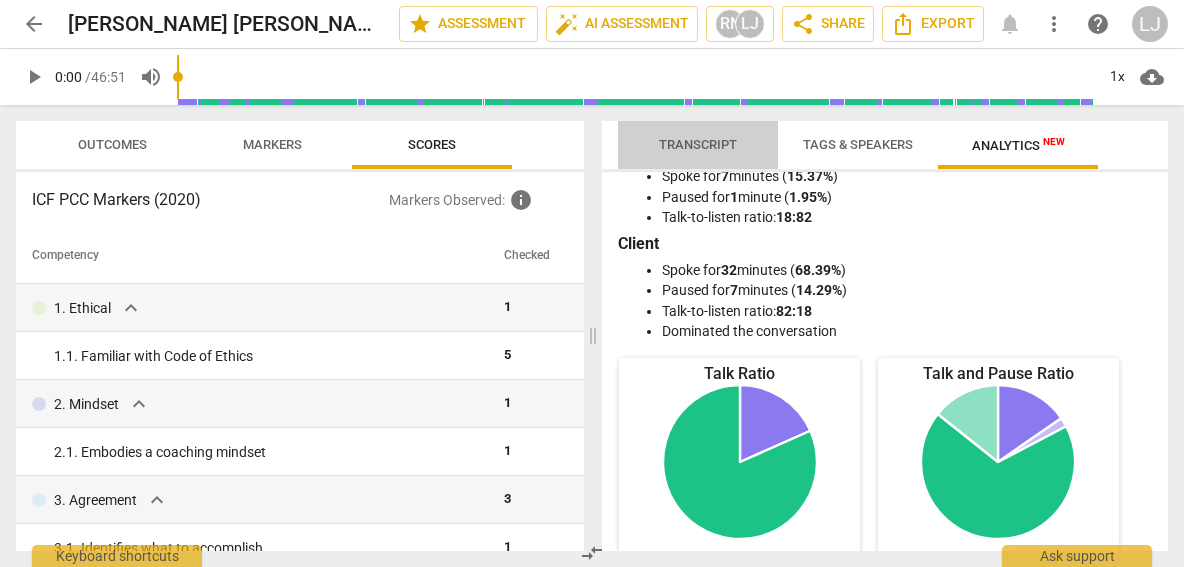 click on "Transcript" at bounding box center (698, 144) 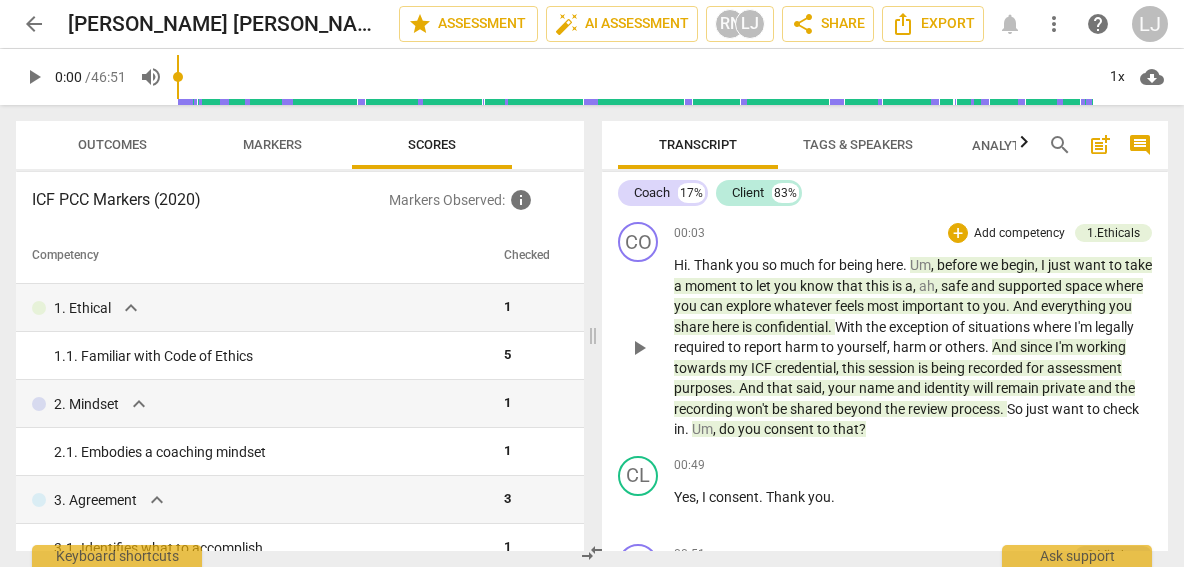 scroll, scrollTop: 55, scrollLeft: 0, axis: vertical 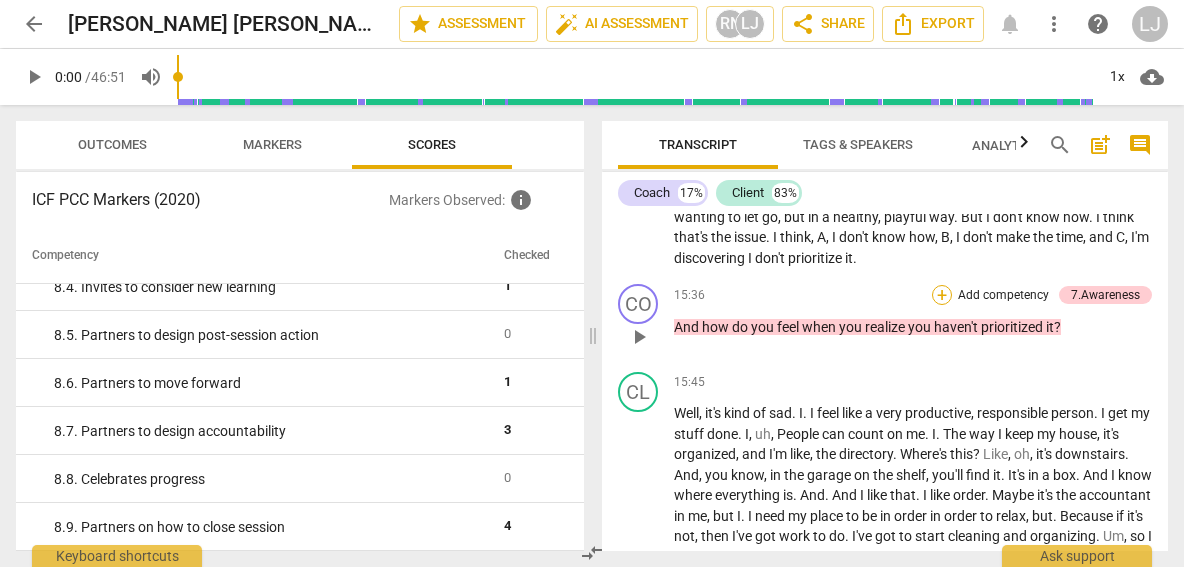 click on "+" at bounding box center (942, 295) 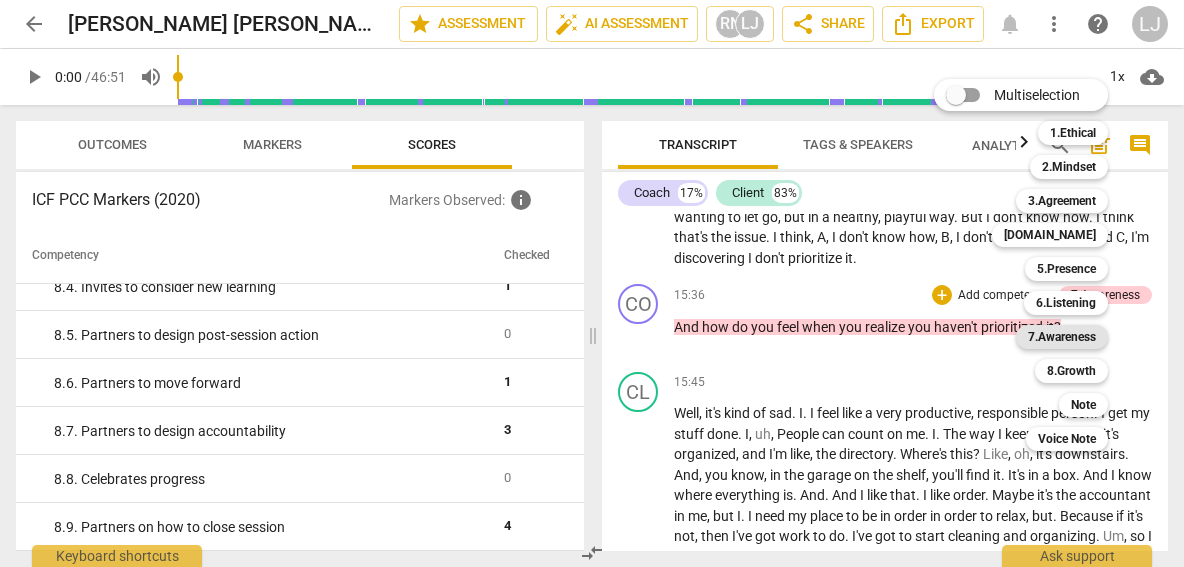 click on "7.Awareness" at bounding box center [1062, 337] 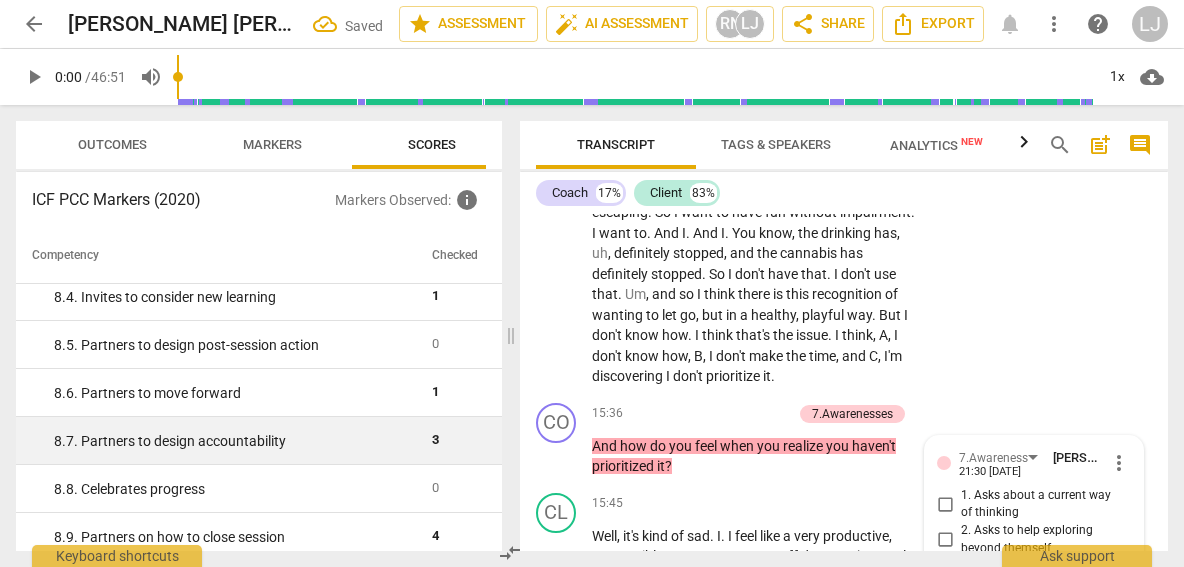 scroll, scrollTop: 4860, scrollLeft: 0, axis: vertical 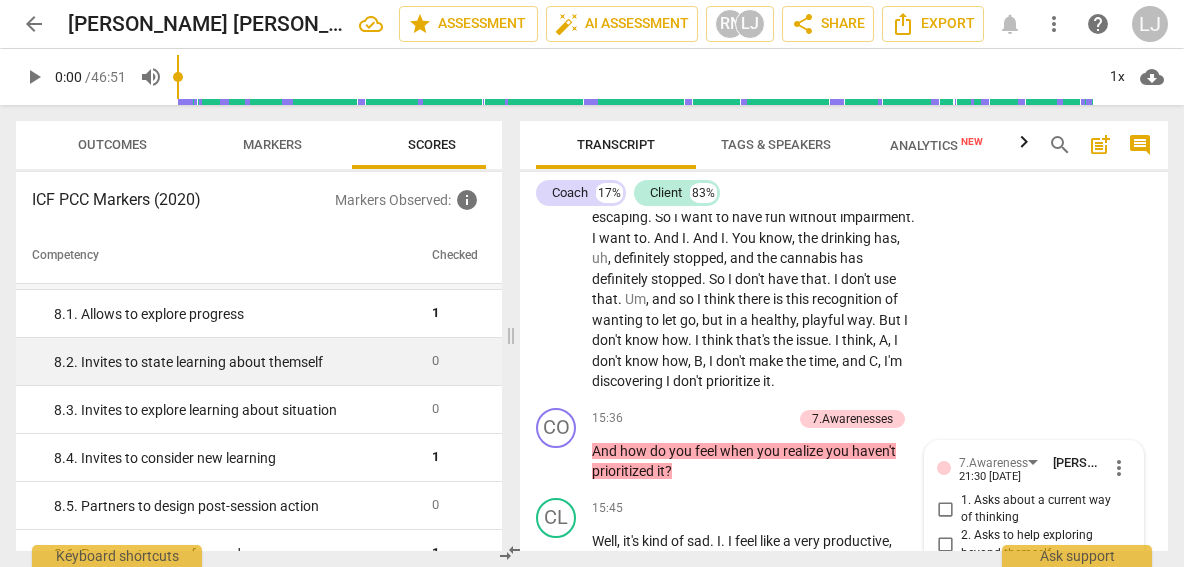 click on "8. 2. Invites to state learning about themself" at bounding box center [235, 362] 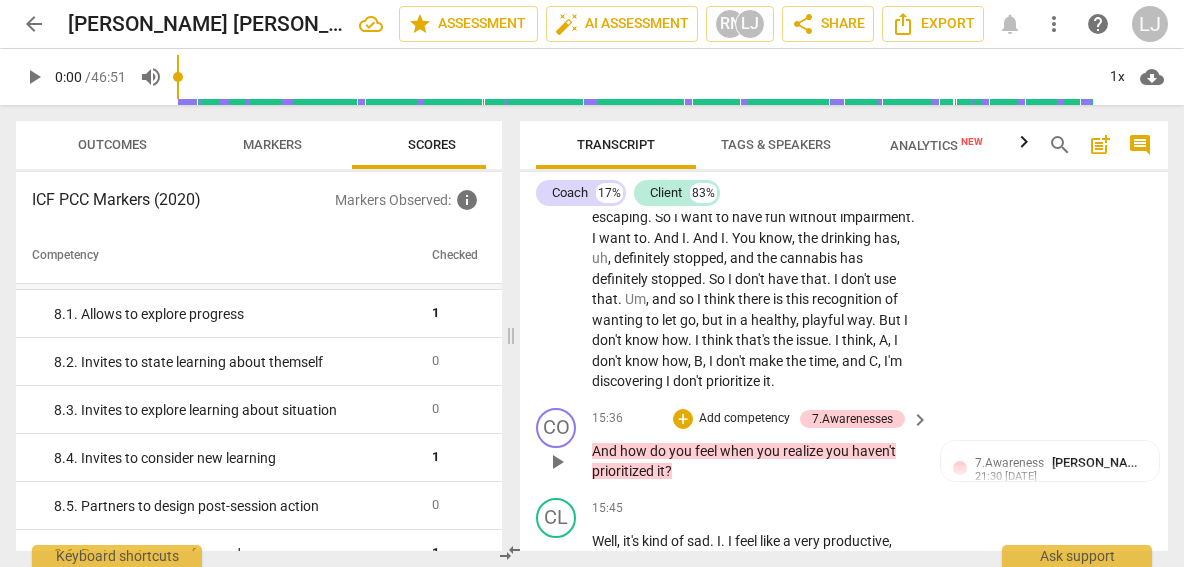 click on "Add competency" at bounding box center [744, 419] 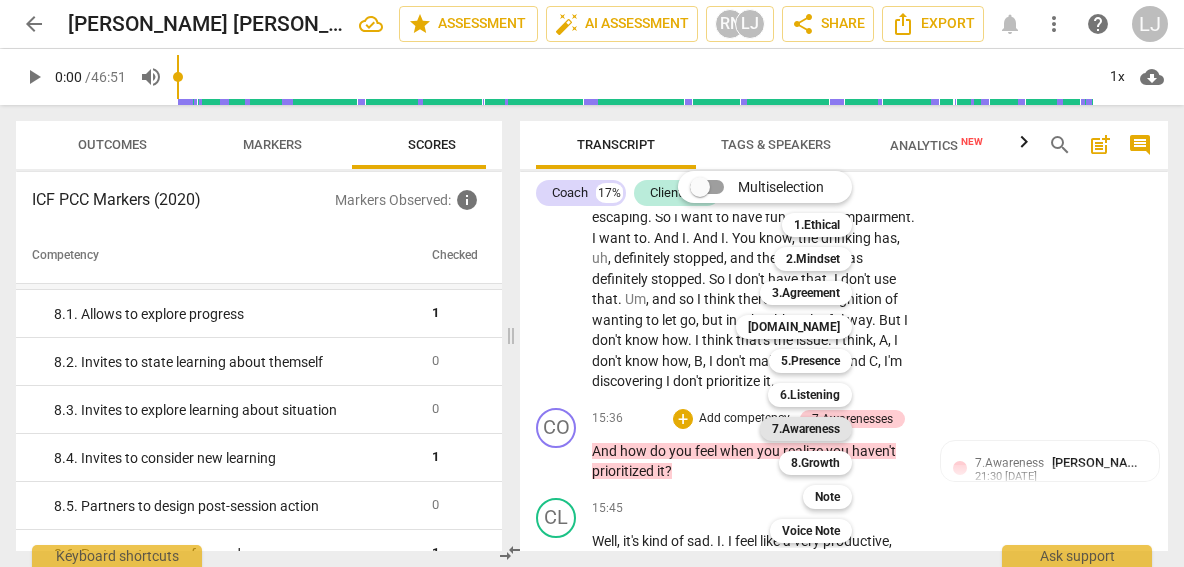 click on "7.Awareness" at bounding box center [806, 429] 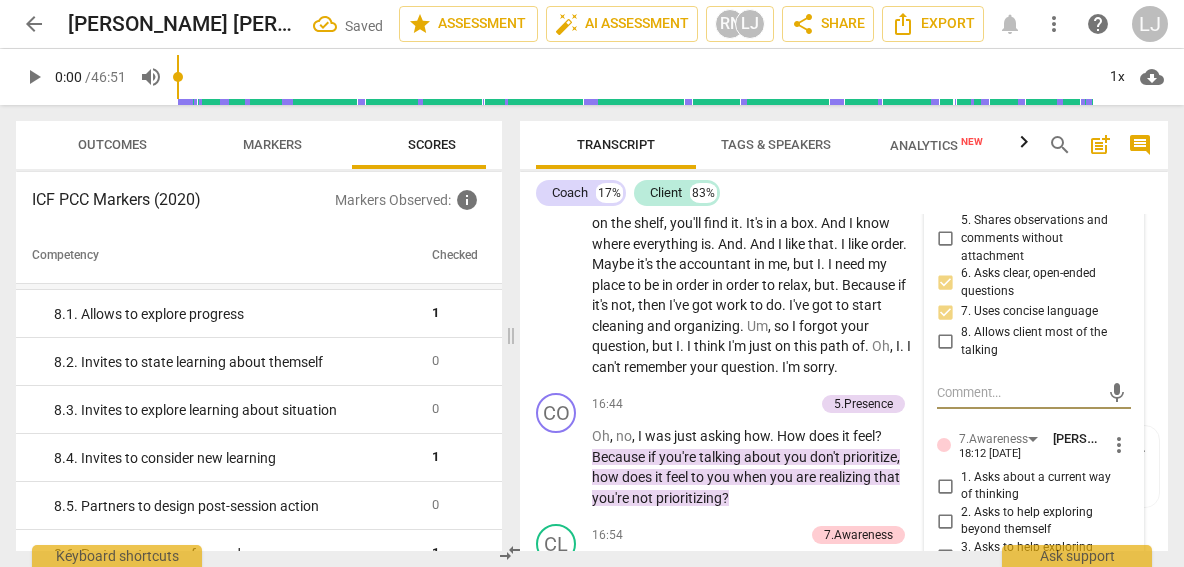 scroll, scrollTop: 5286, scrollLeft: 0, axis: vertical 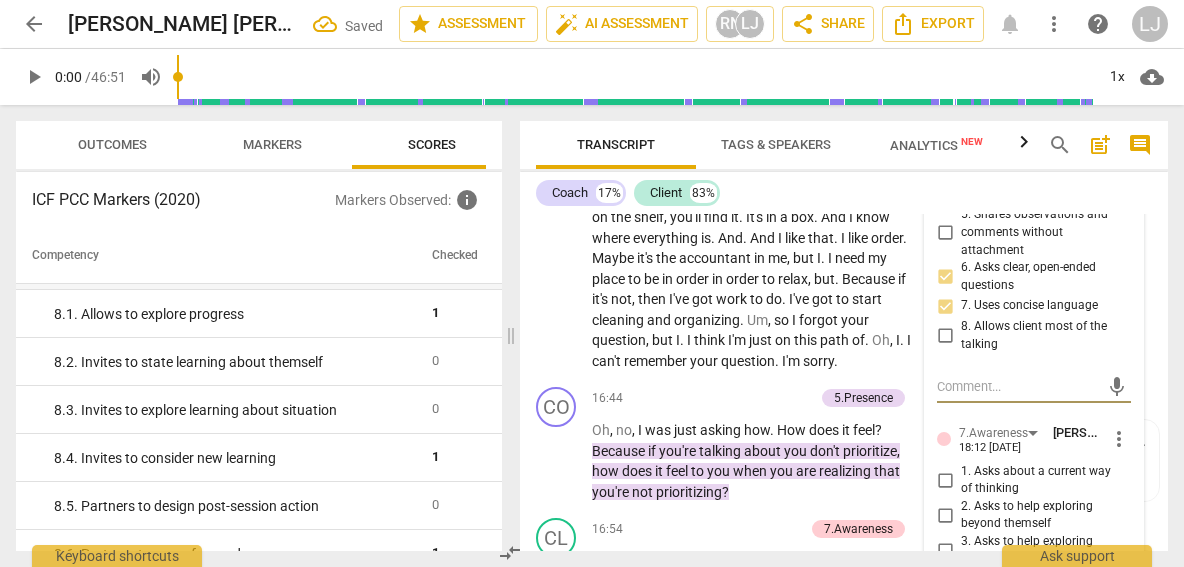 click on "2. Asks to help exploring beyond themself" at bounding box center (945, 515) 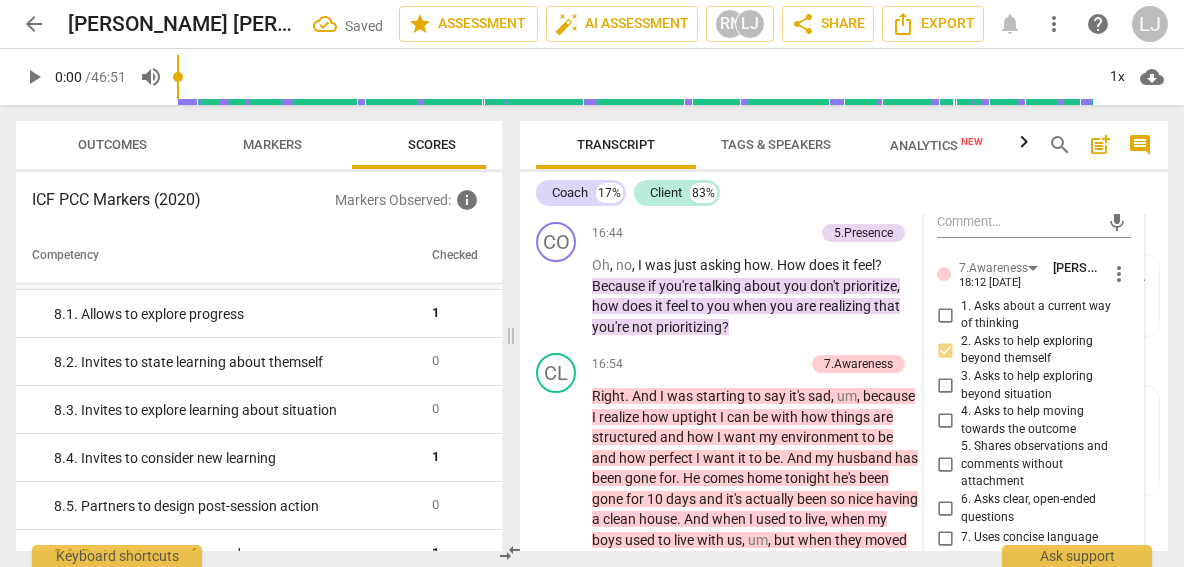 scroll, scrollTop: 5453, scrollLeft: 0, axis: vertical 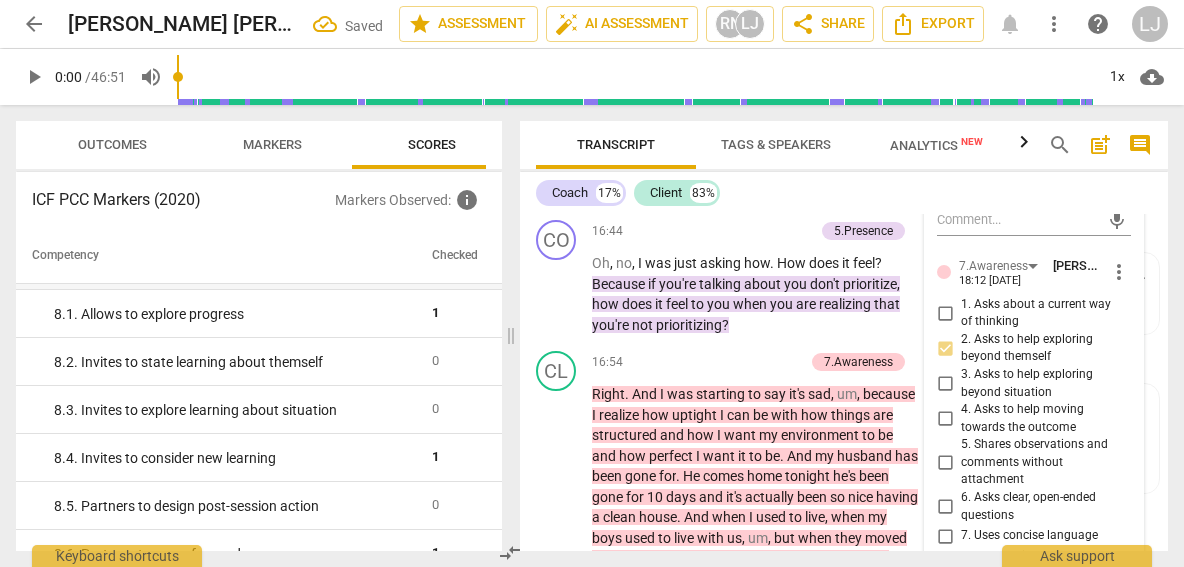 click on "6. Asks clear, open-ended questions" at bounding box center [945, 507] 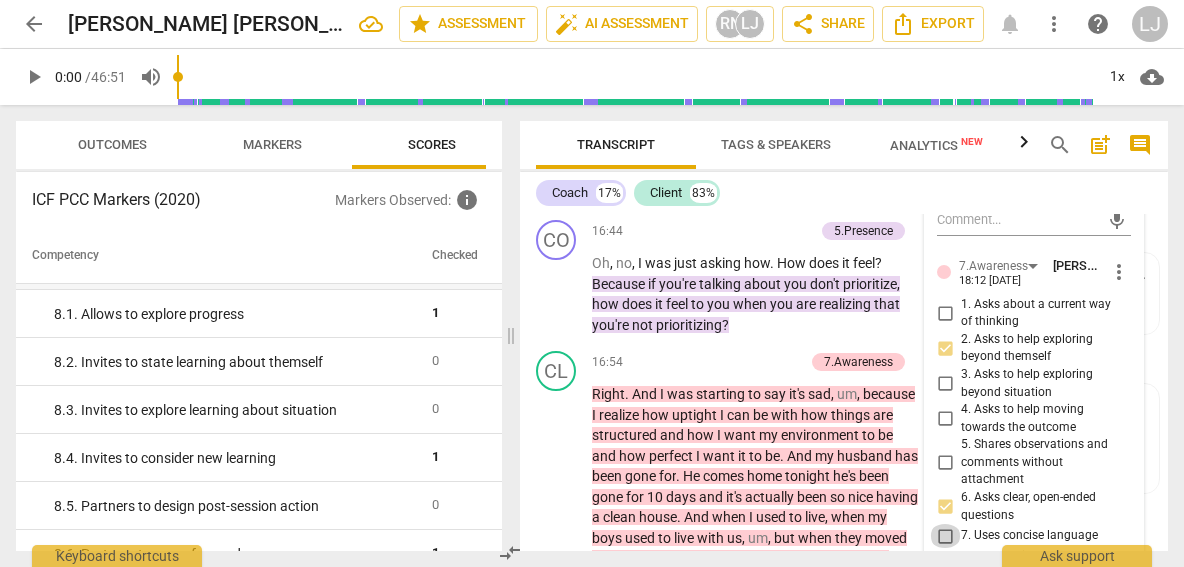 click on "7. Uses concise language" at bounding box center [945, 536] 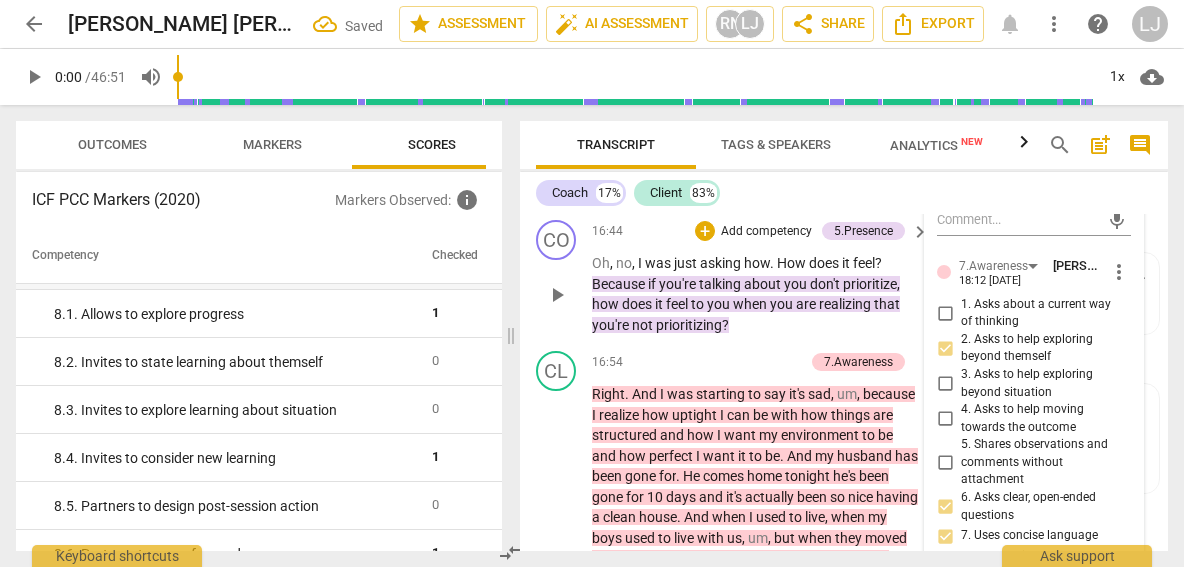 click on "Oh ,   no ,   I   was   just   asking   how .   How   does   it   feel ?   Because   if   you're   talking   about   you   don't   prioritize ,   how   does   it   feel   to   you   when   you   are   realizing   that   you're   not   prioritizing ?" at bounding box center (755, 294) 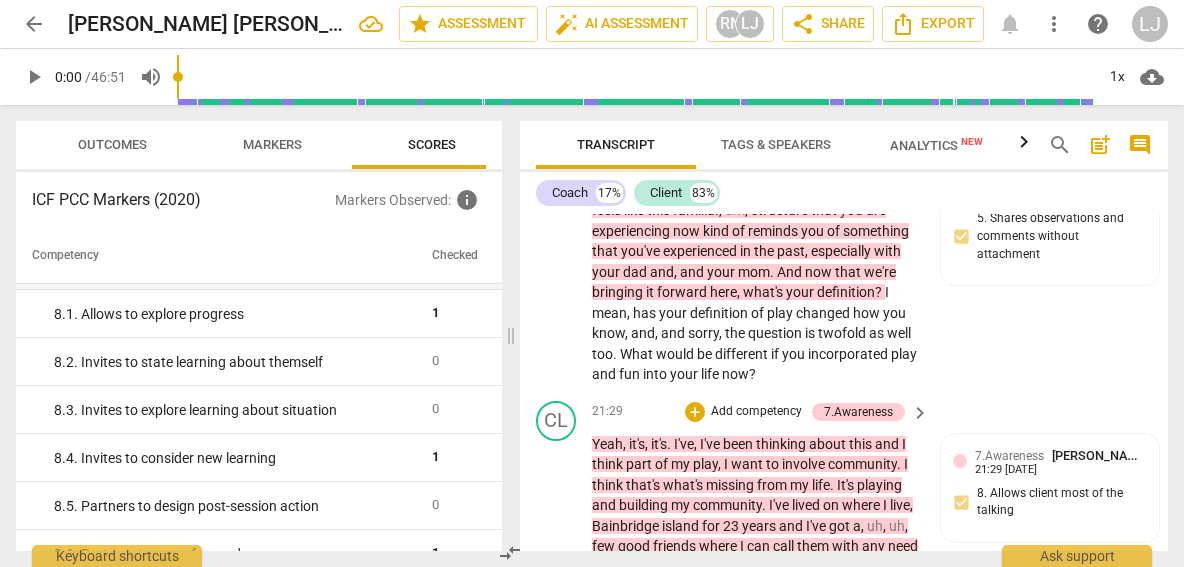 scroll, scrollTop: 6859, scrollLeft: 0, axis: vertical 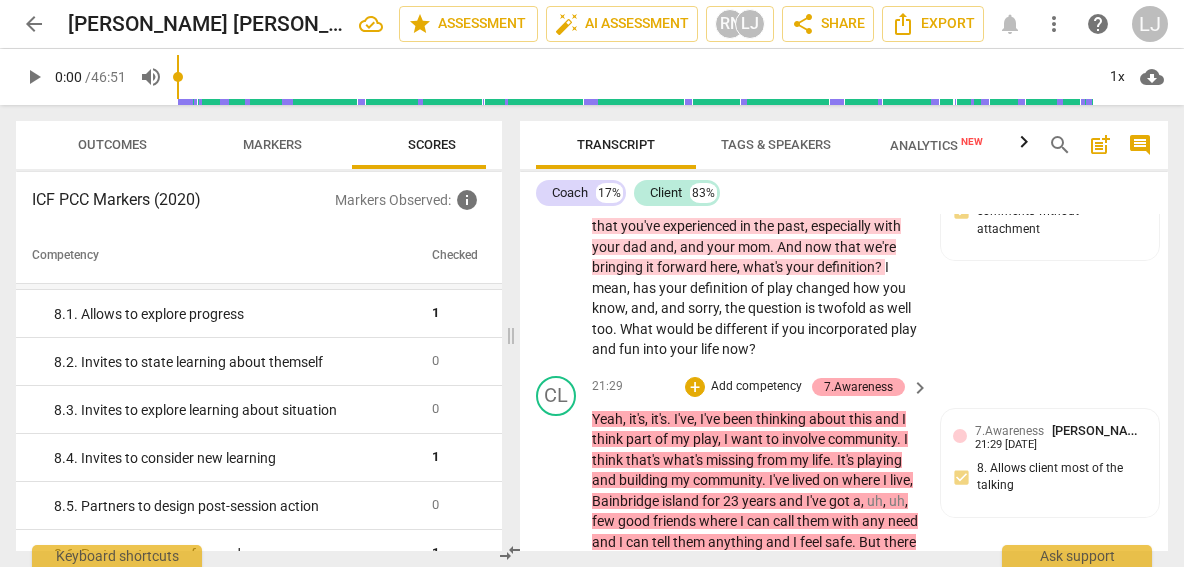 click on "7.Awareness" at bounding box center [858, 387] 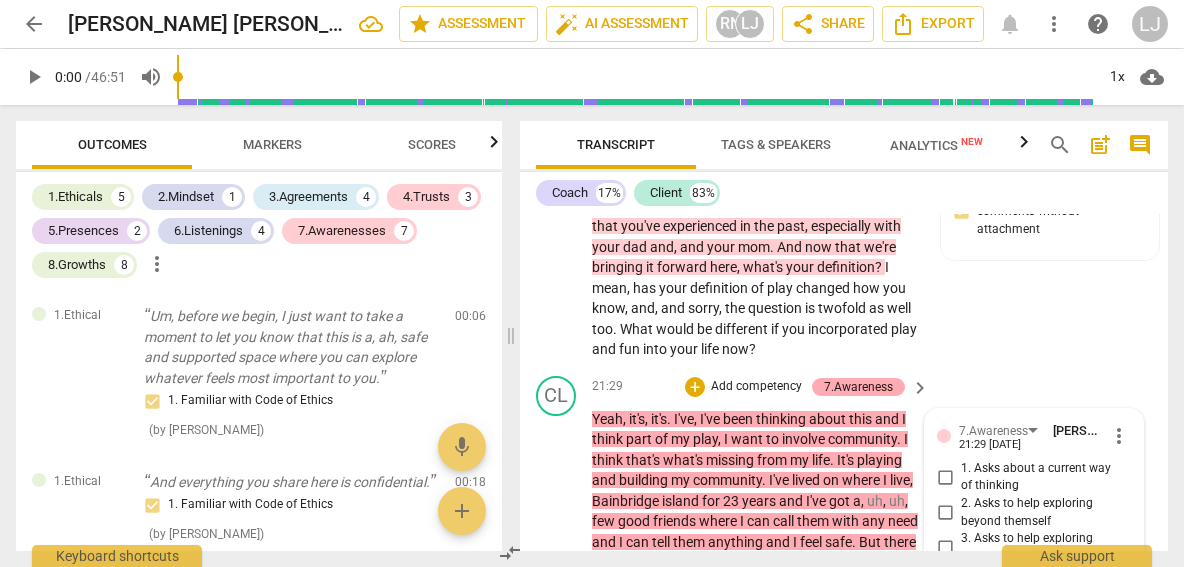 scroll, scrollTop: 7204, scrollLeft: 0, axis: vertical 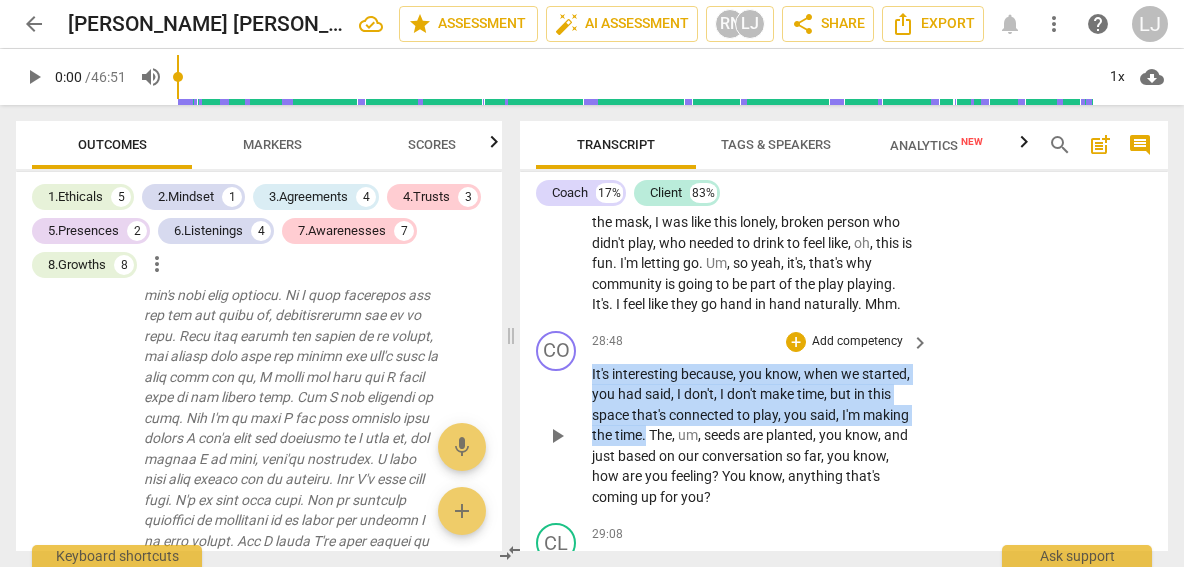 drag, startPoint x: 592, startPoint y: 326, endPoint x: 648, endPoint y: 383, distance: 79.9062 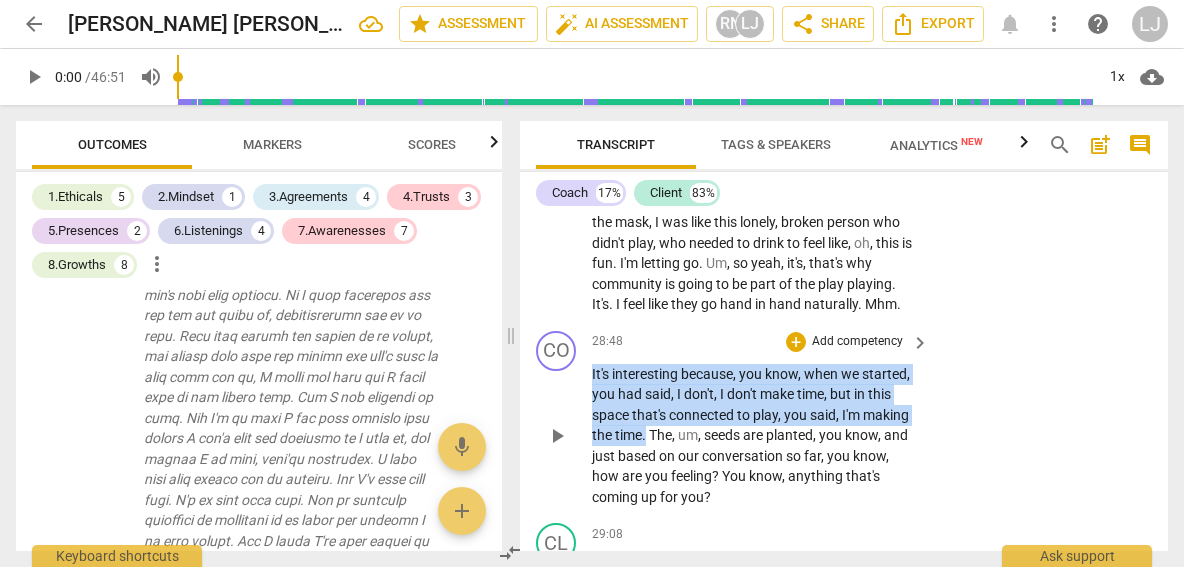 click on "It's   interesting   because ,   you   know ,   when   we   started ,   you   had   said ,   I   don't ,   I   don't   make   time ,   but   in   this   space   that's   connected   to   play ,   you   said ,   I'm   making   the   time .   The ,   um ,   seeds   are   planted ,   you   know ,   and   just   based   on   our   conversation   so   far ,   you   know ,   how   are   you   feeling ?   You   know ,   anything   that's   coming   up   for   you ?" at bounding box center [755, 436] 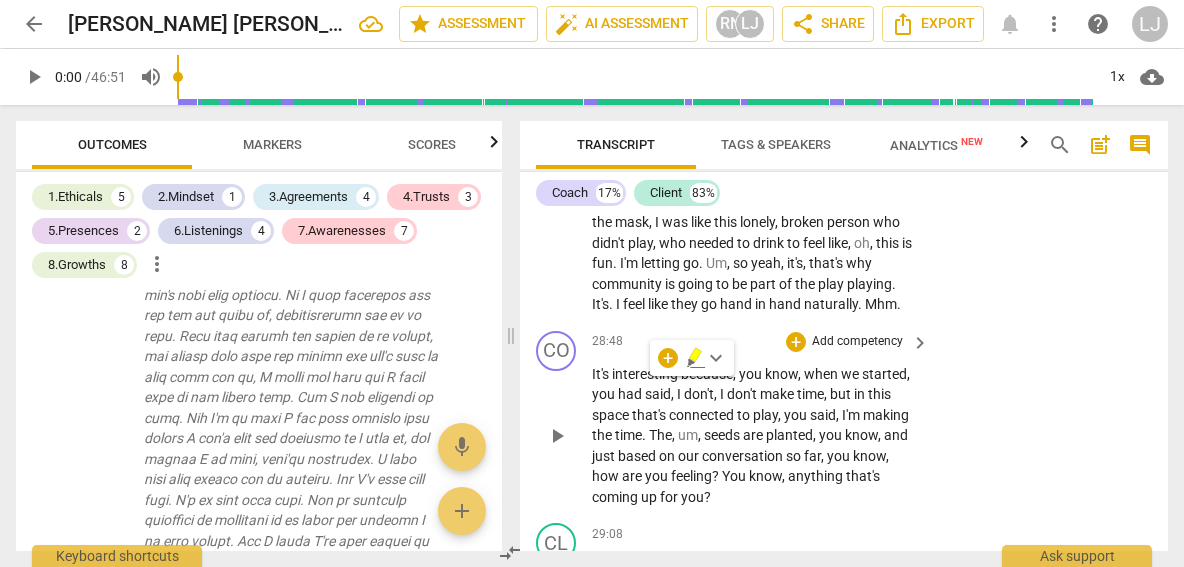 click on "Add competency" at bounding box center [857, 342] 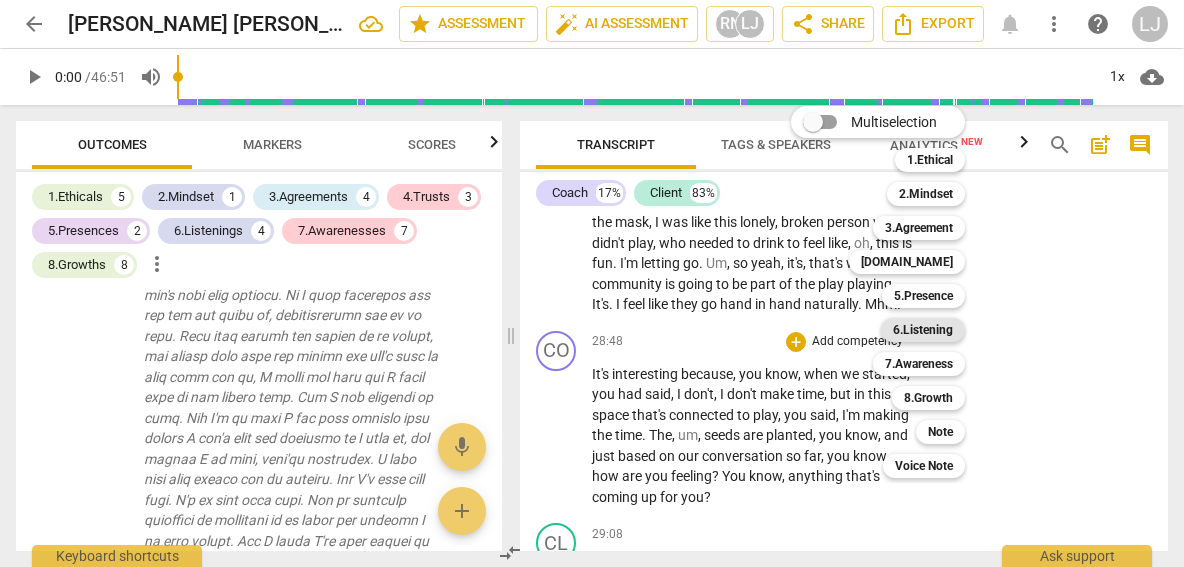 click on "6.Listening" at bounding box center (923, 330) 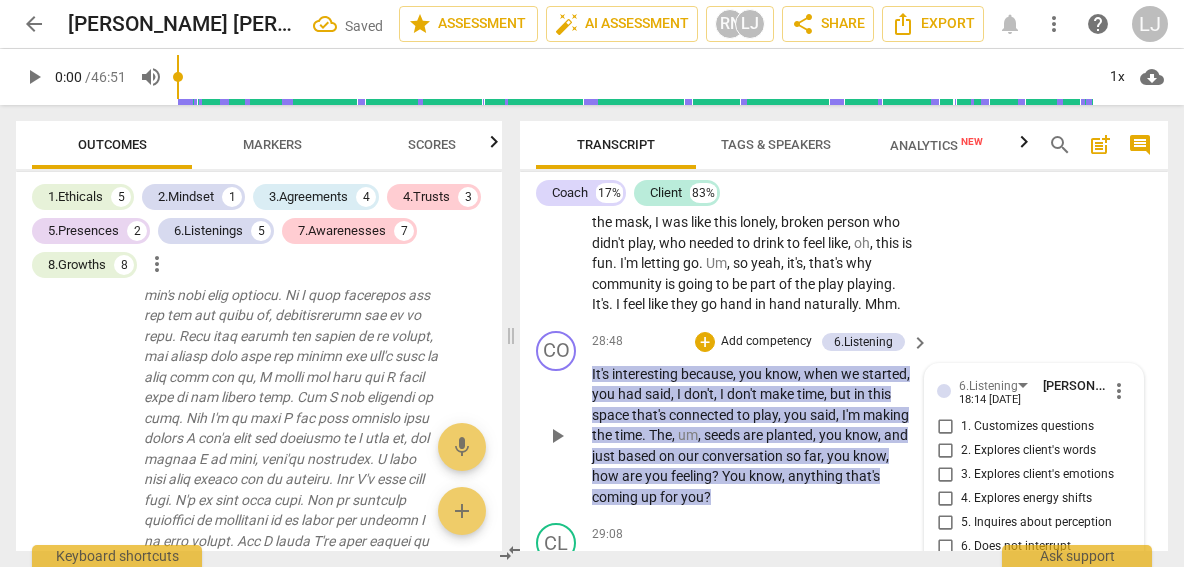 scroll, scrollTop: 9130, scrollLeft: 0, axis: vertical 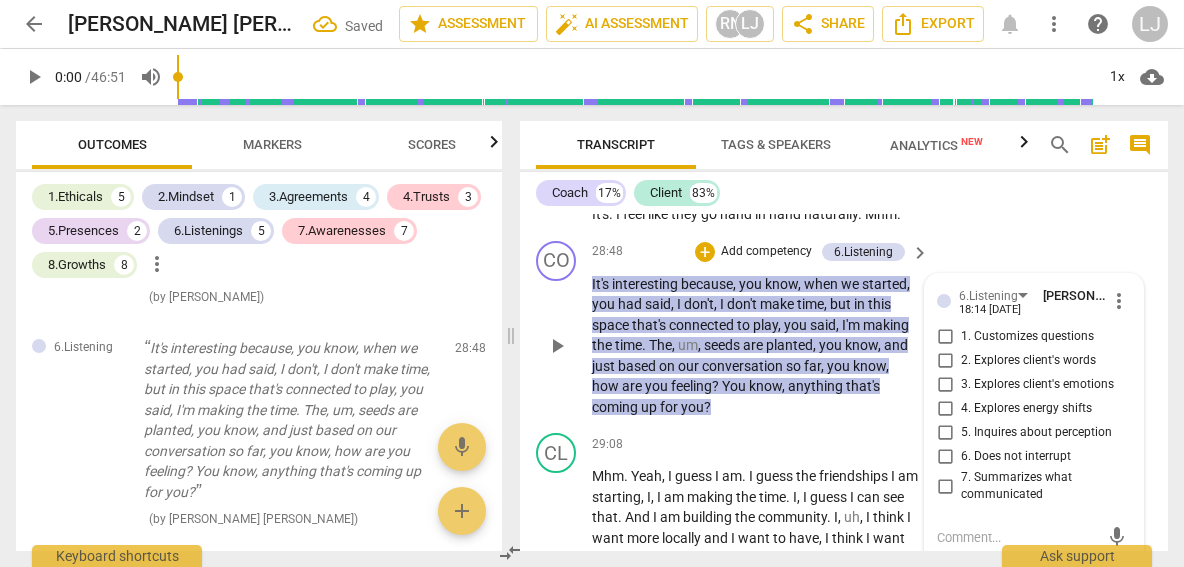 click on "2. Explores client's words" at bounding box center (945, 361) 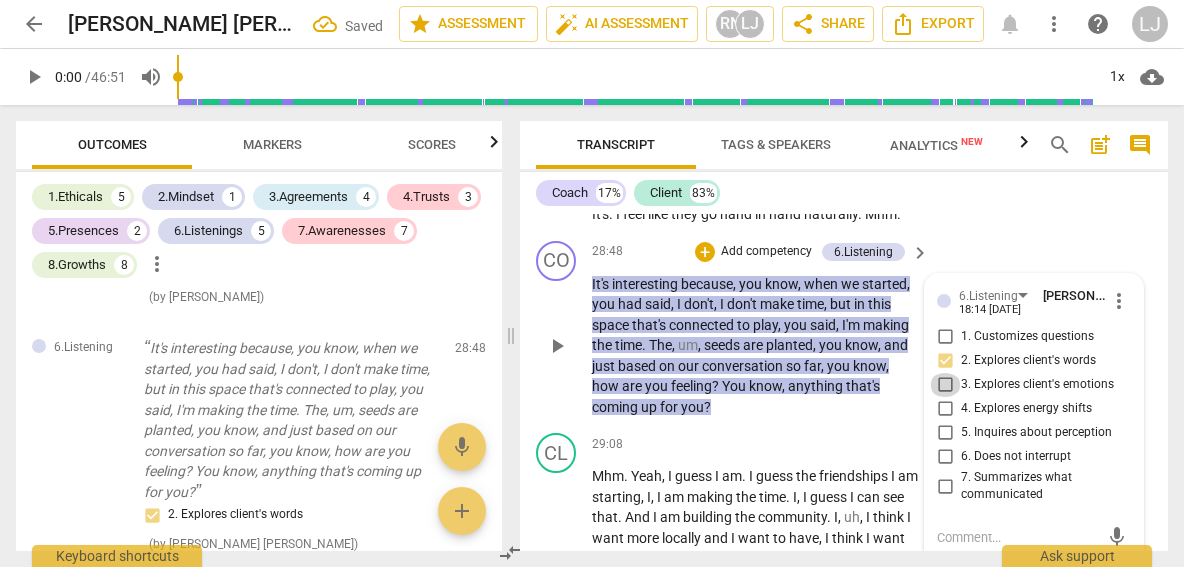 click on "3. Explores client's emotions" at bounding box center (945, 385) 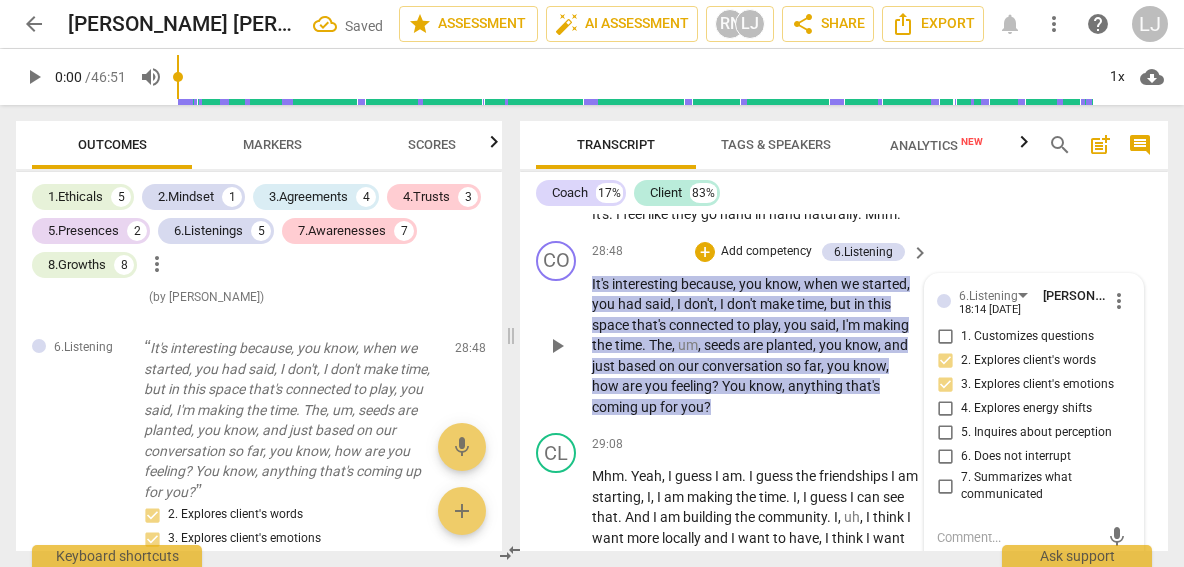 click on "5. Inquires about perception" at bounding box center [945, 433] 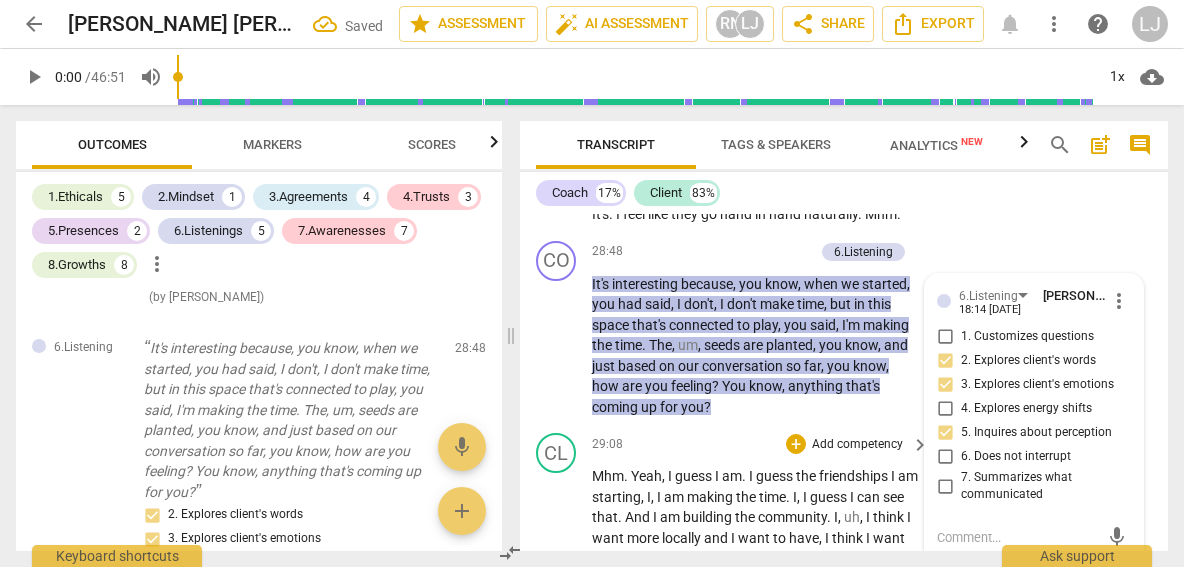 click on "building" at bounding box center (709, 517) 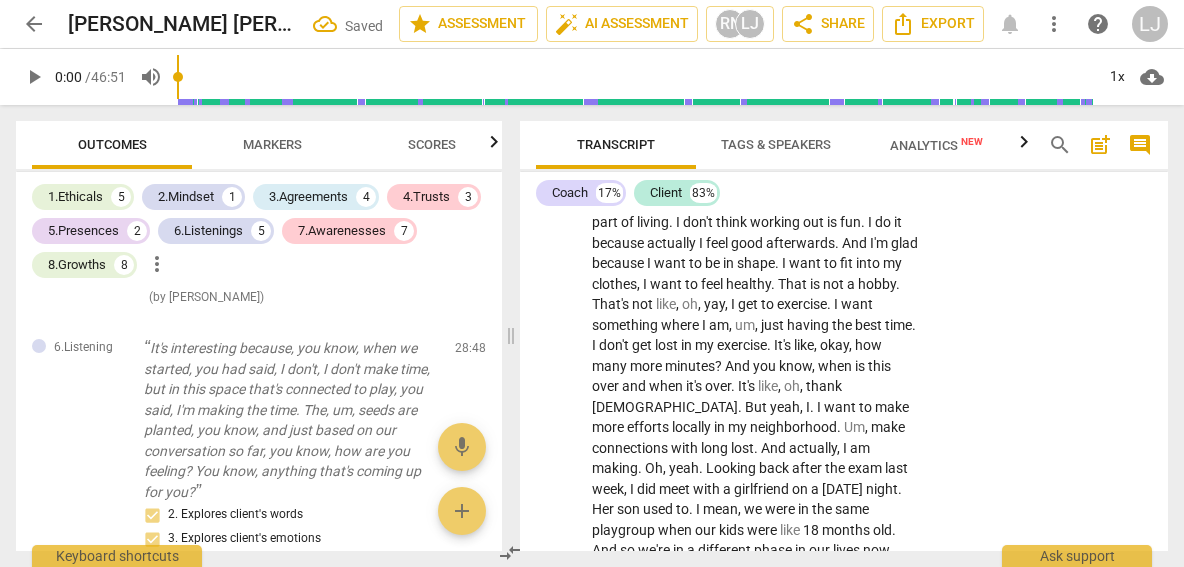 scroll, scrollTop: 9488, scrollLeft: 0, axis: vertical 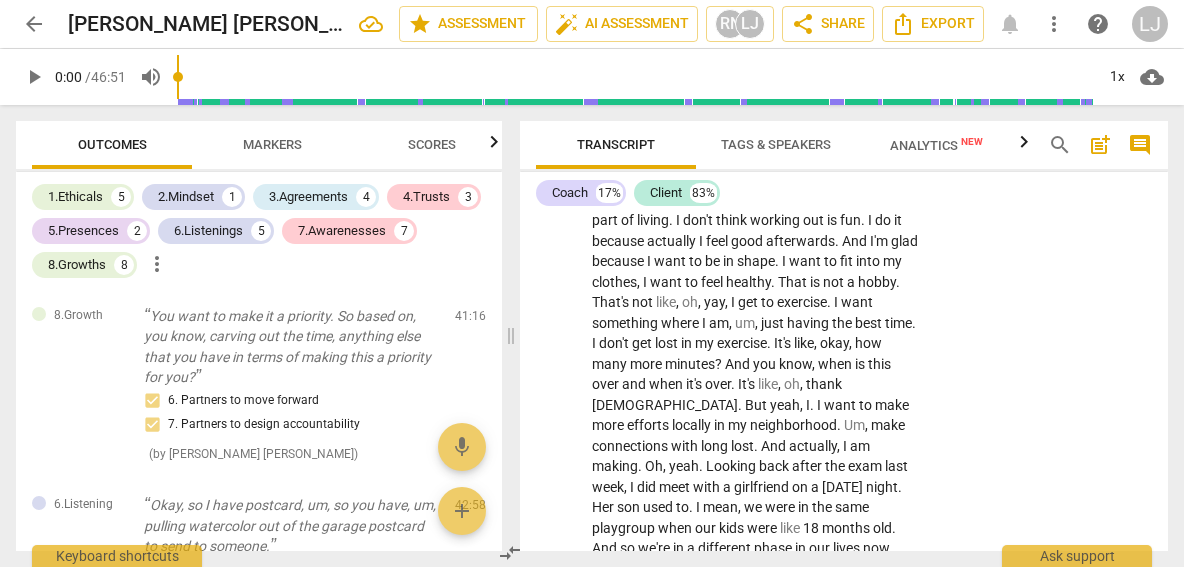 click on "Scores" at bounding box center [432, 144] 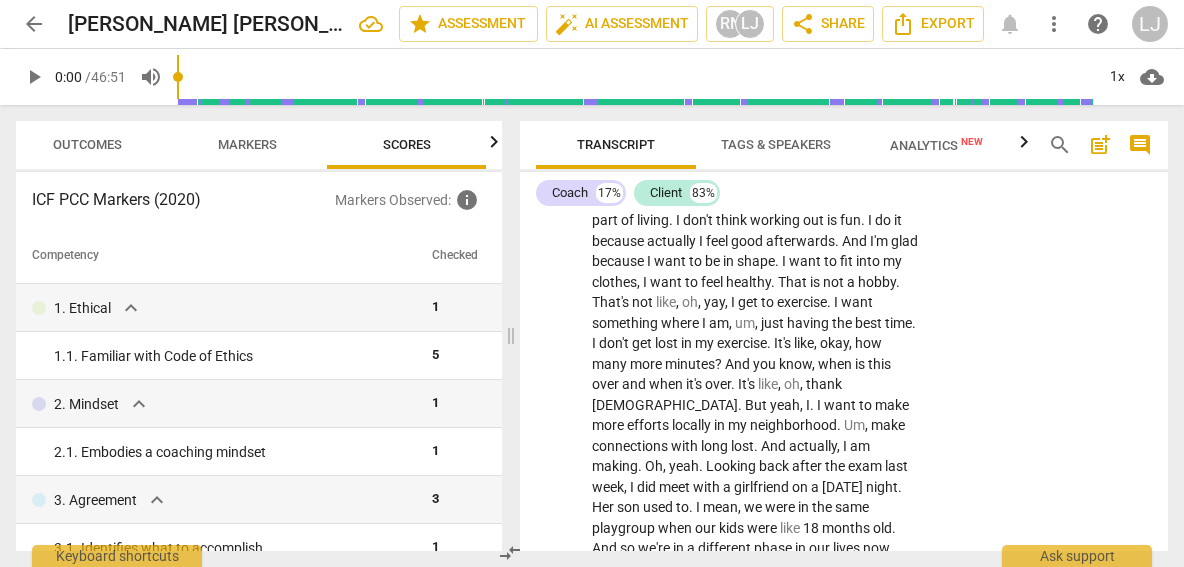 scroll, scrollTop: 0, scrollLeft: 26, axis: horizontal 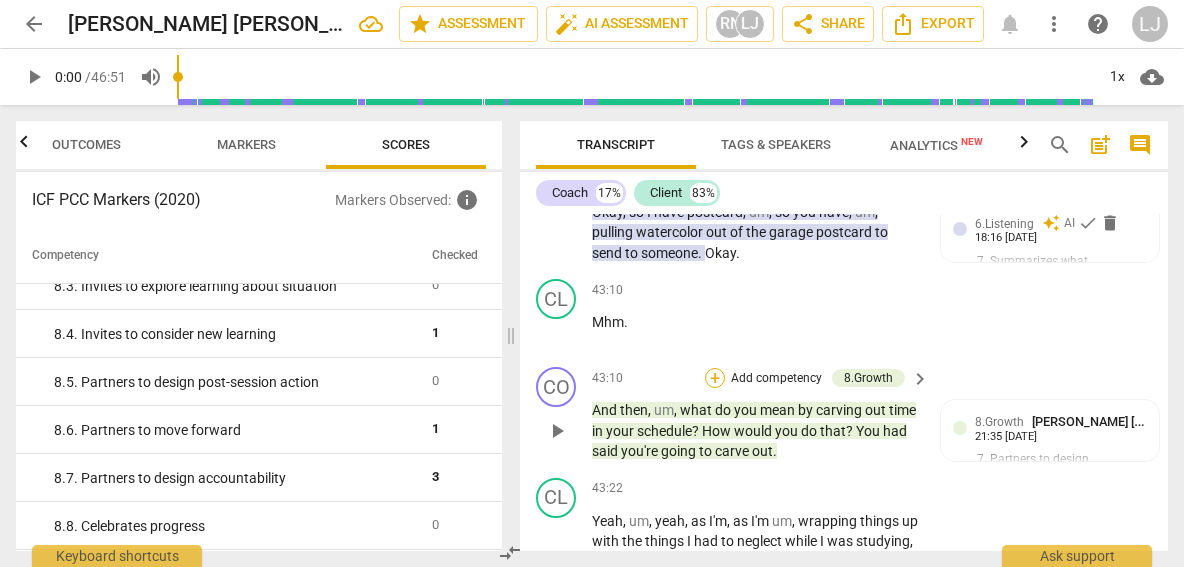 click on "+" at bounding box center (715, 378) 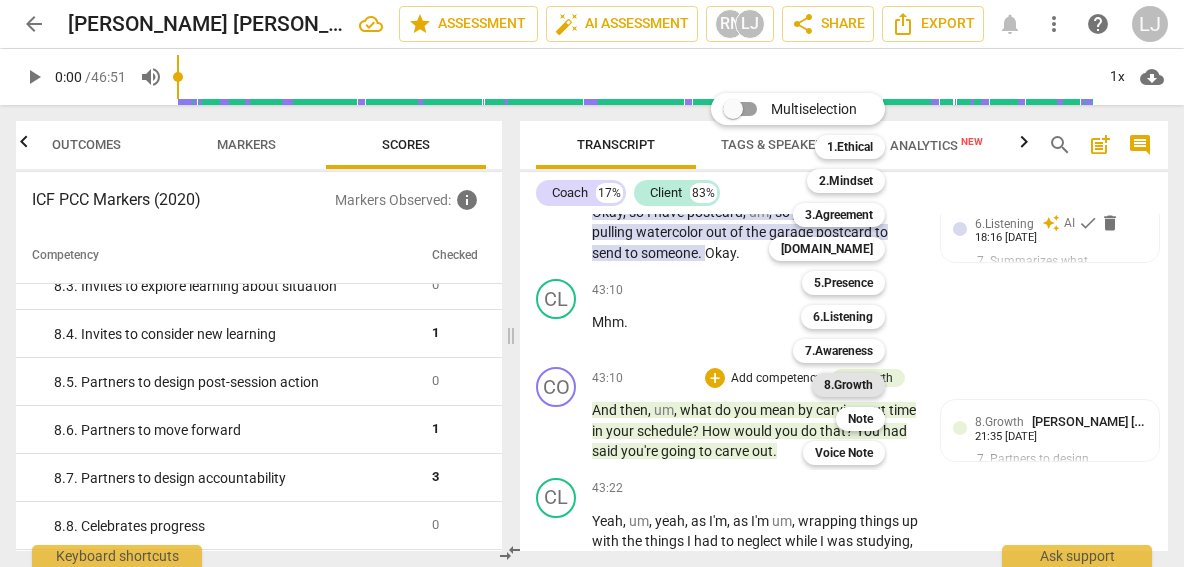 click on "8.Growth" at bounding box center [848, 385] 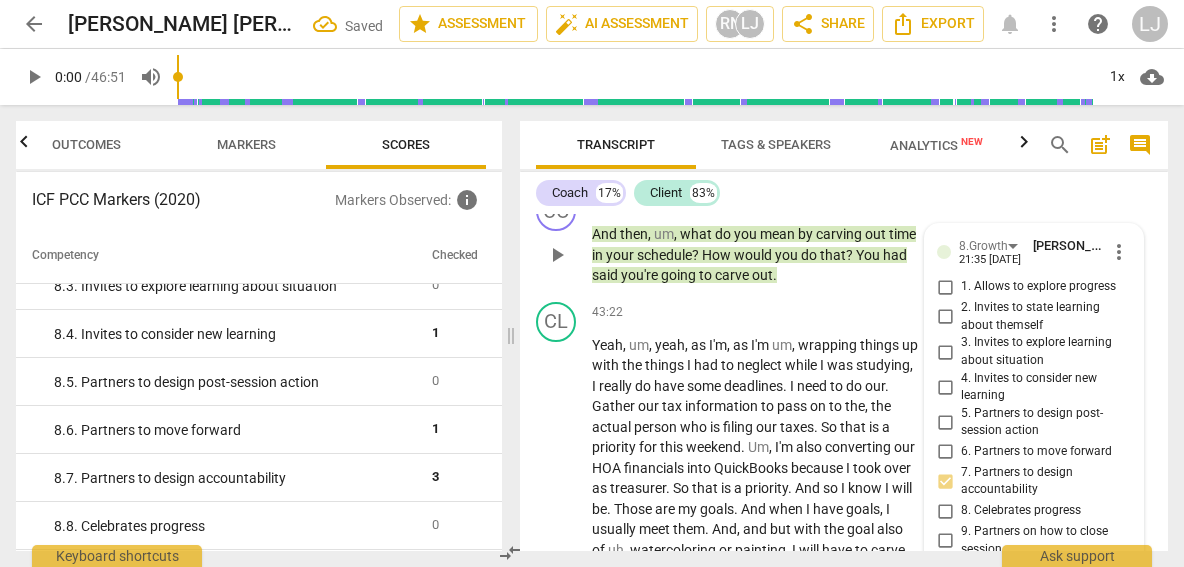 scroll, scrollTop: 13617, scrollLeft: 0, axis: vertical 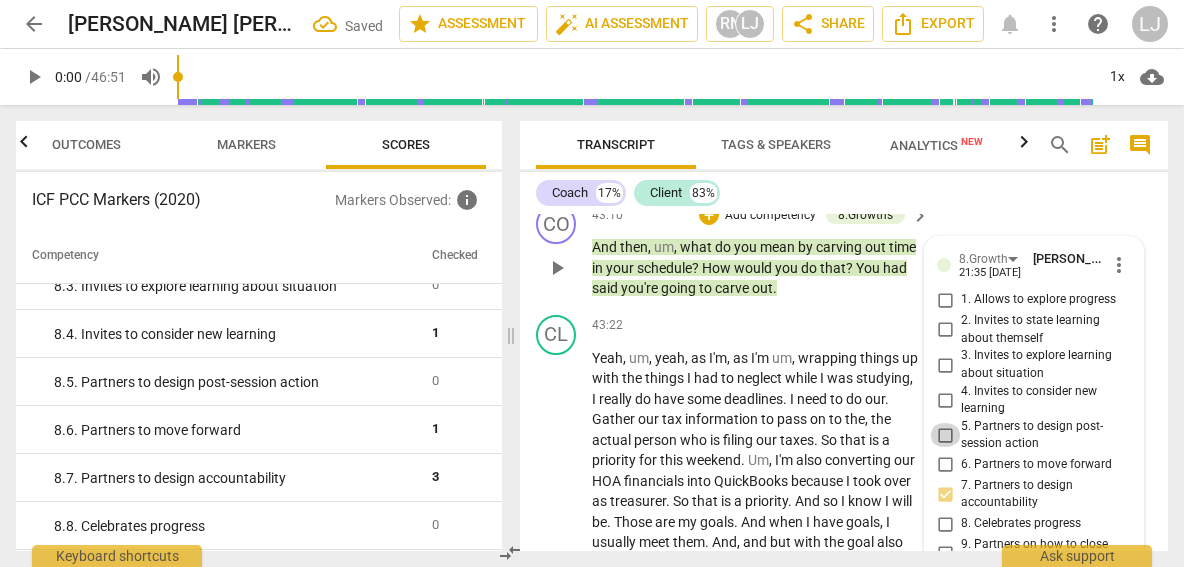 click on "5. Partners to design post-session action" at bounding box center [945, 435] 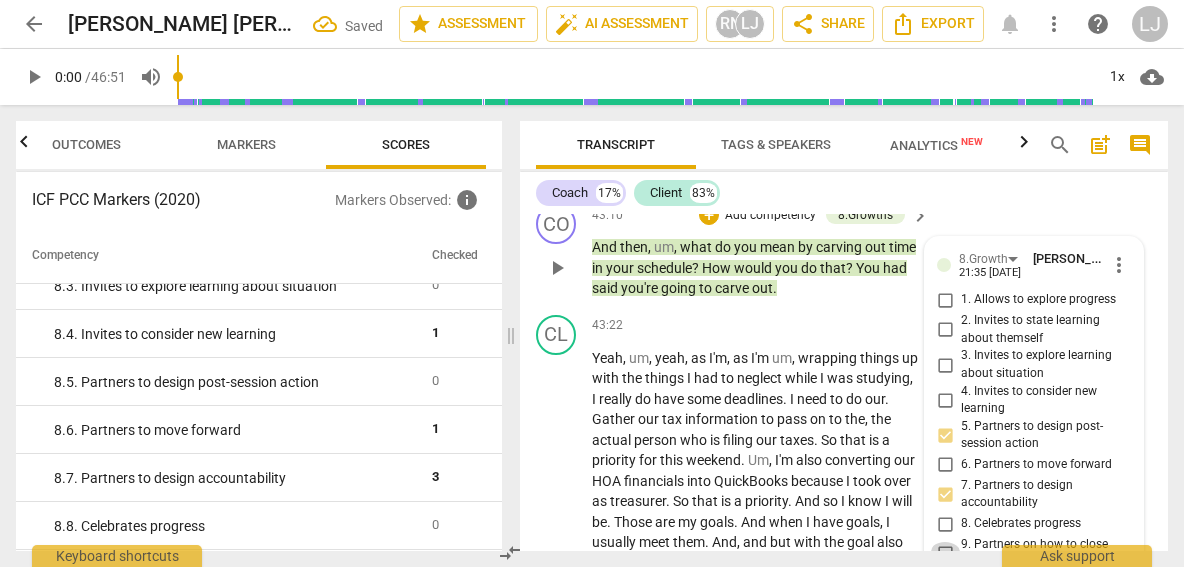 click on "9. Partners on how to close session" at bounding box center [945, 554] 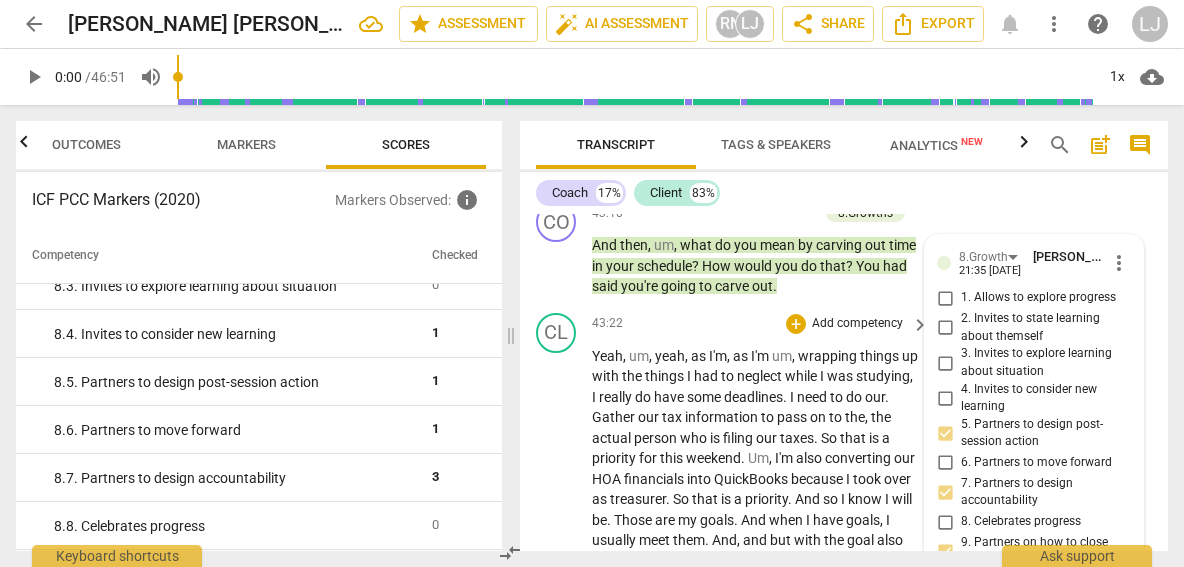 scroll, scrollTop: 13641, scrollLeft: 0, axis: vertical 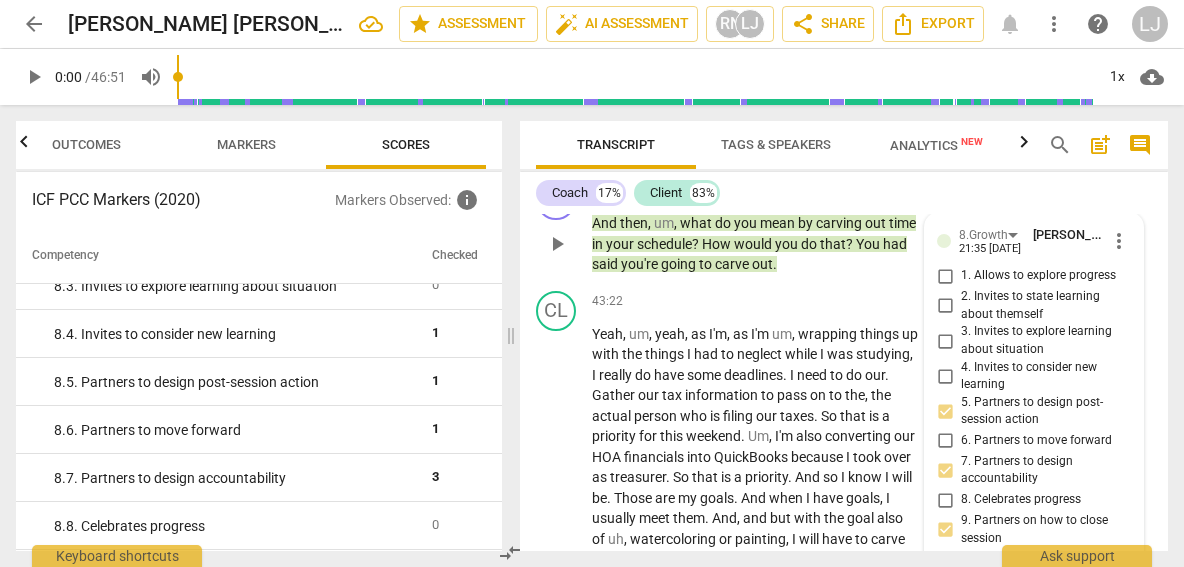click on "9. Partners on how to close session" at bounding box center (945, 530) 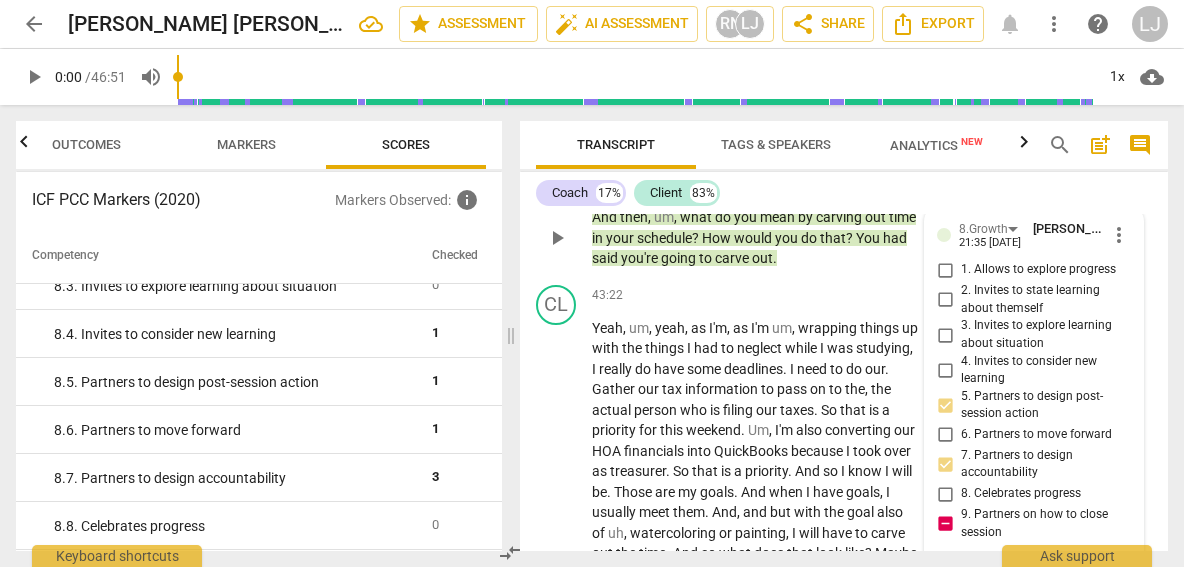 scroll, scrollTop: 13646, scrollLeft: 0, axis: vertical 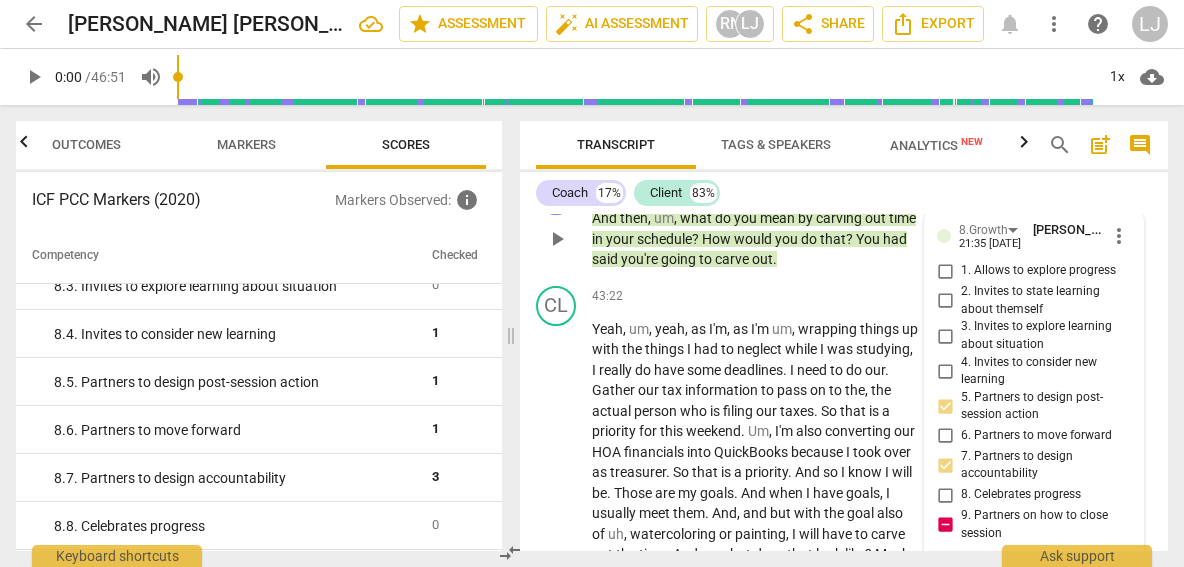 click on "9. Partners on how to close session" at bounding box center (945, 525) 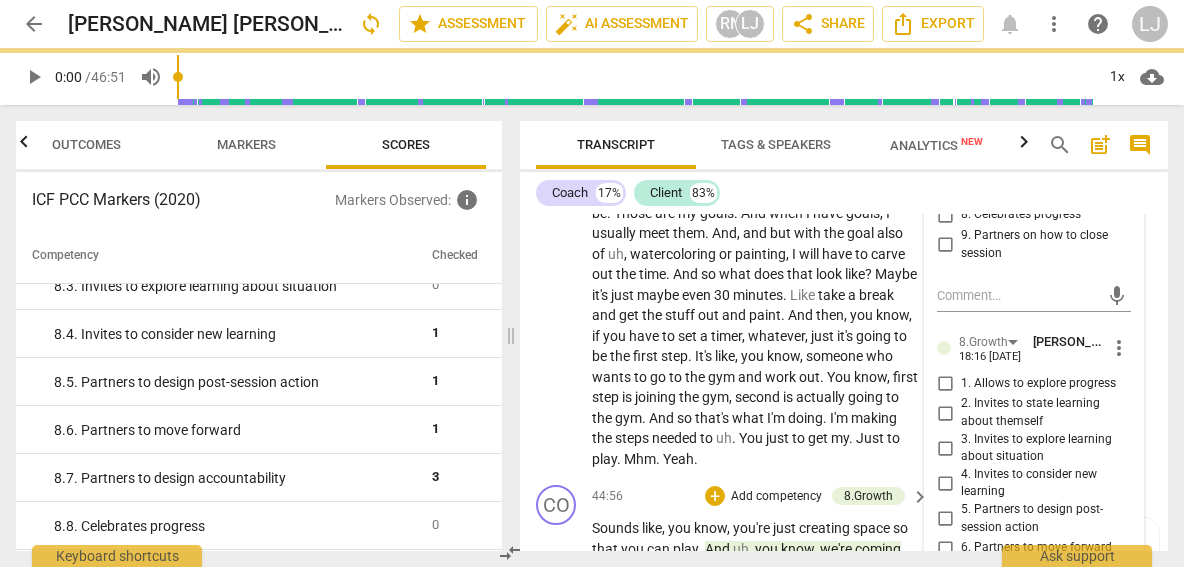 scroll, scrollTop: 13930, scrollLeft: 0, axis: vertical 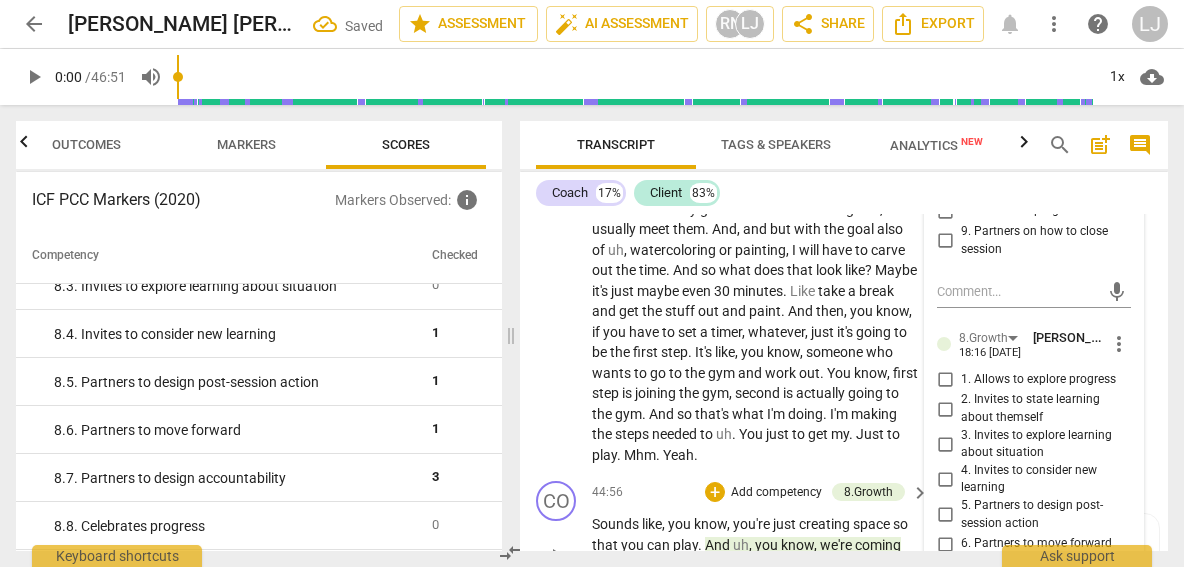 click on "[DATE]" at bounding box center [816, 586] 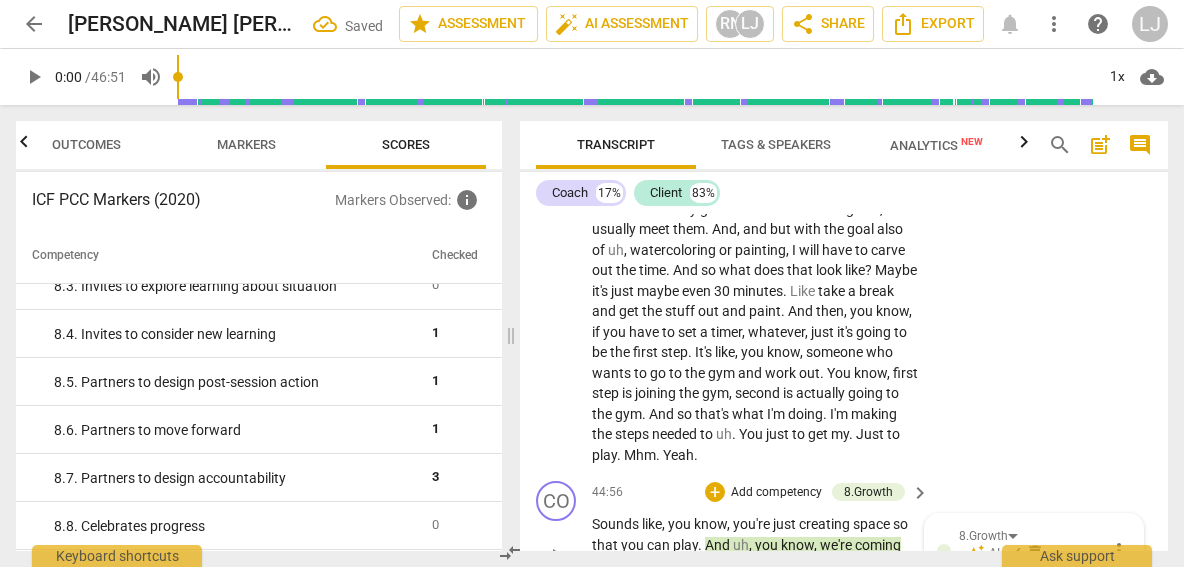 scroll, scrollTop: 14328, scrollLeft: 0, axis: vertical 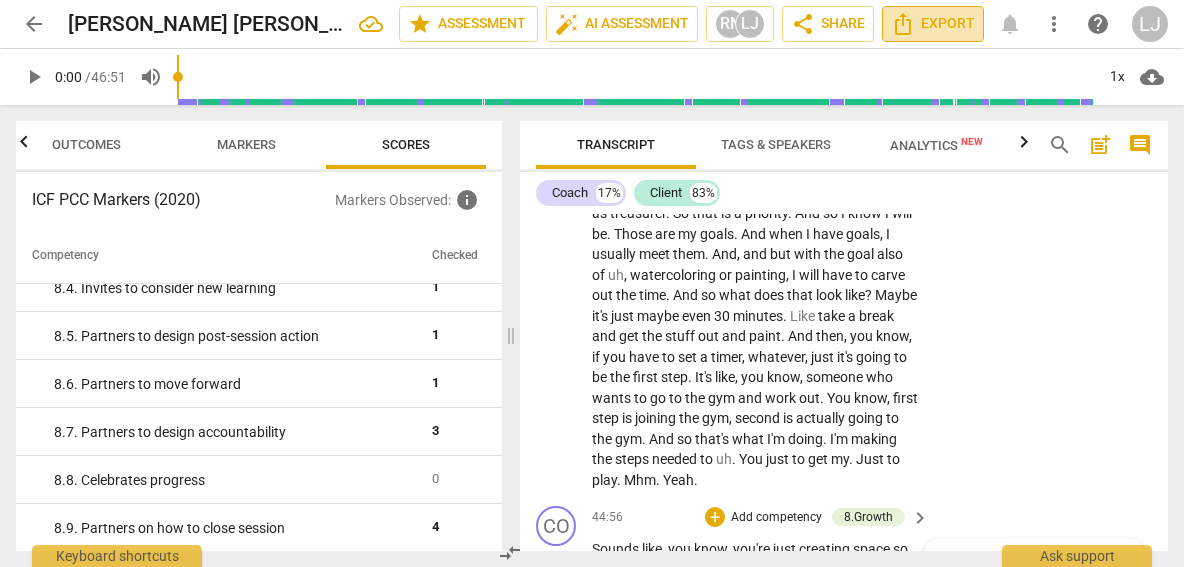 click on "Export" at bounding box center (933, 24) 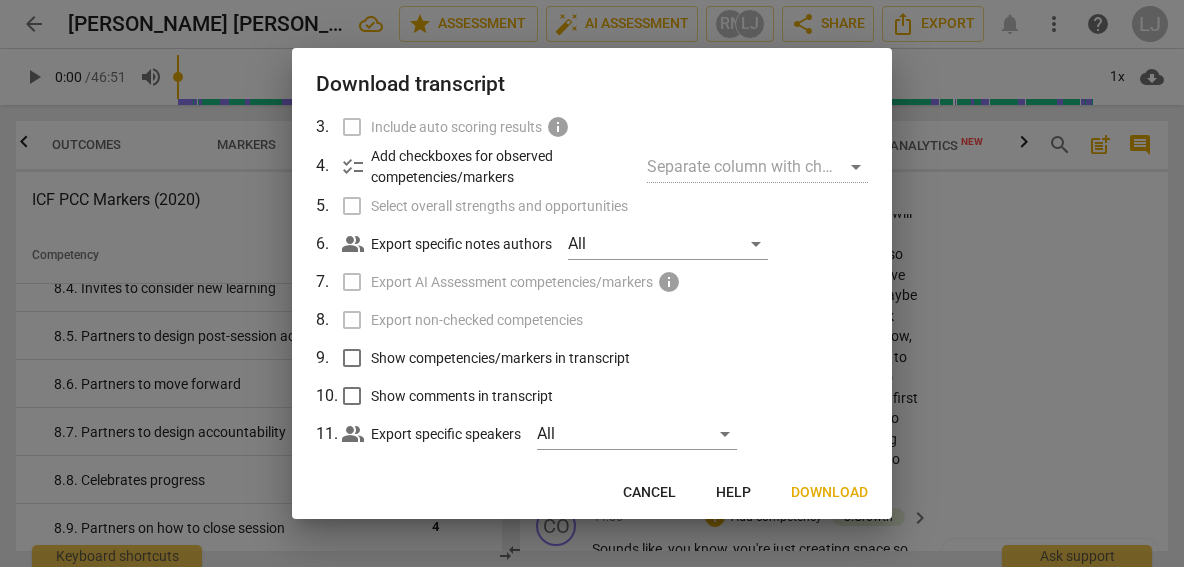 scroll, scrollTop: 169, scrollLeft: 0, axis: vertical 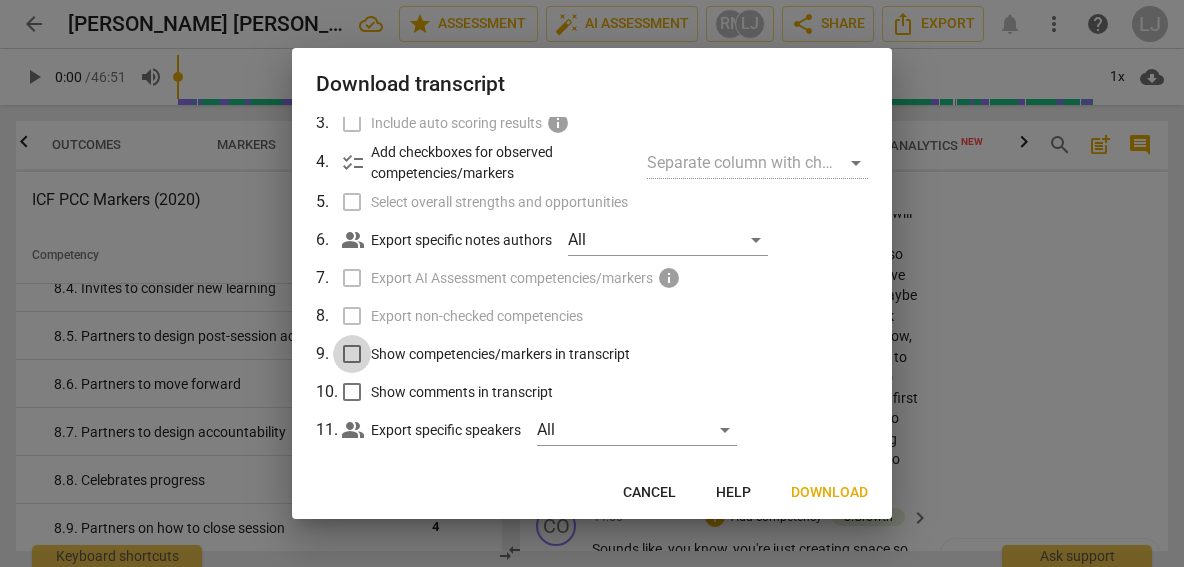 click on "Show competencies/markers in transcript" at bounding box center [352, 354] 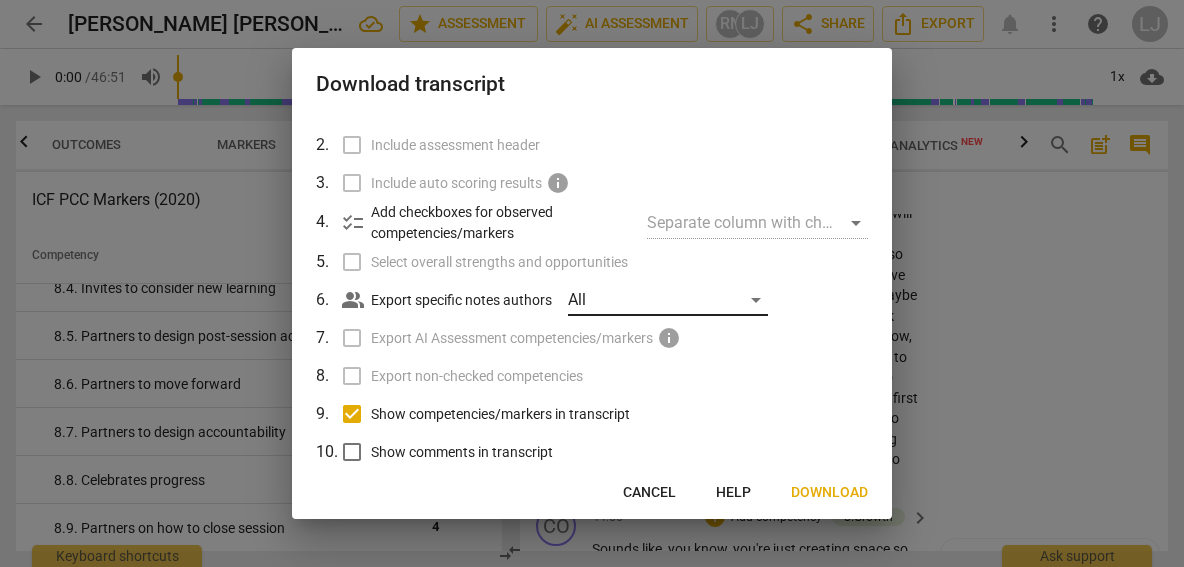 scroll, scrollTop: 110, scrollLeft: 0, axis: vertical 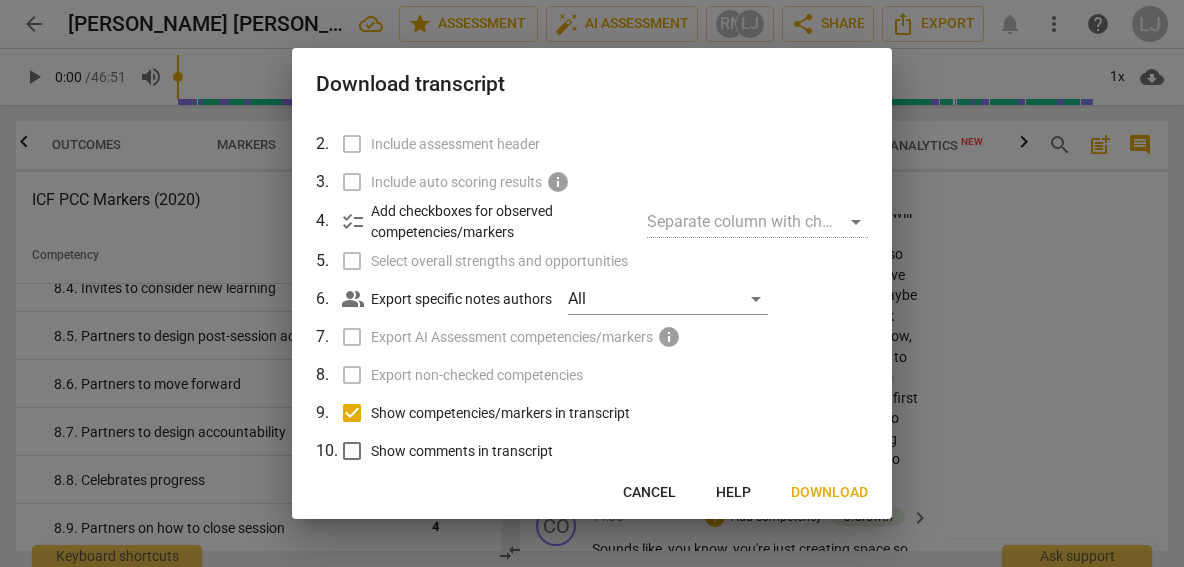 click on "Export AI Assessment competencies/markers info" at bounding box center [590, 337] 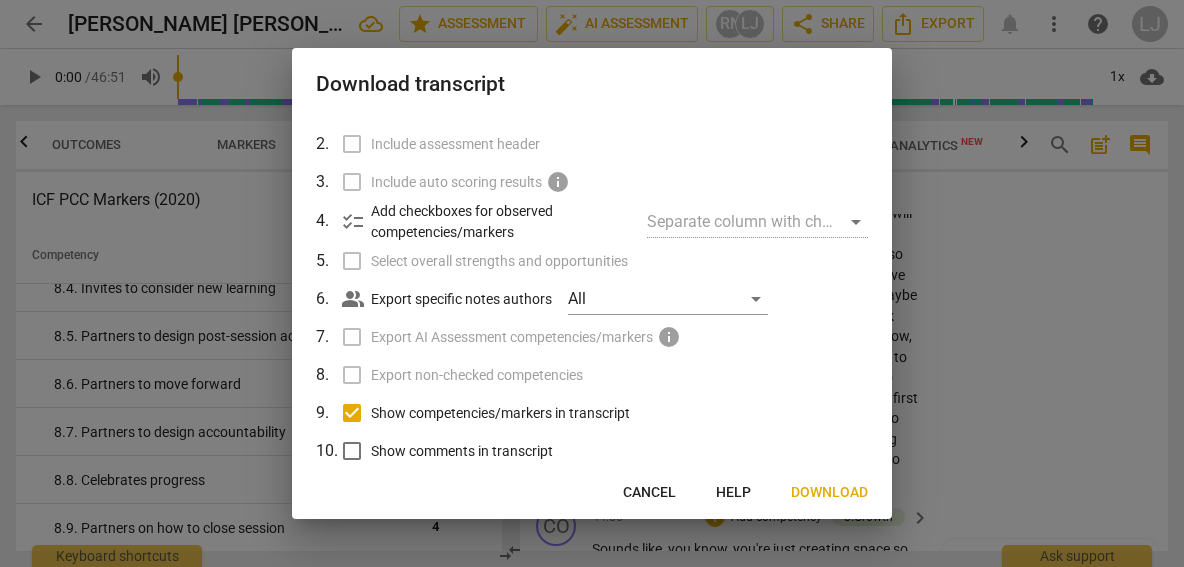 click on "Cancel" at bounding box center [649, 493] 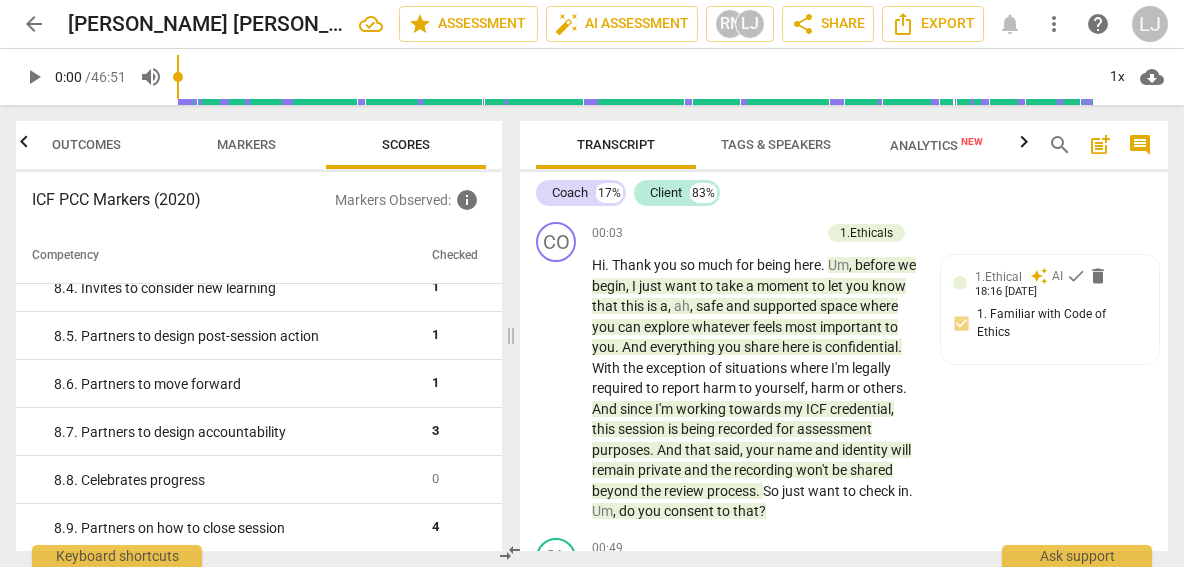 scroll, scrollTop: 0, scrollLeft: 0, axis: both 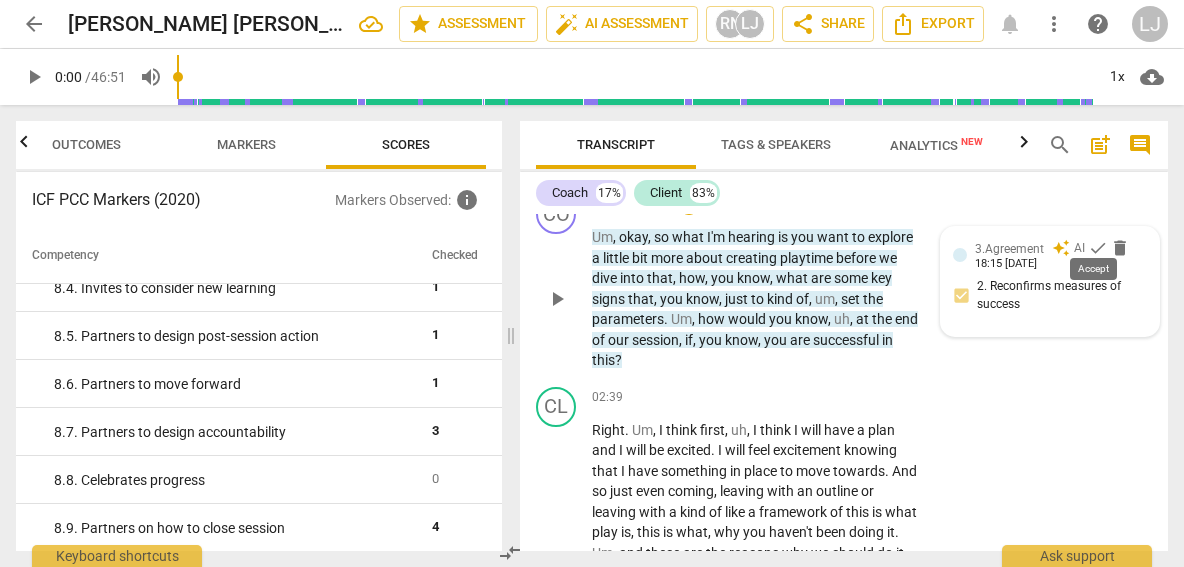 click on "check" at bounding box center [1098, 248] 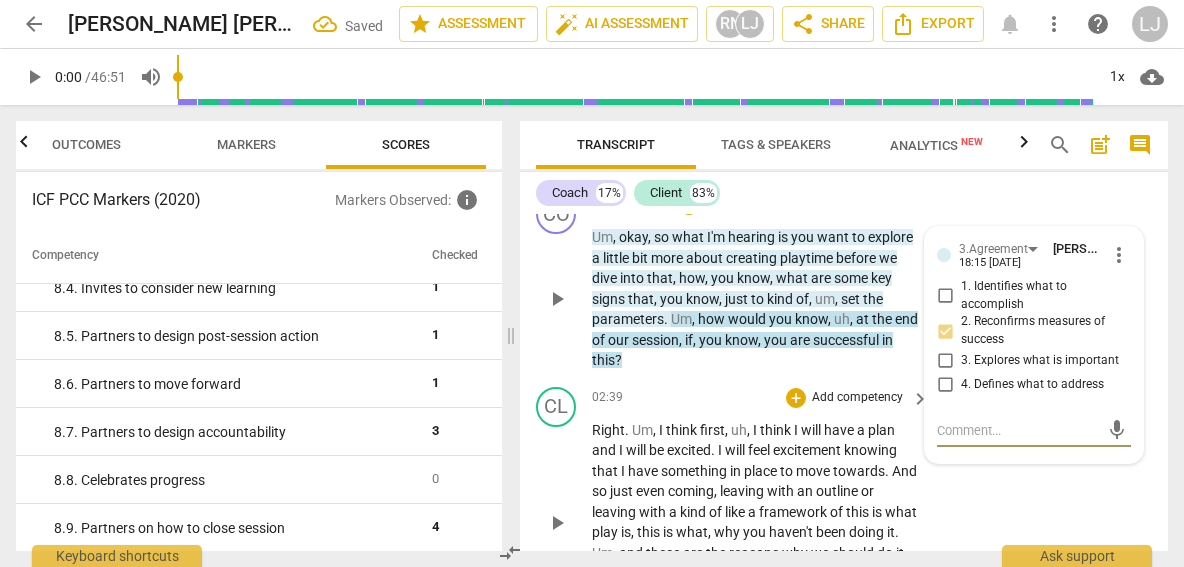 click on "CL play_arrow pause 02:39 + Add competency keyboard_arrow_right Right .   Um ,   I   think   first ,   uh ,   I   think   I   will   have   a   plan   and   I   will   be   excited .   I   will   feel   excitement   knowing   that   I   have   something   in   place   to   move   towards .   And   so   just   even   coming ,   leaving   with   an   outline   or   leaving   with   a   kind   of   like   a   framework   of   this   is   what   play   is ,   this   is   what ,   why   you   haven't   been   doing   it .   Um ,   and   these   are   the   reasons   why   we   should   do   it   and   perhaps   the   benefits .   I   don't   know .   It's .   It's .   So   I ,   I   think   I   will   know   what   the   next   steps   will   be   after   our   session ." at bounding box center (844, 506) 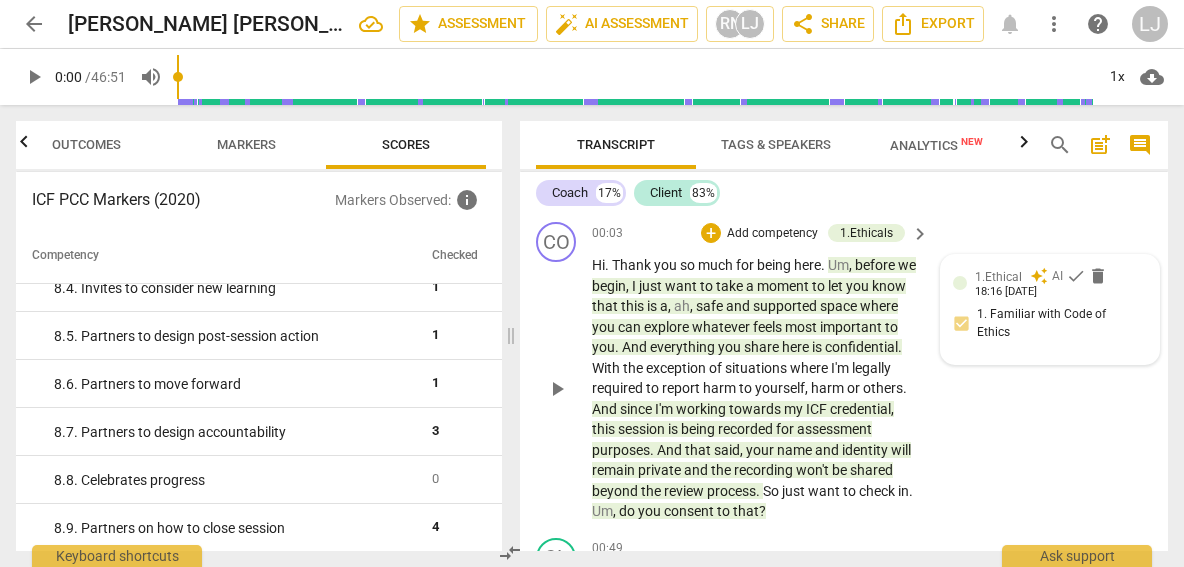 scroll, scrollTop: 0, scrollLeft: 0, axis: both 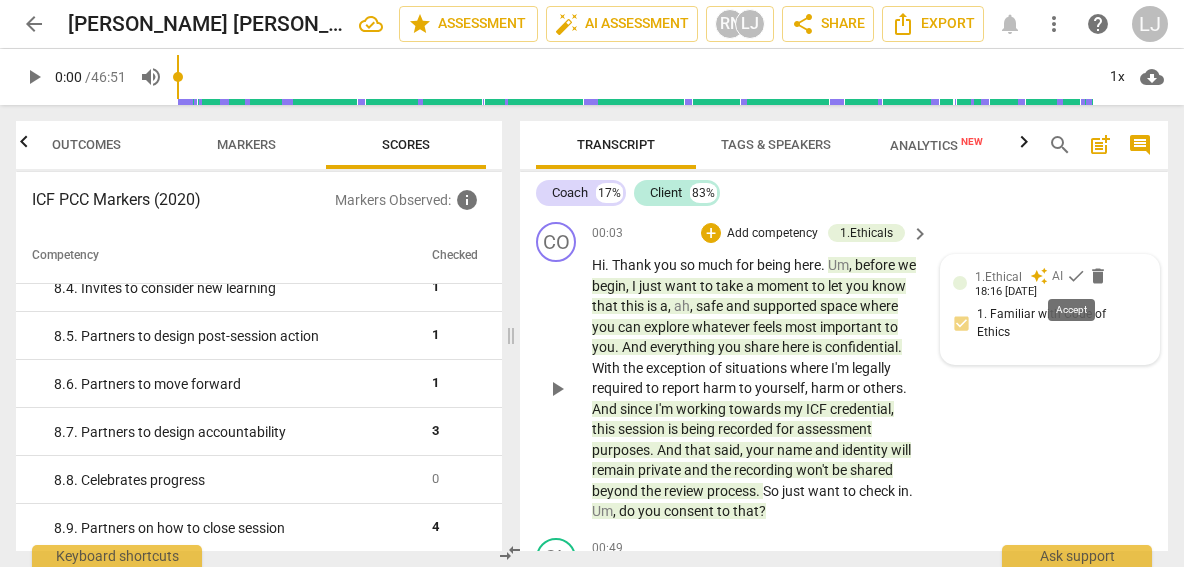 click on "check" at bounding box center (1076, 276) 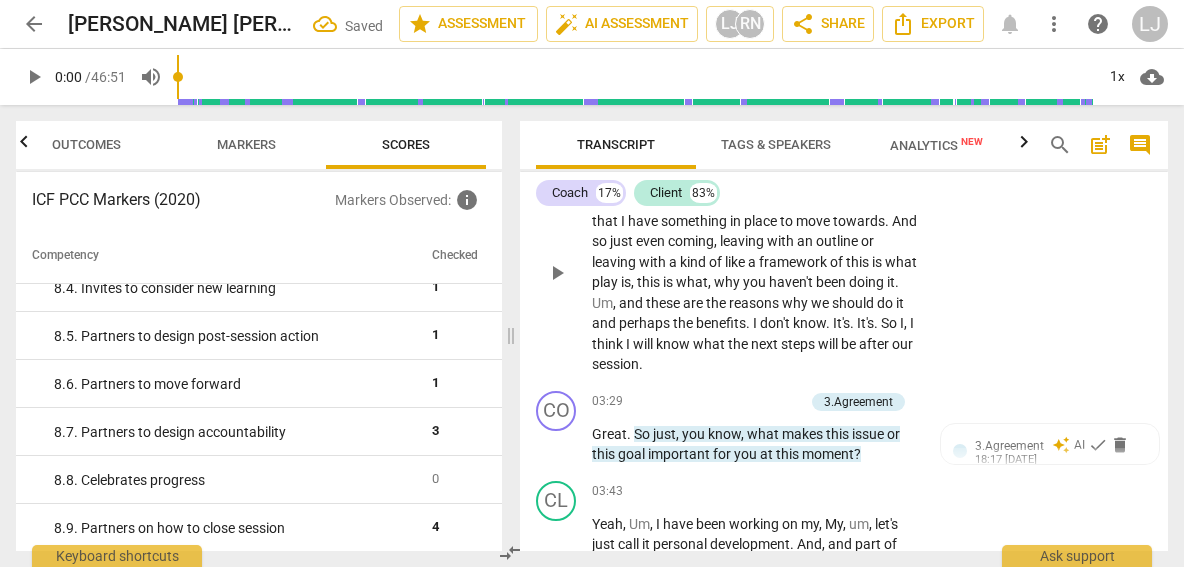 scroll, scrollTop: 1182, scrollLeft: 0, axis: vertical 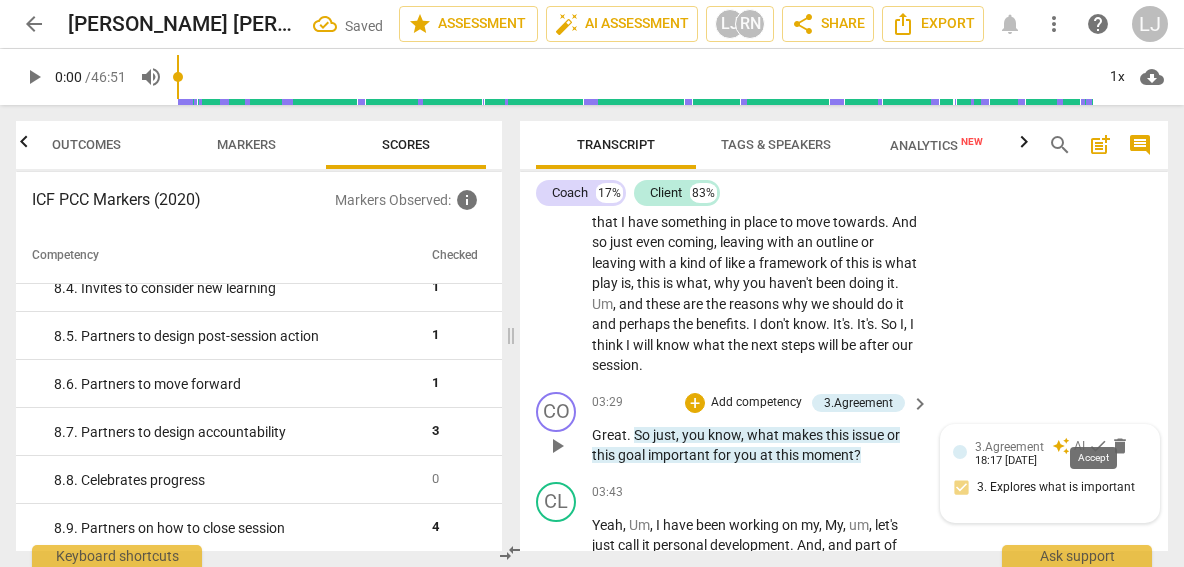 click on "check" at bounding box center (1098, 446) 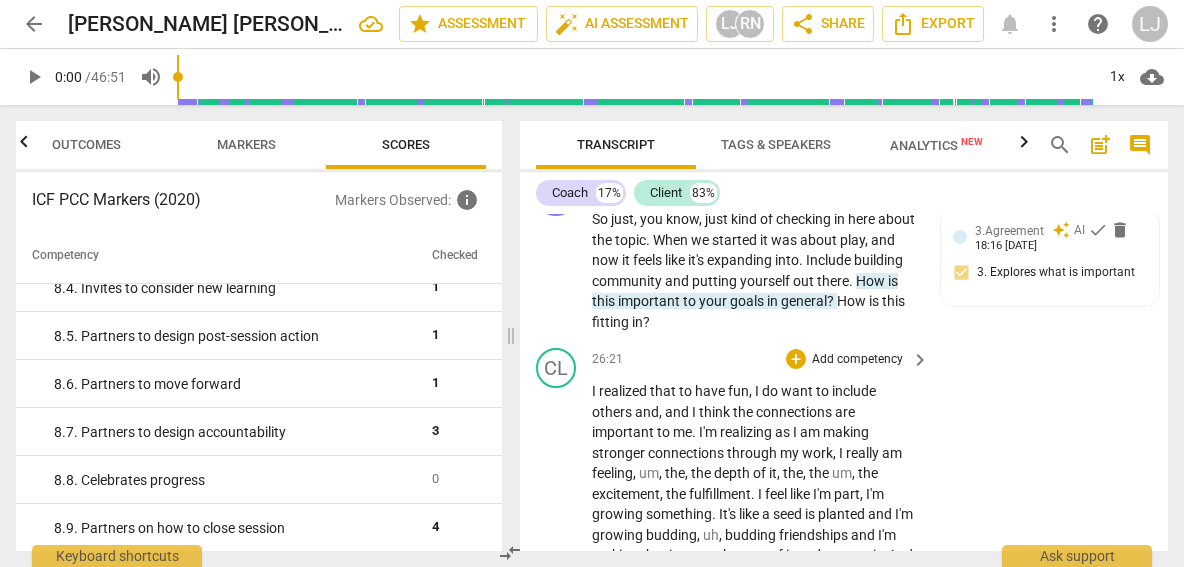 scroll, scrollTop: 8209, scrollLeft: 0, axis: vertical 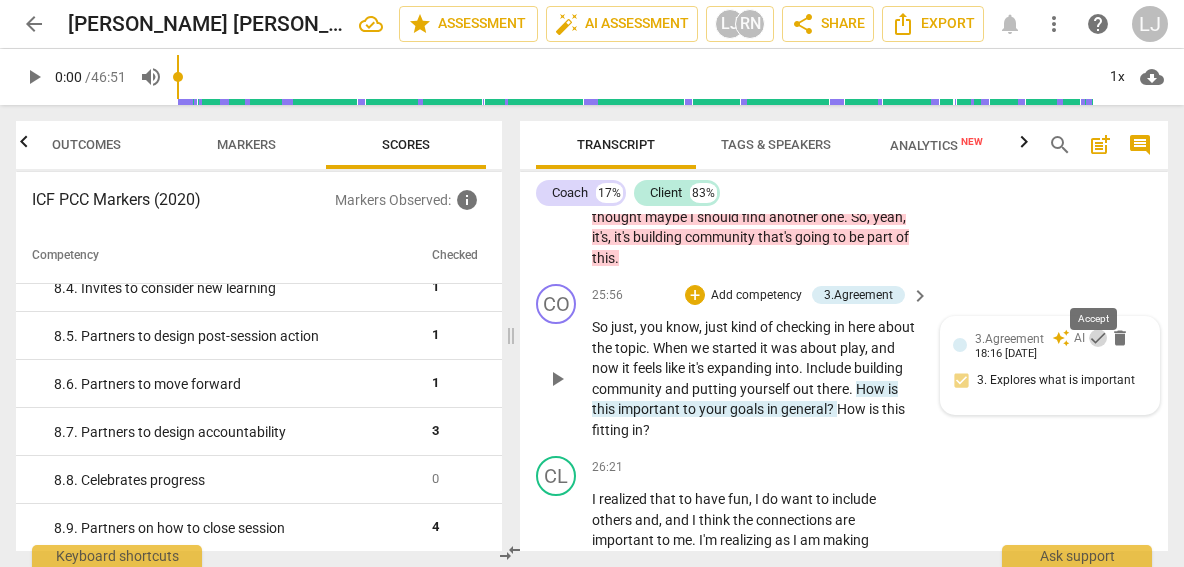 click on "check" at bounding box center [1098, 338] 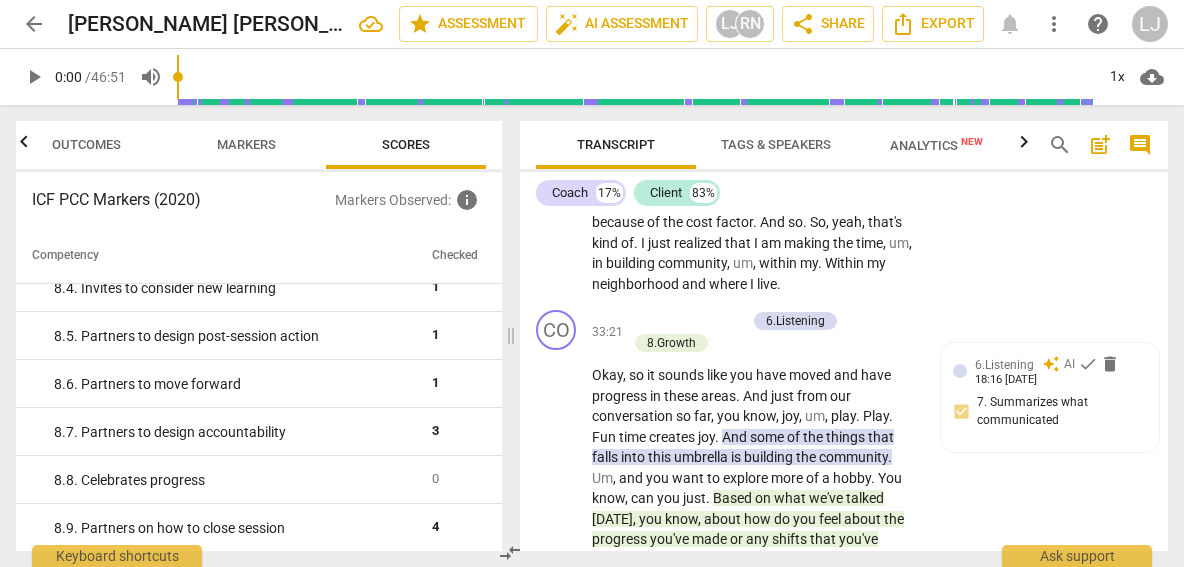 scroll, scrollTop: 10370, scrollLeft: 0, axis: vertical 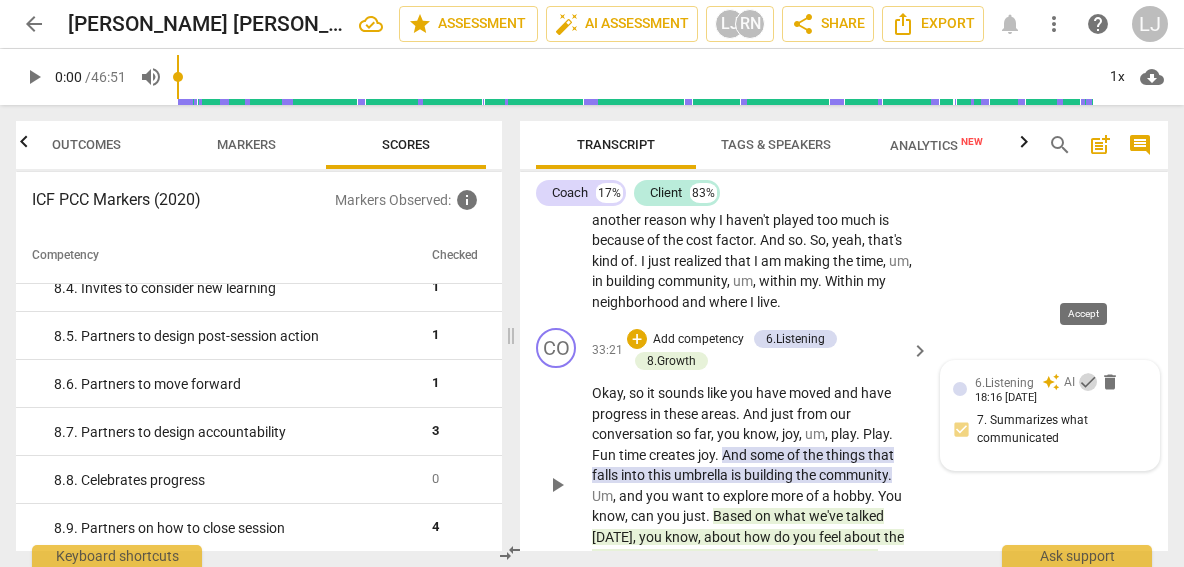 click on "check" at bounding box center [1088, 382] 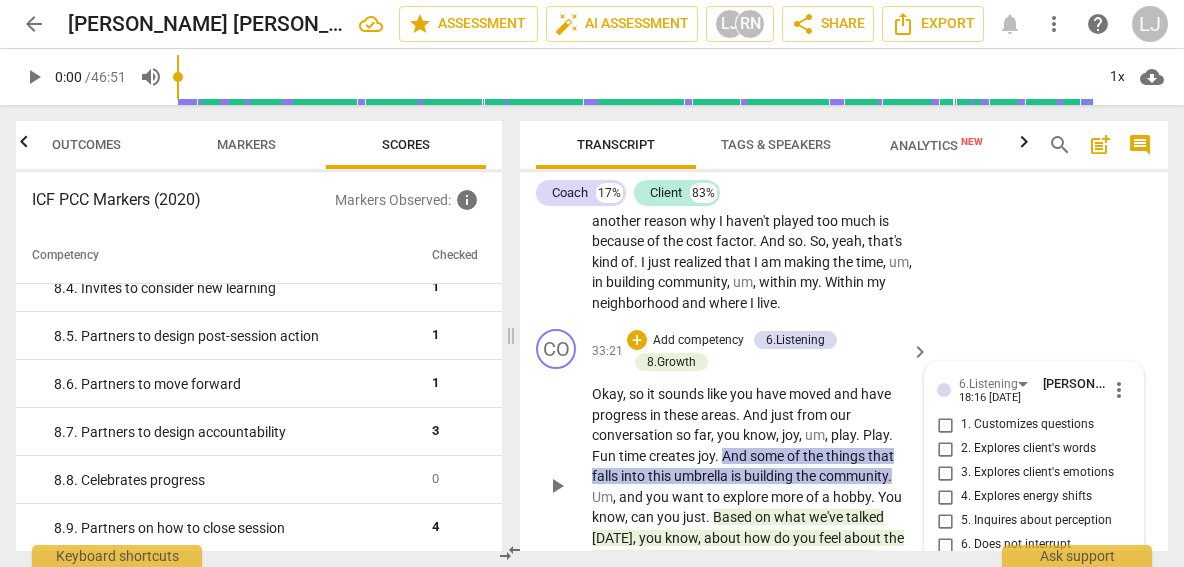 scroll, scrollTop: 10372, scrollLeft: 0, axis: vertical 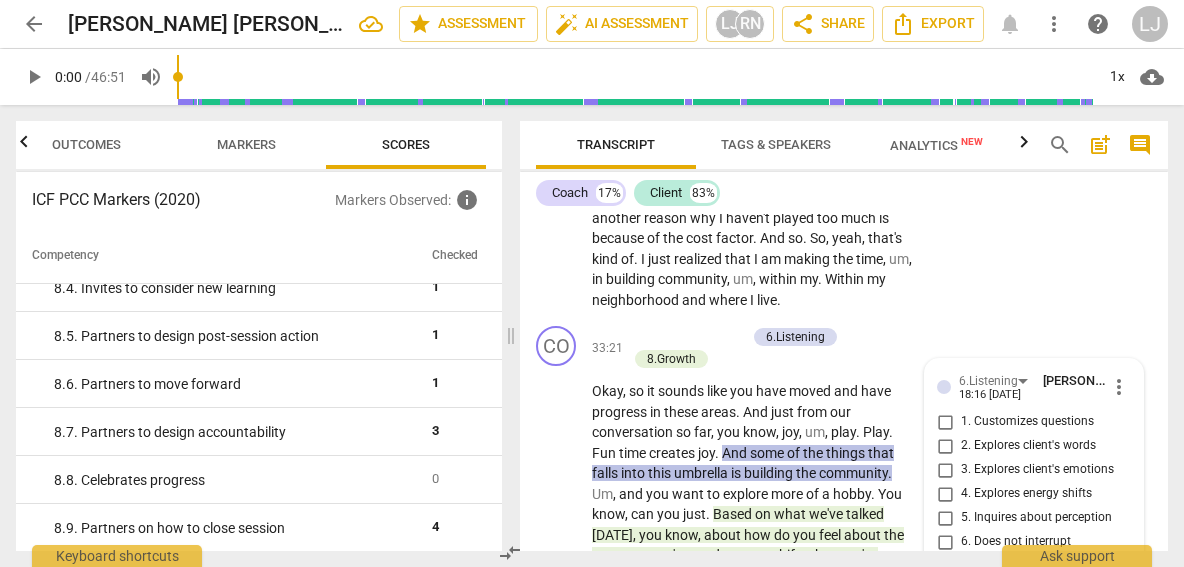click on "3. Explores client's emotions" at bounding box center [945, 470] 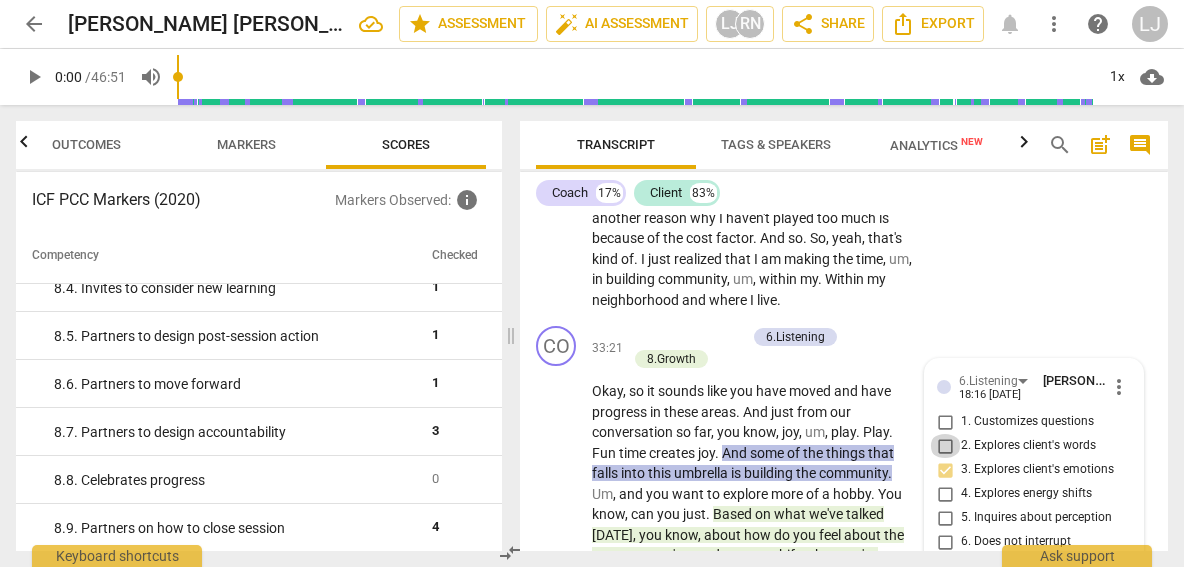 click on "2. Explores client's words" at bounding box center [945, 446] 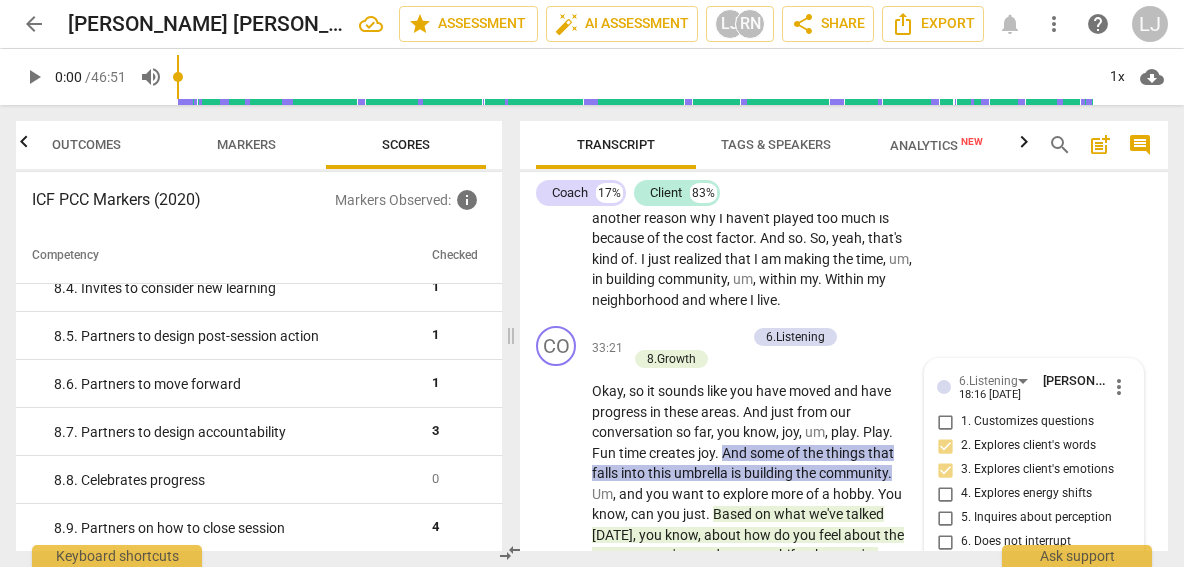 click on "1. Customizes questions" at bounding box center [945, 422] 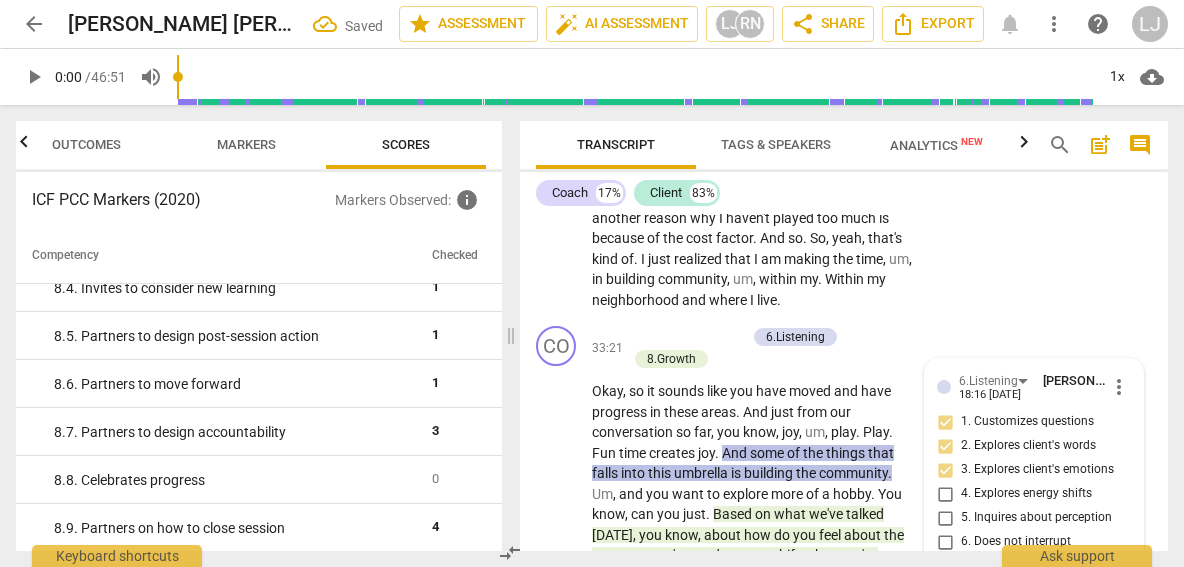 click on "5. Inquires about perception" at bounding box center [945, 518] 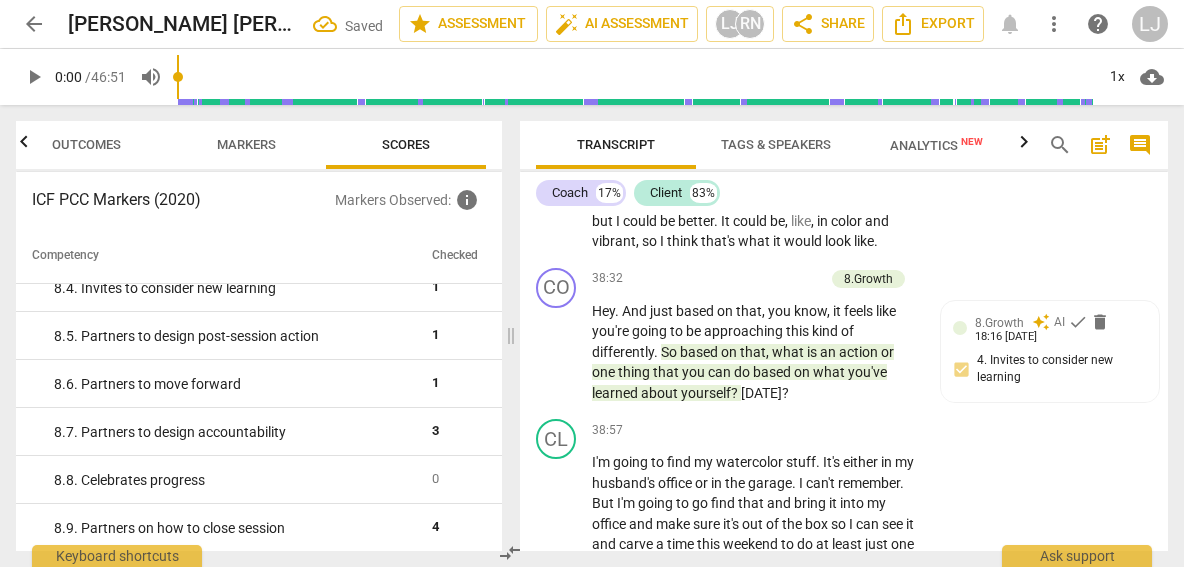scroll, scrollTop: 11897, scrollLeft: 0, axis: vertical 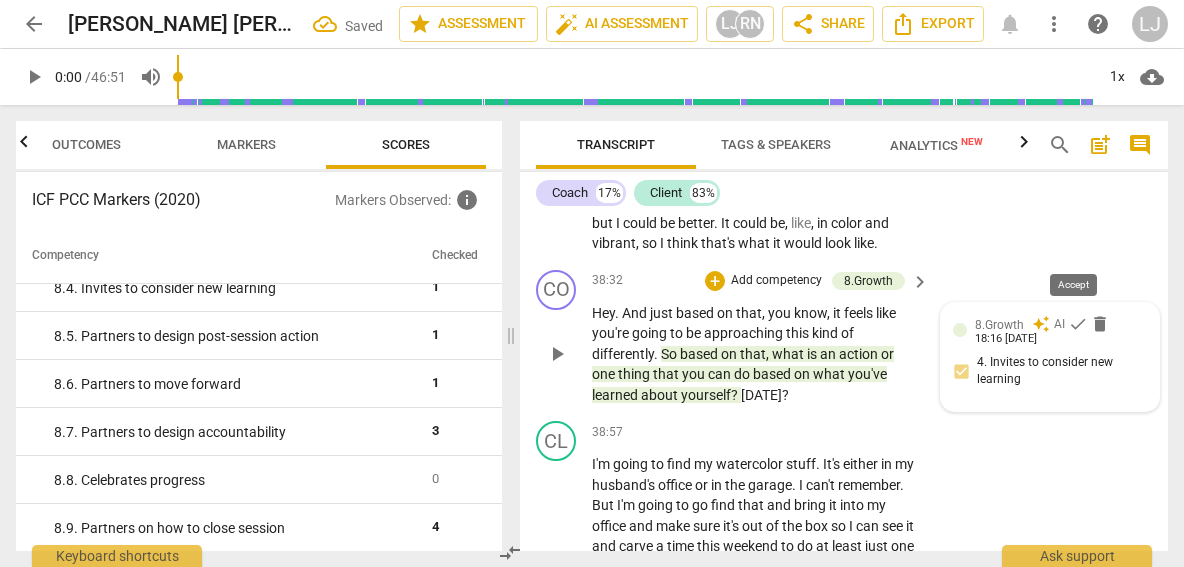 click on "check" at bounding box center [1078, 324] 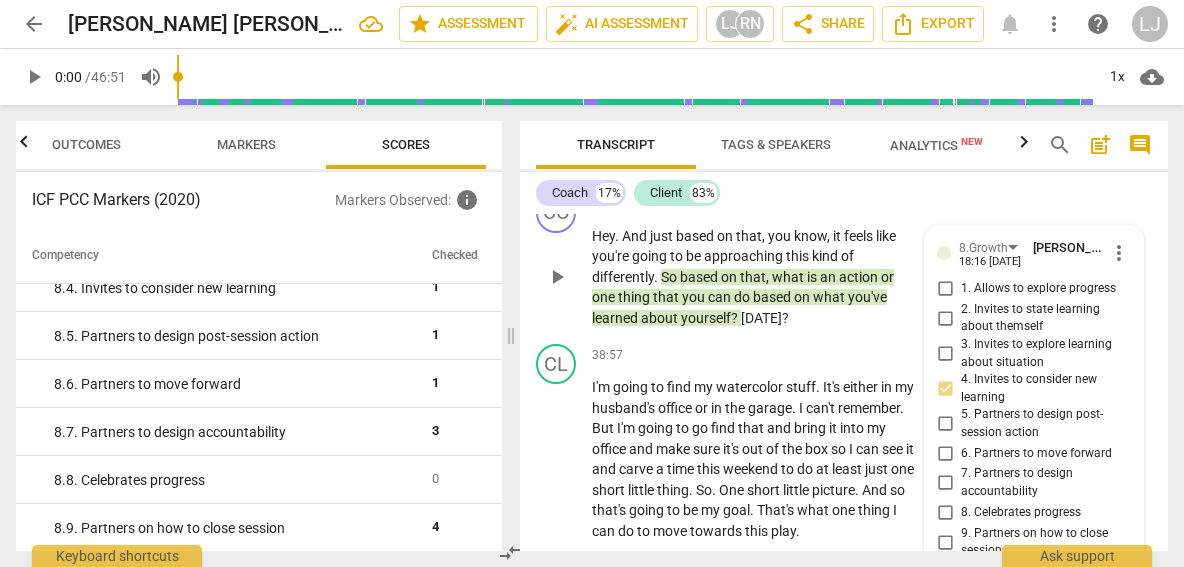 scroll, scrollTop: 11977, scrollLeft: 0, axis: vertical 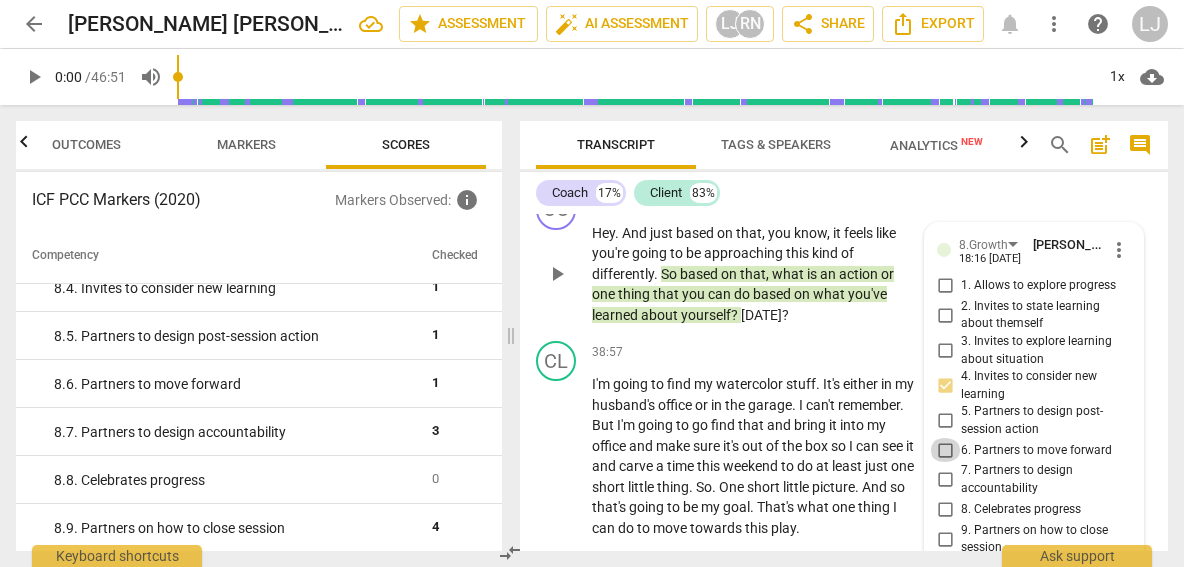 click on "6. Partners to move forward" at bounding box center [945, 450] 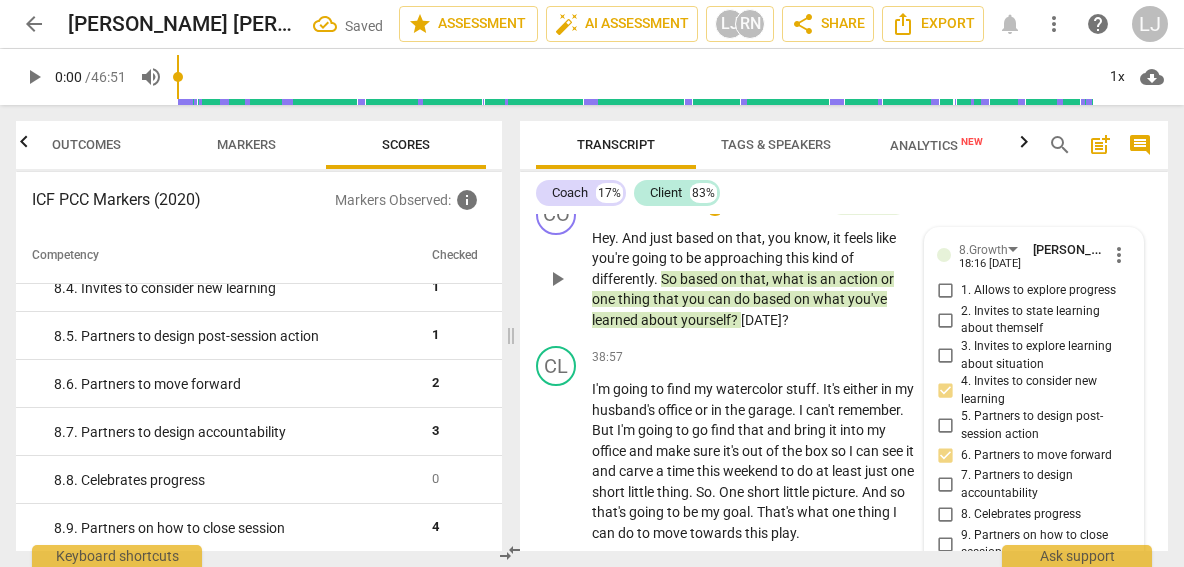 scroll, scrollTop: 11973, scrollLeft: 0, axis: vertical 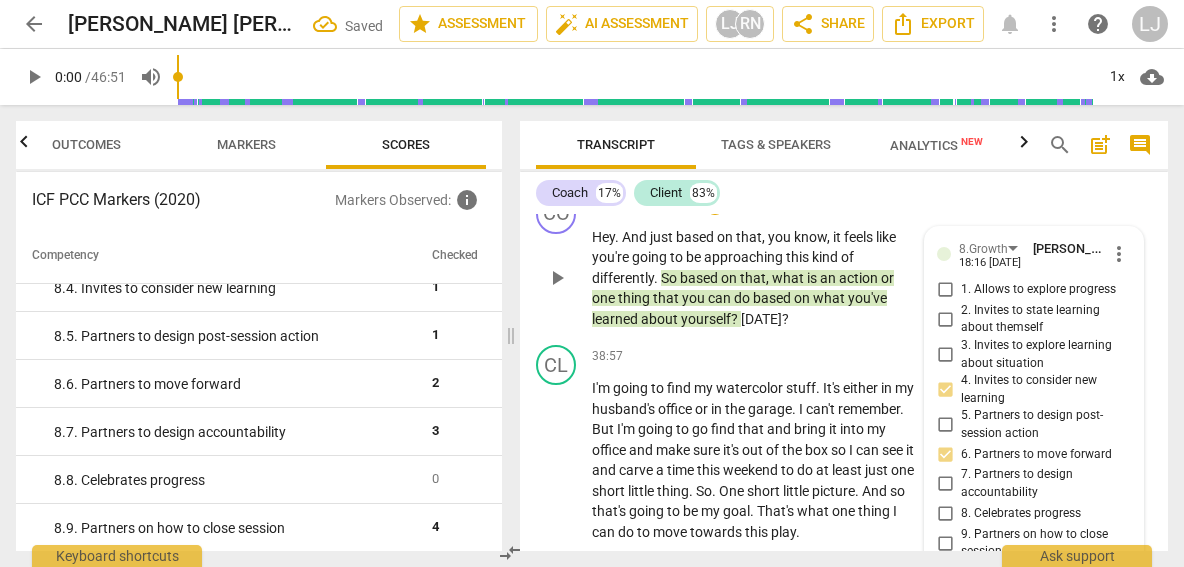 click on "5. Partners to design post-session action" at bounding box center [945, 425] 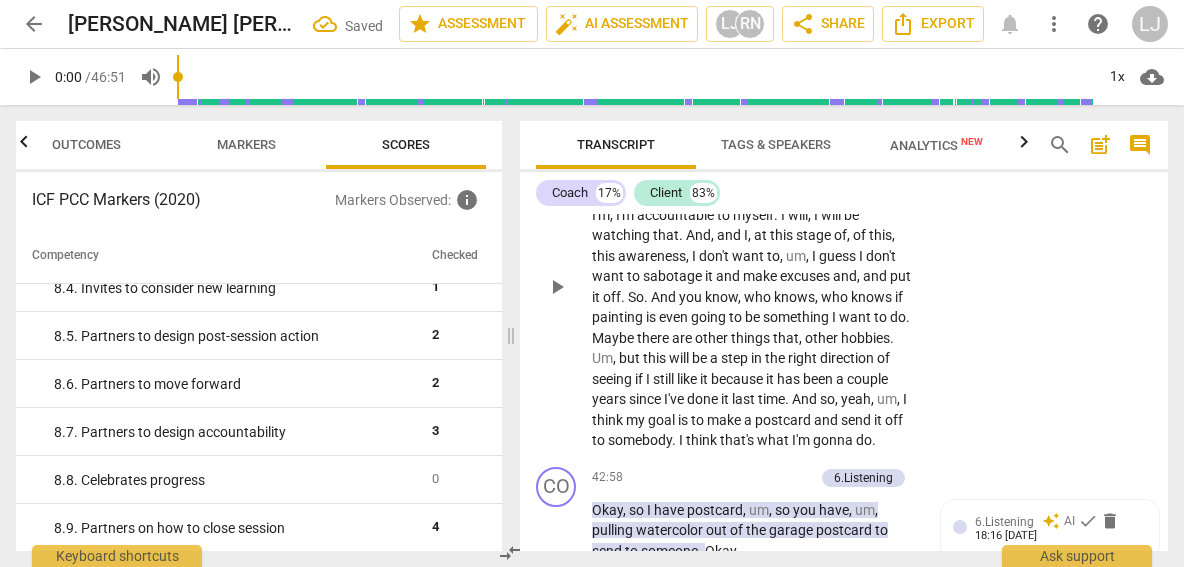 scroll, scrollTop: 13158, scrollLeft: 0, axis: vertical 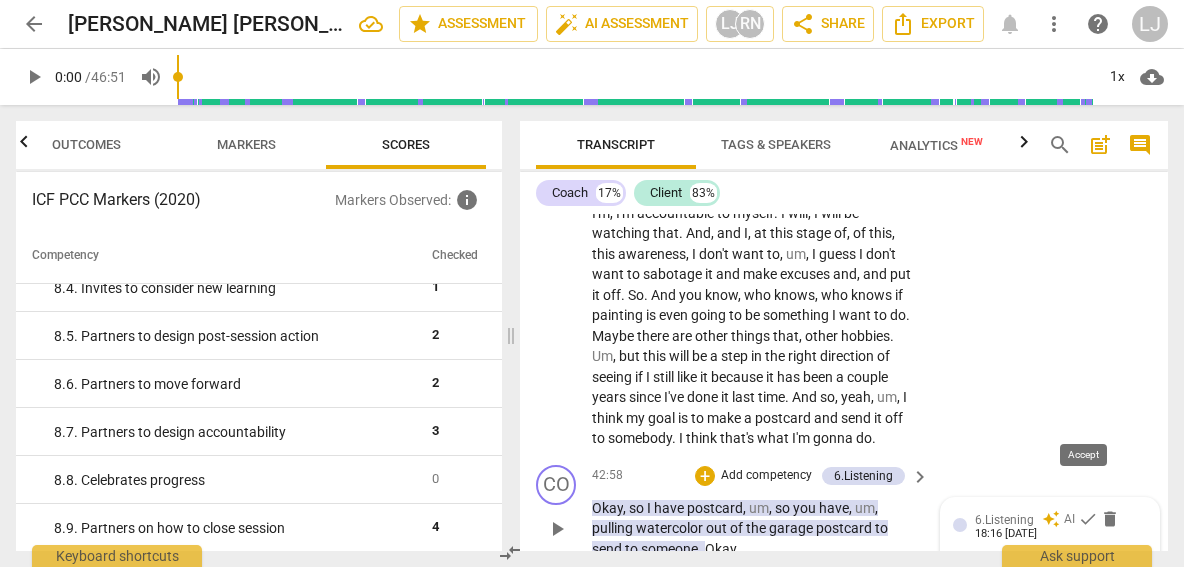 click on "check" at bounding box center (1088, 519) 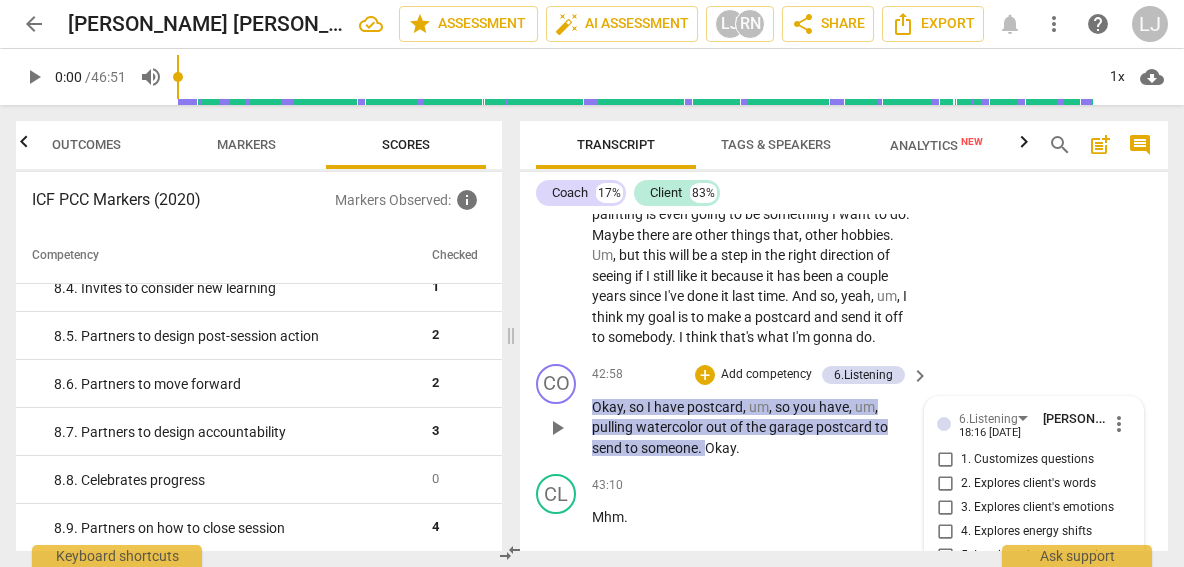 scroll, scrollTop: 13263, scrollLeft: 0, axis: vertical 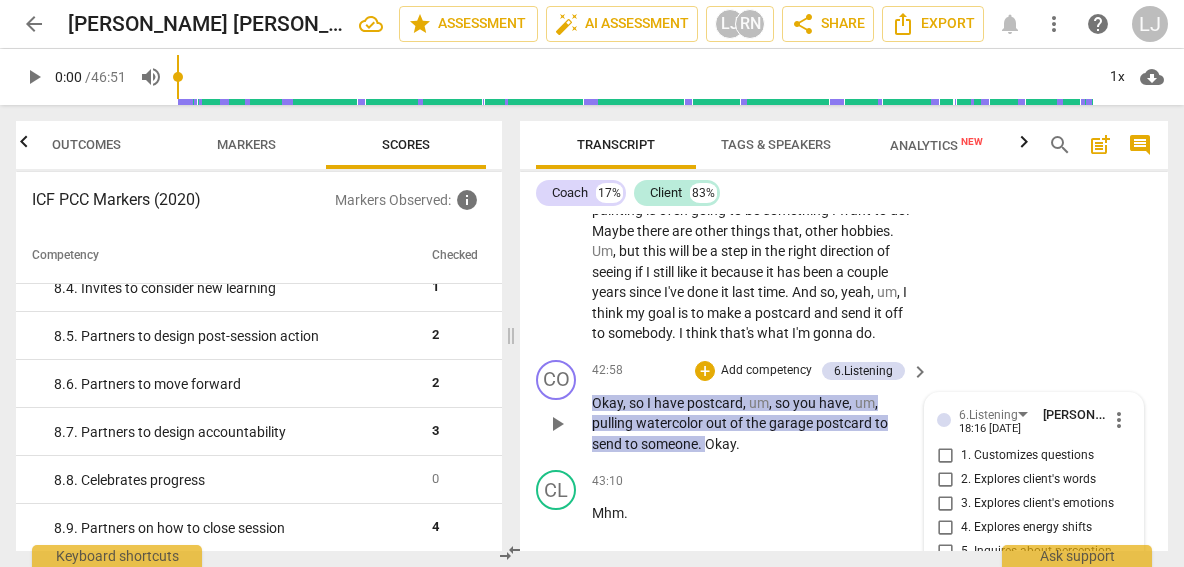 click on "2. Explores client's words" at bounding box center (945, 480) 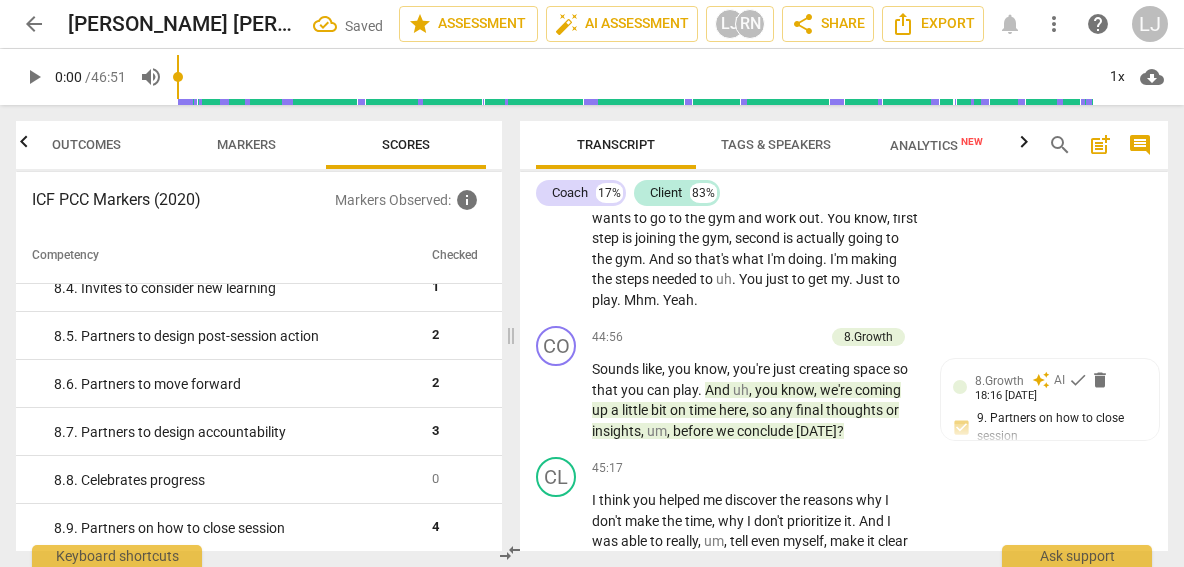 scroll, scrollTop: 14086, scrollLeft: 0, axis: vertical 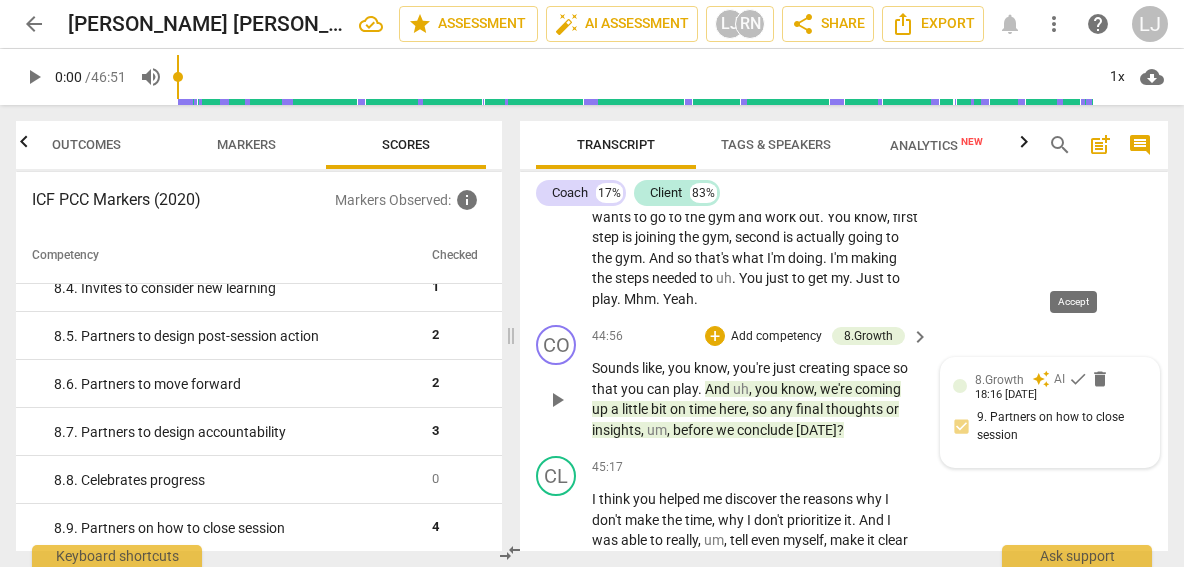 click on "check" at bounding box center (1078, 379) 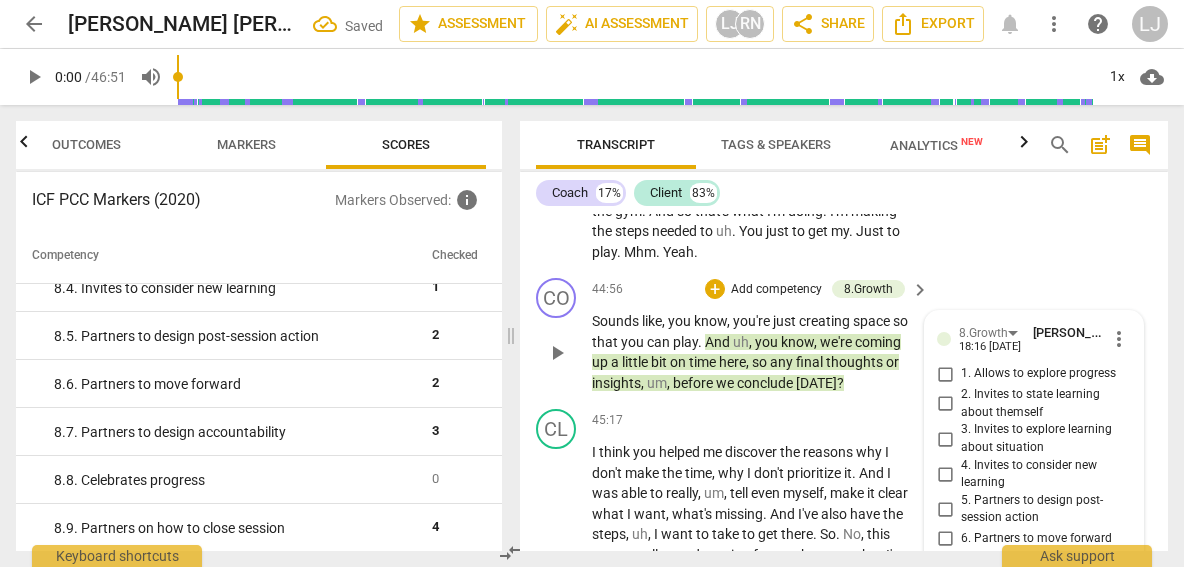 scroll, scrollTop: 14130, scrollLeft: 0, axis: vertical 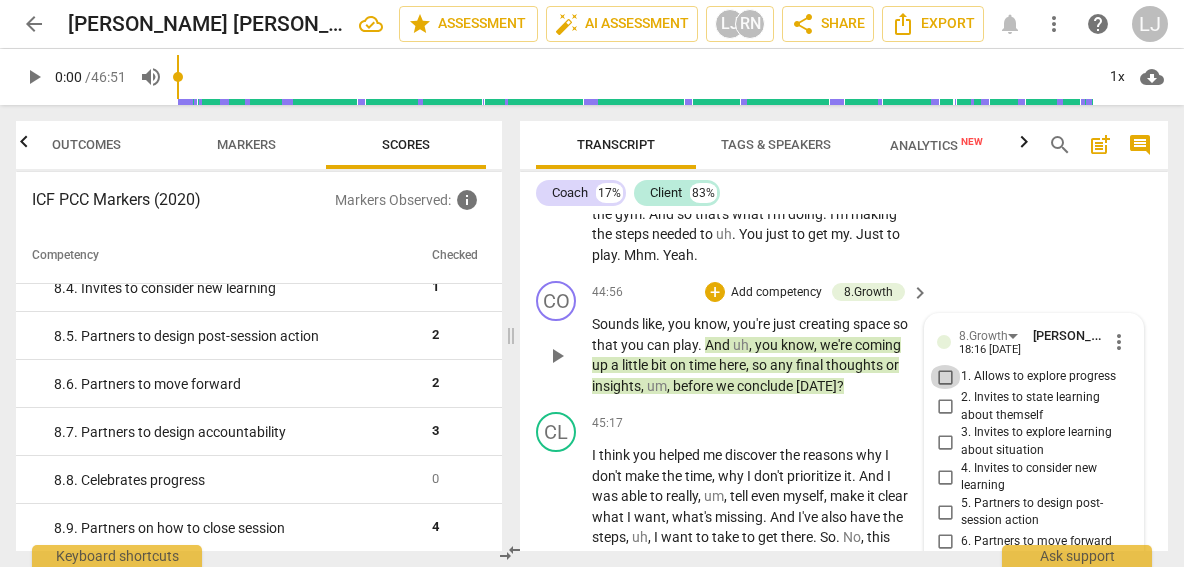 click on "1. Allows to explore progress" at bounding box center (945, 377) 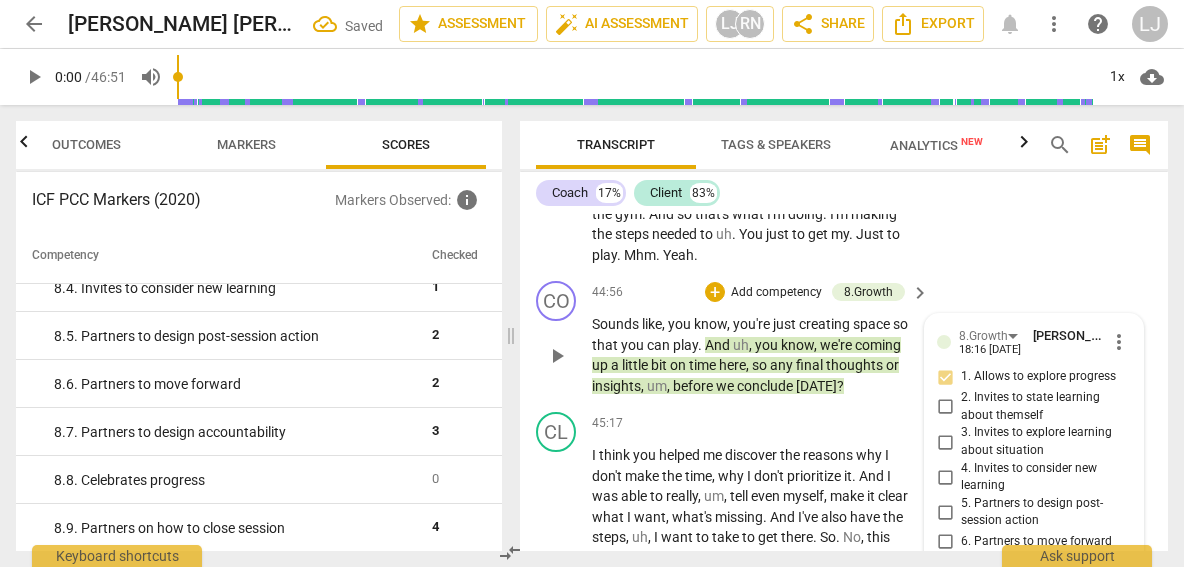 click on "2. Invites to state learning about themself" at bounding box center [945, 407] 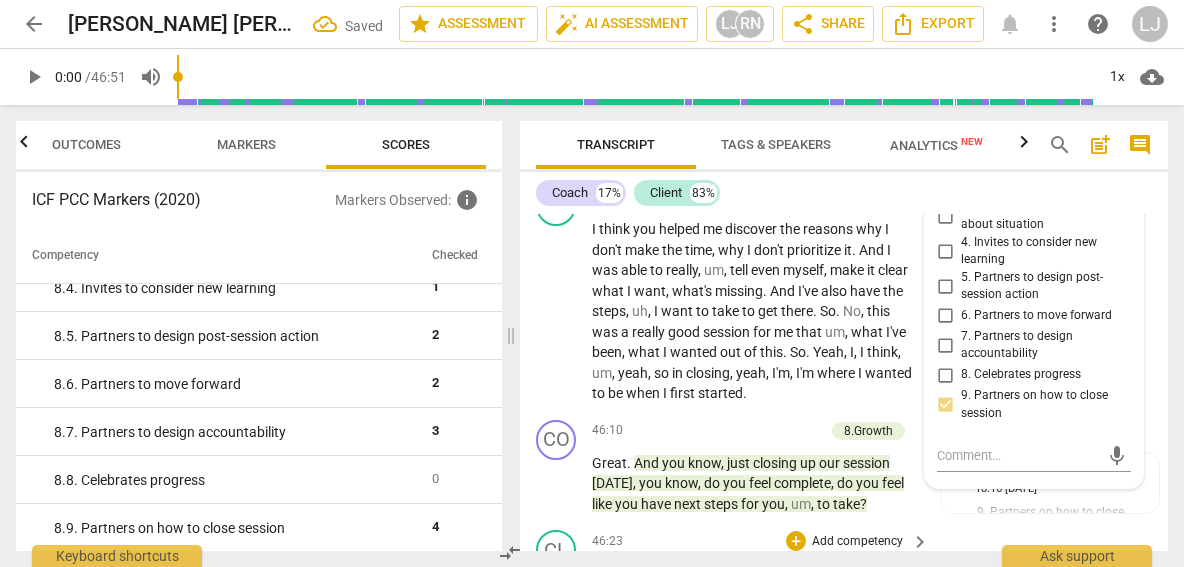 scroll, scrollTop: 14355, scrollLeft: 0, axis: vertical 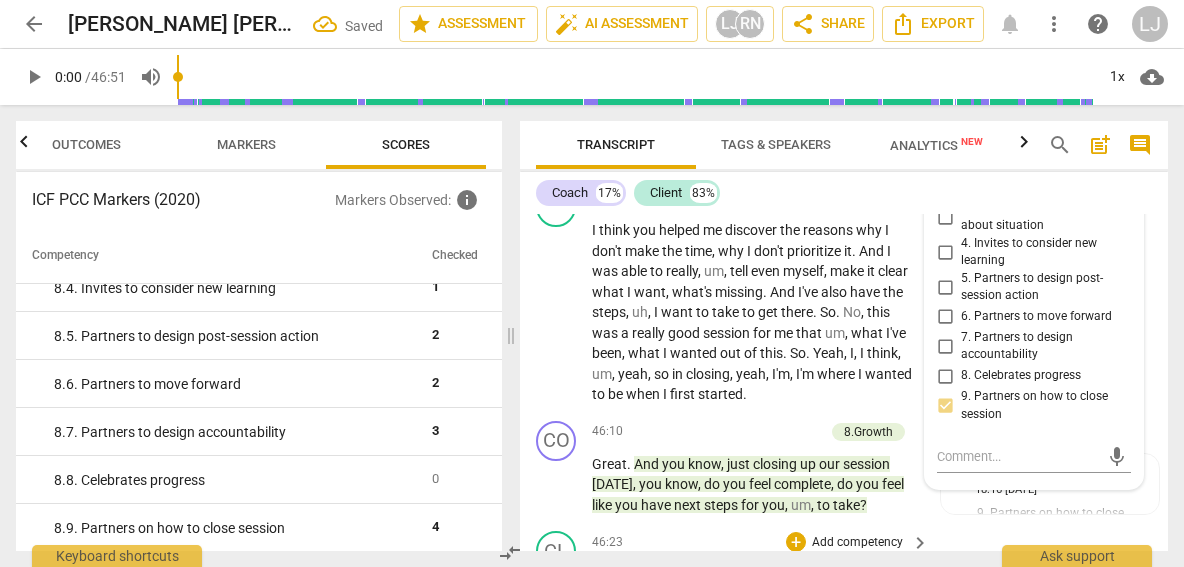 click on "CL play_arrow pause 46:23 + Add competency keyboard_arrow_right Yeah ,   I   do .   I   know   what   to   do ." at bounding box center [844, 567] 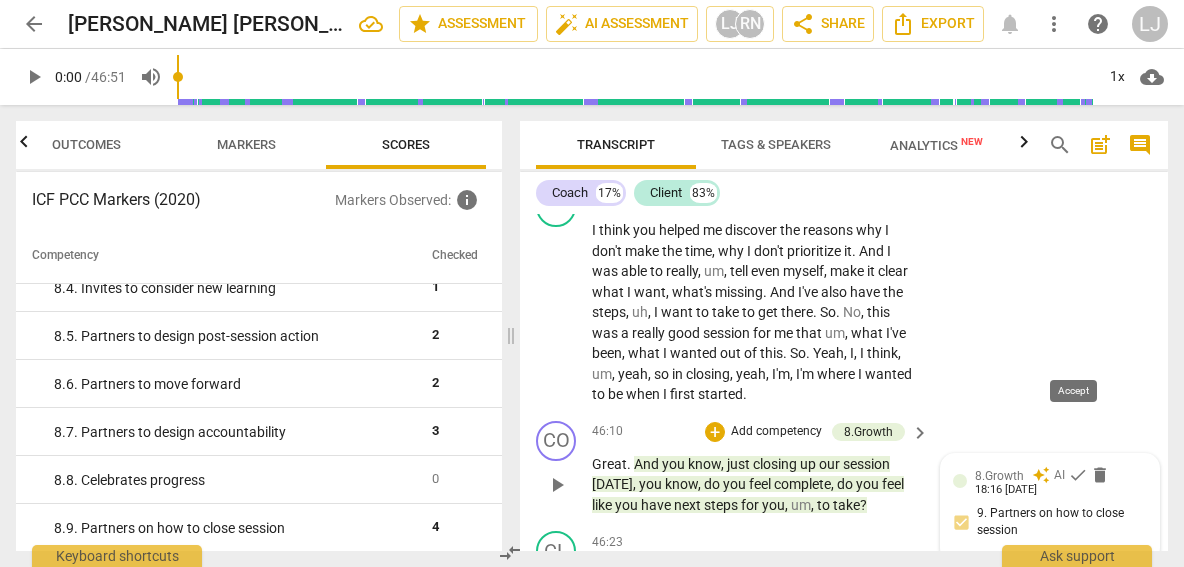 click on "check" at bounding box center [1078, 475] 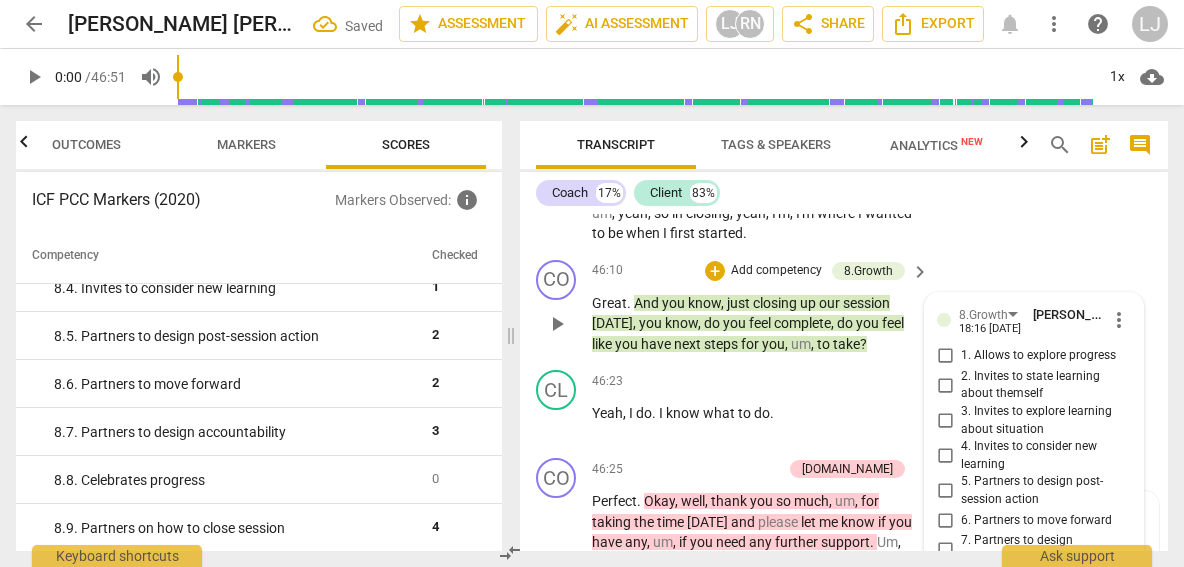 scroll, scrollTop: 14492, scrollLeft: 0, axis: vertical 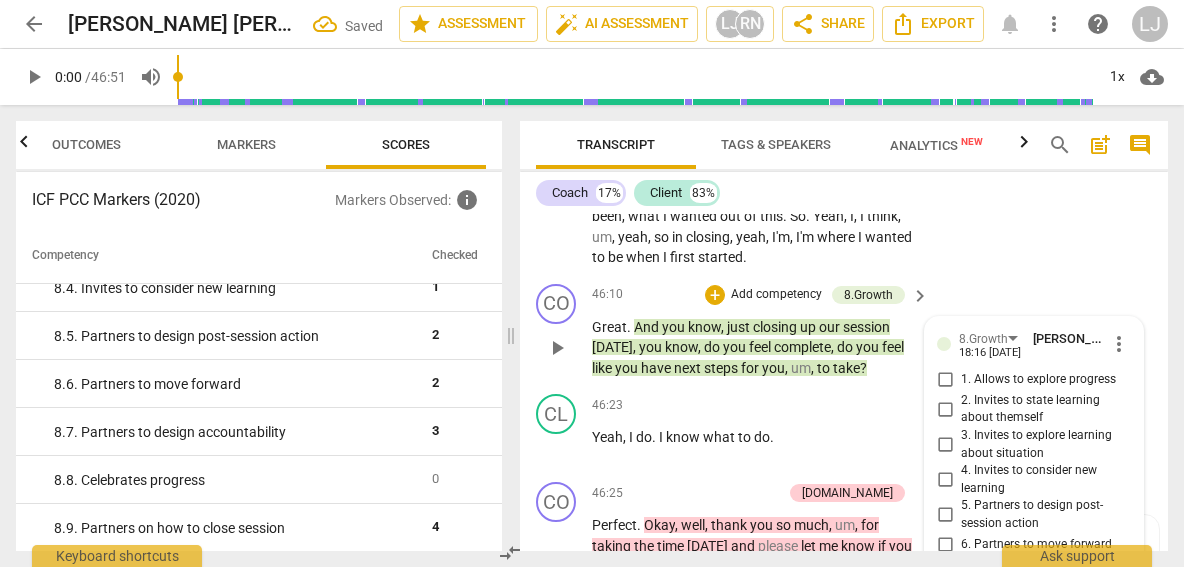 click on "5. Partners to design post-session action" at bounding box center (945, 515) 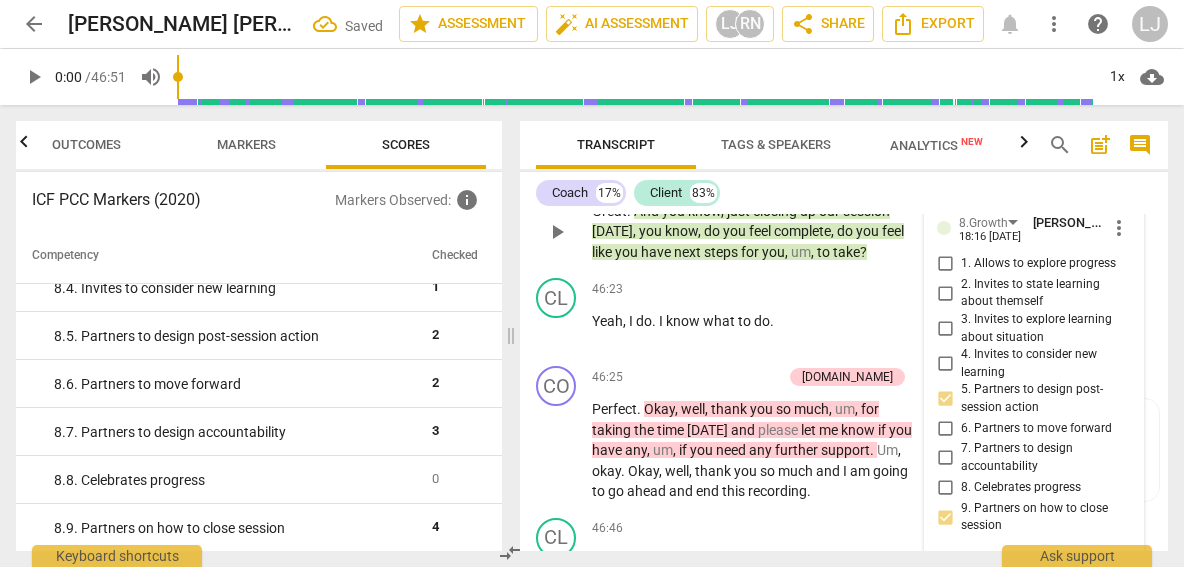 scroll, scrollTop: 14607, scrollLeft: 0, axis: vertical 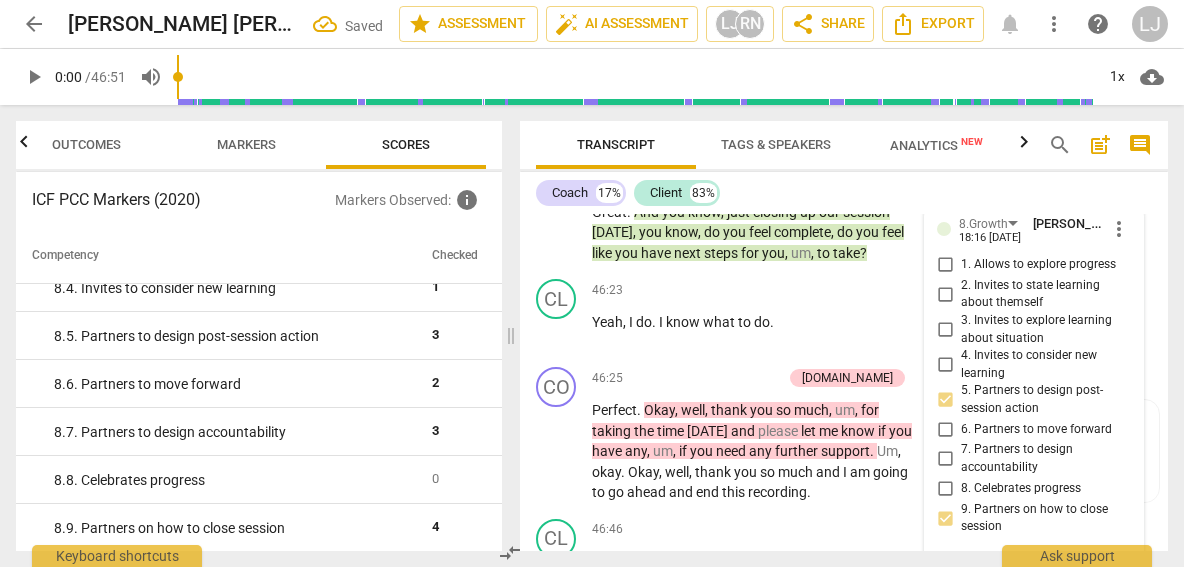 click on "Export" at bounding box center [844, 636] 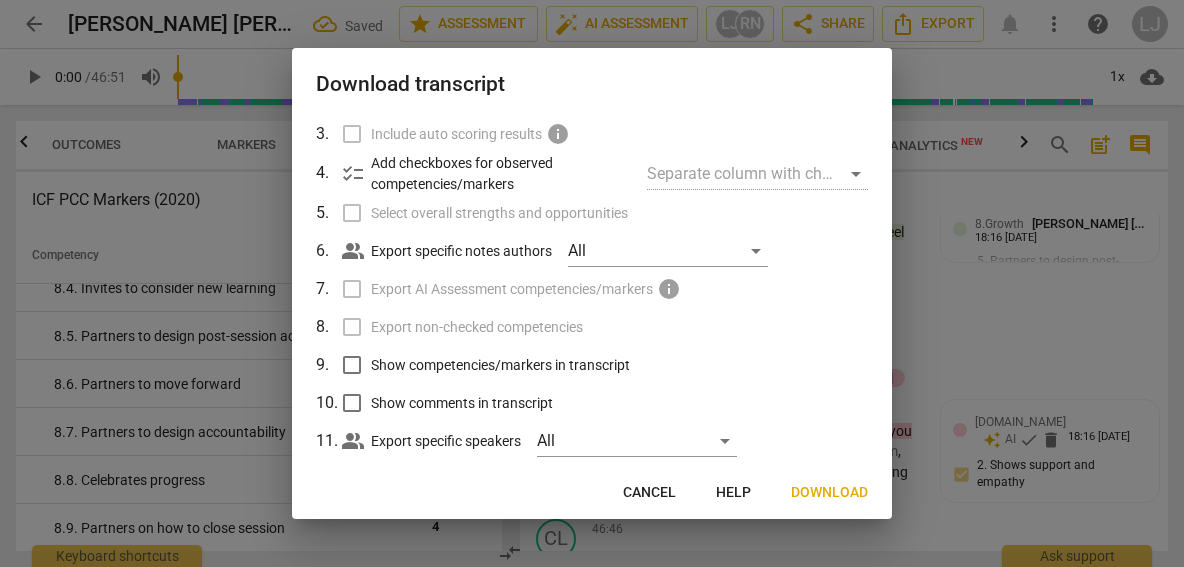 scroll, scrollTop: 161, scrollLeft: 0, axis: vertical 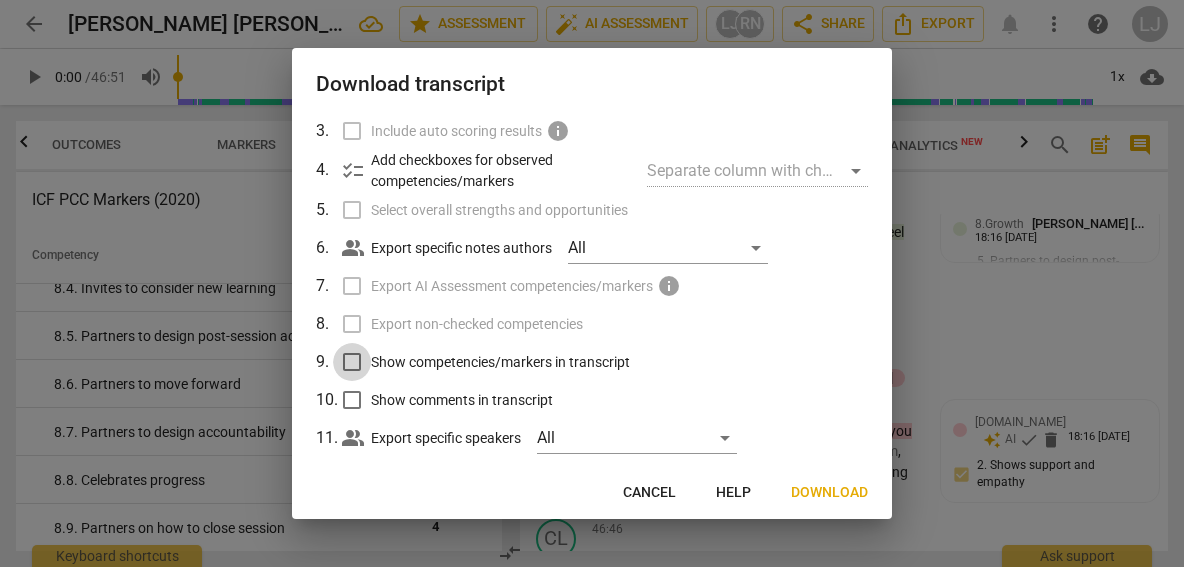 click on "Show competencies/markers in transcript" at bounding box center [352, 362] 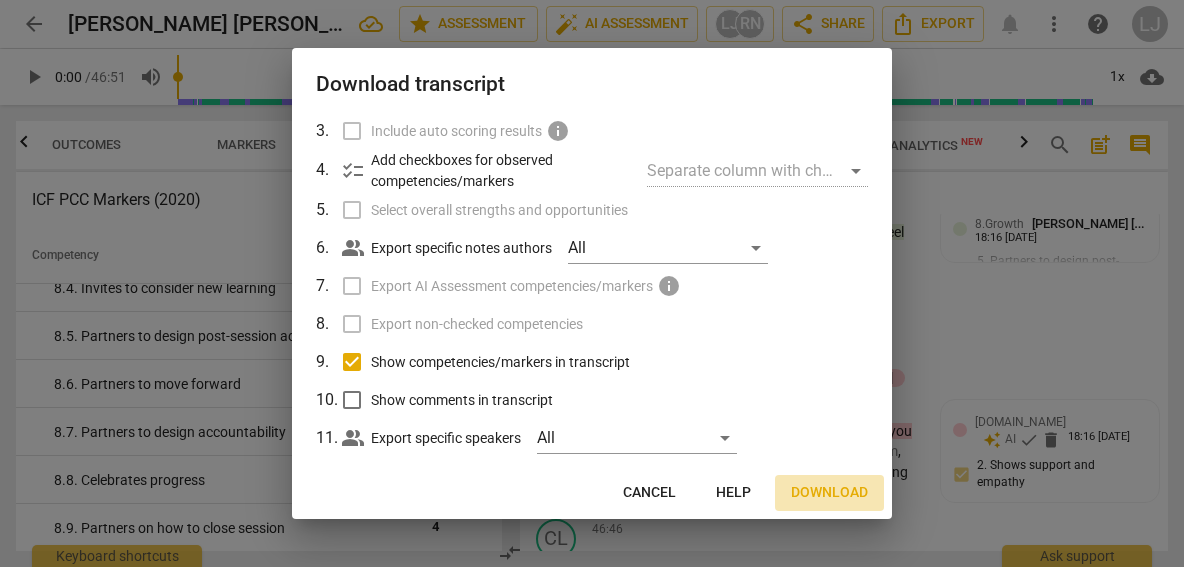 click on "Download" at bounding box center [829, 493] 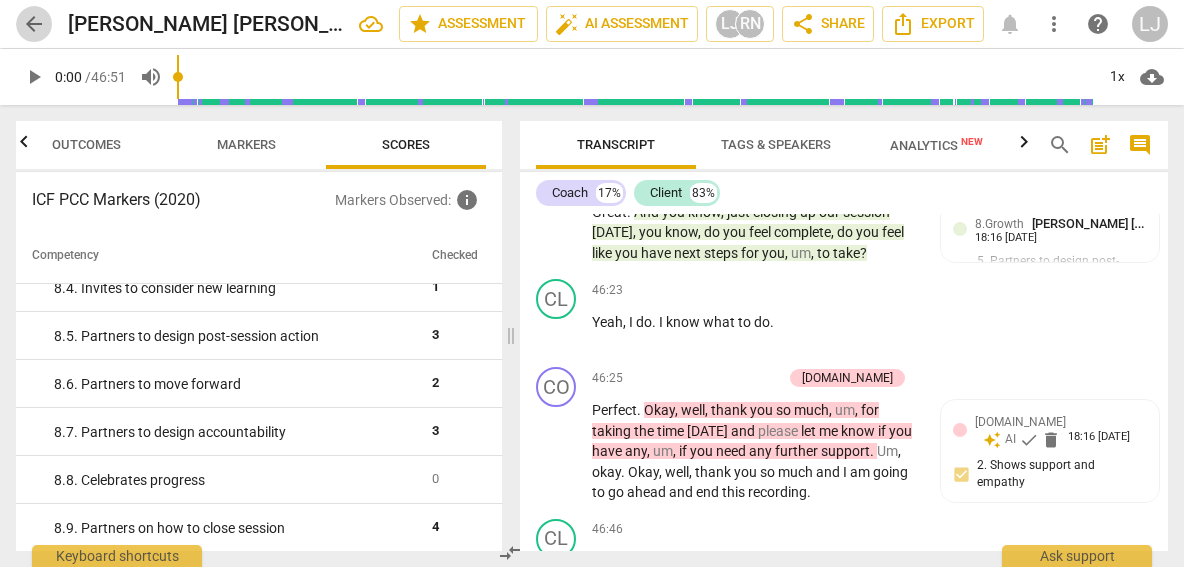 click on "arrow_back" at bounding box center (34, 24) 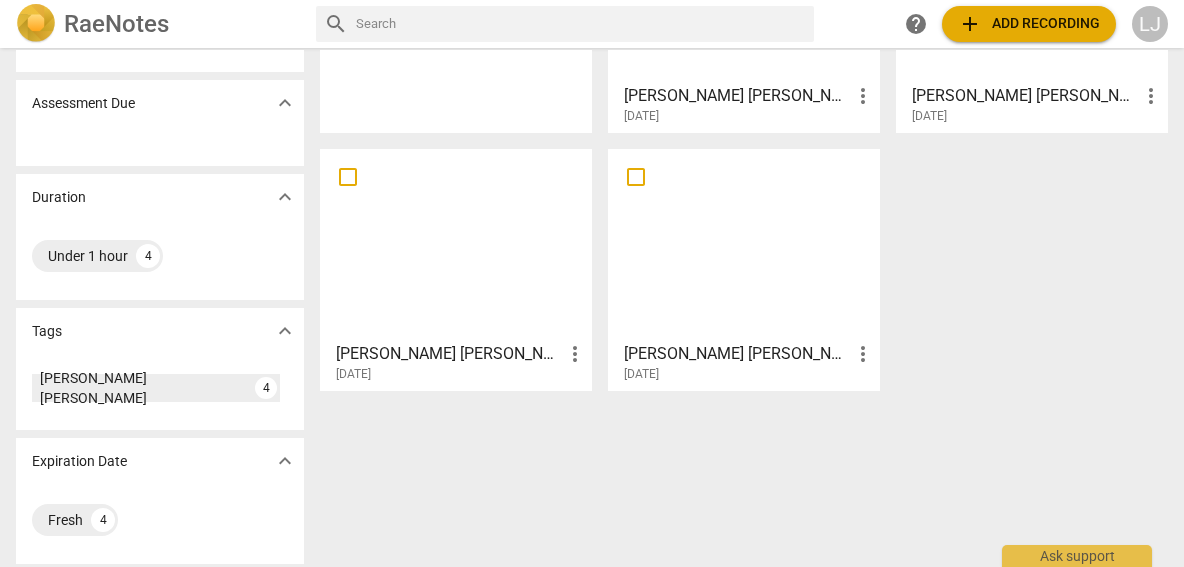 scroll, scrollTop: 250, scrollLeft: 0, axis: vertical 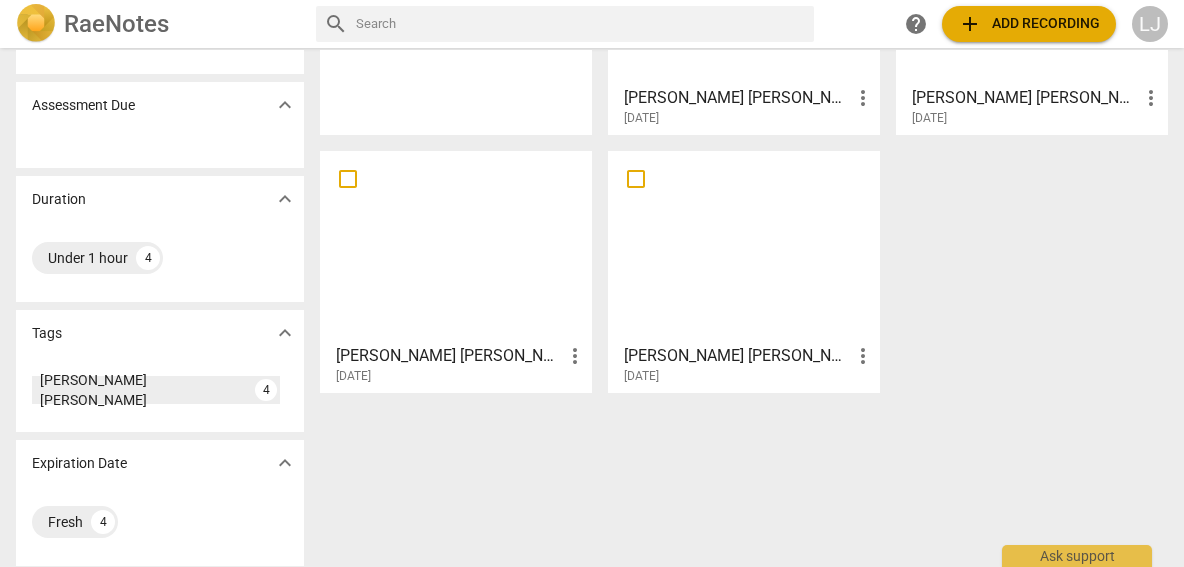 click at bounding box center [744, 246] 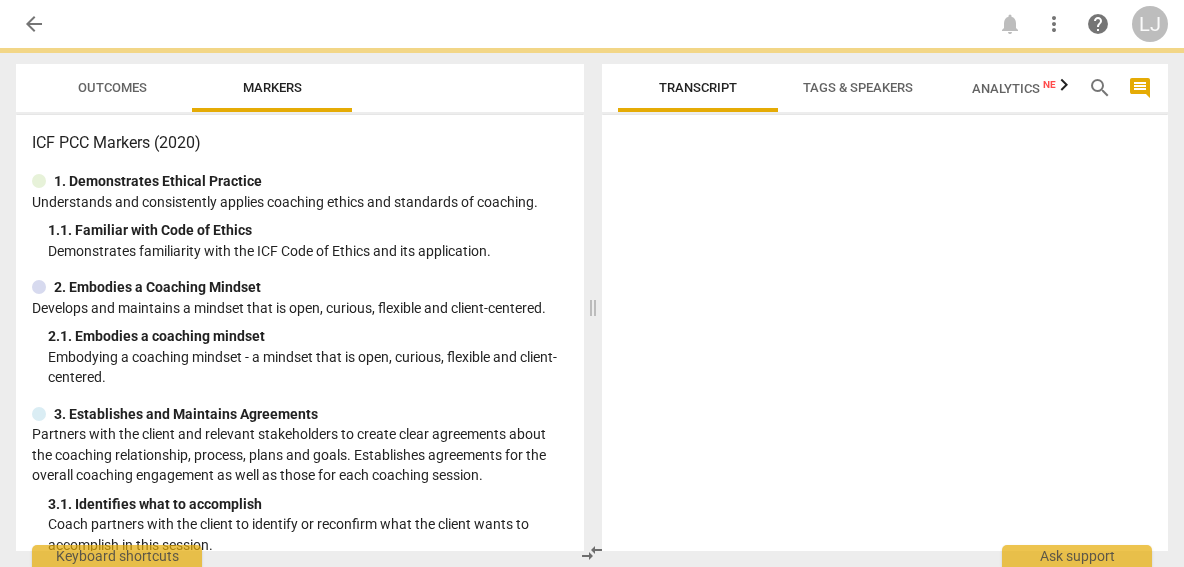click at bounding box center [885, 337] 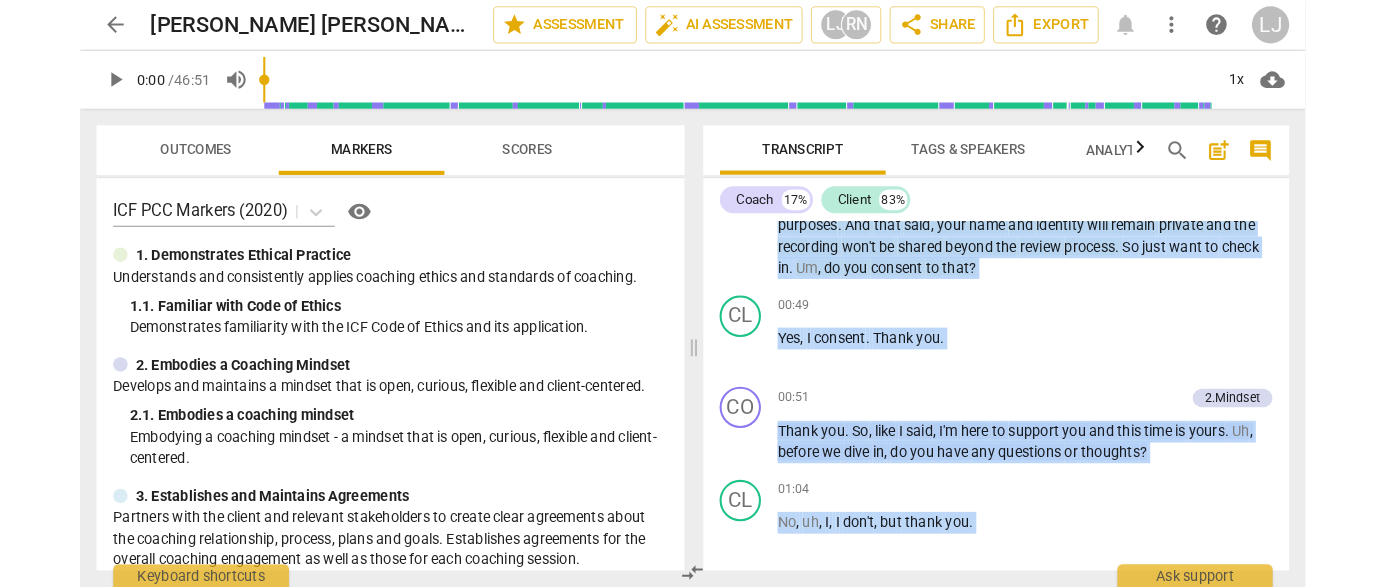 scroll, scrollTop: 172, scrollLeft: 0, axis: vertical 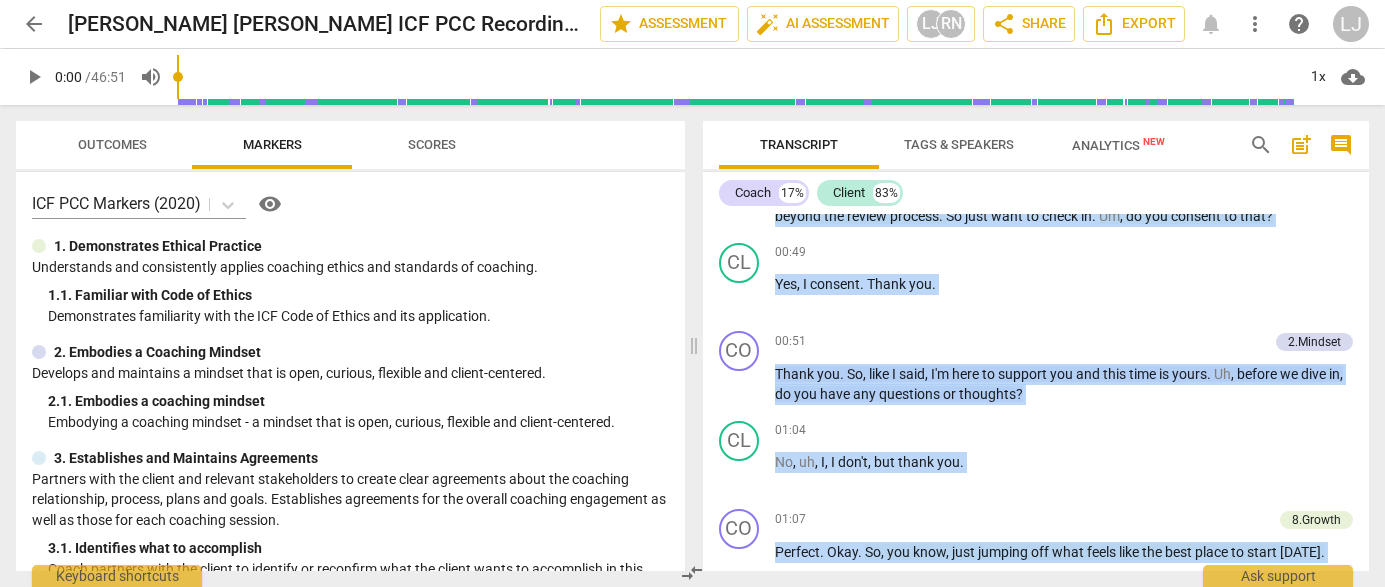 click on "Analytics   New" at bounding box center (1118, 145) 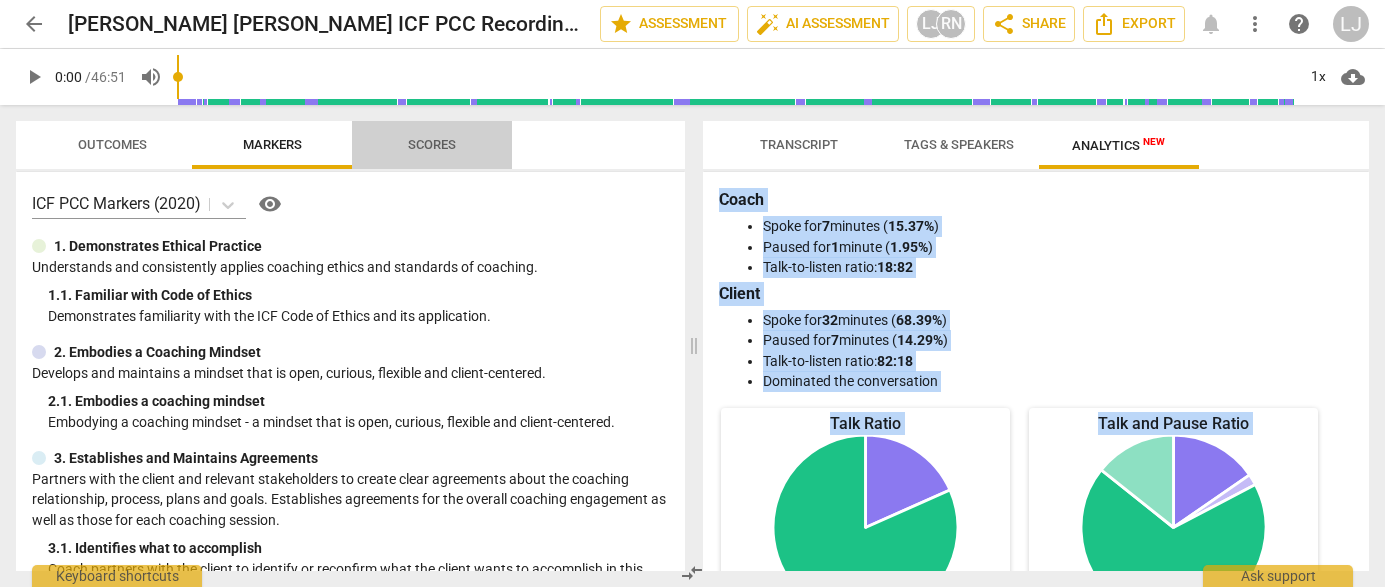 click on "Scores" at bounding box center [432, 144] 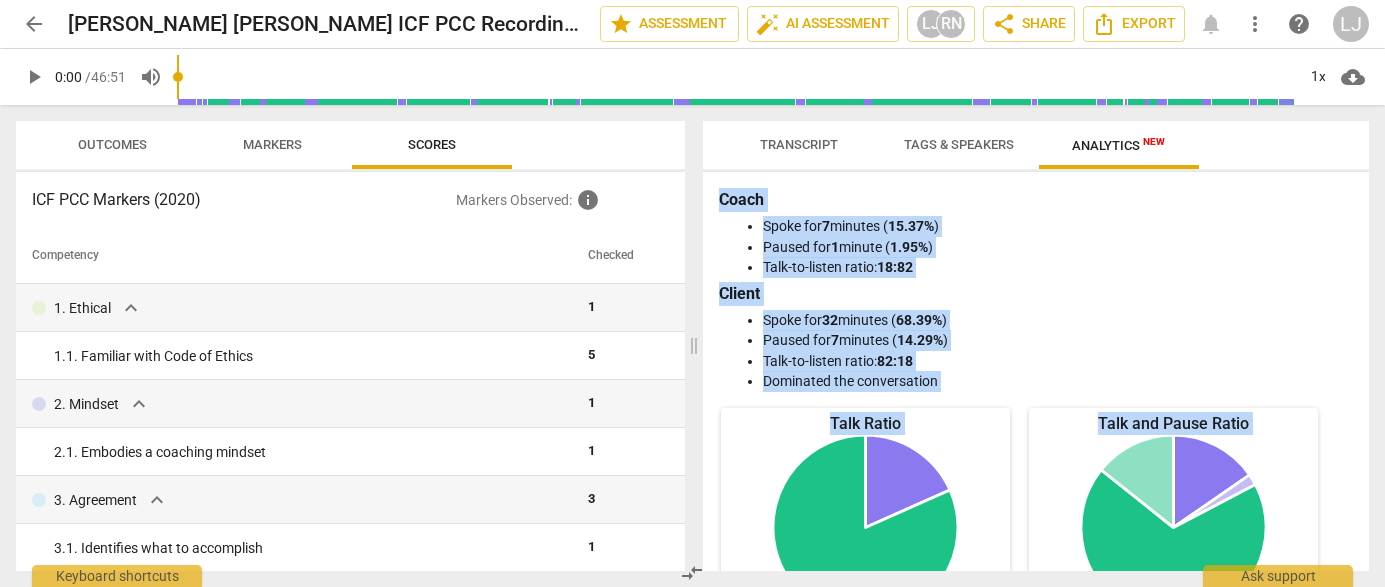 click on "Transcript" at bounding box center (799, 144) 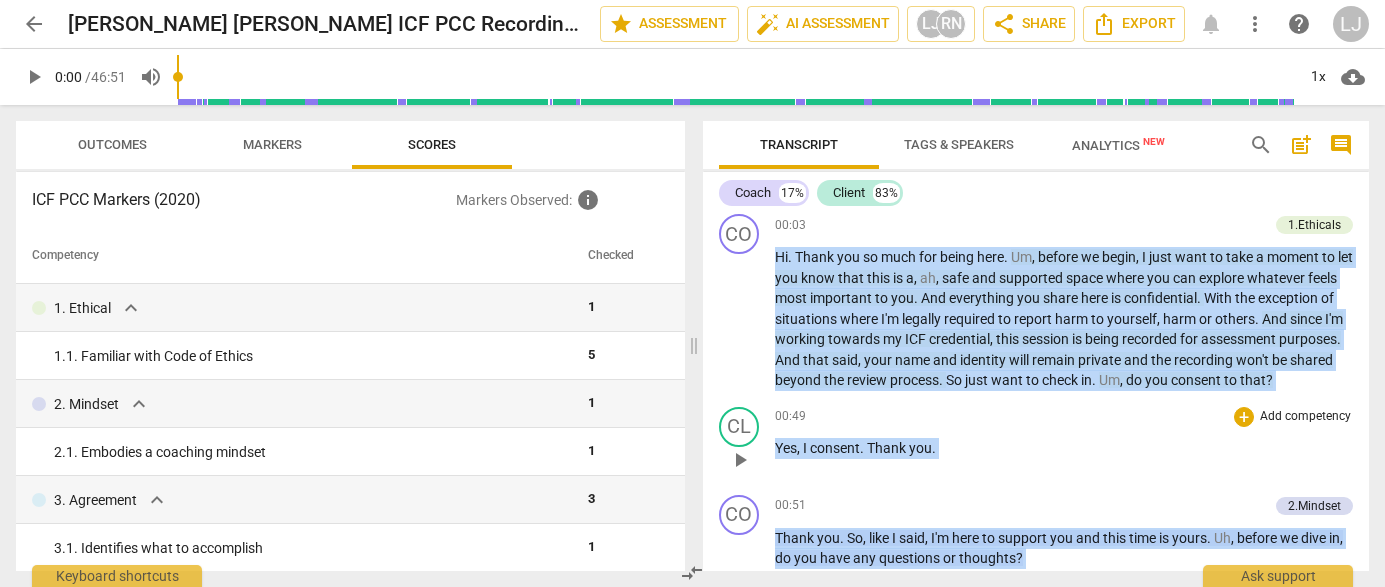 scroll, scrollTop: 0, scrollLeft: 0, axis: both 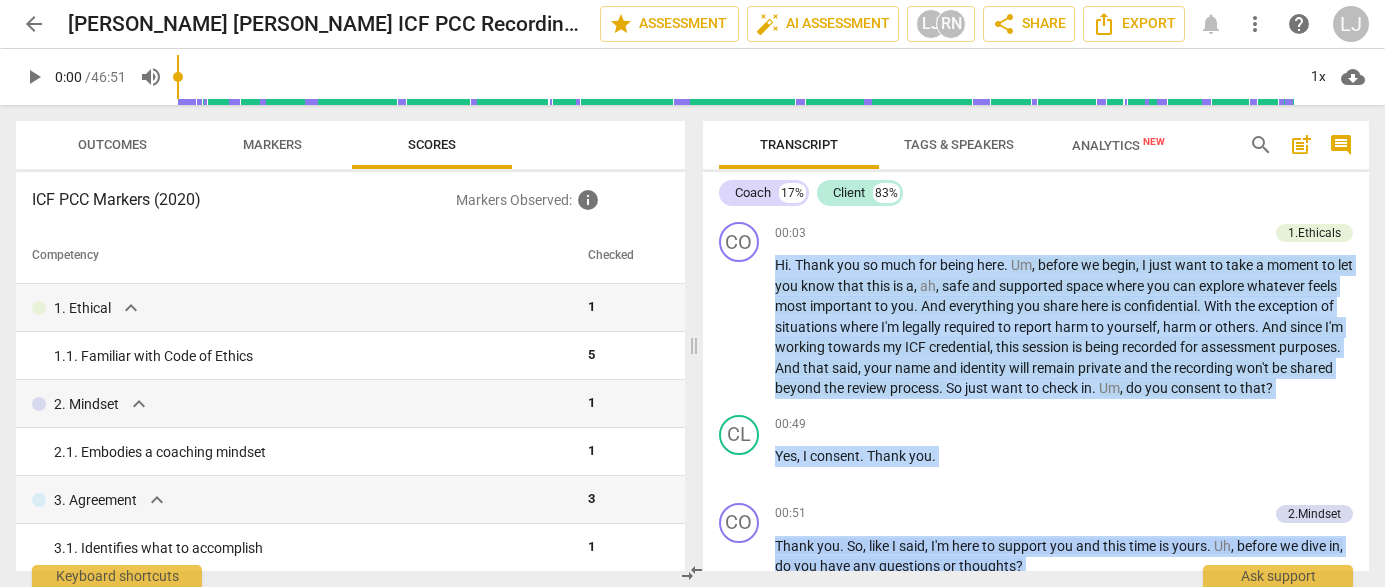 click on "Markers" at bounding box center (272, 144) 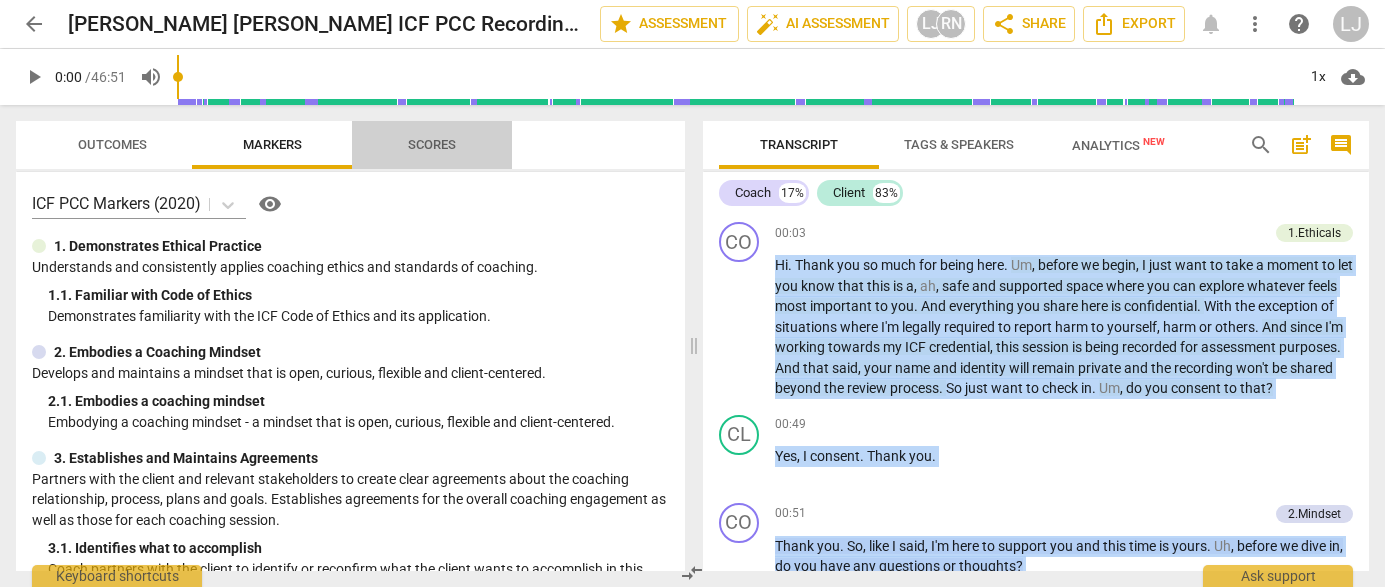 click on "Scores" at bounding box center [432, 145] 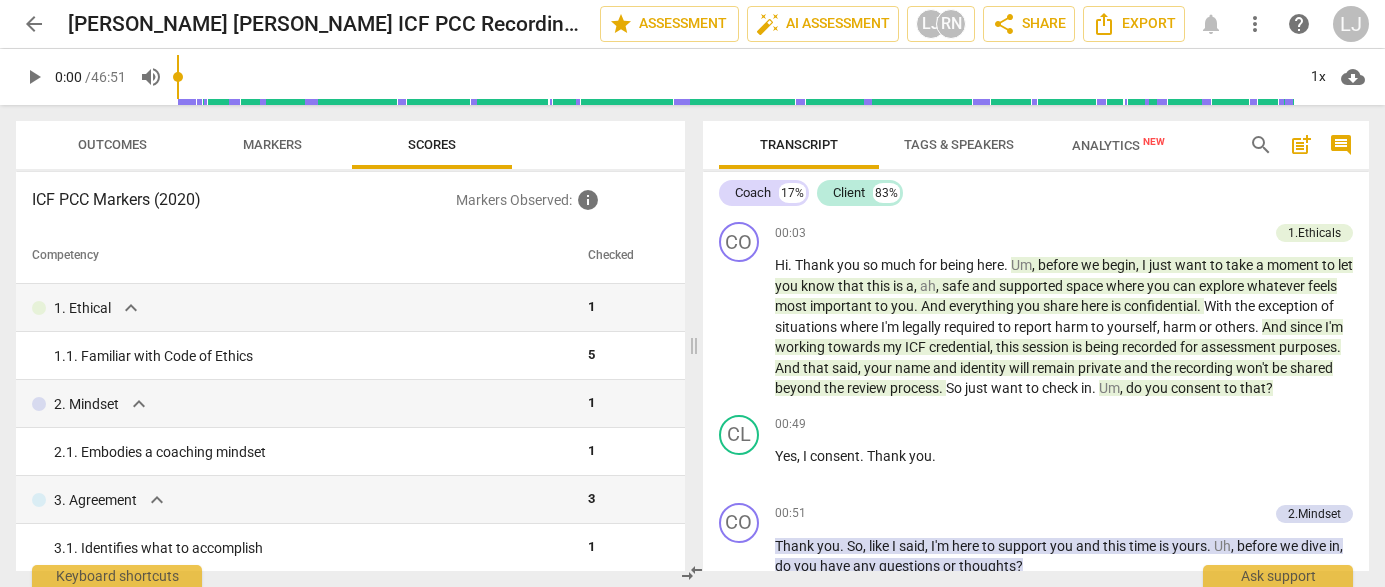 click on "Coach 17% Client 83%" at bounding box center (1036, 193) 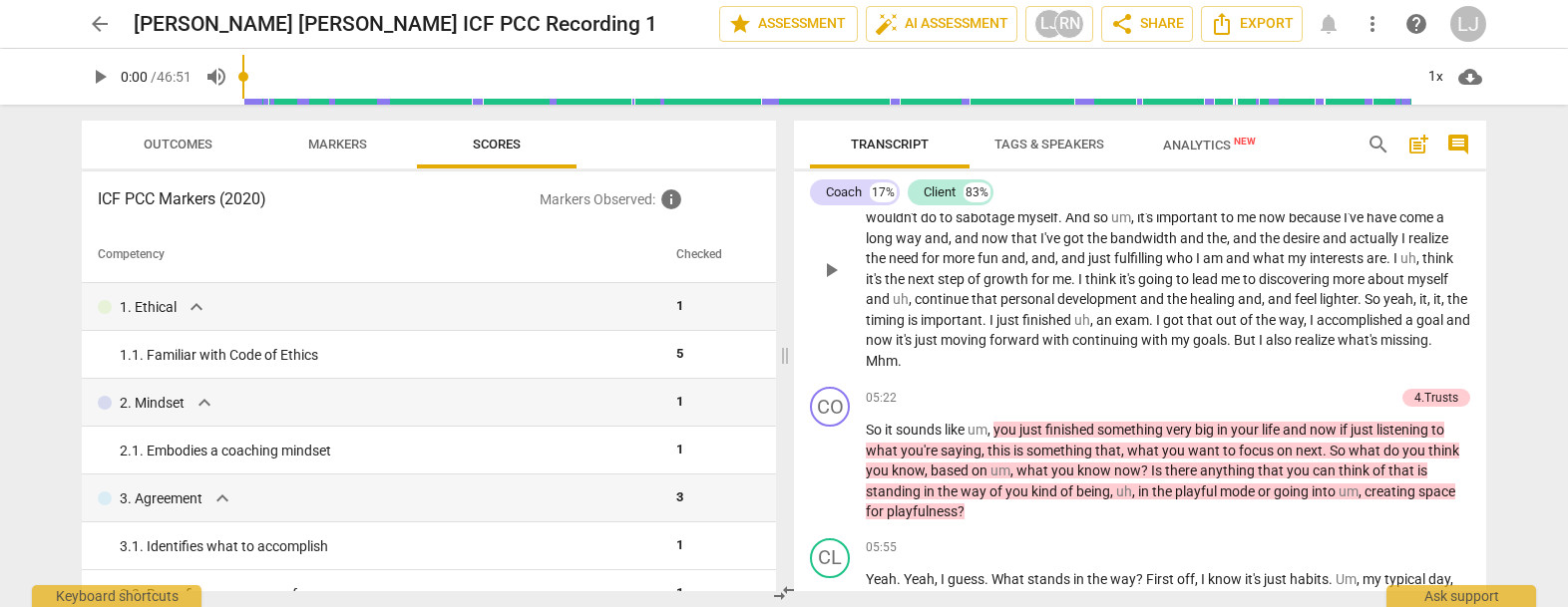 scroll, scrollTop: 1127, scrollLeft: 0, axis: vertical 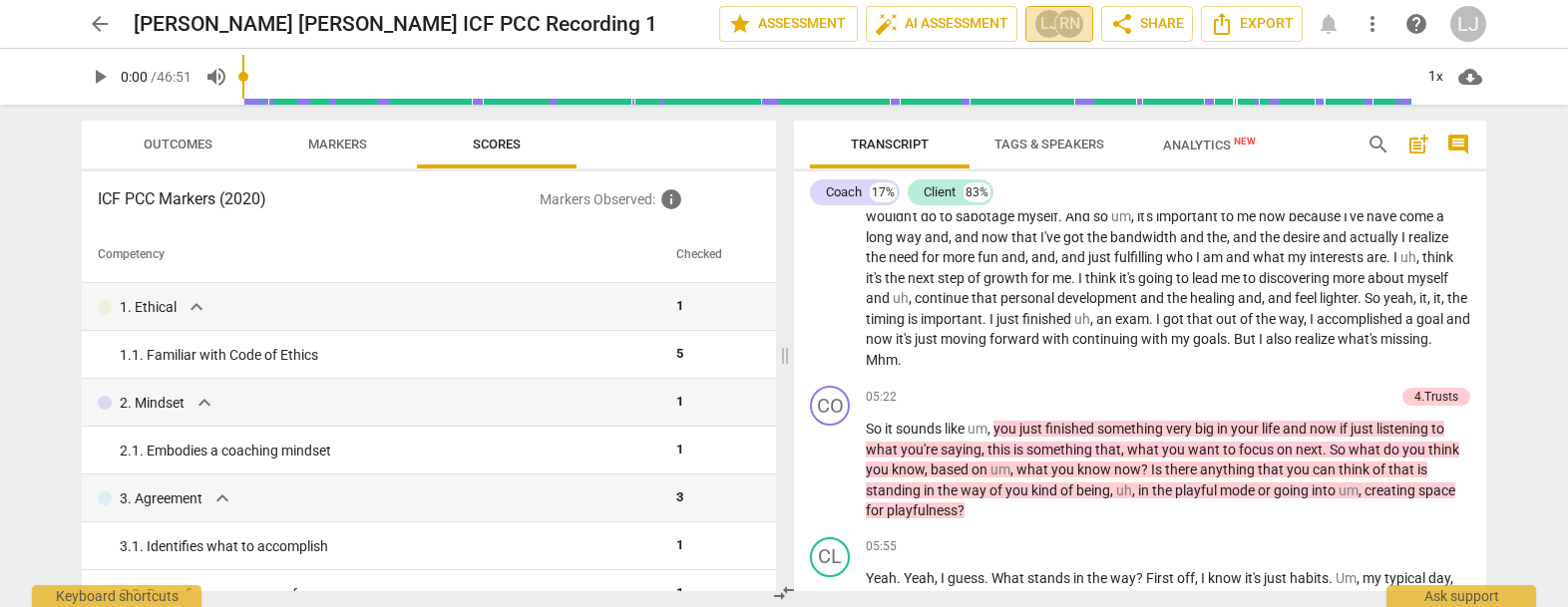 click on "RN" at bounding box center [1069, 24] 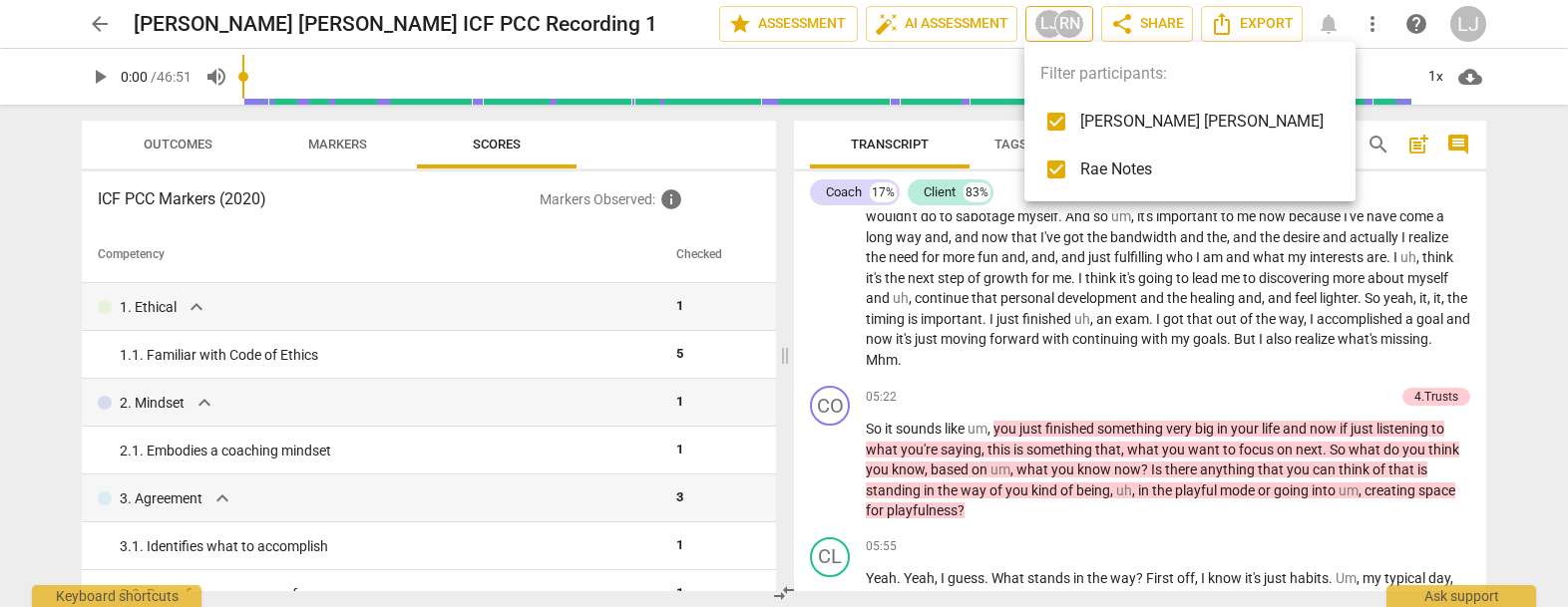click at bounding box center (784, 303) 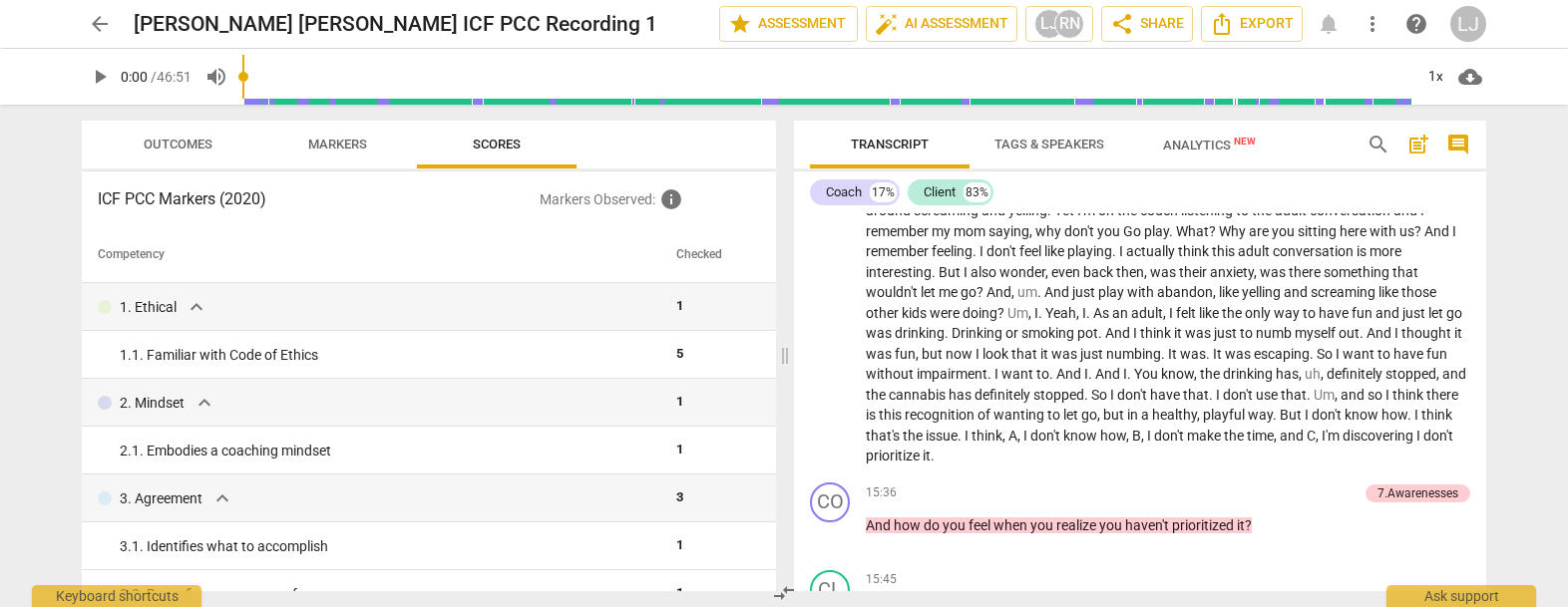 scroll, scrollTop: 3056, scrollLeft: 0, axis: vertical 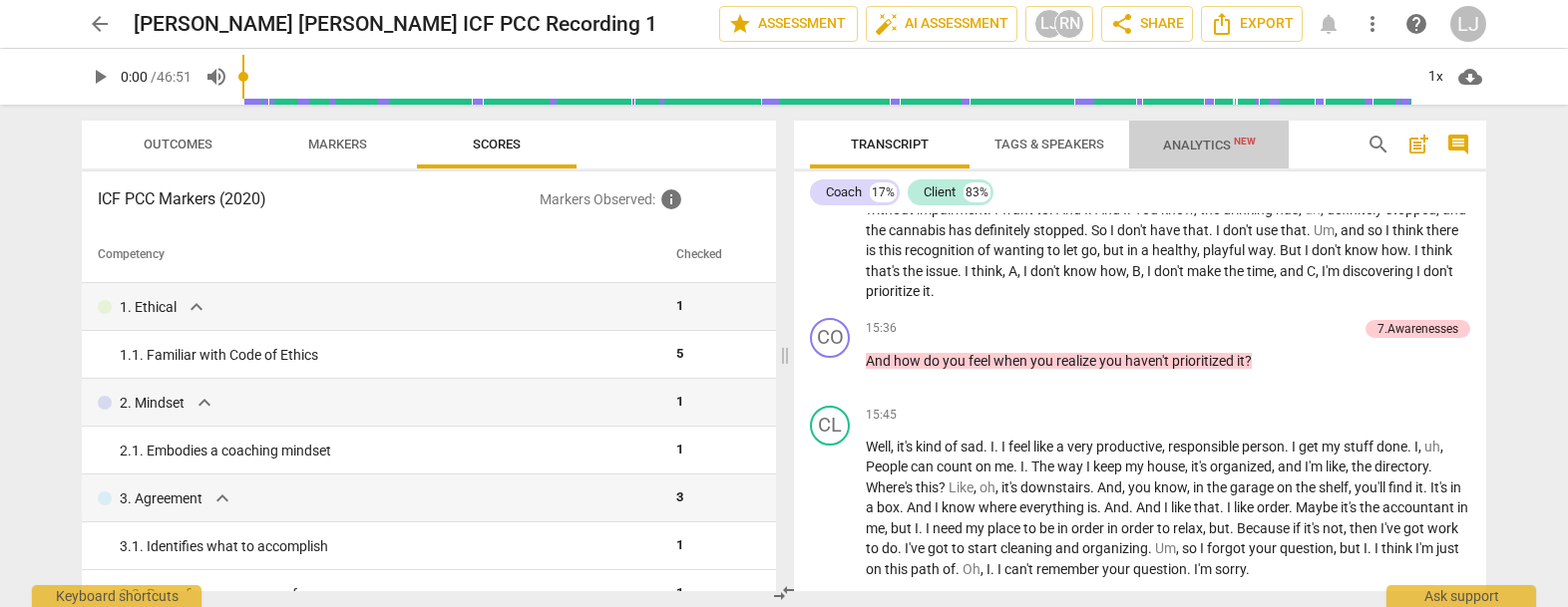 click on "Analytics   New" at bounding box center (1209, 145) 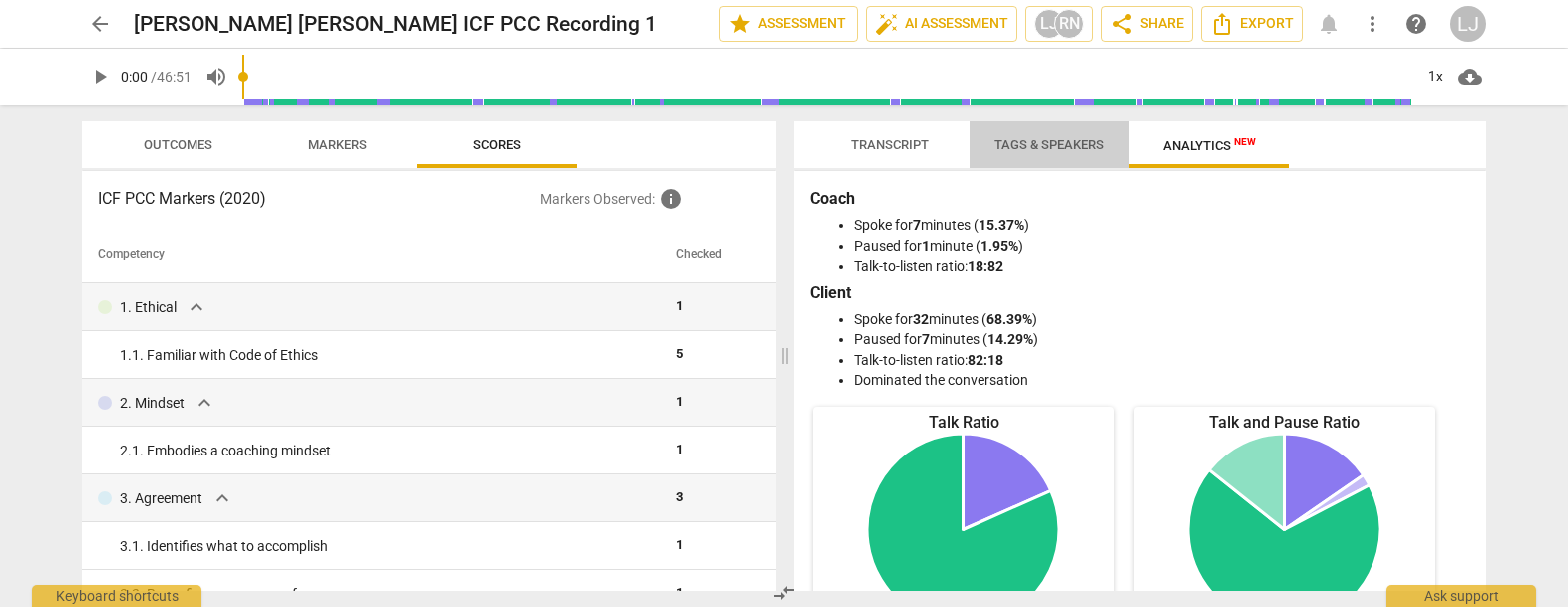 click on "Tags & Speakers" at bounding box center (1049, 145) 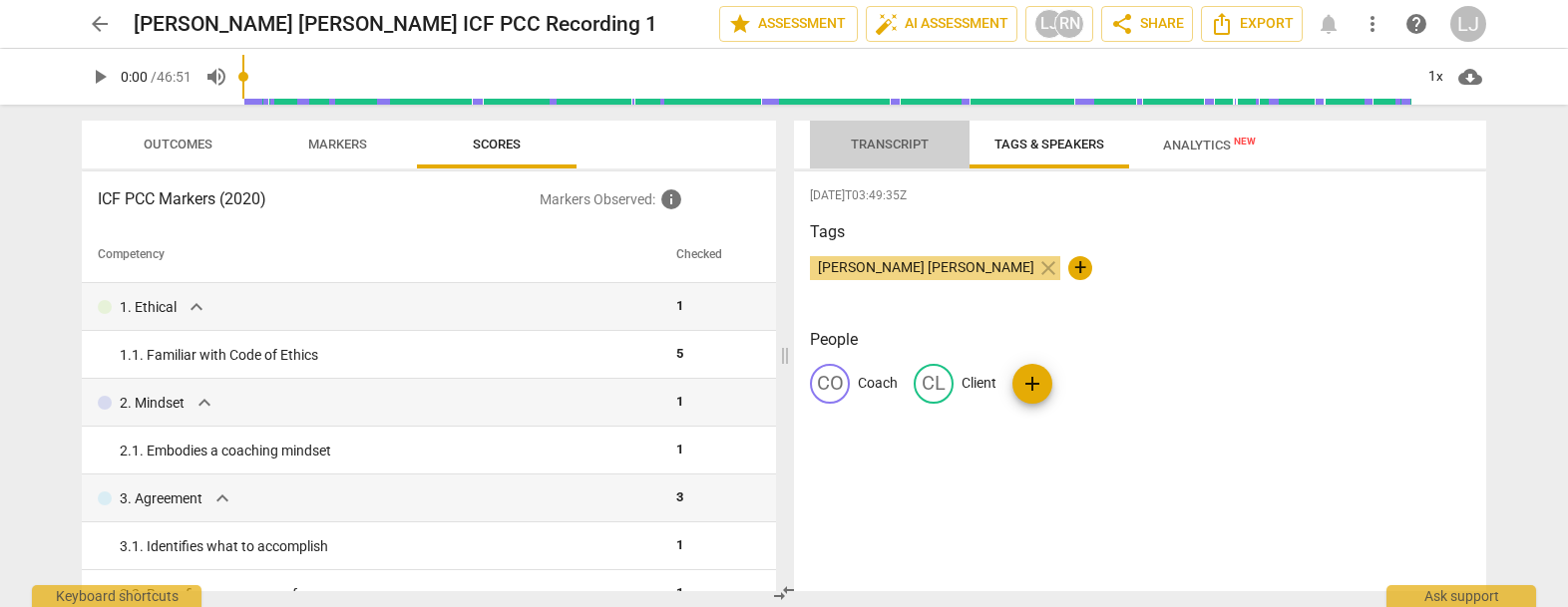 click on "Transcript" at bounding box center [890, 144] 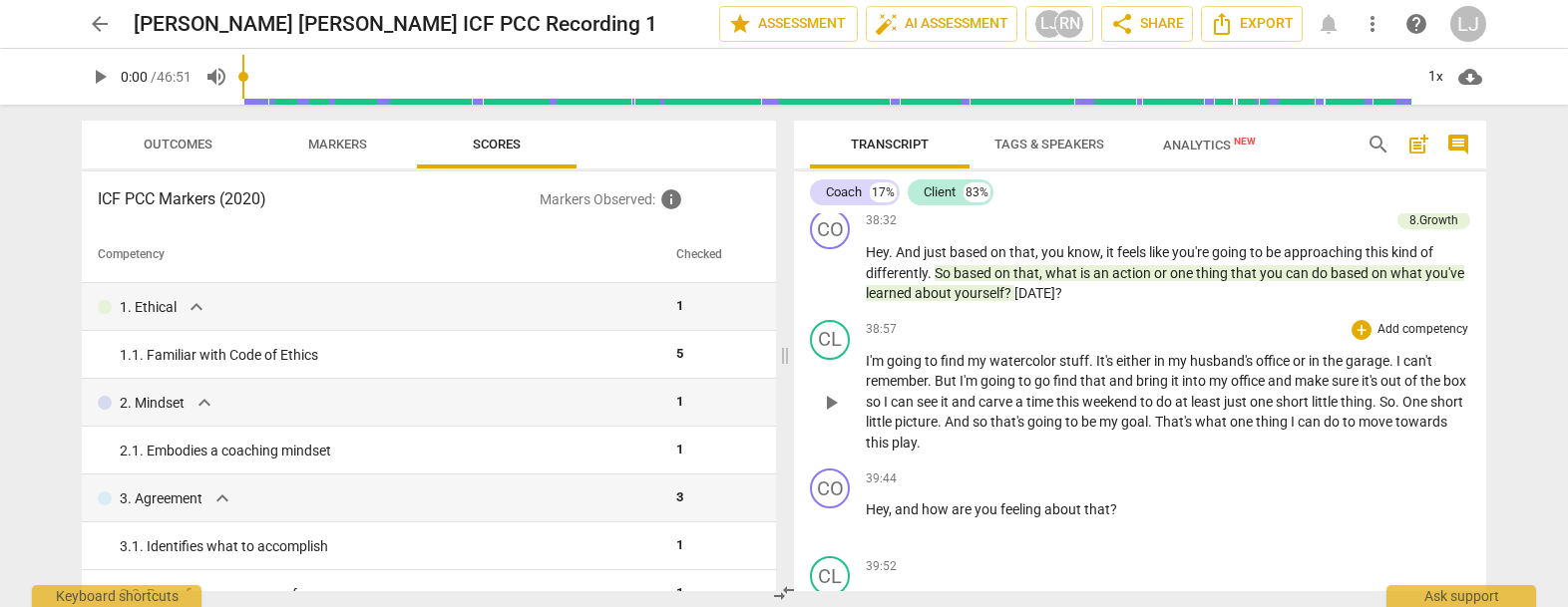 scroll, scrollTop: 7169, scrollLeft: 0, axis: vertical 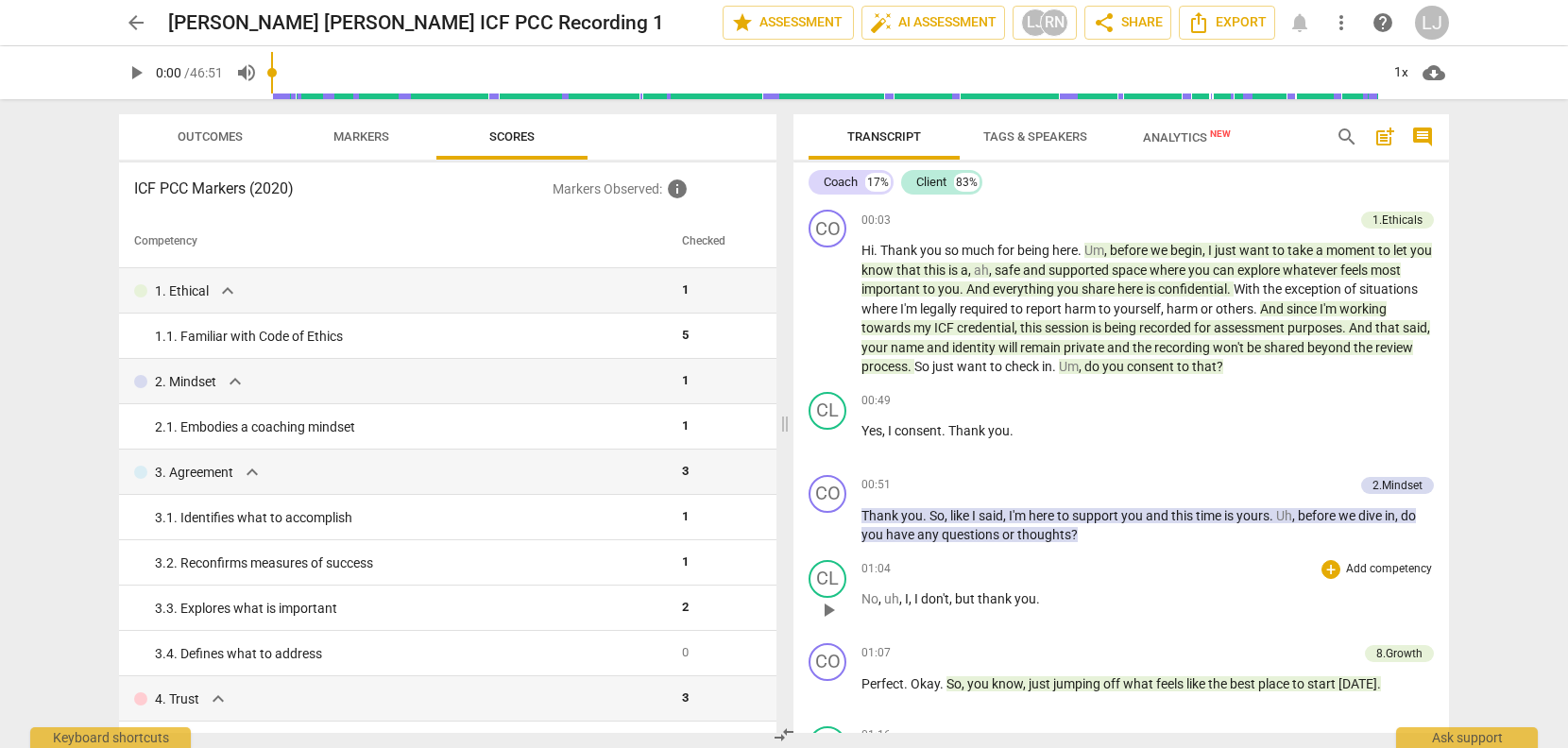 type 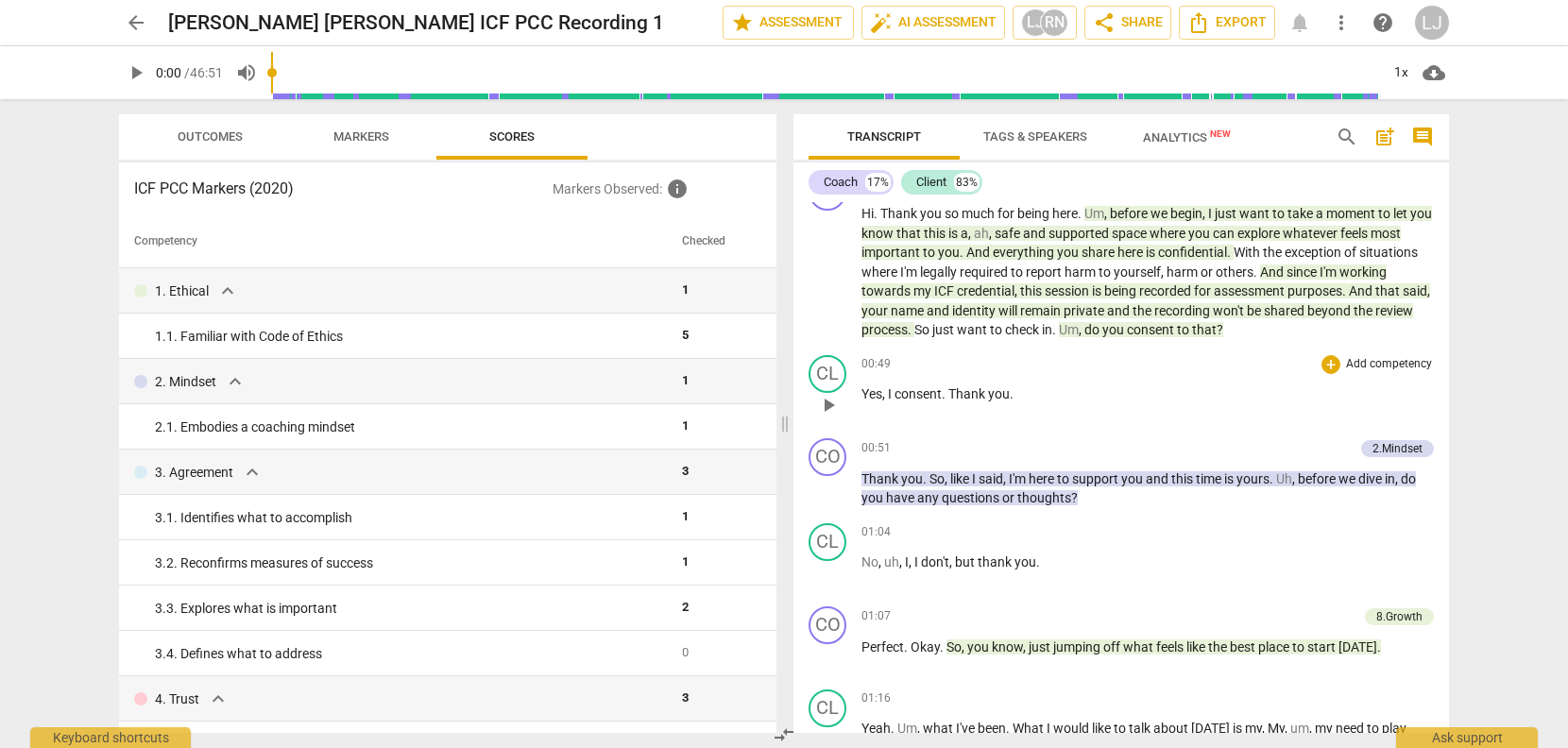 scroll, scrollTop: 44, scrollLeft: 0, axis: vertical 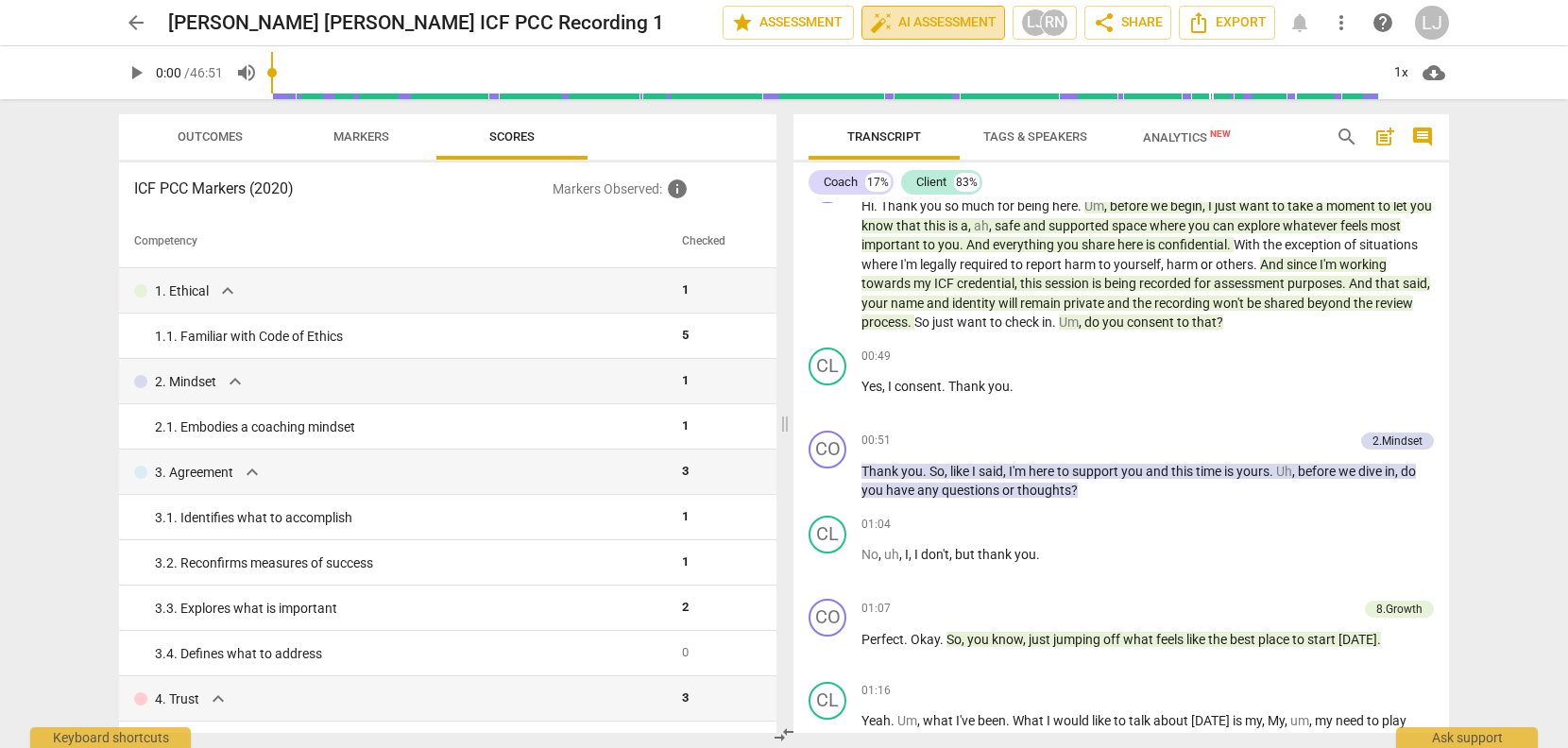 click on "auto_fix_high    AI Assessment" at bounding box center [933, 23] 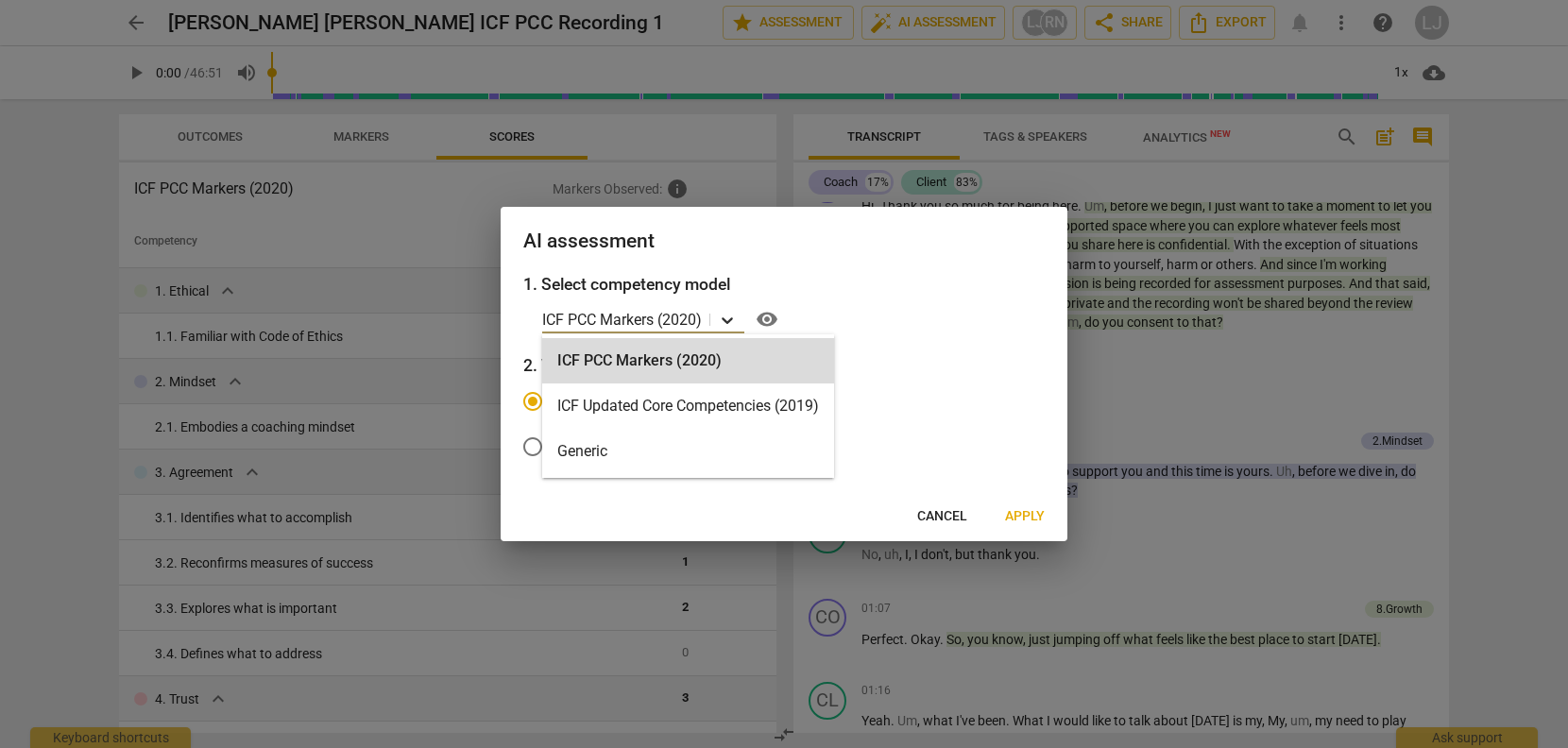 click 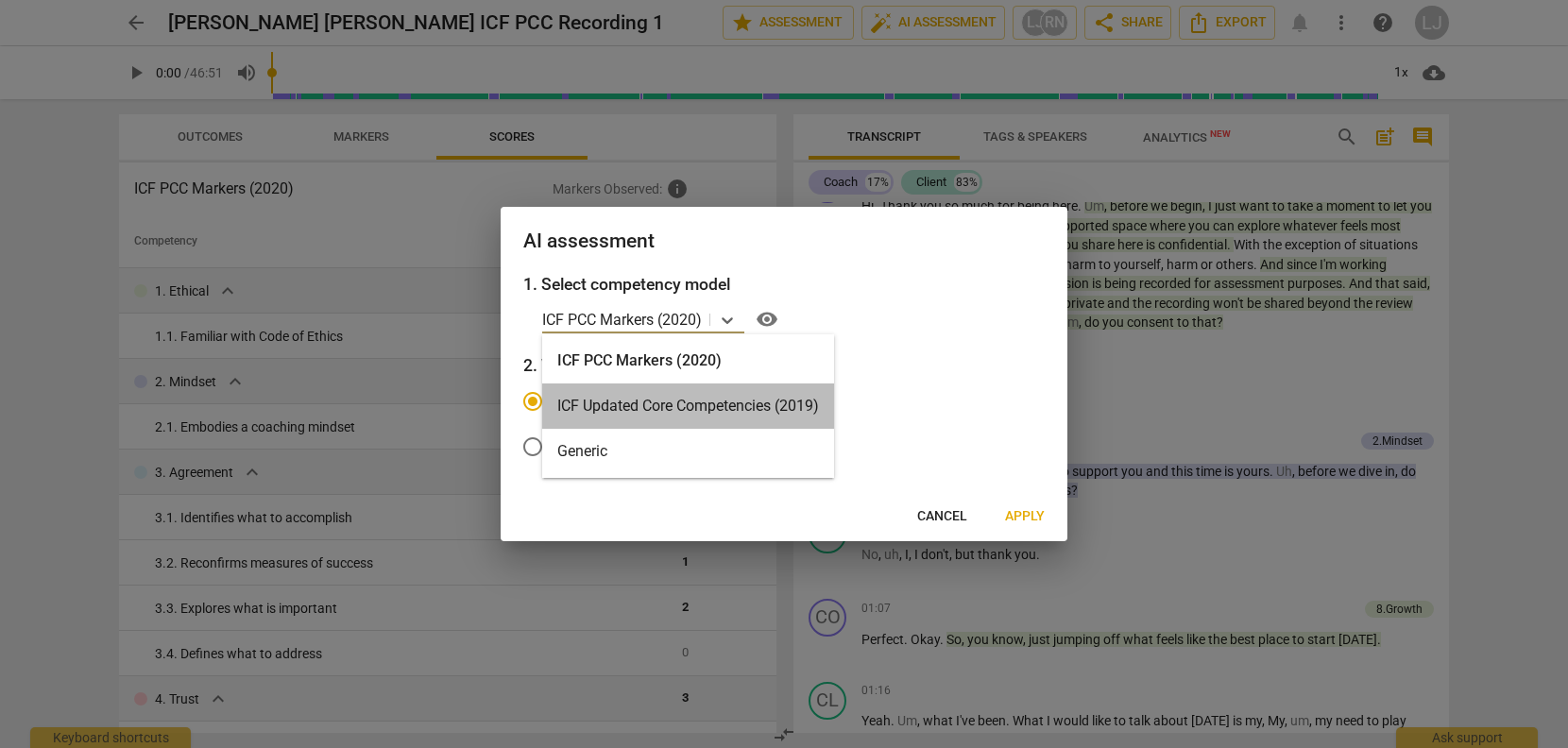 click on "ICF Updated Core Competencies (2019)" at bounding box center (688, 406) 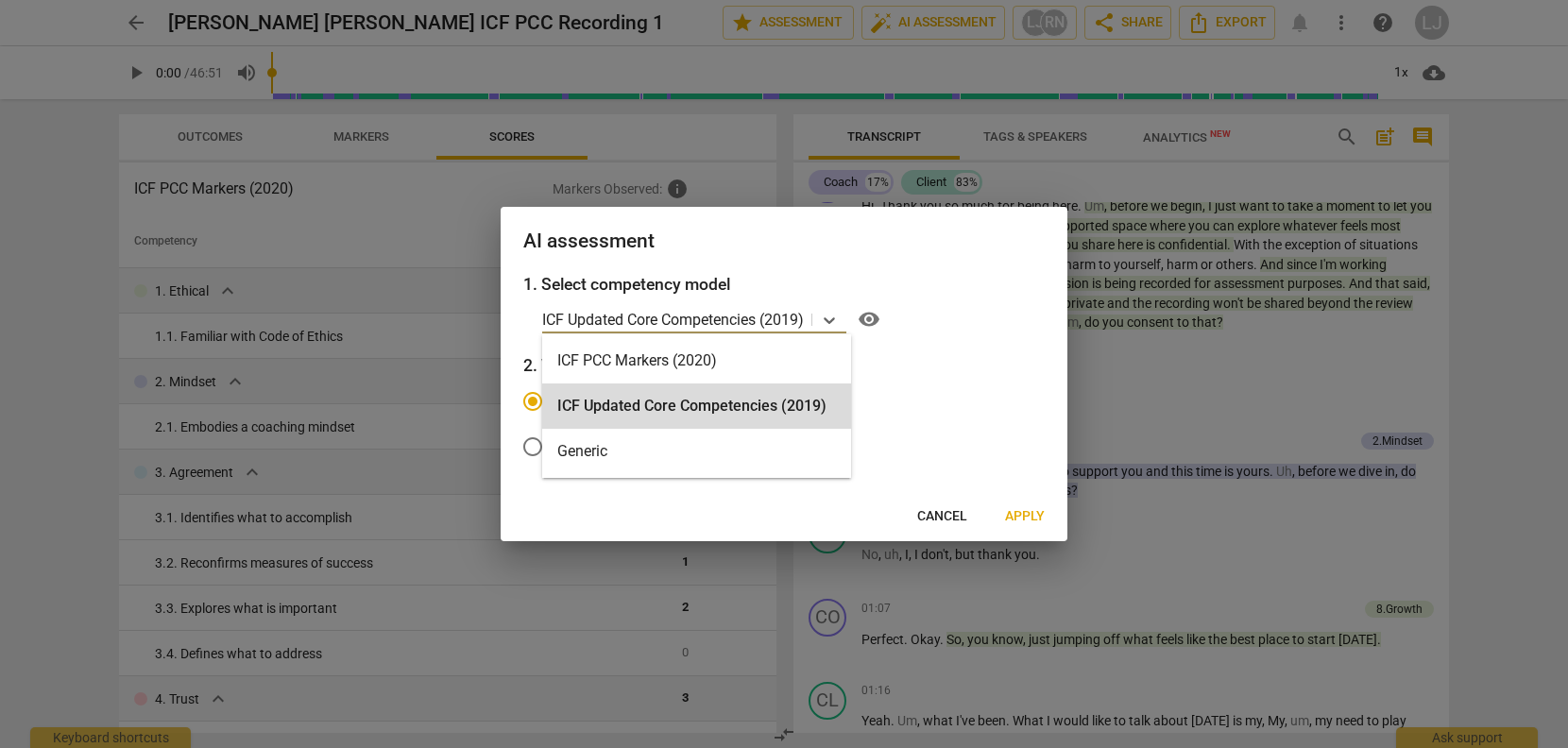click on "ICF Updated Core Competencies (2019)" at bounding box center (673, 319) 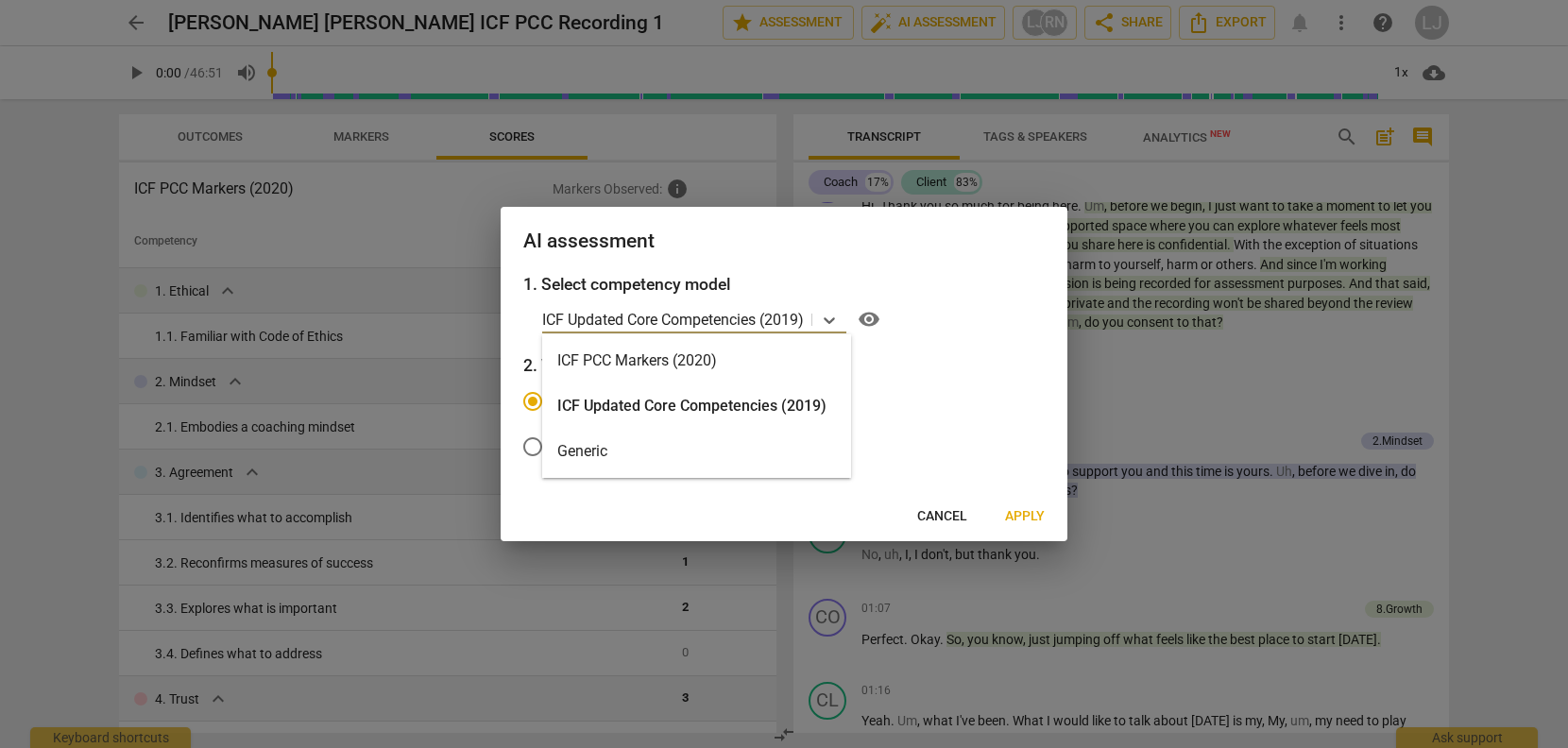 click on "ICF PCC Markers (2020)" at bounding box center (696, 361) 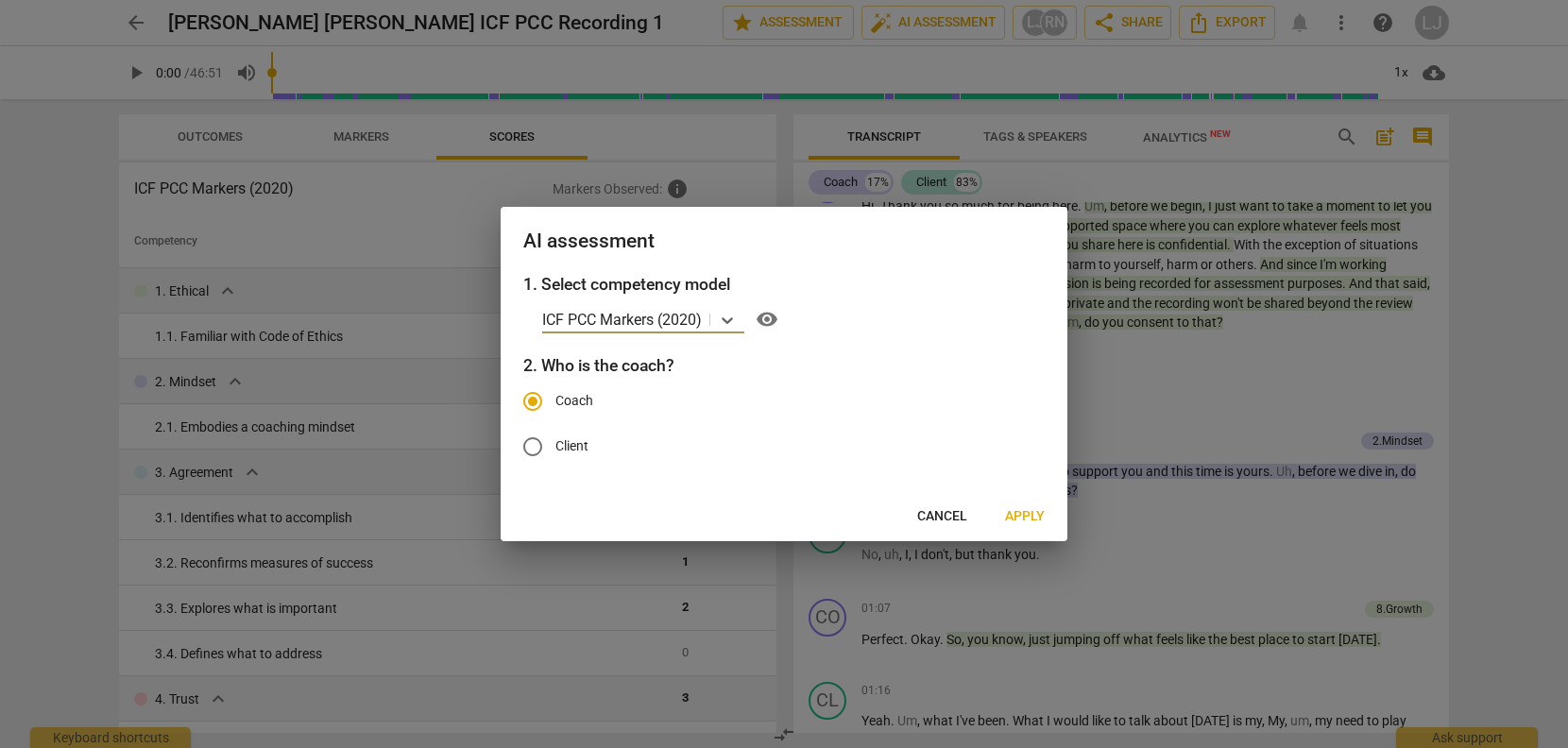 click on "Apply" at bounding box center (1025, 517) 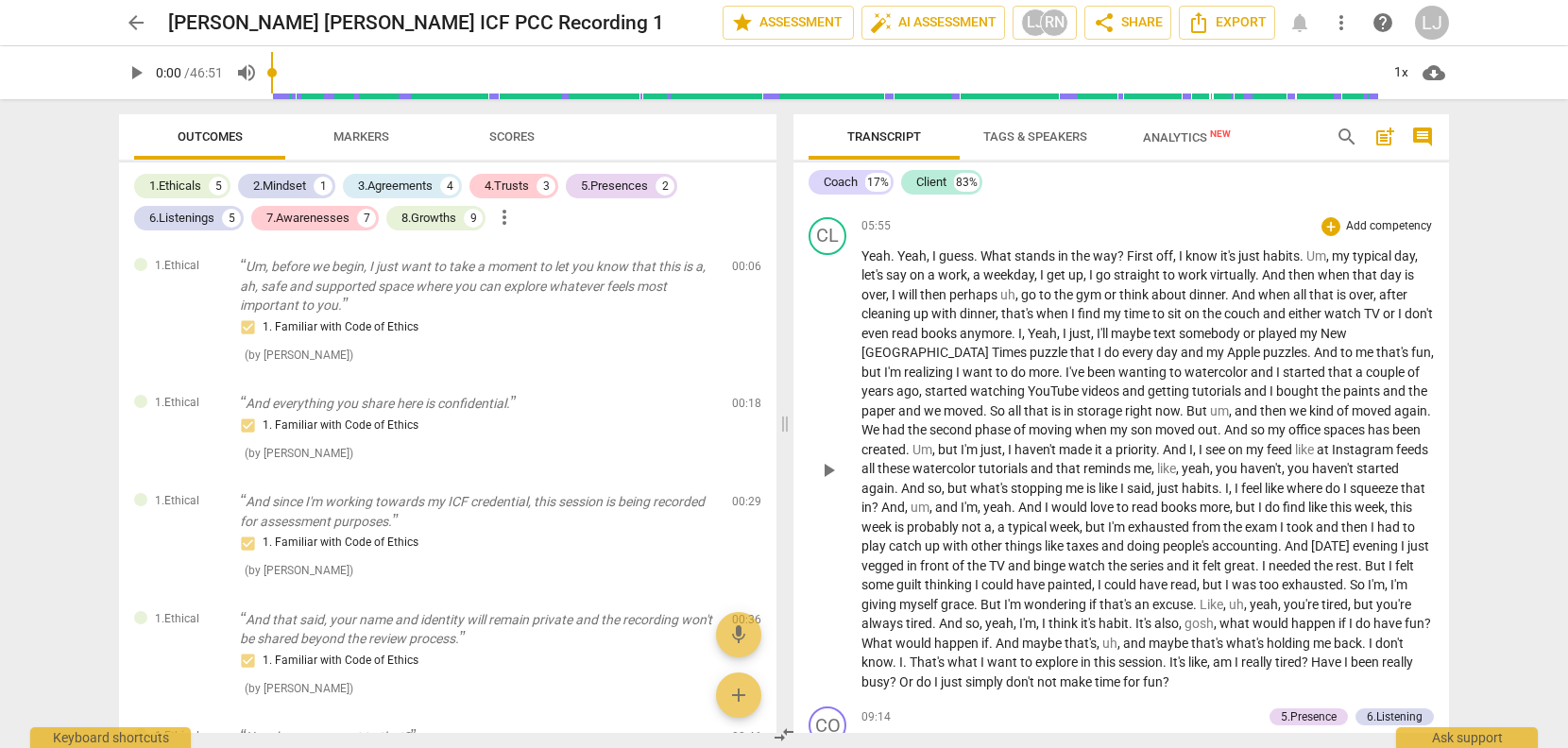 scroll, scrollTop: 1368, scrollLeft: 0, axis: vertical 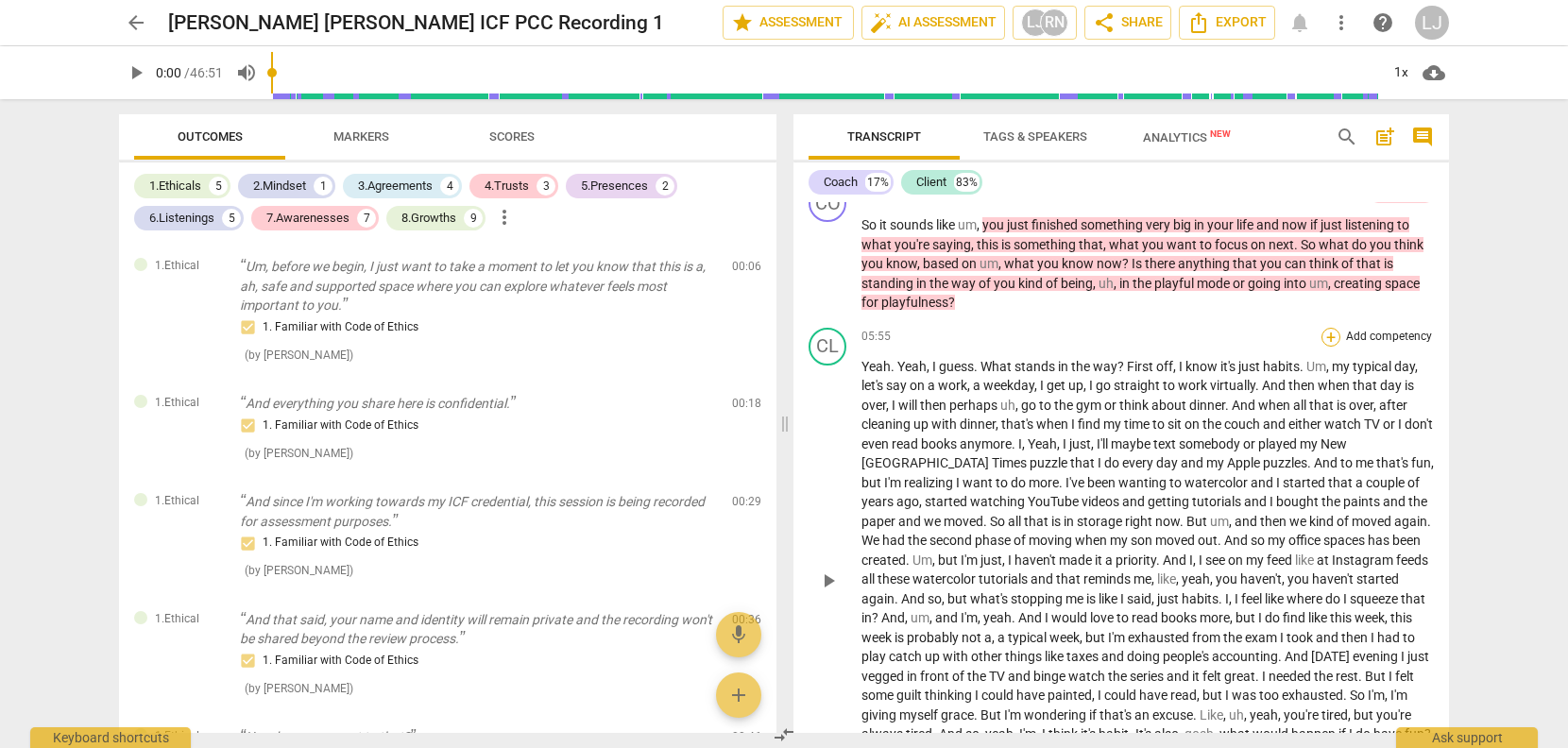 click on "+" at bounding box center [1331, 337] 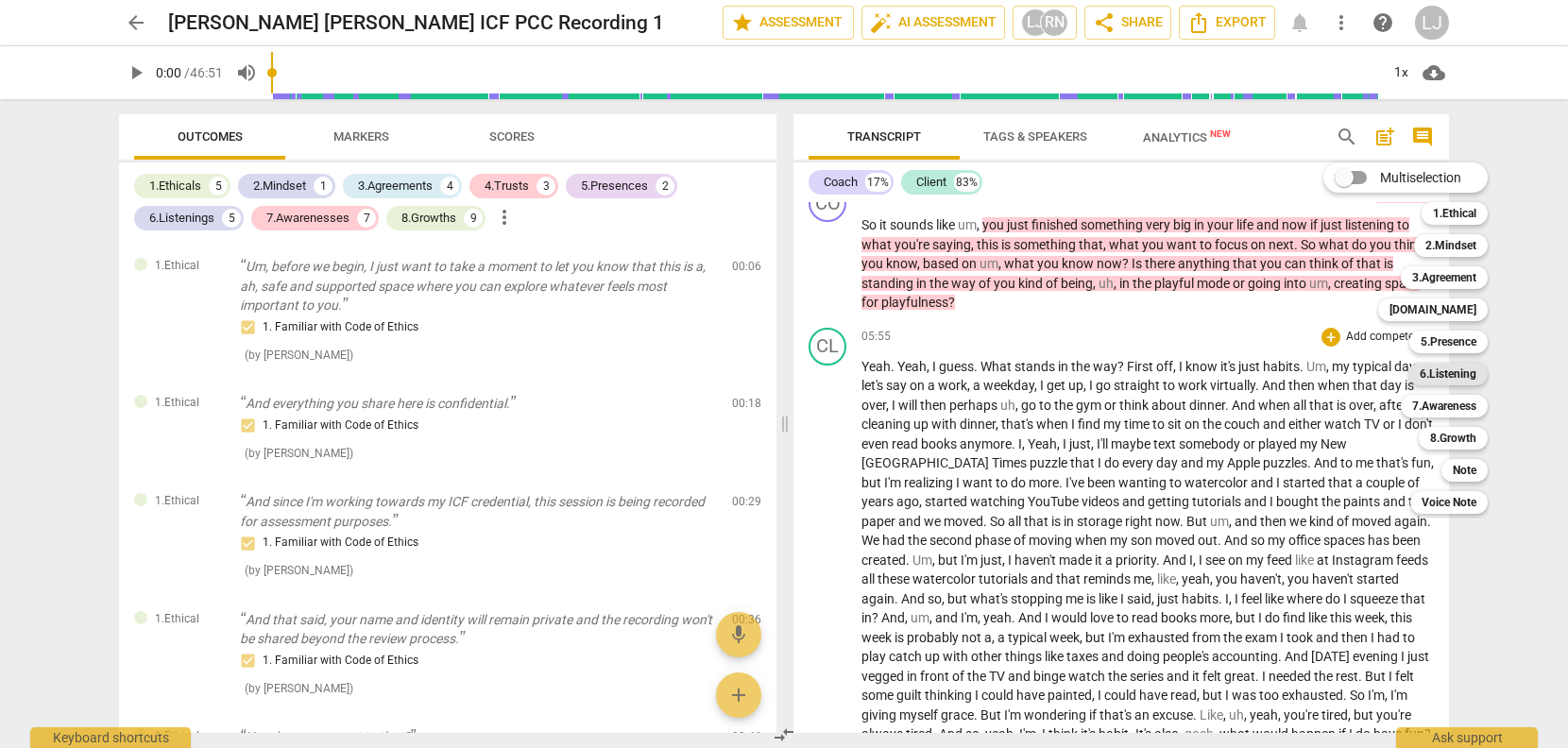 click on "6.Listening" at bounding box center [1448, 374] 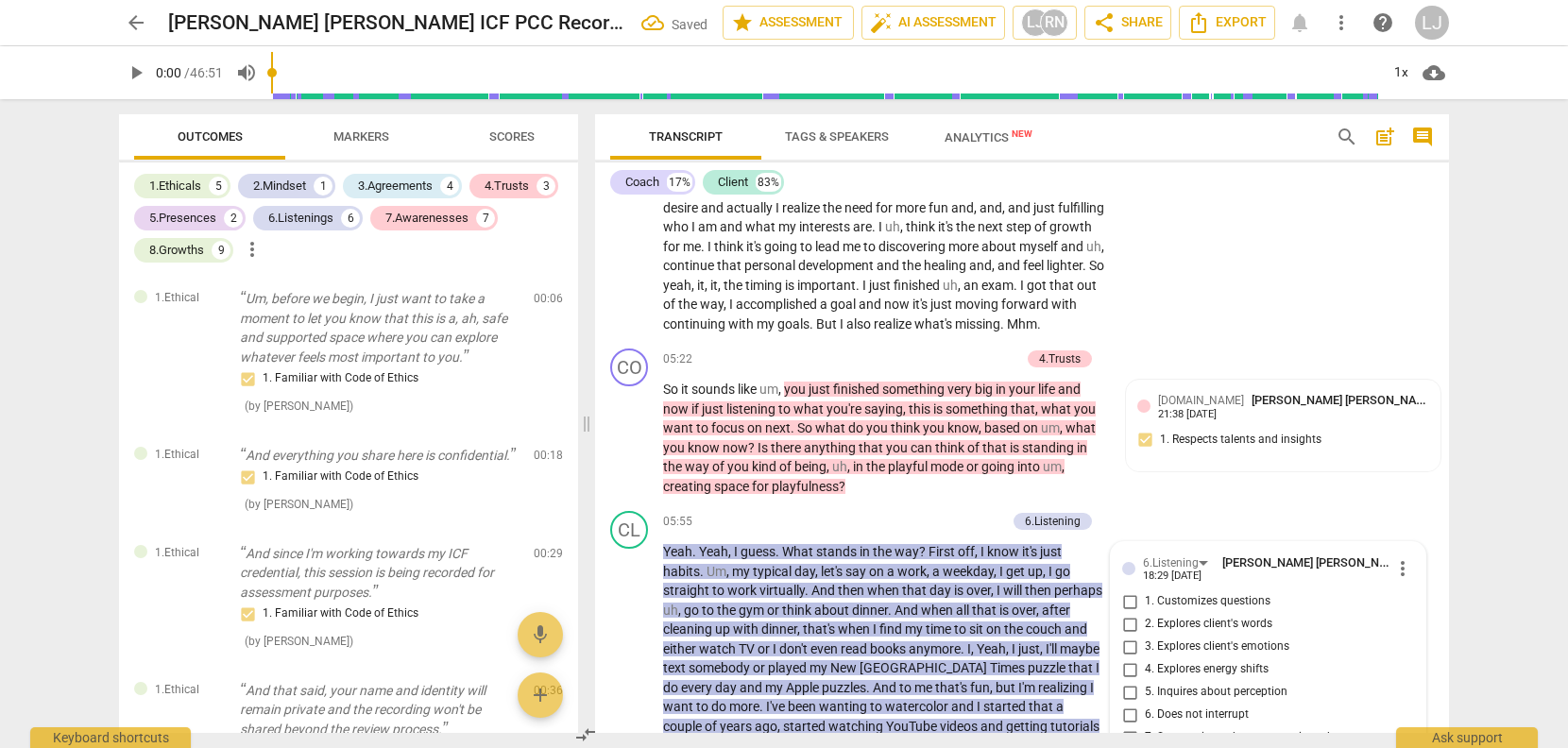 scroll, scrollTop: 1919, scrollLeft: 0, axis: vertical 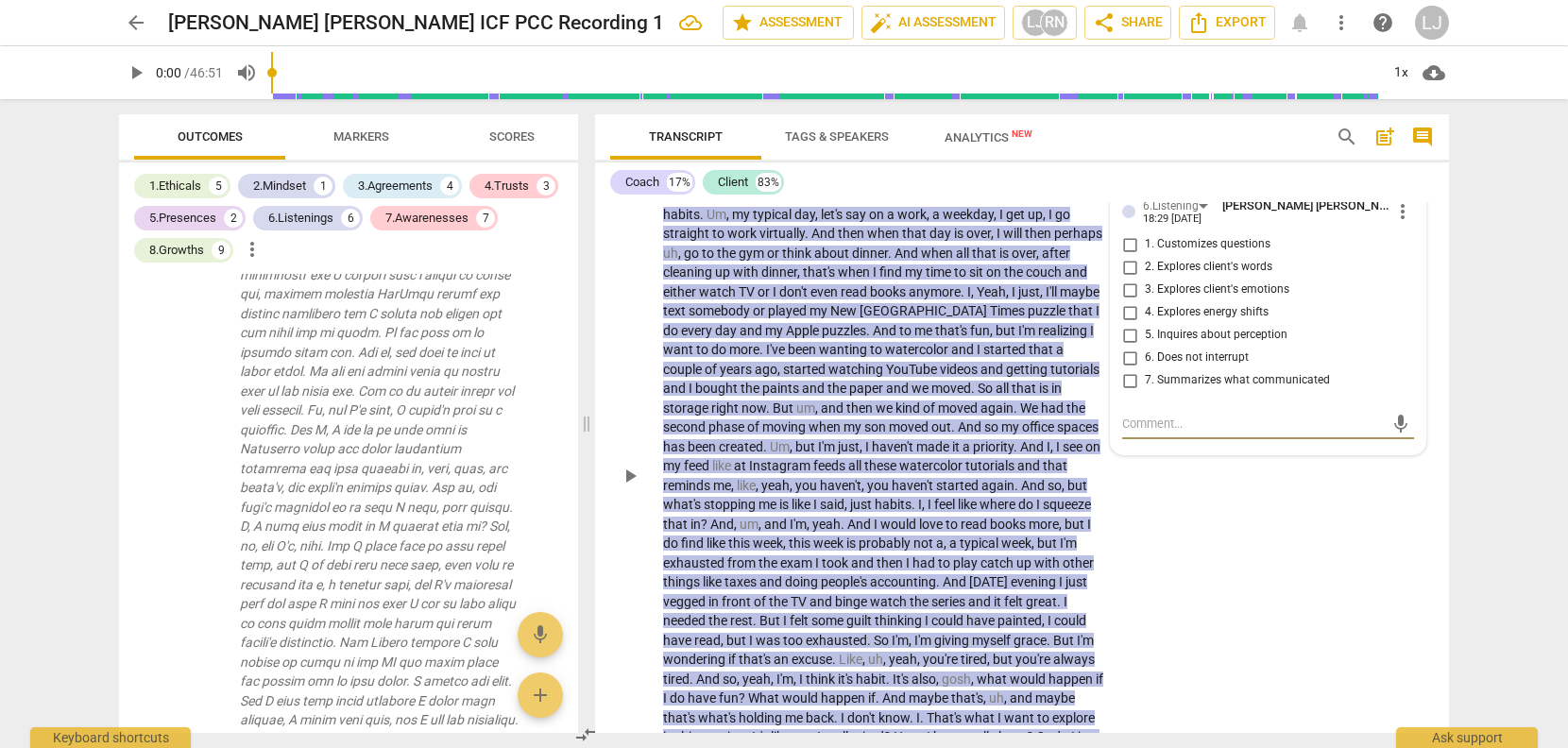 click on "6. Does not interrupt" at bounding box center (1130, 358) 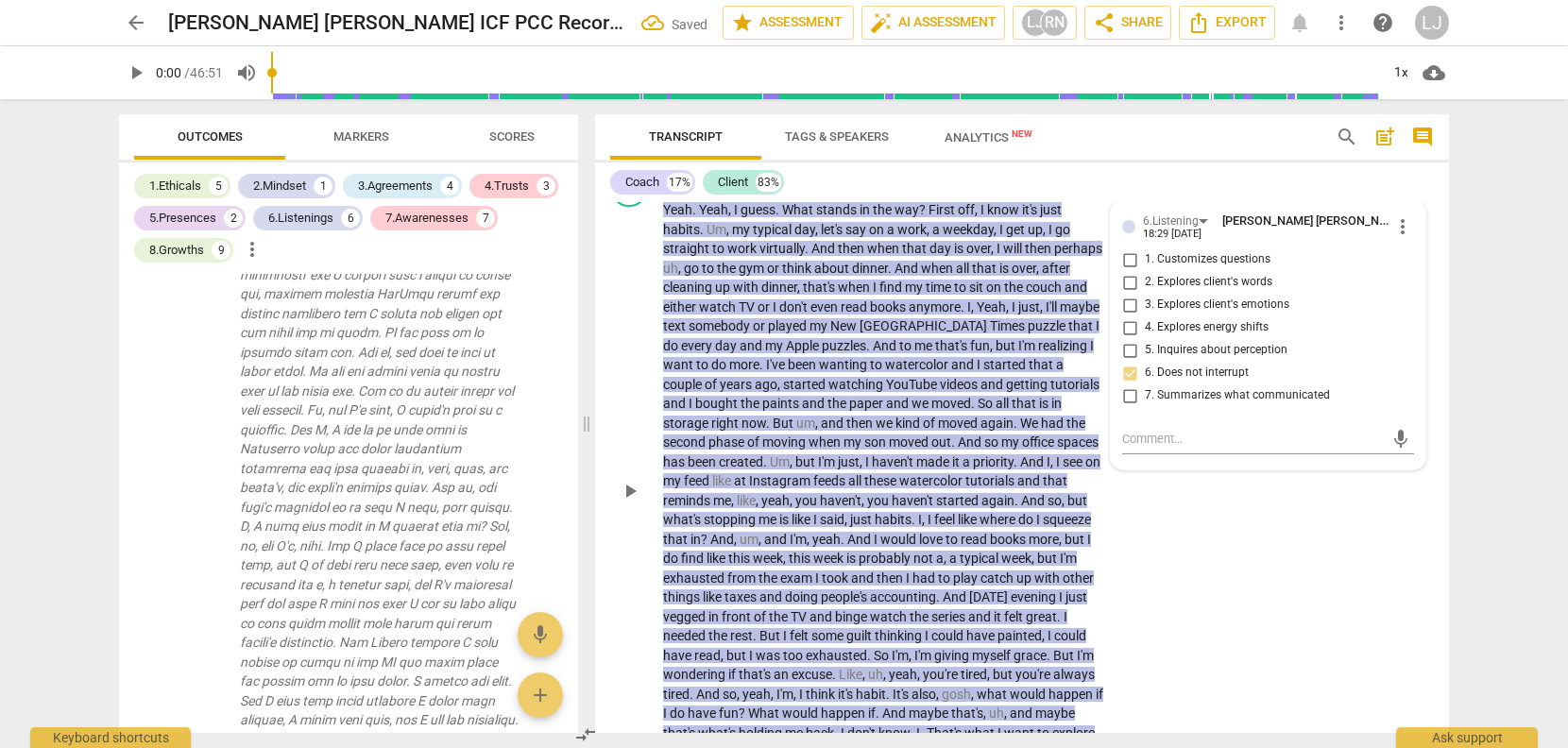 scroll, scrollTop: 1590, scrollLeft: 0, axis: vertical 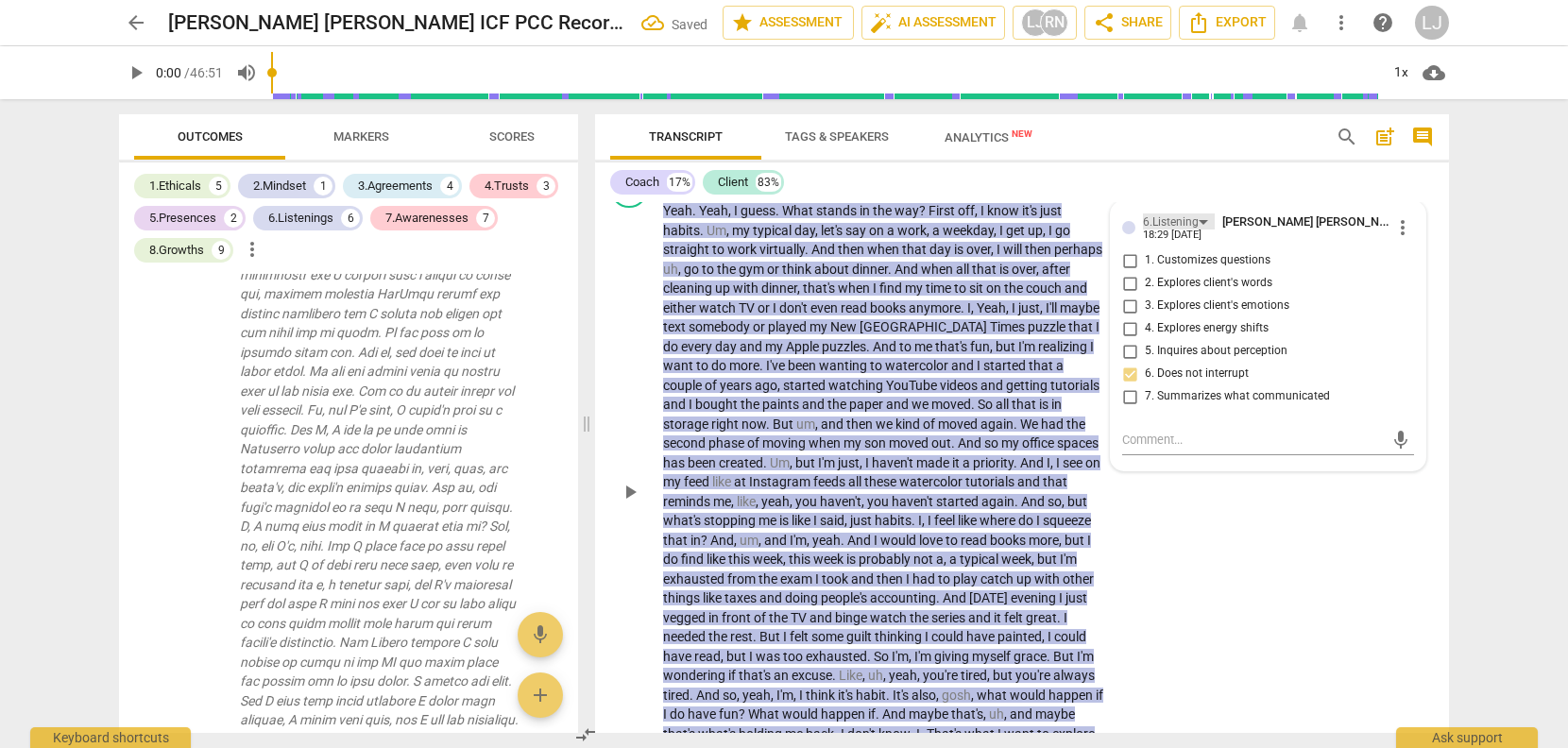 click on "6.Listening" at bounding box center (1179, 221) 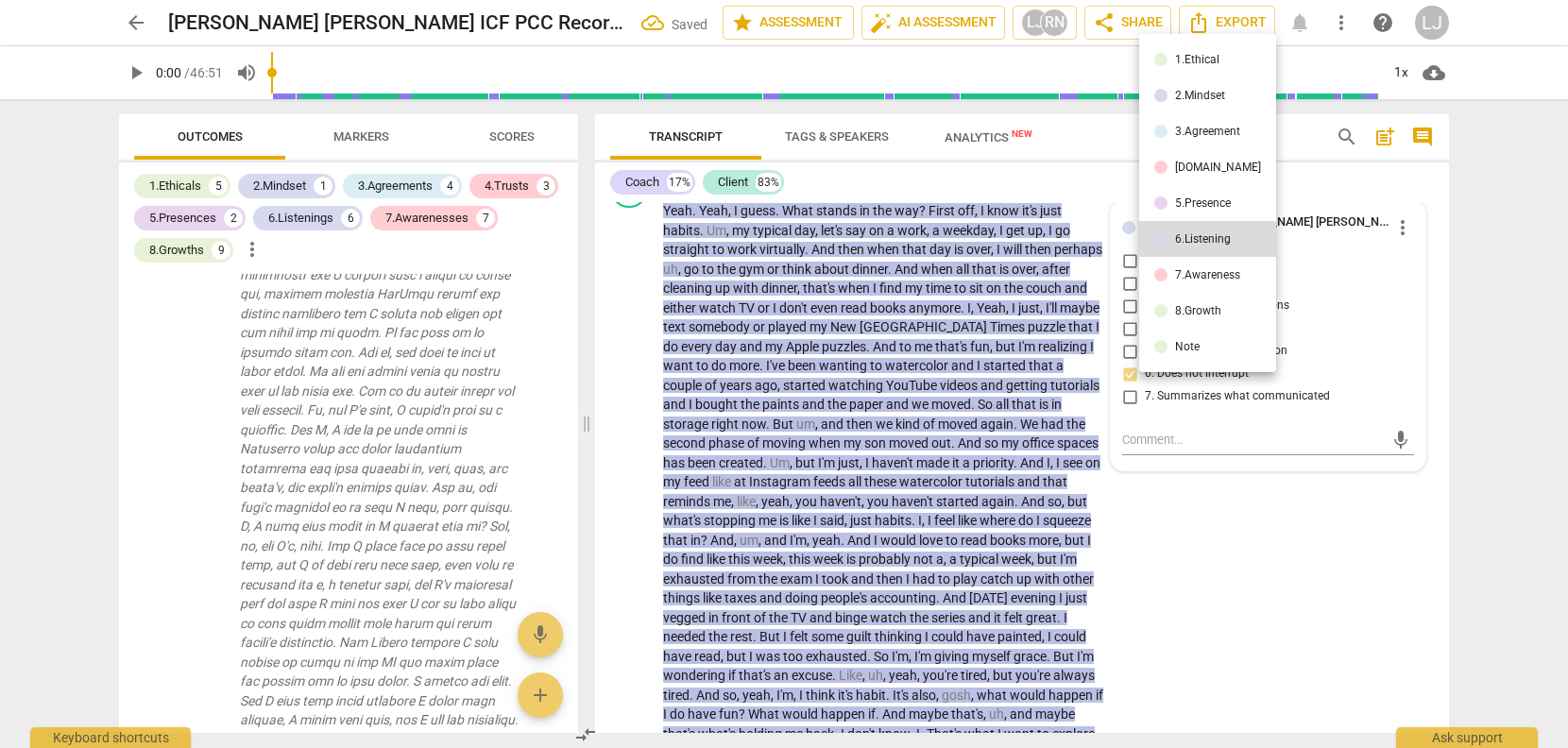 click on "7.Awareness" at bounding box center [1207, 275] 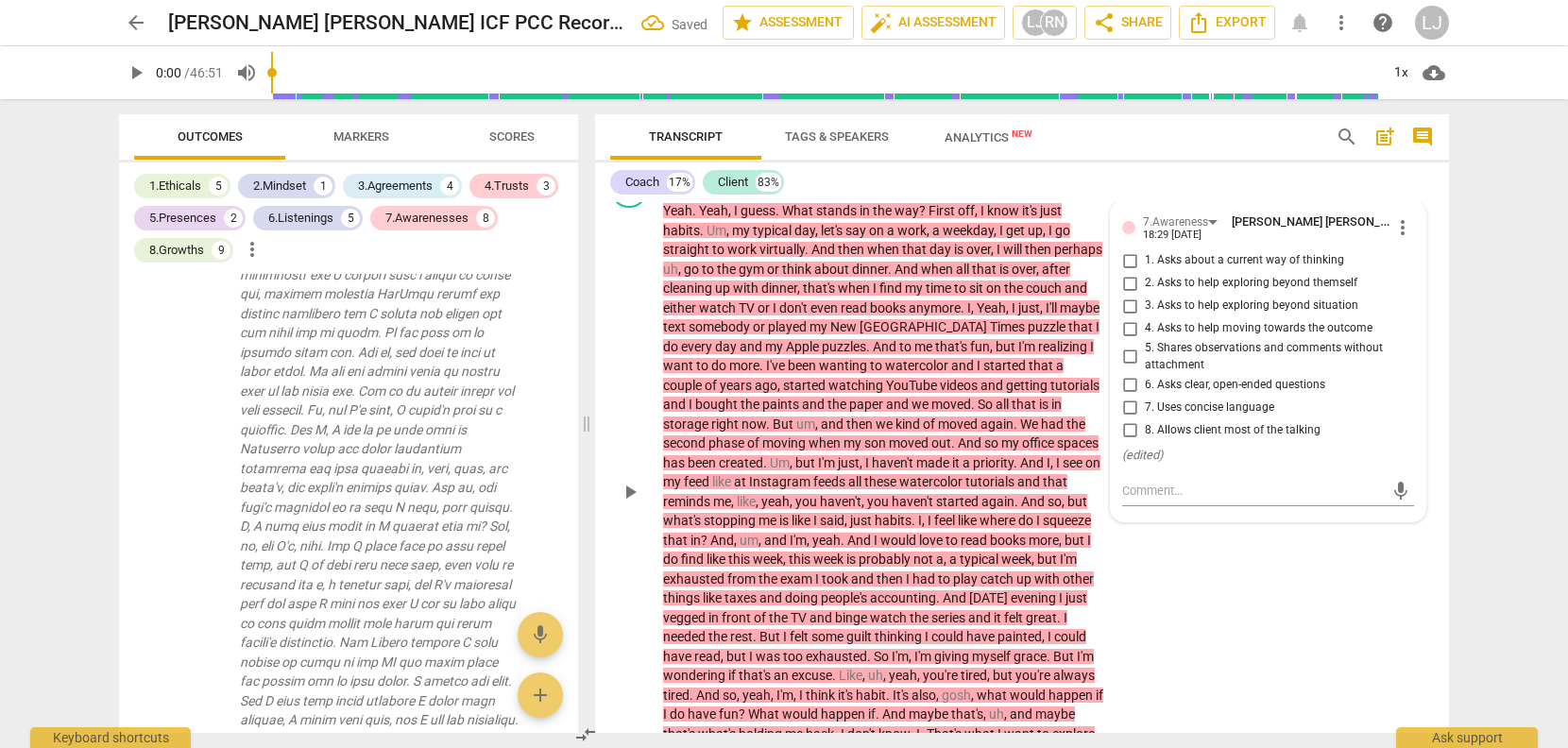 click on "8. Allows client most of the talking" at bounding box center (1130, 430) 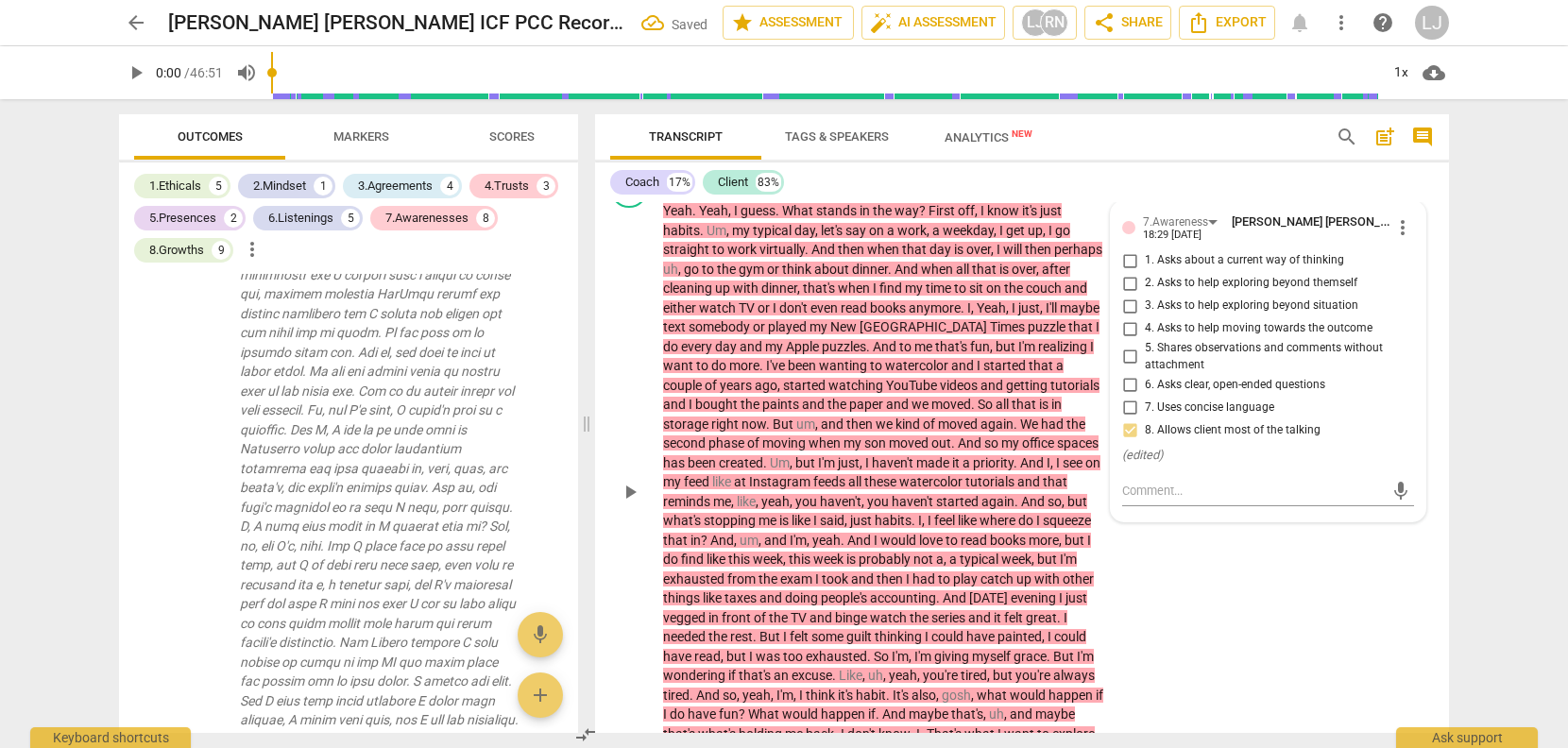 click on "CL play_arrow pause 05:55 + Add competency 7.Awareness keyboard_arrow_right Yeah .   Yeah ,   I   guess .   What   stands   in   the   way ?   First   off ,   I   know   it's   just   habits .   Um ,   my   typical   day ,   let's   say   on   a   work ,   a   weekday ,   I   get   up ,   I   go   straight   to   work   virtually .   And   then   when   that   day   is   over ,   I   will   then   perhaps   uh ,   go   to   the   gym   or   think   about   dinner .   And   when   all   that   is   over ,   after   cleaning   up   with   dinner ,   that's   when   I   find   my   time   to   sit   on   the   couch   and   either   watch   TV   or   I   don't   even   read   books   anymore .   I ,   Yeah ,   I   just ,   I'll   maybe   text   somebody   or   played   my   New   York   Times   puzzle   that   I   do   every   day   and   my   Apple   puzzles .   And   to   me   that's   fun ,   but   I'm   realizing   I   want   to   do   more .   I've   been   wanting   to   watercolor   and   I   started" at bounding box center [1022, 476] 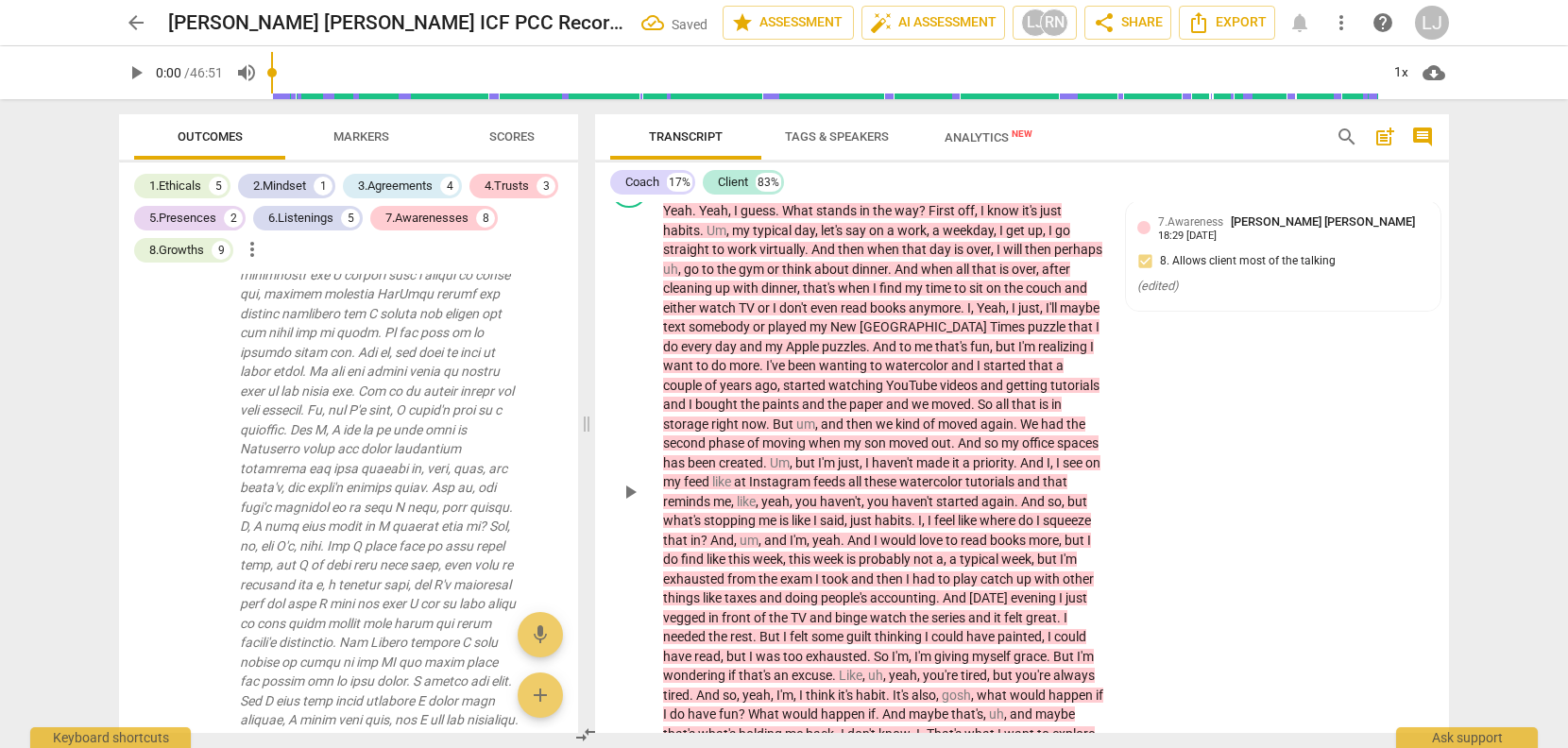 click on "CL play_arrow pause 05:55 + Add competency 7.Awareness keyboard_arrow_right Yeah .   Yeah ,   I   guess .   What   stands   in   the   way ?   First   off ,   I   know   it's   just   habits .   Um ,   my   typical   day ,   let's   say   on   a   work ,   a   weekday ,   I   get   up ,   I   go   straight   to   work   virtually .   And   then   when   that   day   is   over ,   I   will   then   perhaps   uh ,   go   to   the   gym   or   think   about   dinner .   And   when   all   that   is   over ,   after   cleaning   up   with   dinner ,   that's   when   I   find   my   time   to   sit   on   the   couch   and   either   watch   TV   or   I   don't   even   read   books   anymore .   I ,   Yeah ,   I   just ,   I'll   maybe   text   somebody   or   played   my   New   York   Times   puzzle   that   I   do   every   day   and   my   Apple   puzzles .   And   to   me   that's   fun ,   but   I'm   realizing   I   want   to   do   more .   I've   been   wanting   to   watercolor   and   I   started" at bounding box center (1022, 476) 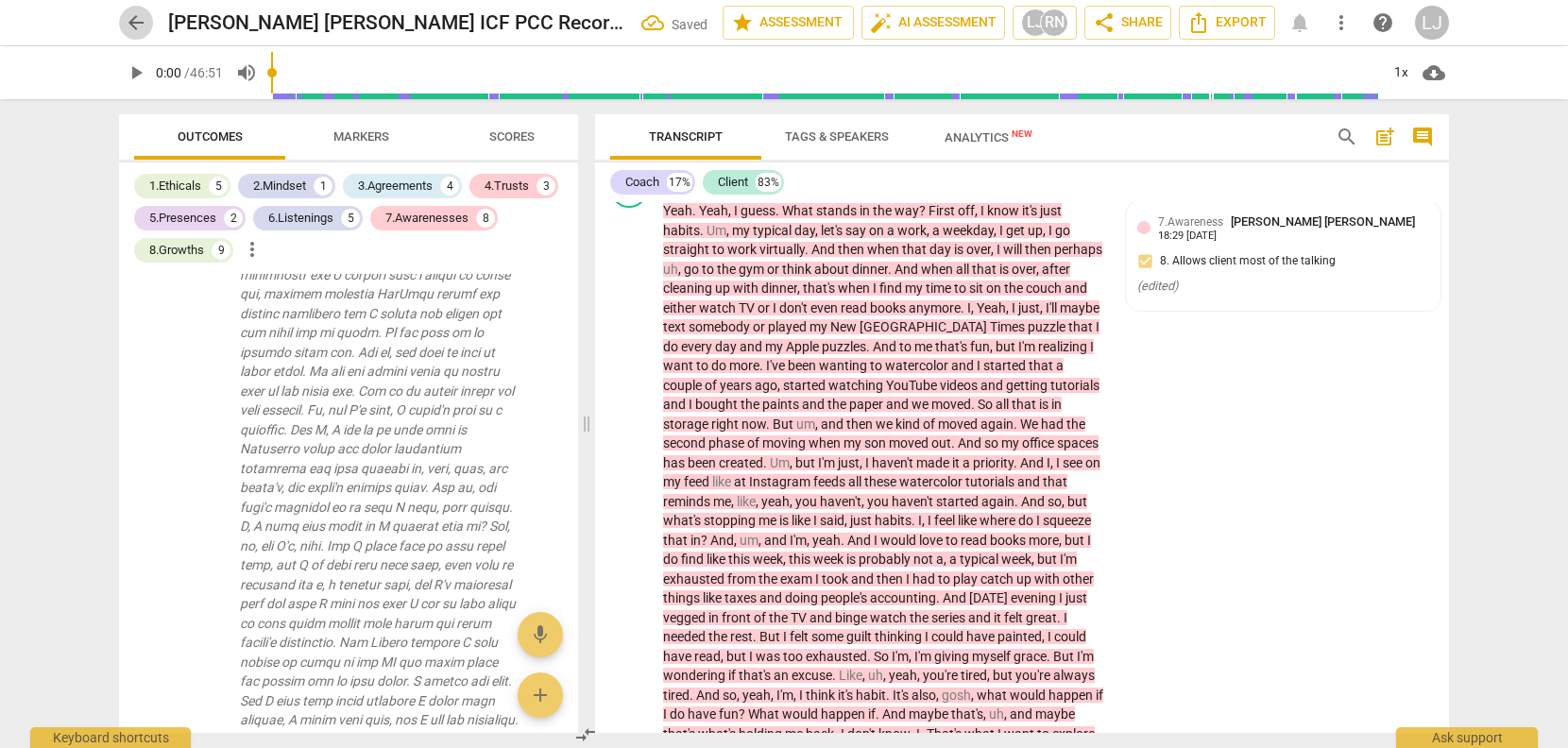 click on "arrow_back" at bounding box center [136, 23] 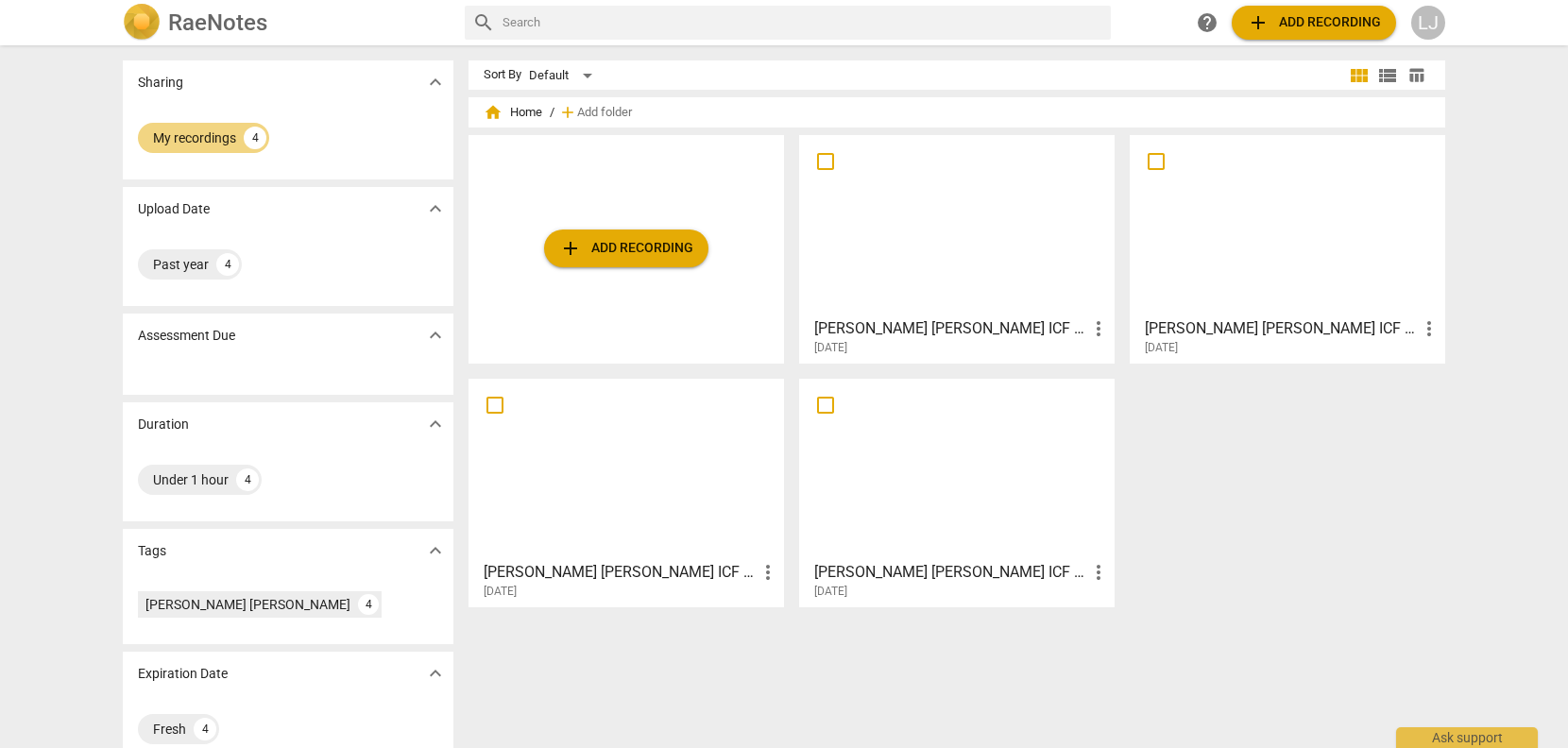 click on "[PERSON_NAME] [PERSON_NAME] ICF PCC Recording 4" at bounding box center [950, 329] 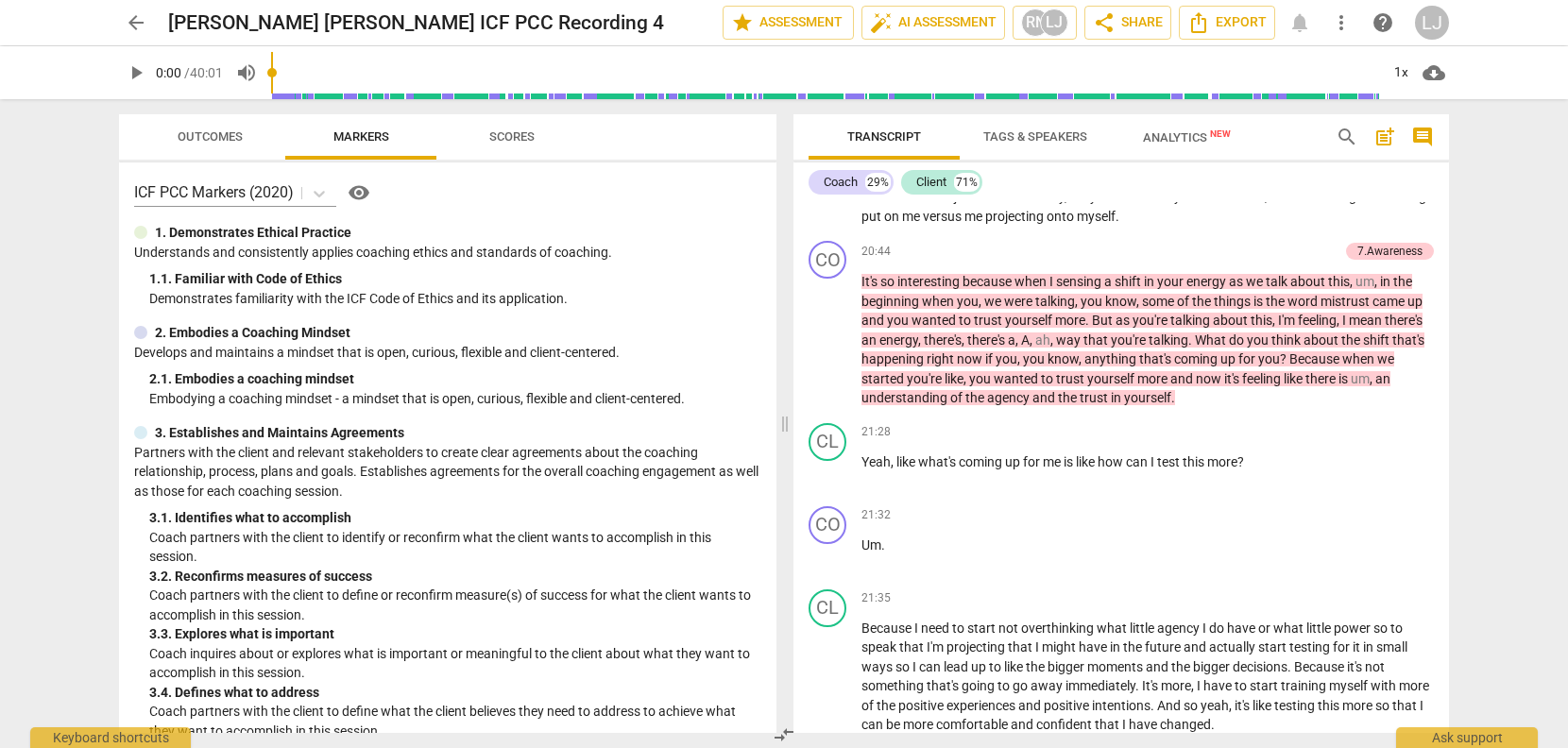 scroll, scrollTop: 6094, scrollLeft: 0, axis: vertical 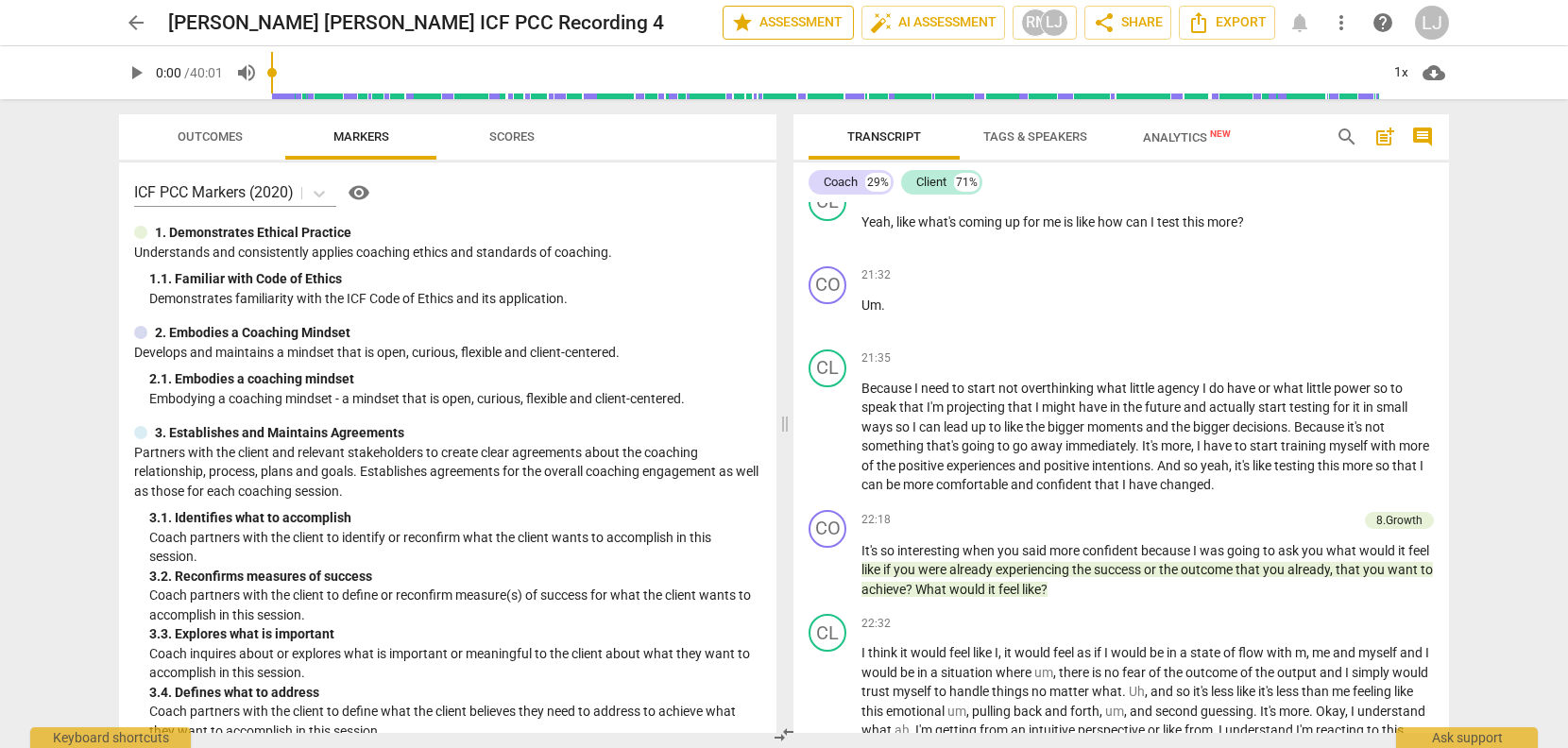 click on "star    Assessment" at bounding box center (788, 23) 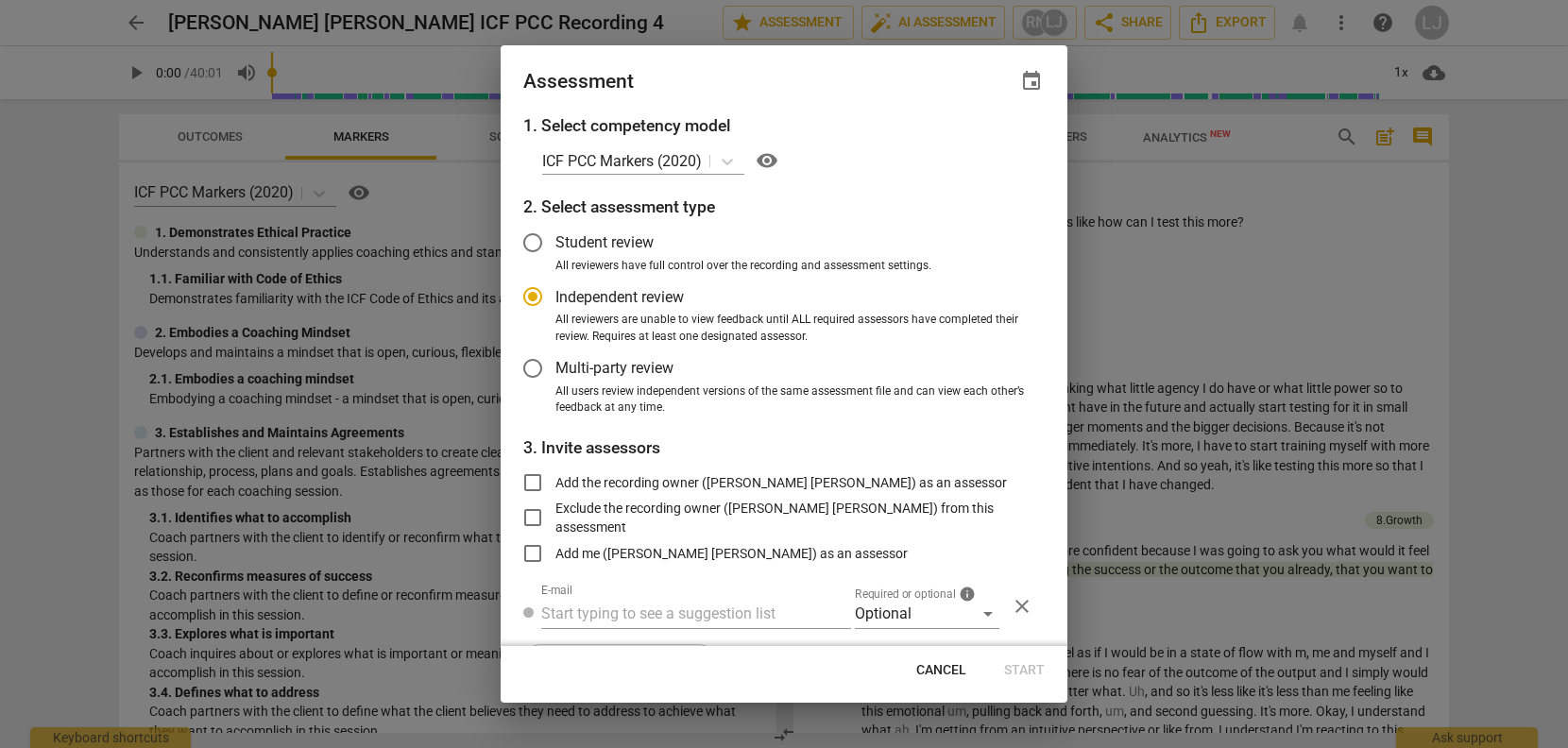 click on "Cancel" at bounding box center (941, 671) 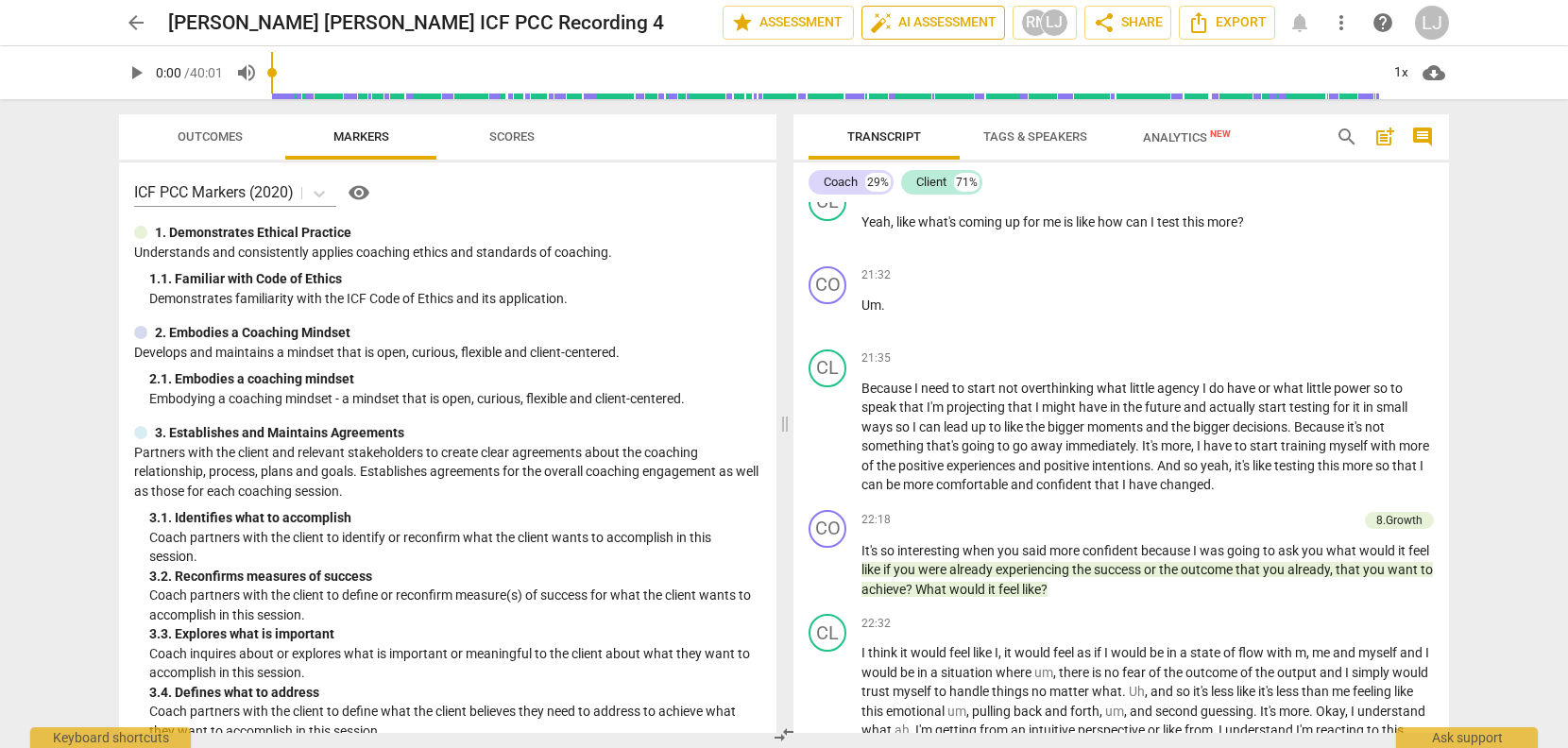 click on "auto_fix_high    AI Assessment" at bounding box center [933, 23] 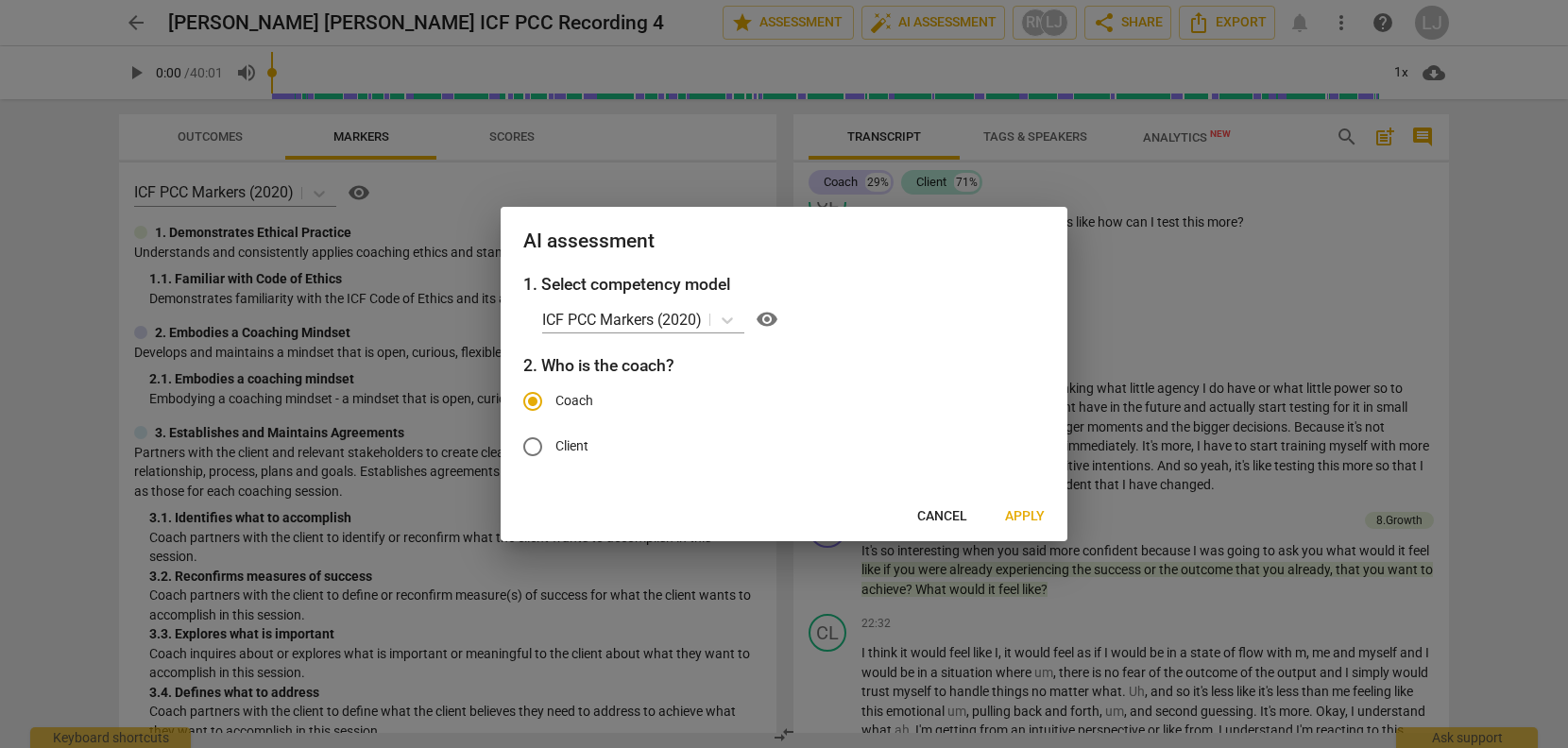 click on "Apply" at bounding box center (1025, 517) 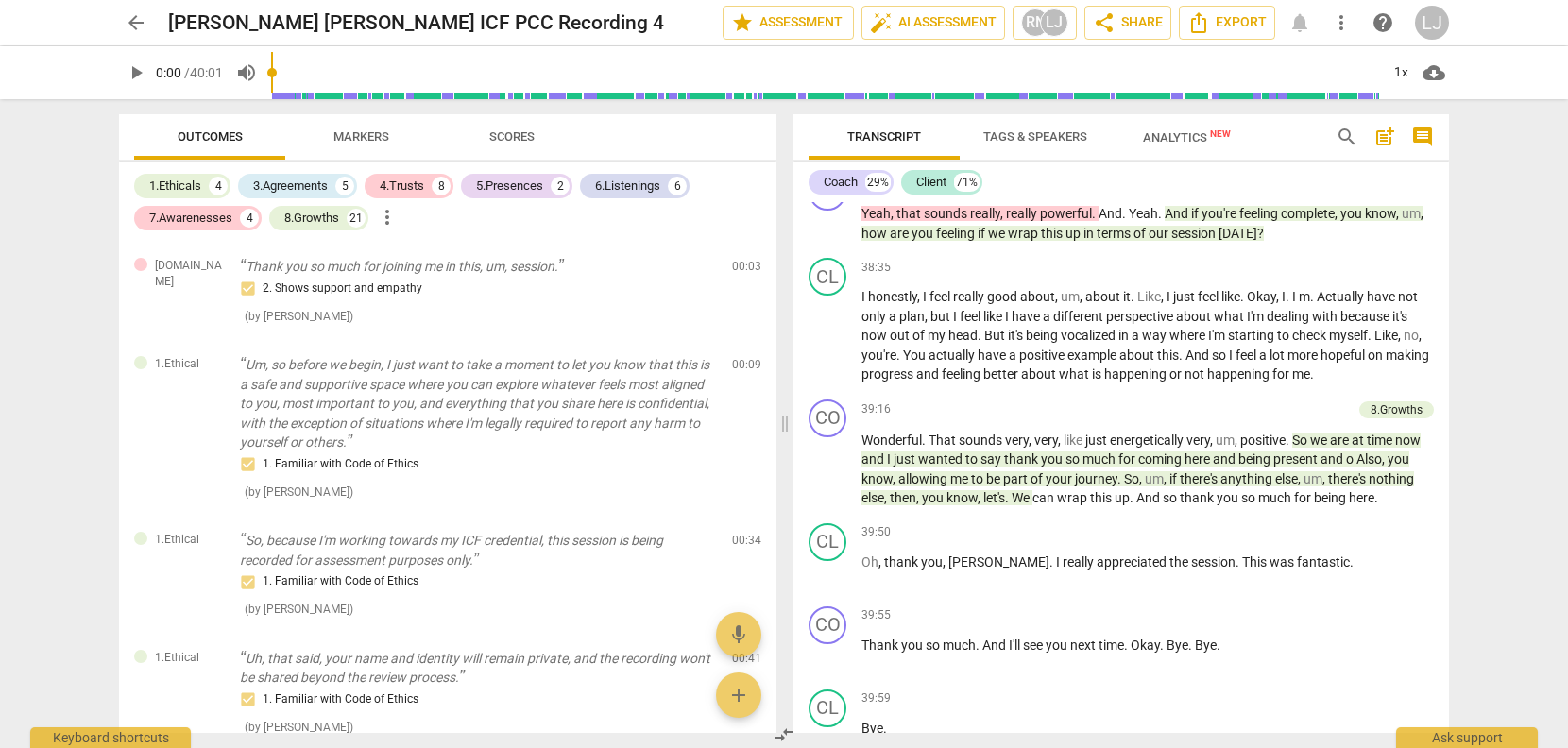 scroll, scrollTop: 9973, scrollLeft: 0, axis: vertical 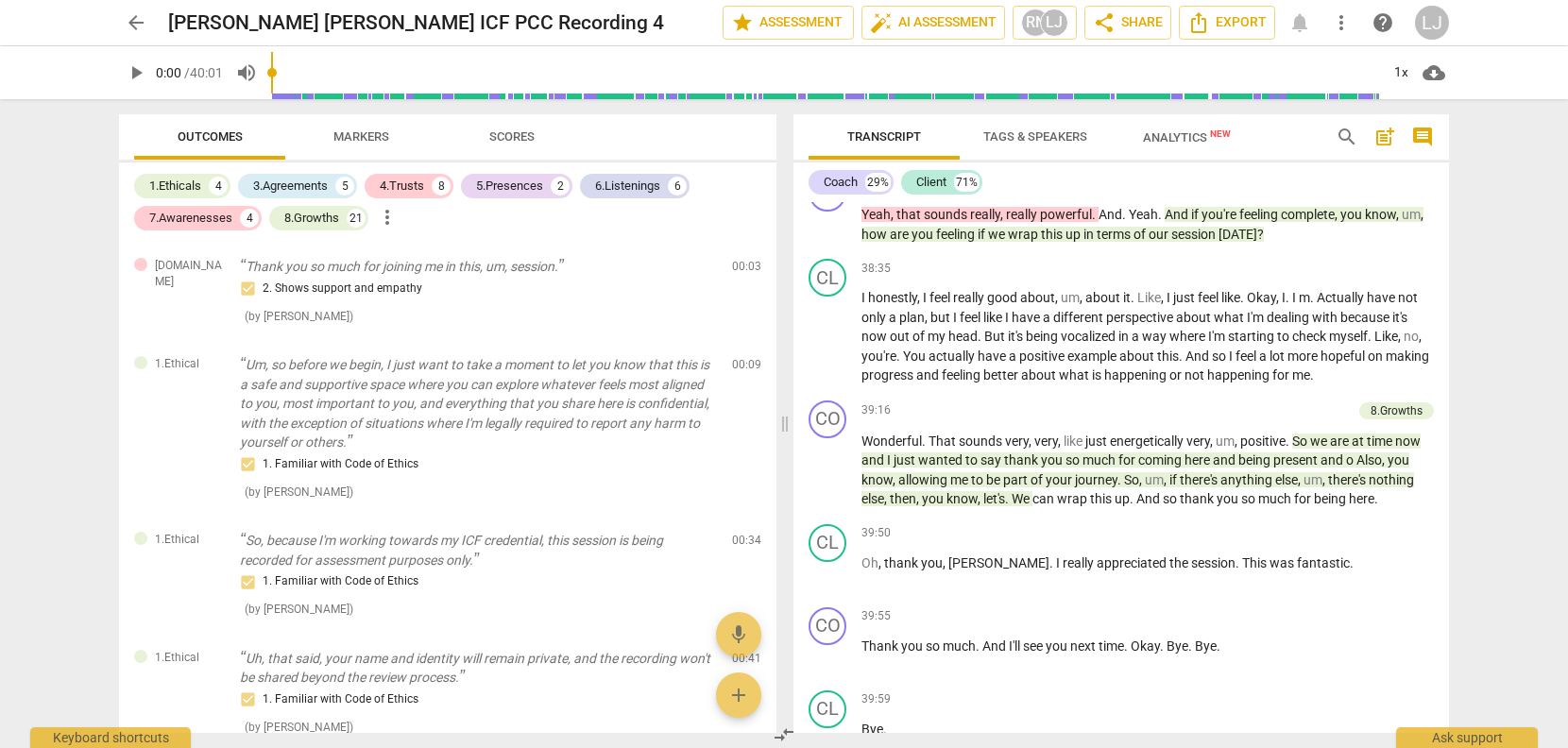 click on "Export" at bounding box center (1121, 801) 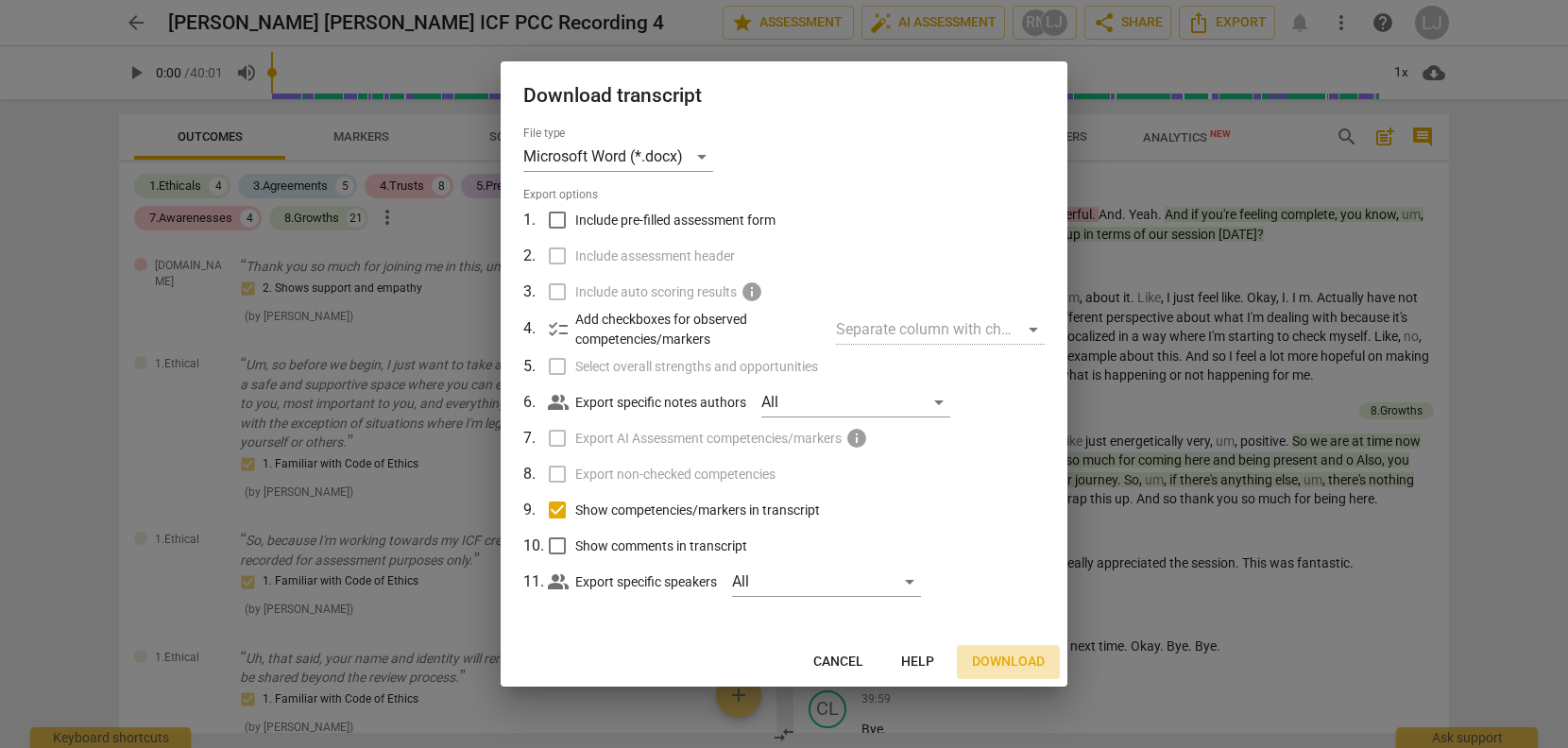 click on "Download" at bounding box center [1008, 662] 